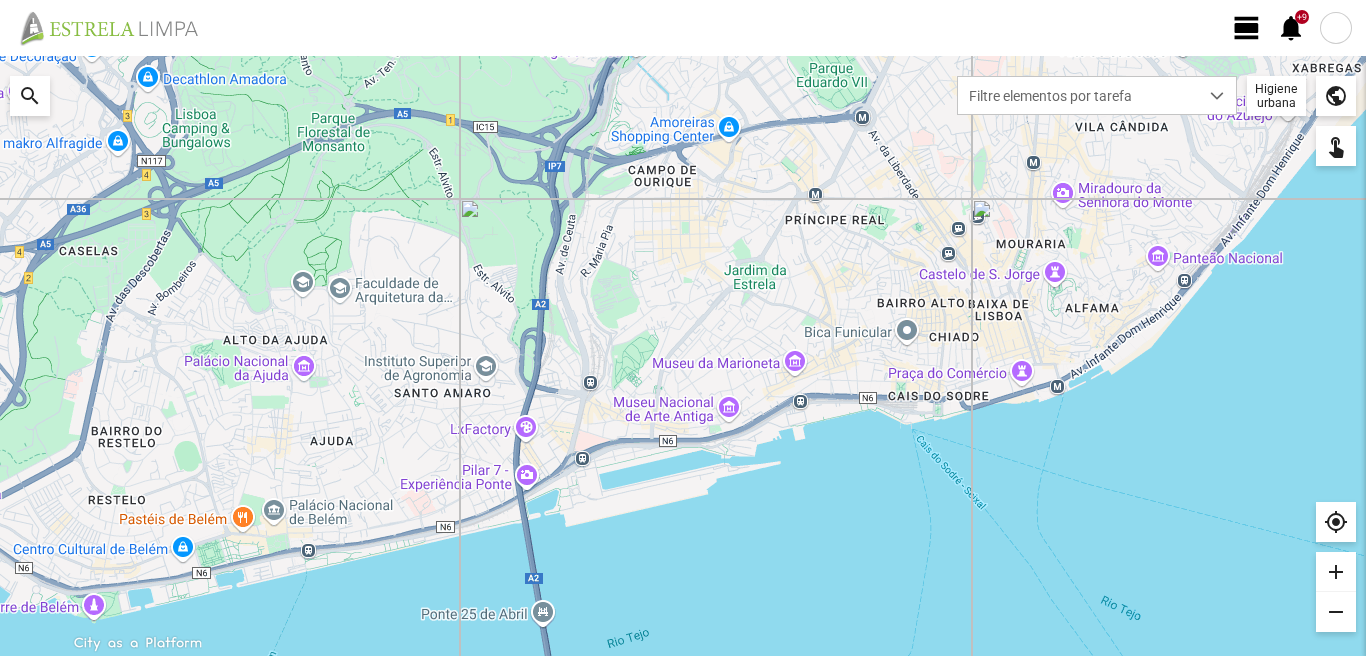 scroll, scrollTop: 0, scrollLeft: 0, axis: both 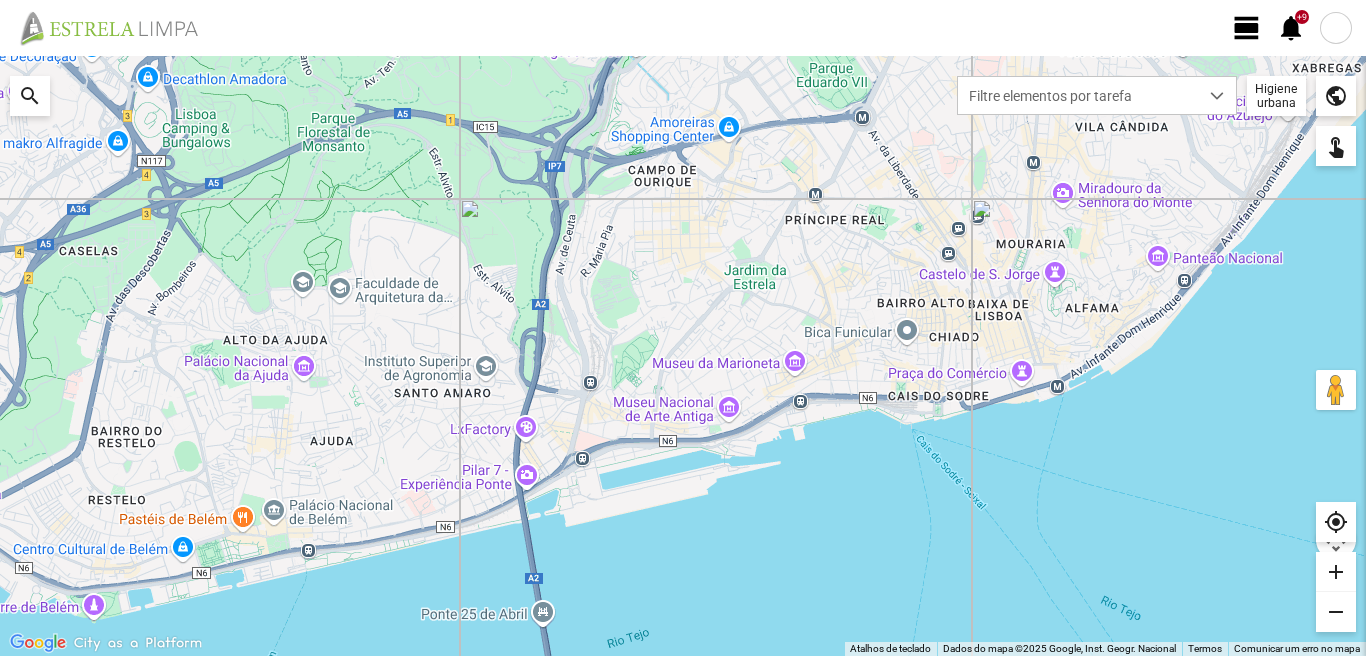click on "view_day" 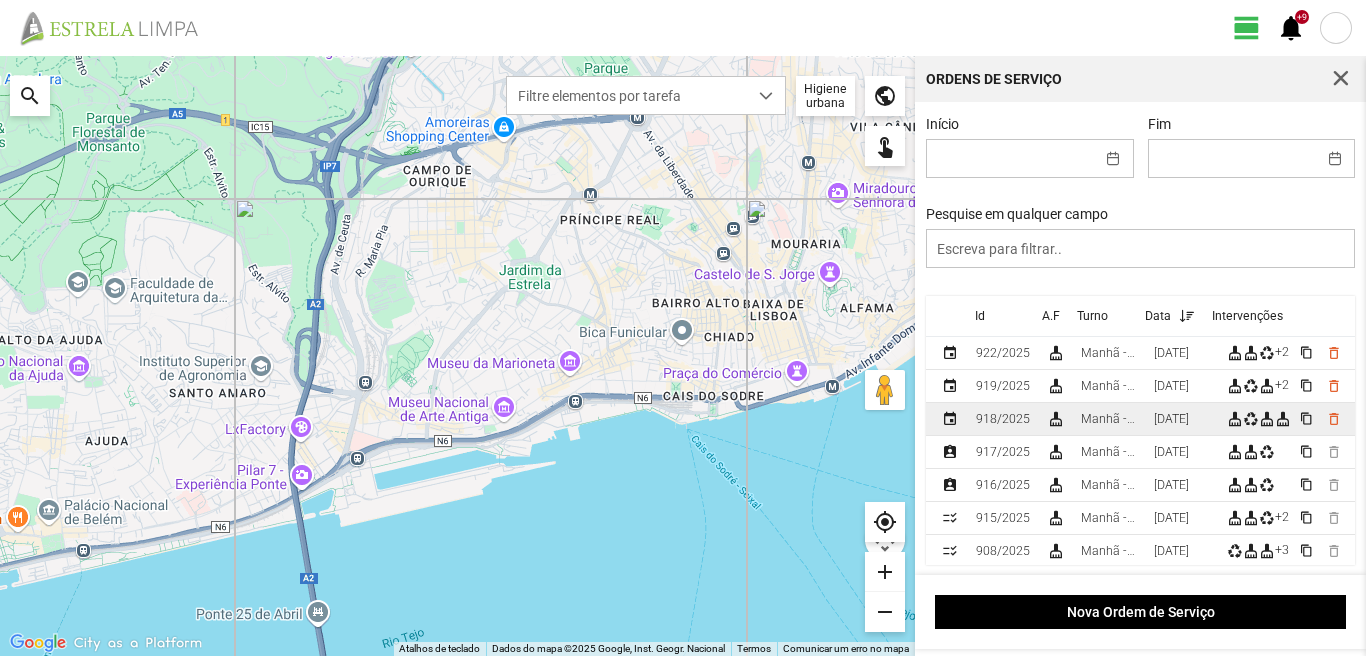 click on "[DATE]" at bounding box center [1171, 419] 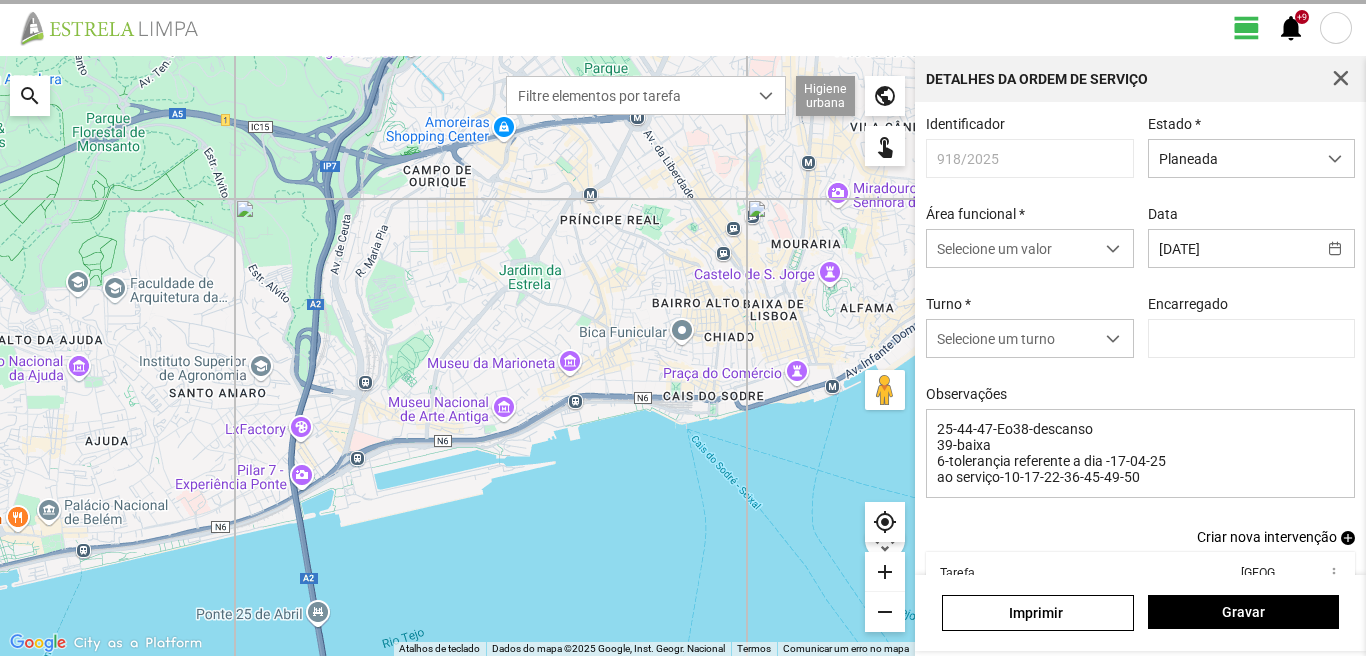 type on "Marco Ferreira" 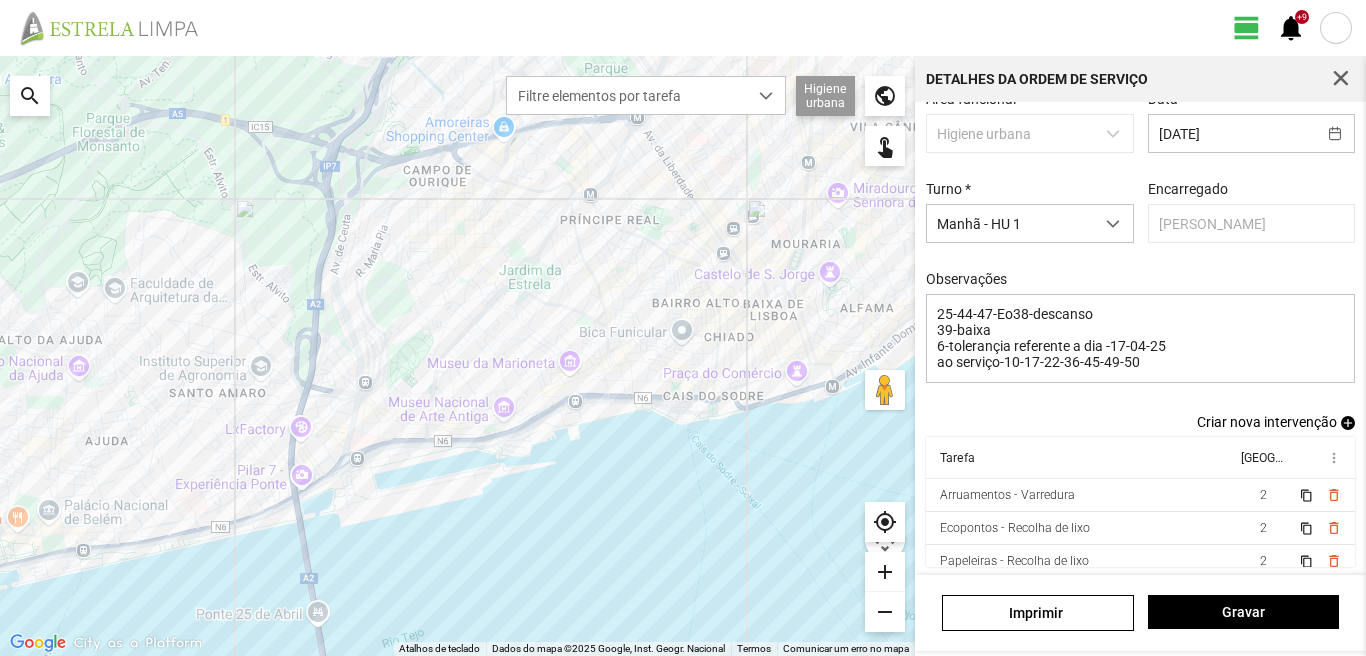 scroll, scrollTop: 126, scrollLeft: 0, axis: vertical 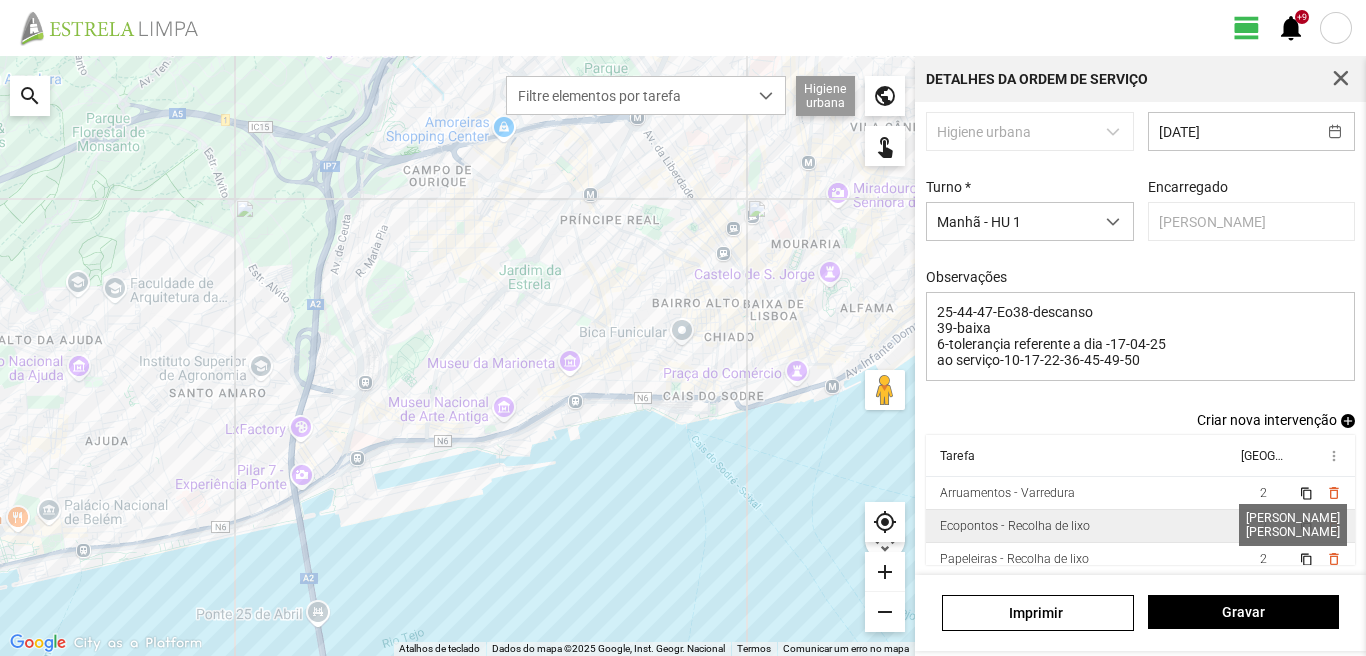 click on "2" at bounding box center [1263, 526] 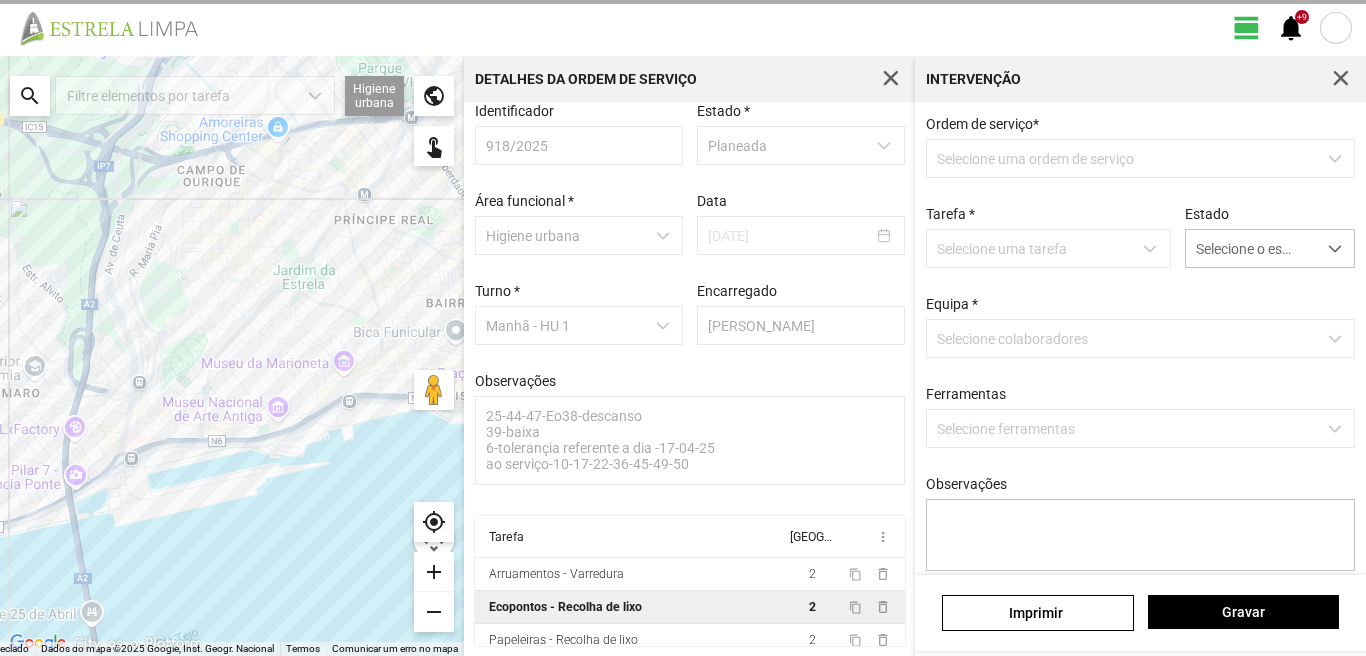 scroll, scrollTop: 21, scrollLeft: 0, axis: vertical 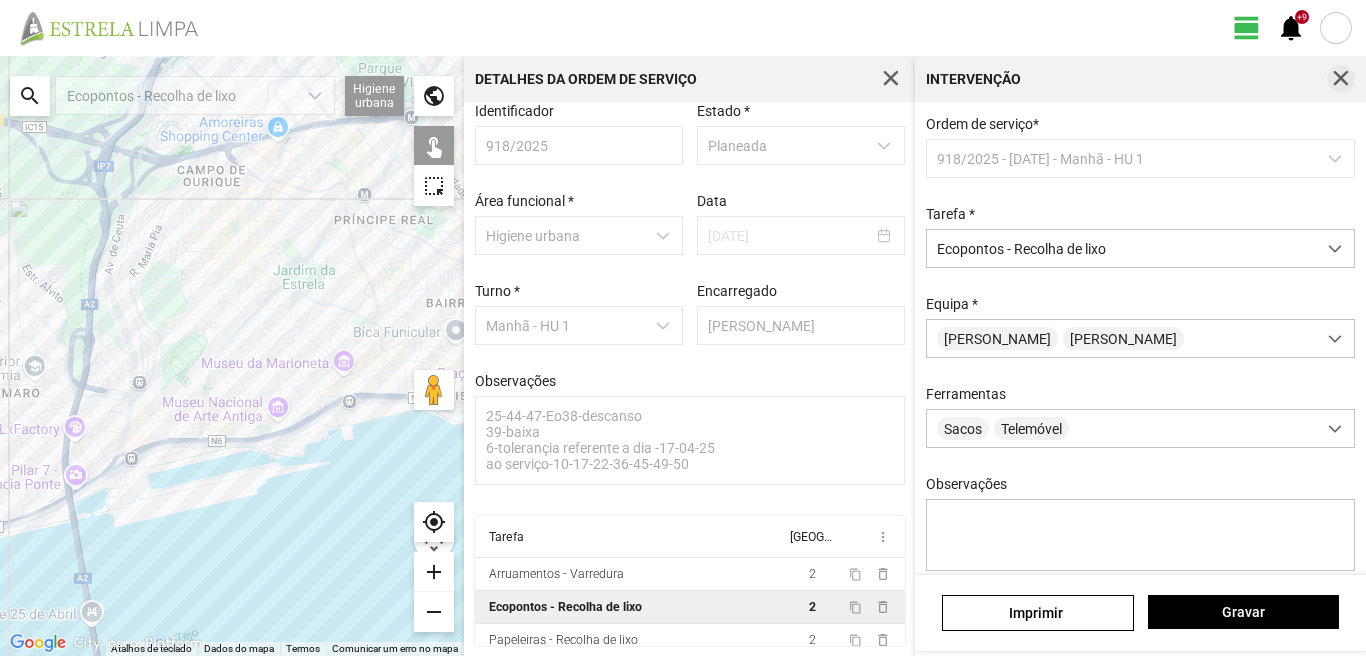 click at bounding box center (1341, 79) 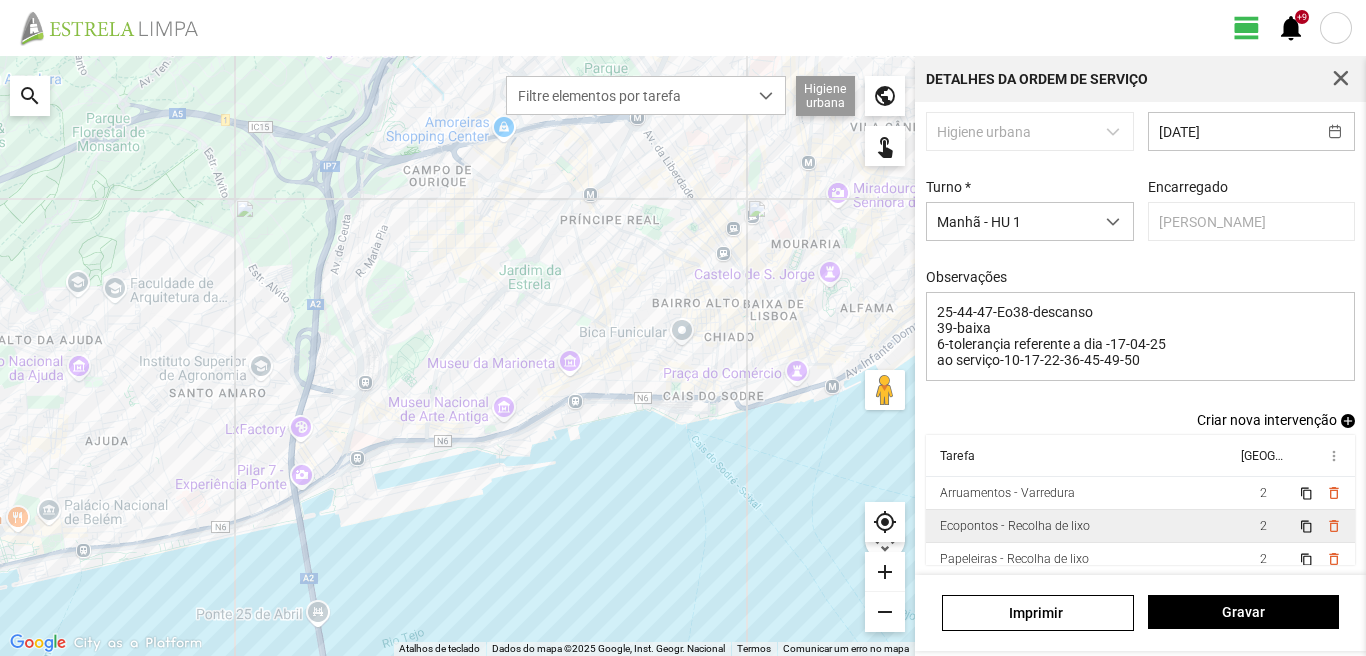 scroll, scrollTop: 126, scrollLeft: 0, axis: vertical 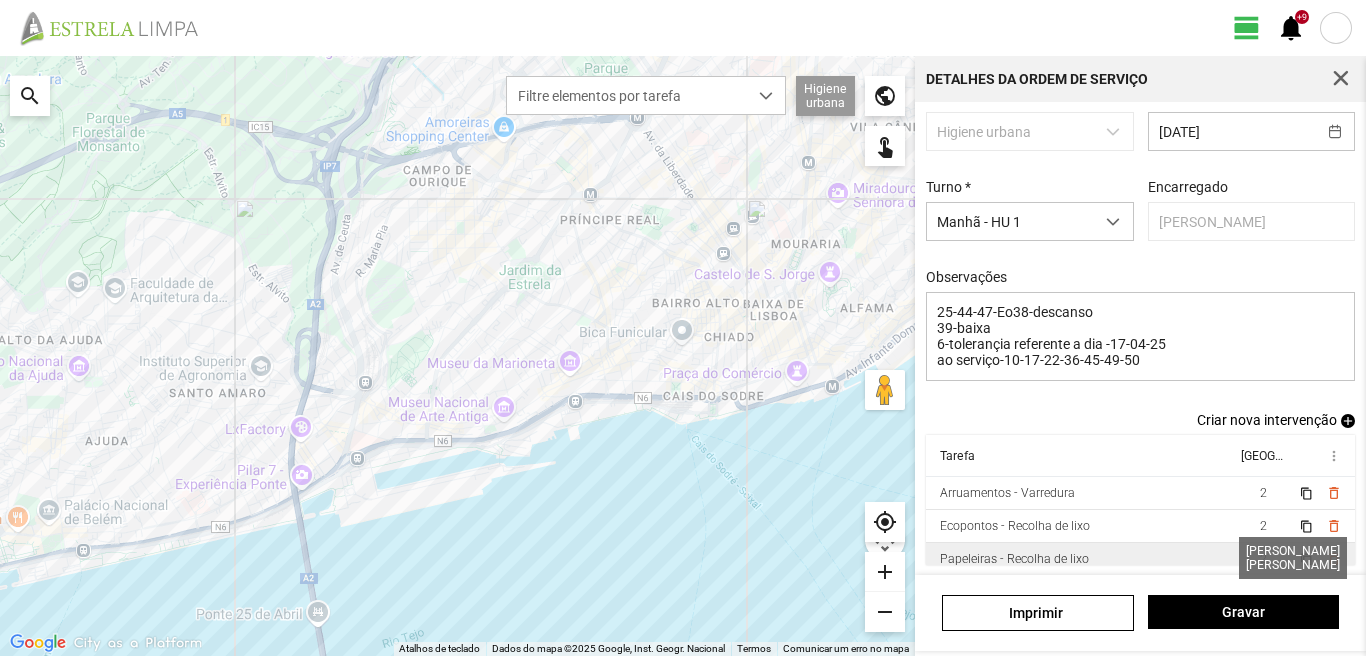 click on "2" at bounding box center (1263, 559) 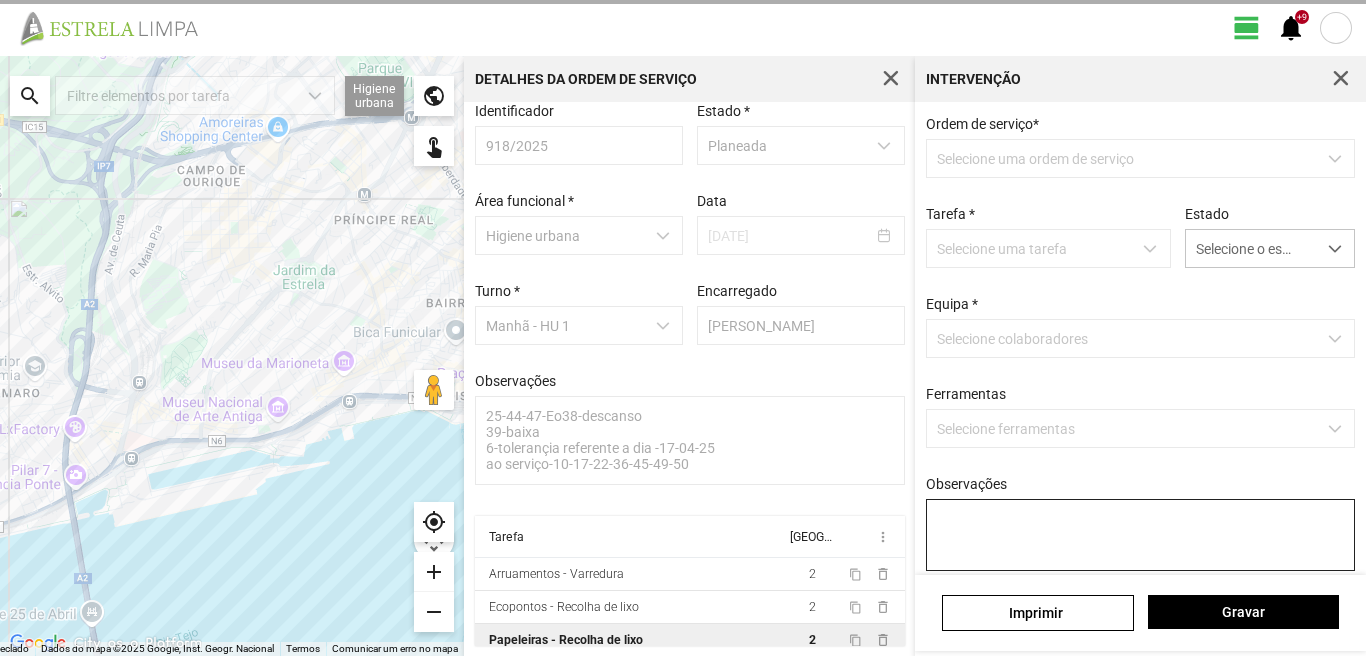 scroll, scrollTop: 21, scrollLeft: 0, axis: vertical 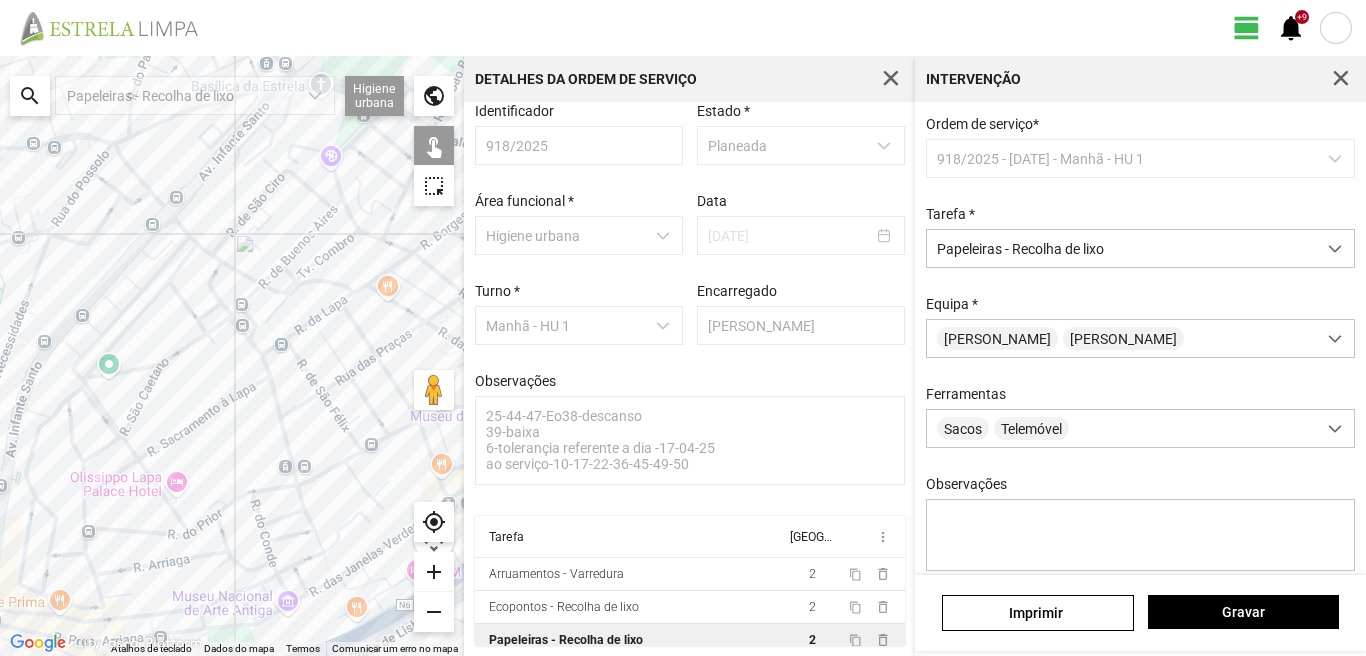 drag, startPoint x: 306, startPoint y: 347, endPoint x: 129, endPoint y: 382, distance: 180.42728 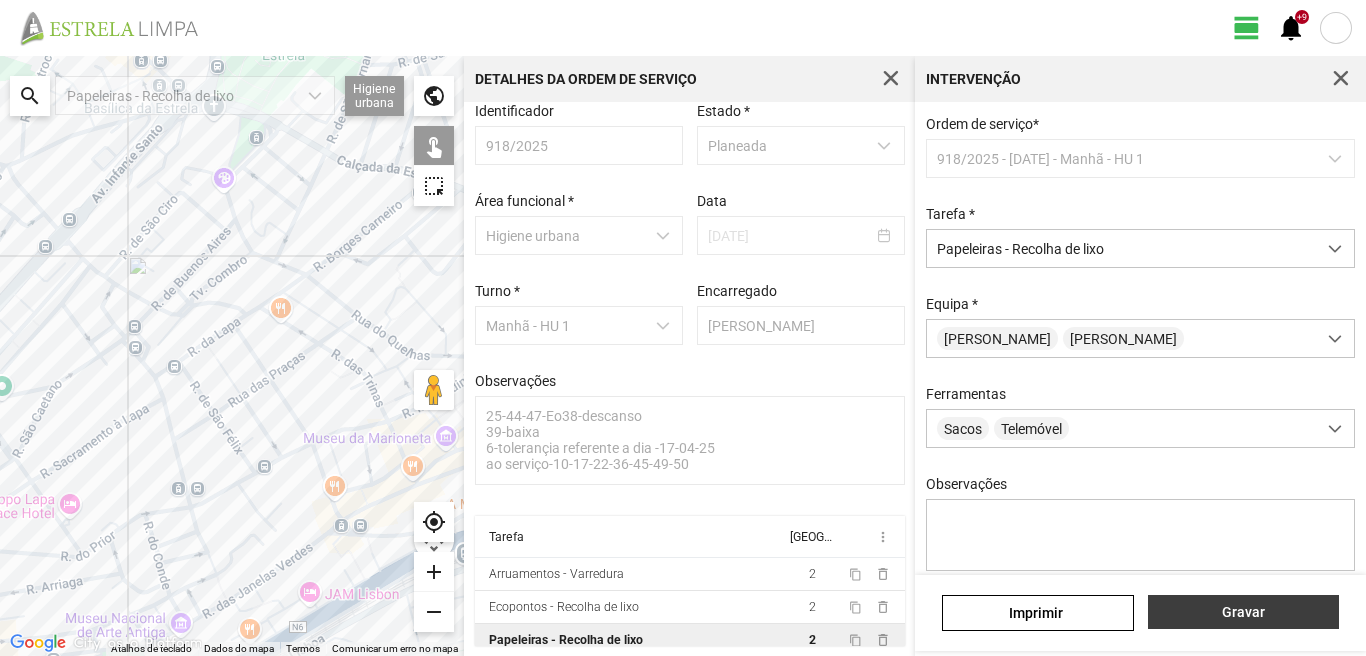 click on "Gravar" at bounding box center (1243, 612) 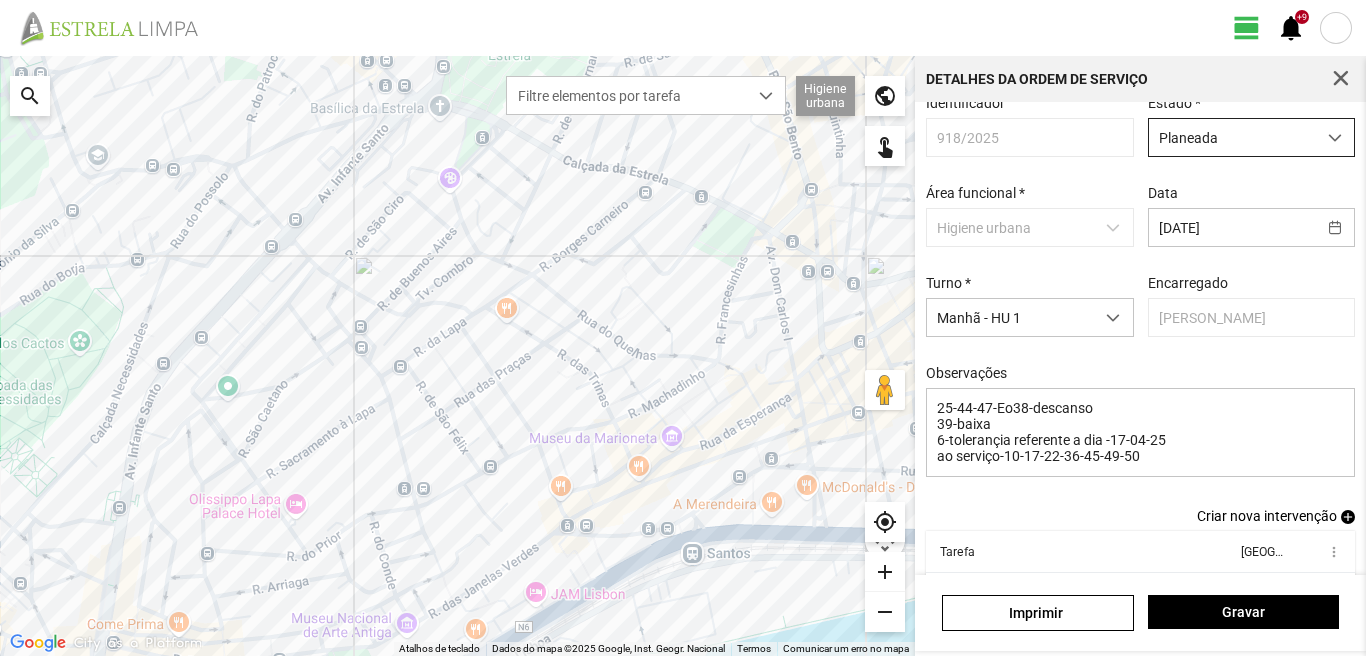 click on "Planeada" at bounding box center (1232, 137) 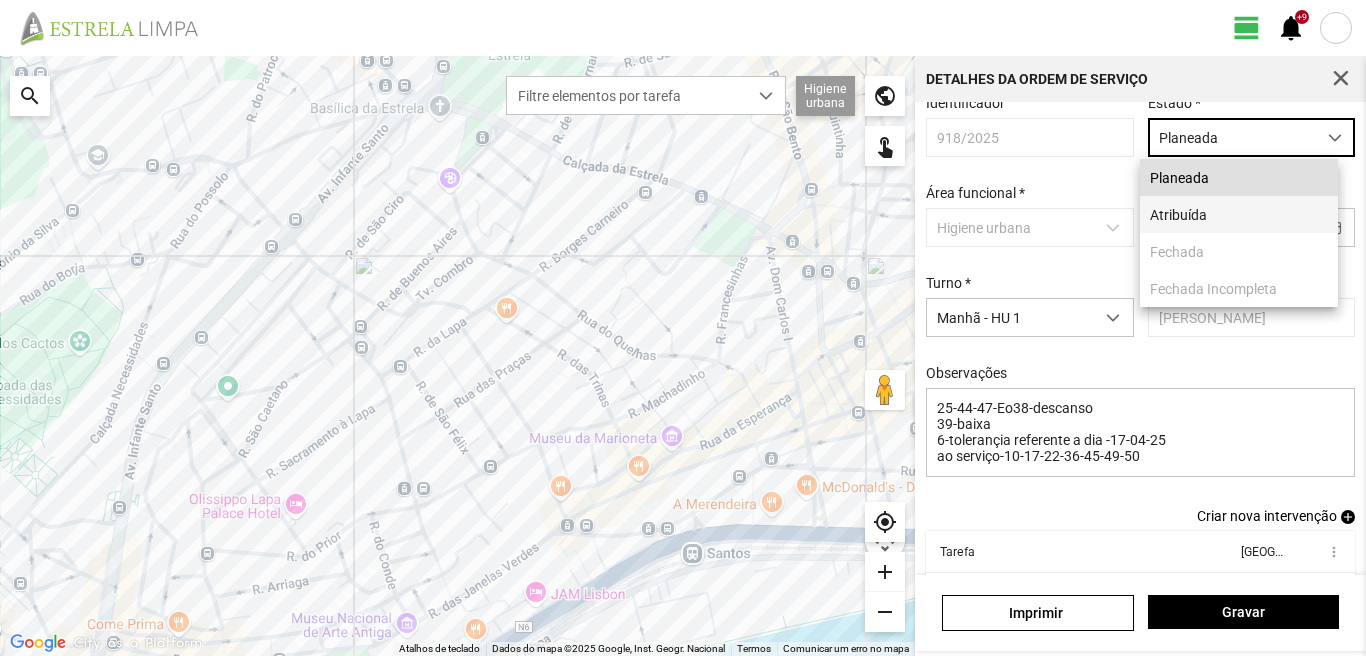click on "Atribuída" at bounding box center [1239, 214] 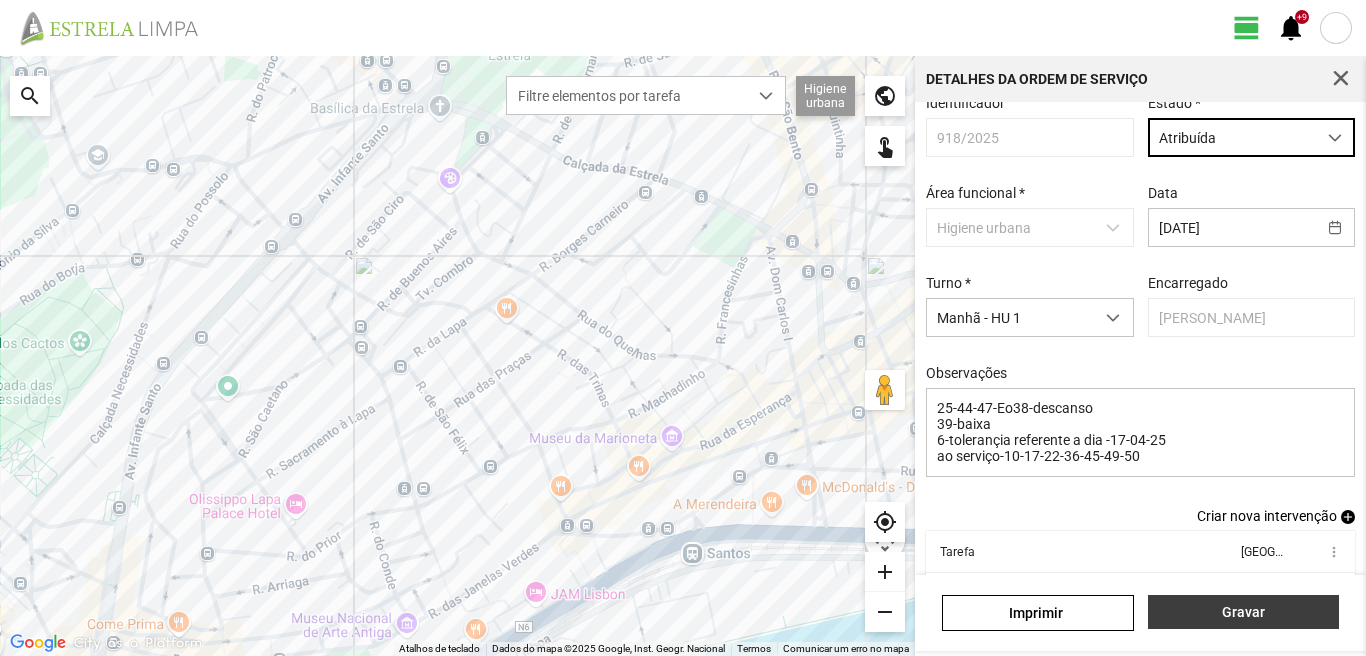 click on "Gravar" at bounding box center [1243, 612] 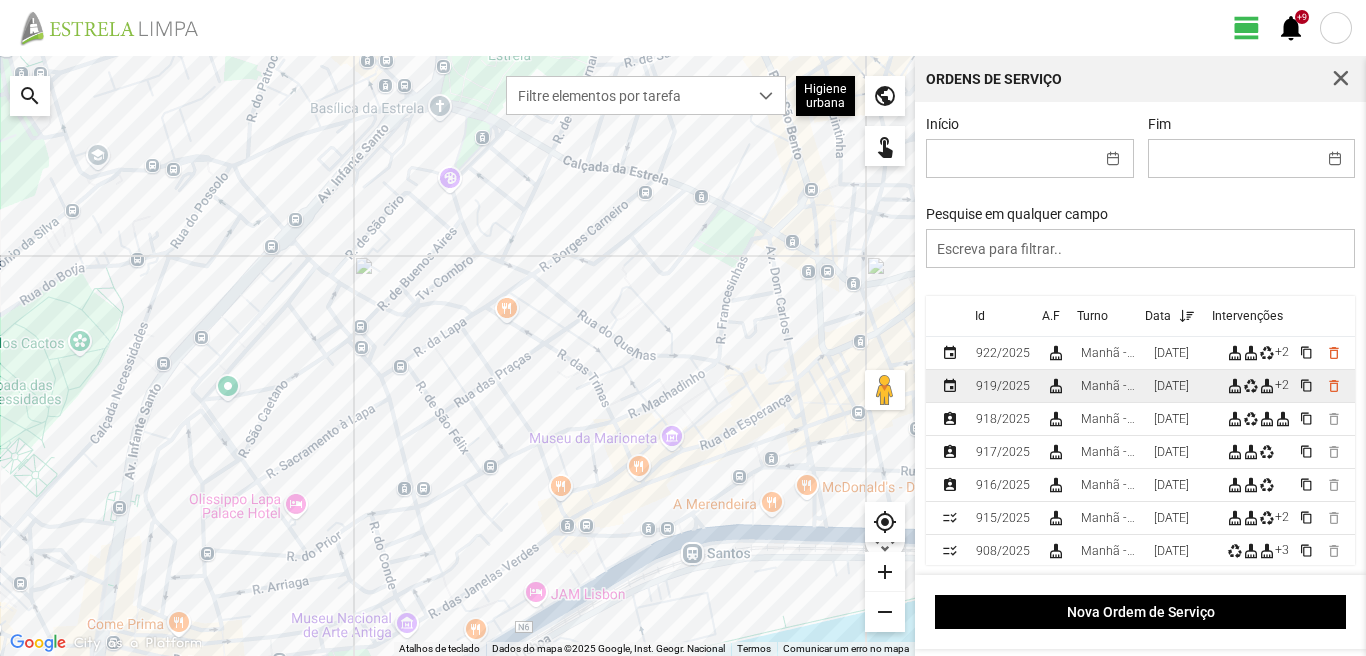 click on "[DATE]" at bounding box center (1171, 386) 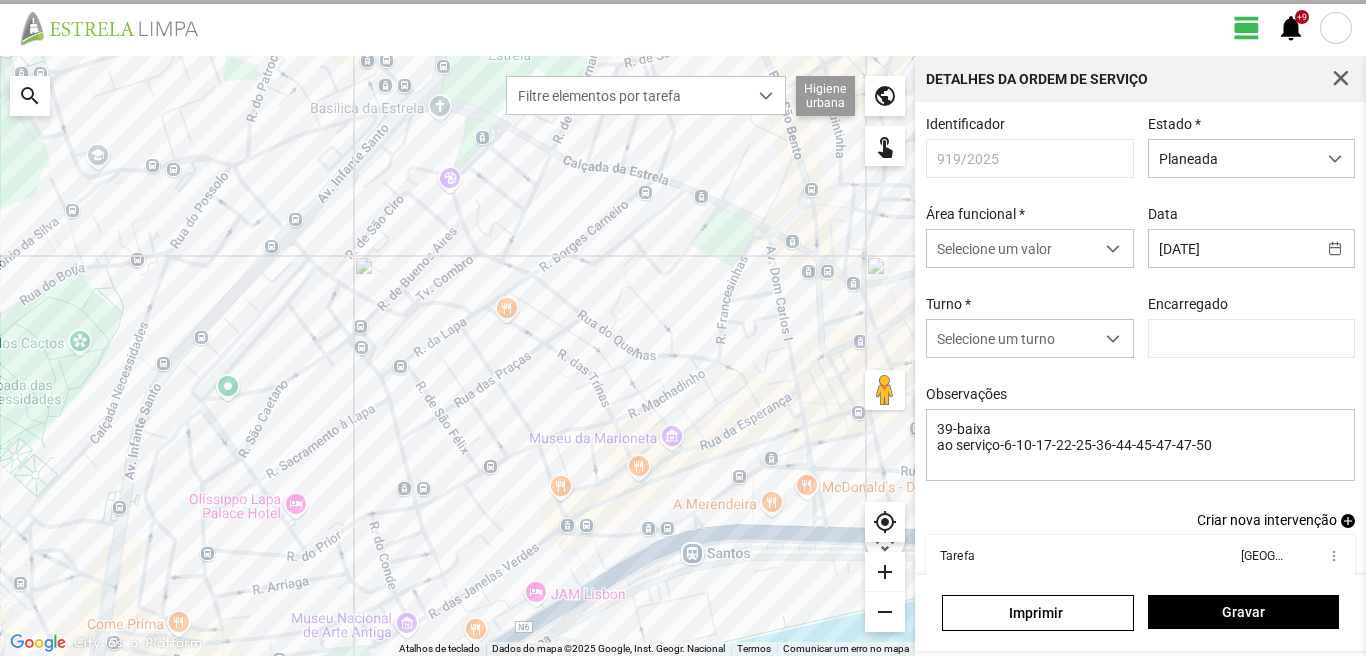 type on "Marco Ferreira" 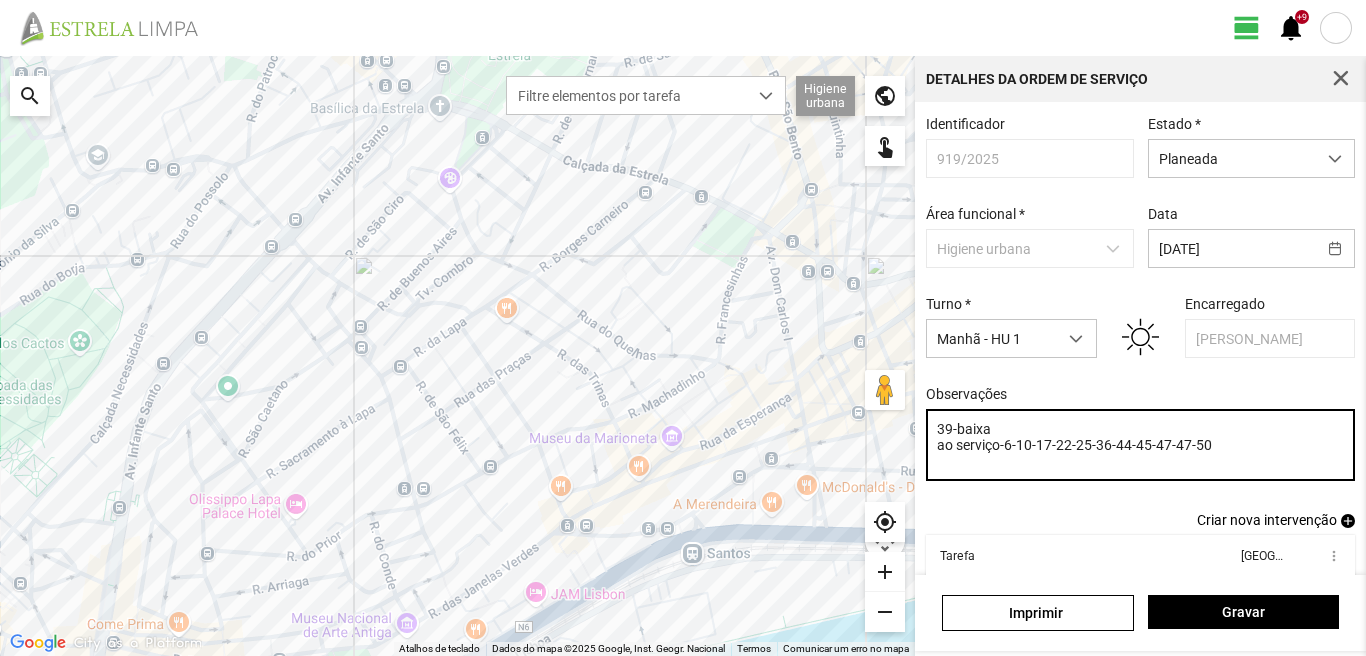 click on "39-baixa
ao serviço-6-10-17-22-25-36-44-45-47-47-50" at bounding box center [1141, 445] 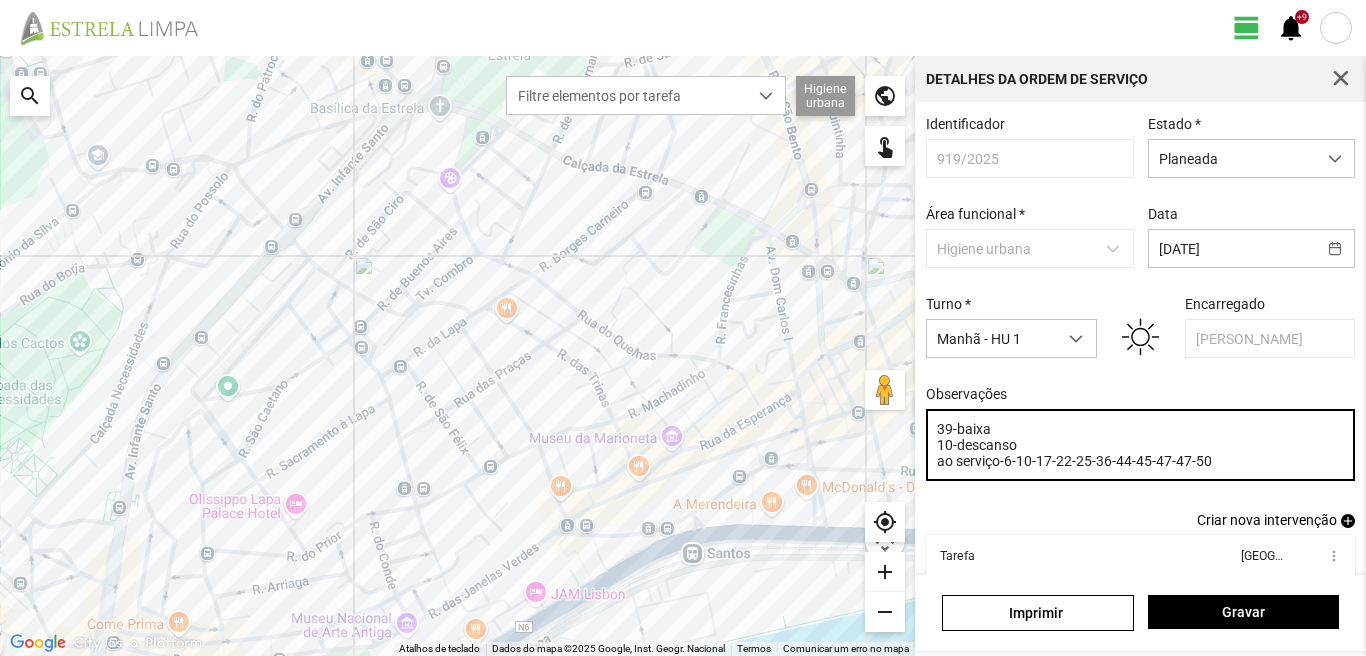 click on "39-baixa
10-descanso
ao serviço-6-10-17-22-25-36-44-45-47-47-50" at bounding box center [1141, 445] 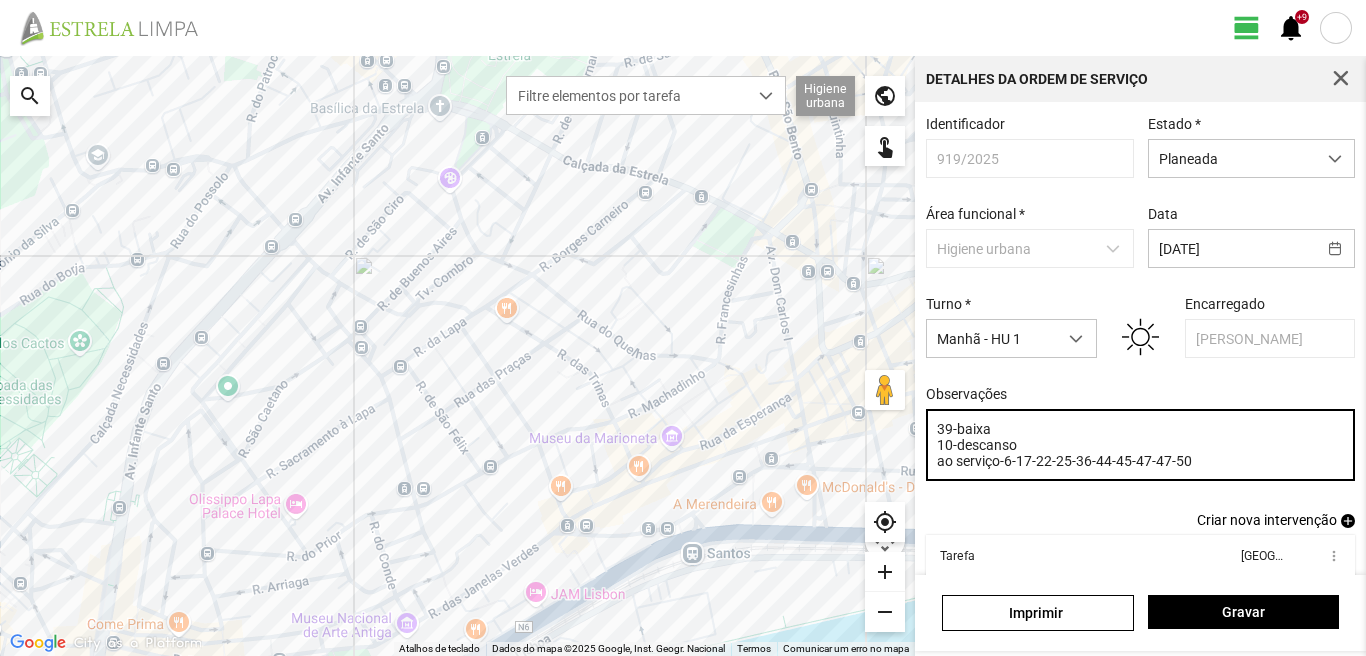 type on "39-baixa
10-descanso
ao serviço-6-17-22-25-36-44-45-47-47-50" 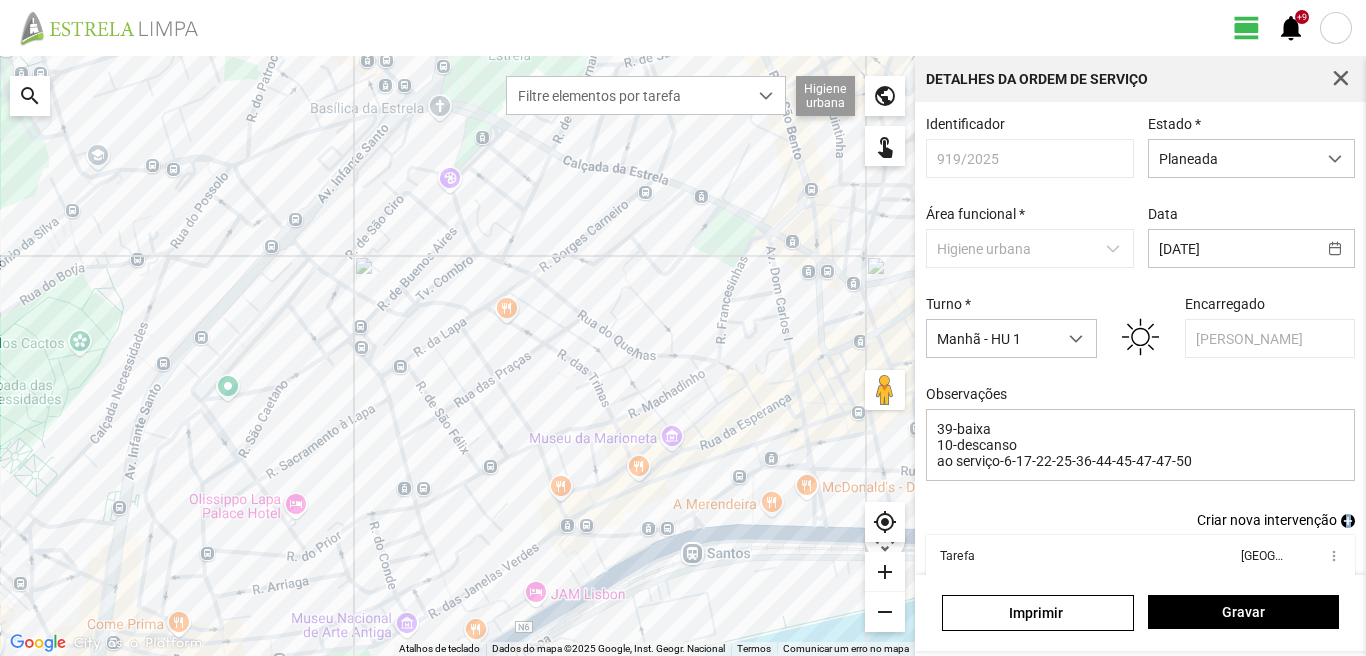 click on "add" at bounding box center [1348, 521] 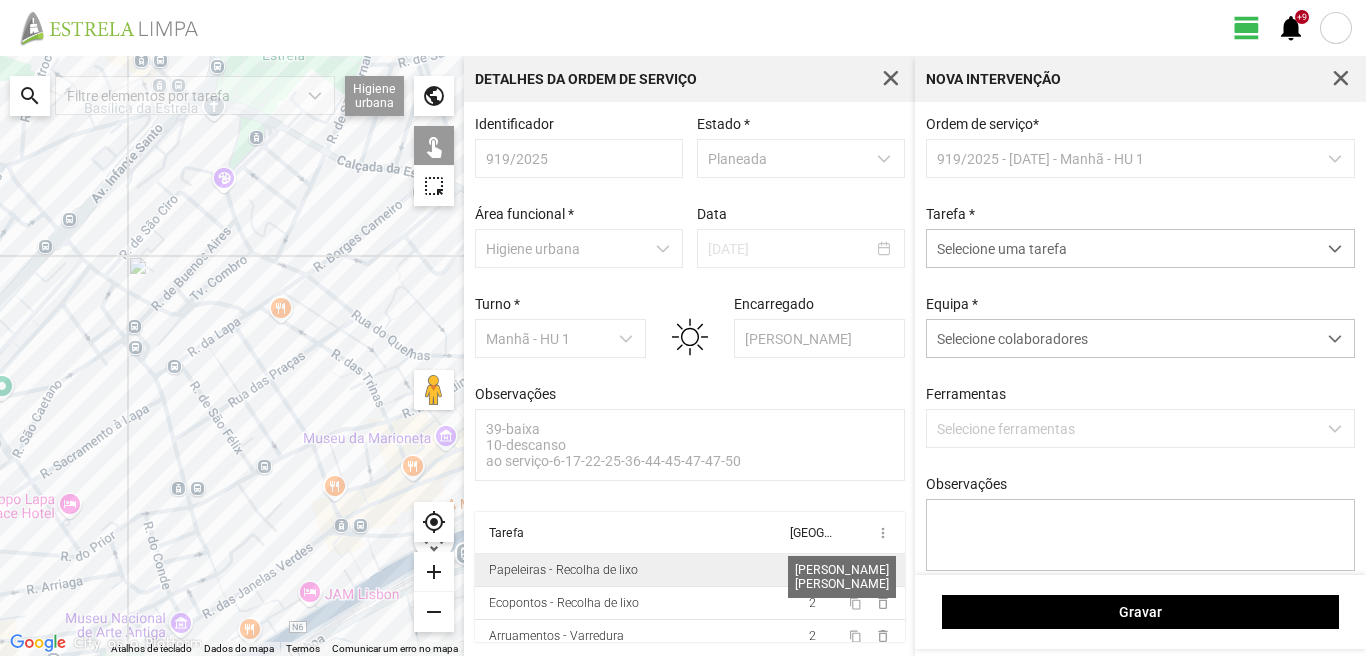 click on "2" at bounding box center [812, 570] 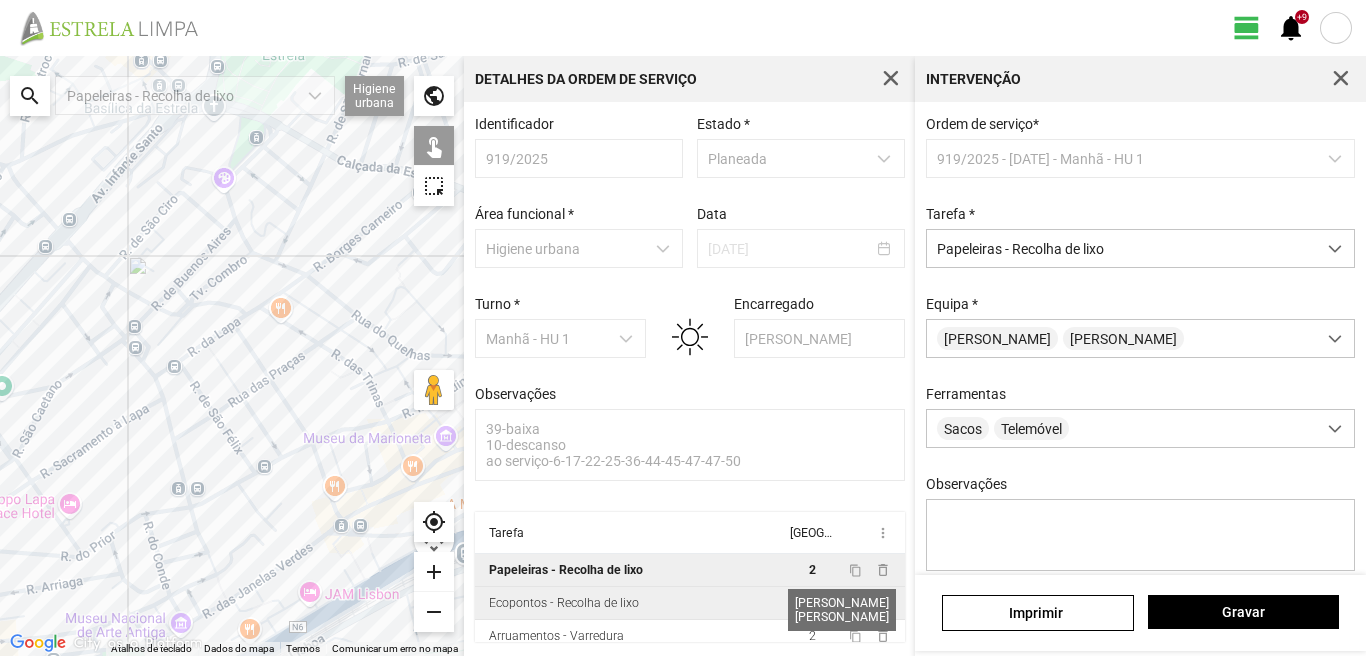 click on "2" at bounding box center (812, 603) 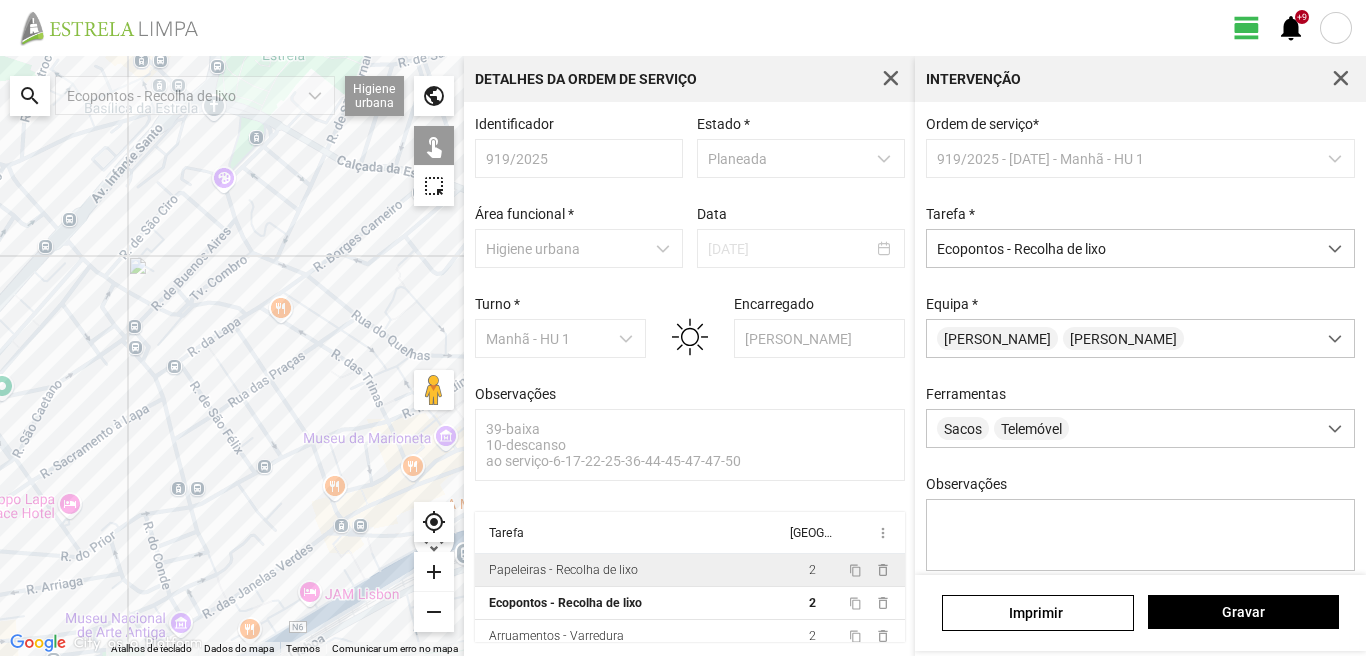 scroll, scrollTop: 4, scrollLeft: 0, axis: vertical 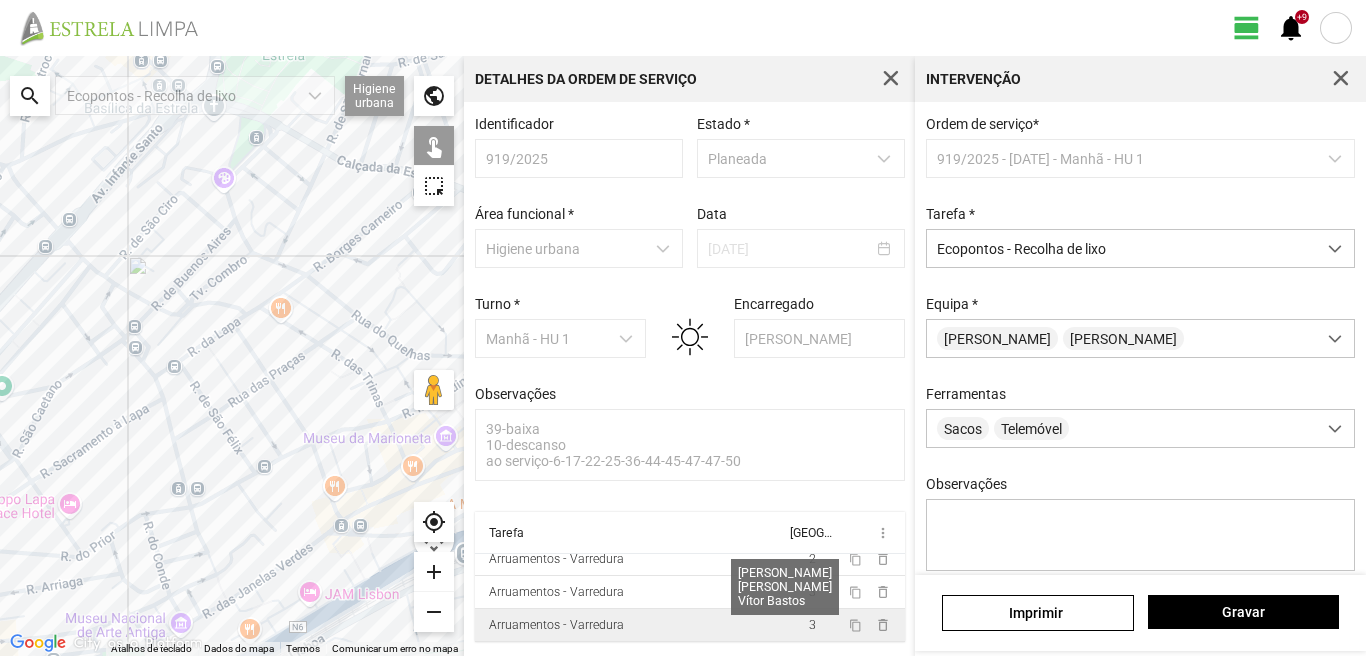 click on "3" at bounding box center (812, 625) 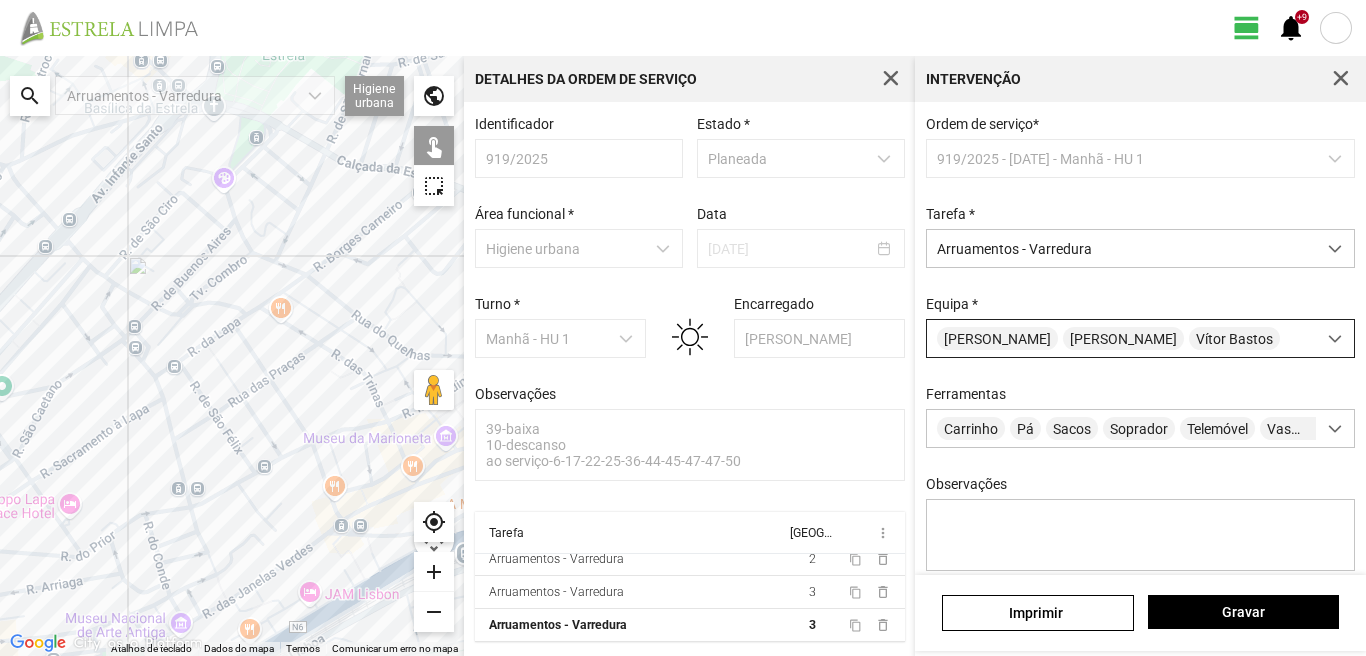 click on "Vanda Marques" at bounding box center (1123, 338) 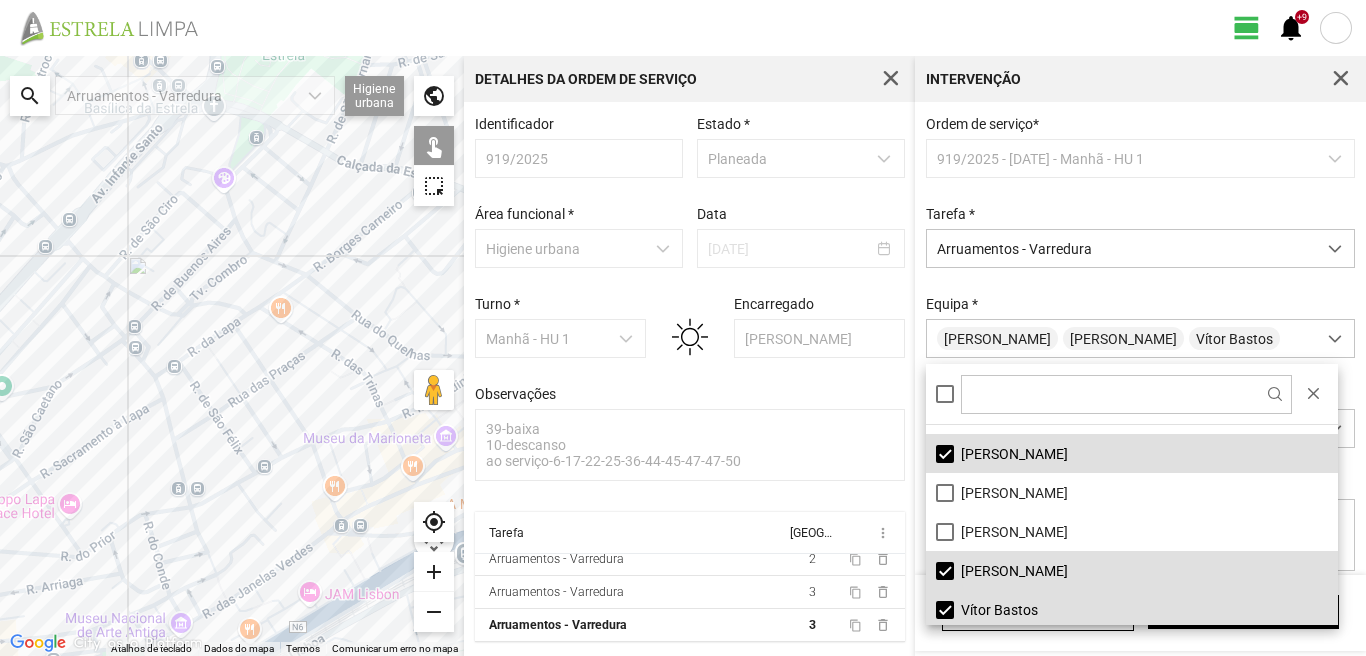 scroll, scrollTop: 268, scrollLeft: 0, axis: vertical 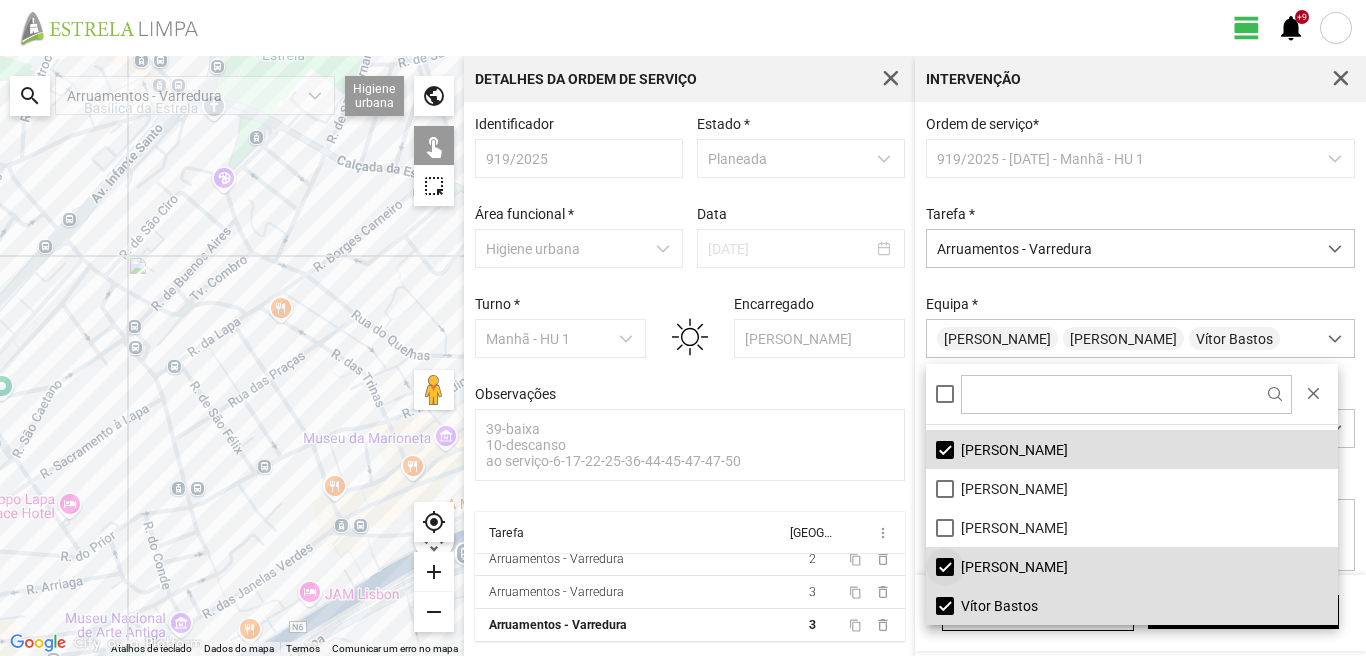 click on "Vanda Marques" at bounding box center [1132, 566] 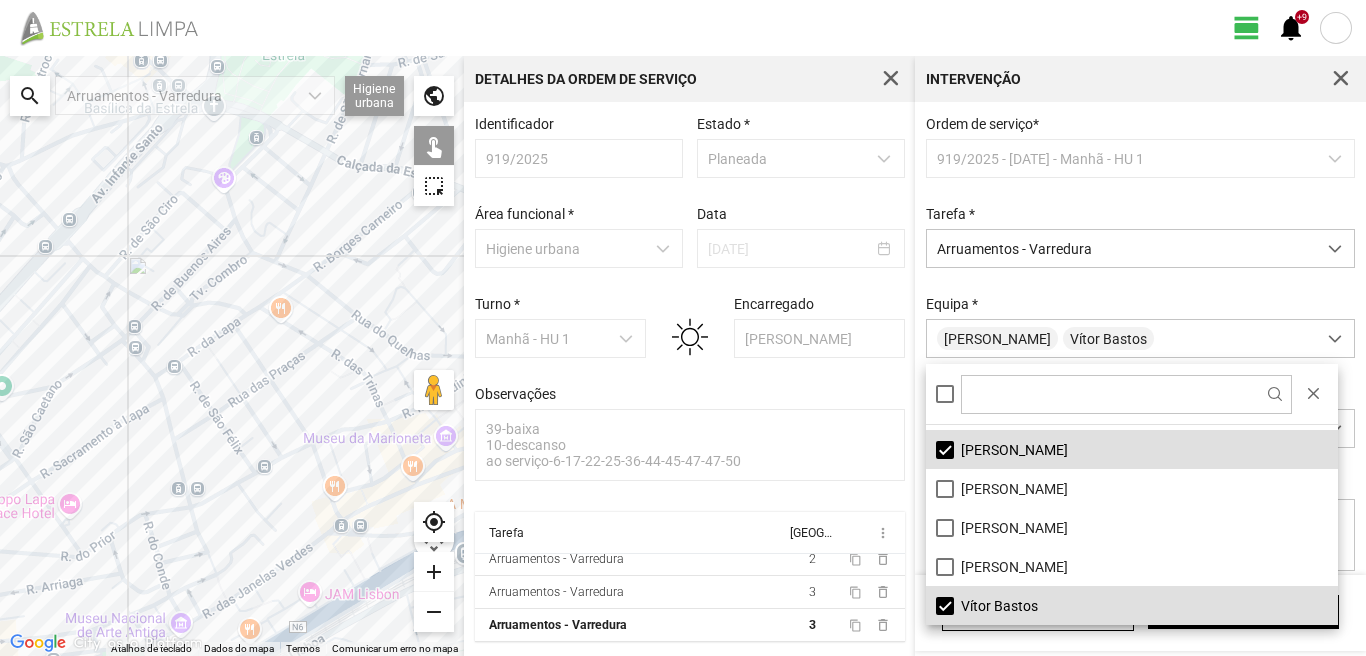 click on "Para navegar, prima as teclas de seta." 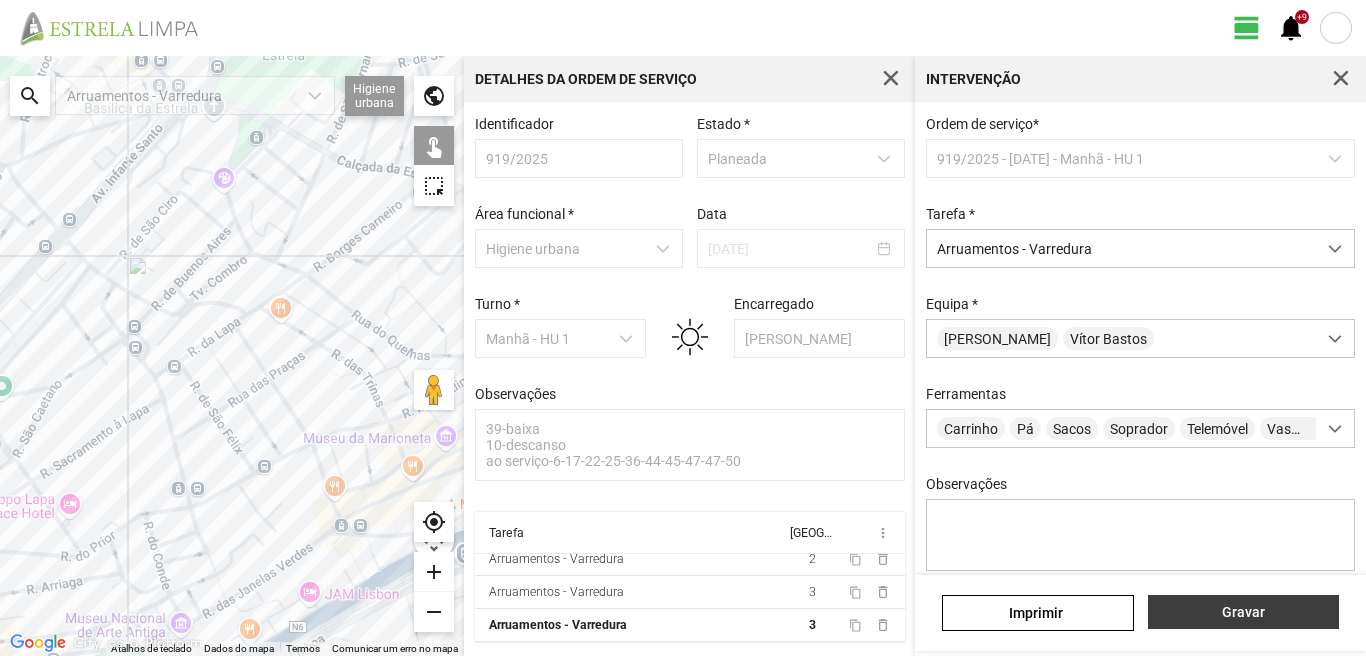 click on "Gravar" at bounding box center (1243, 612) 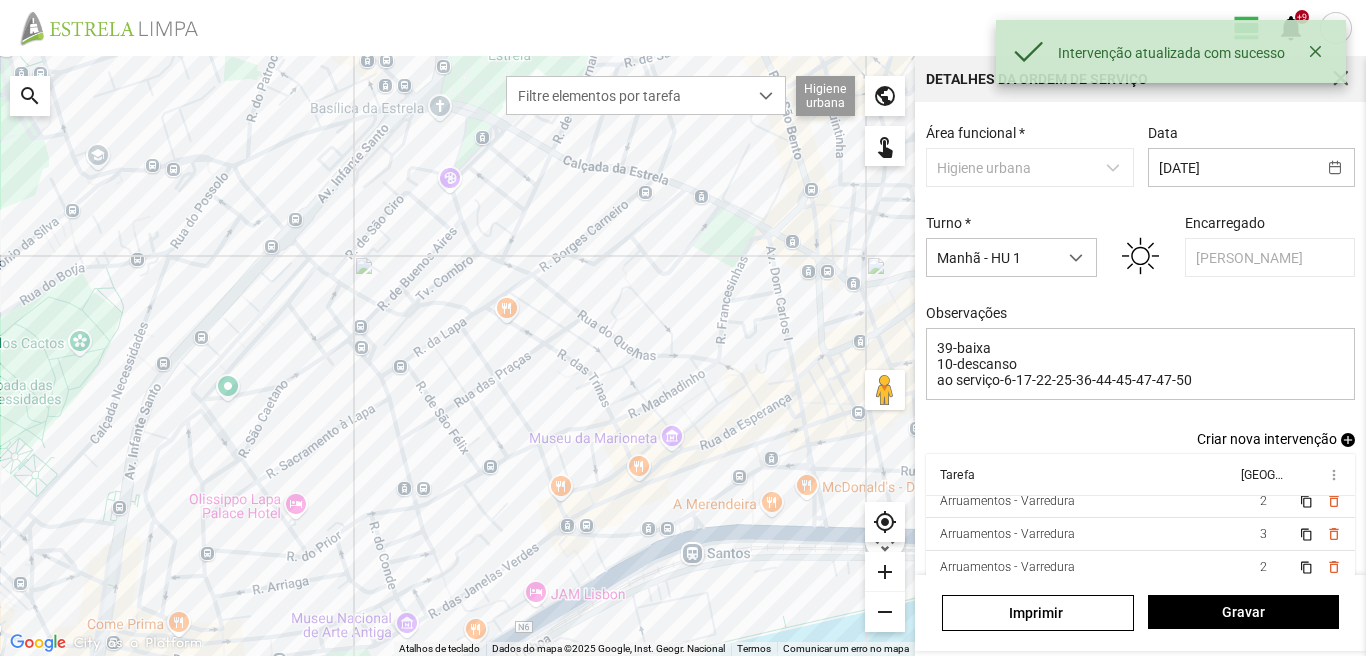 scroll, scrollTop: 109, scrollLeft: 0, axis: vertical 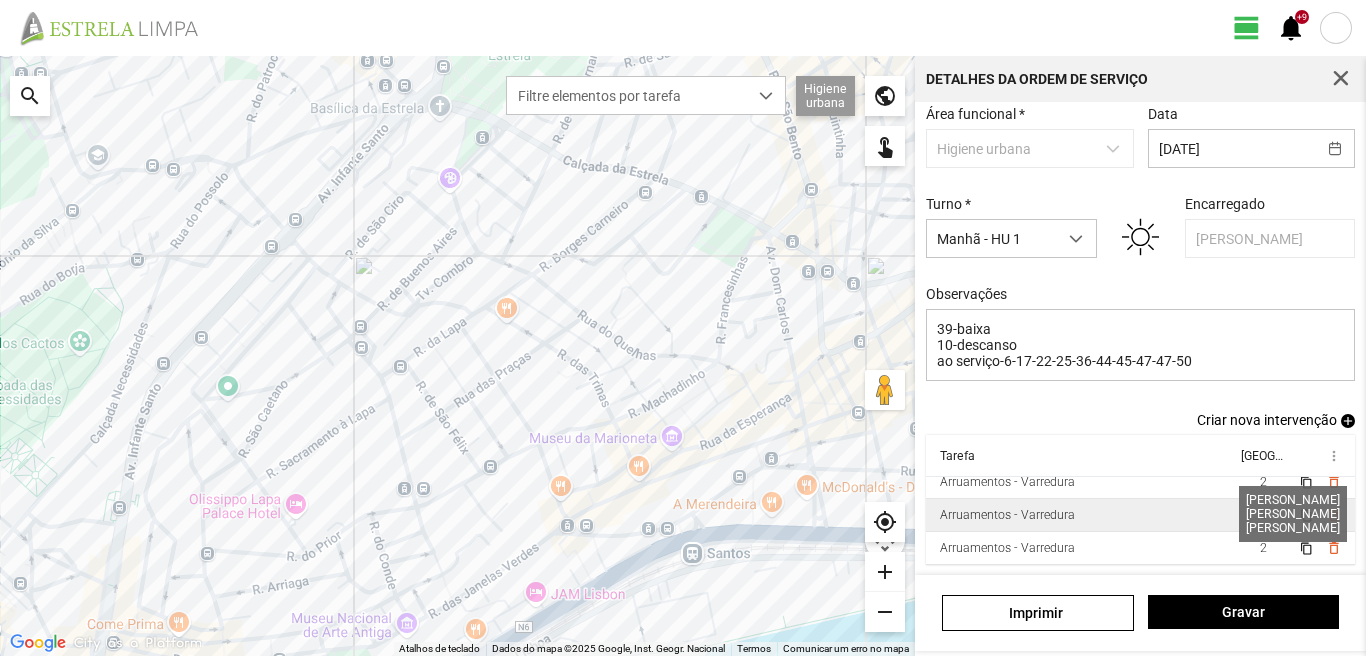 click on "3" at bounding box center (1263, 515) 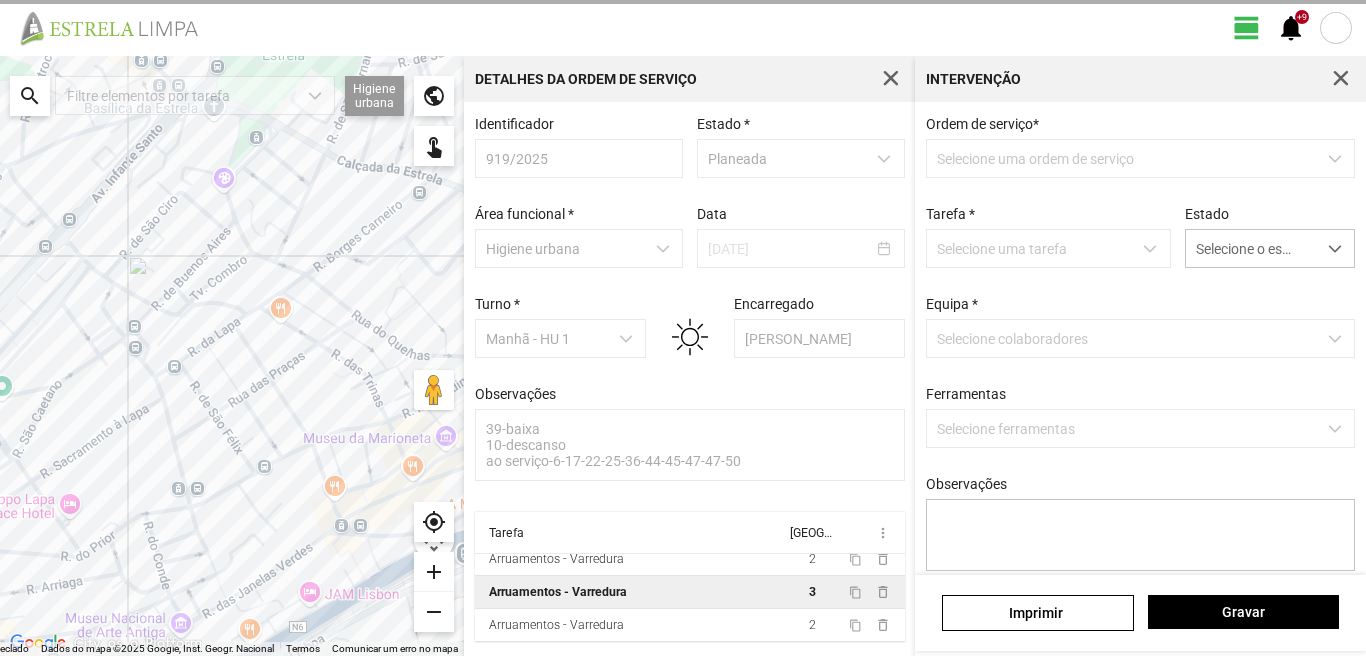 scroll, scrollTop: 4, scrollLeft: 0, axis: vertical 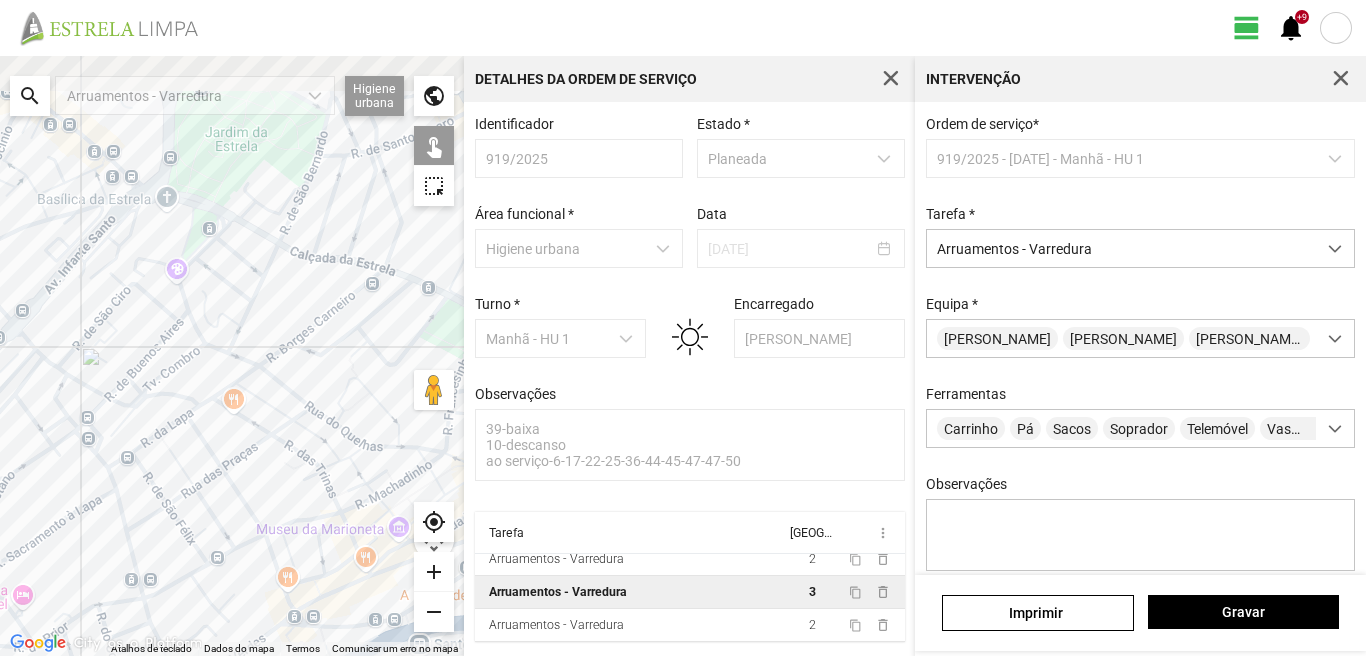 drag, startPoint x: 288, startPoint y: 224, endPoint x: 204, endPoint y: 376, distance: 173.66635 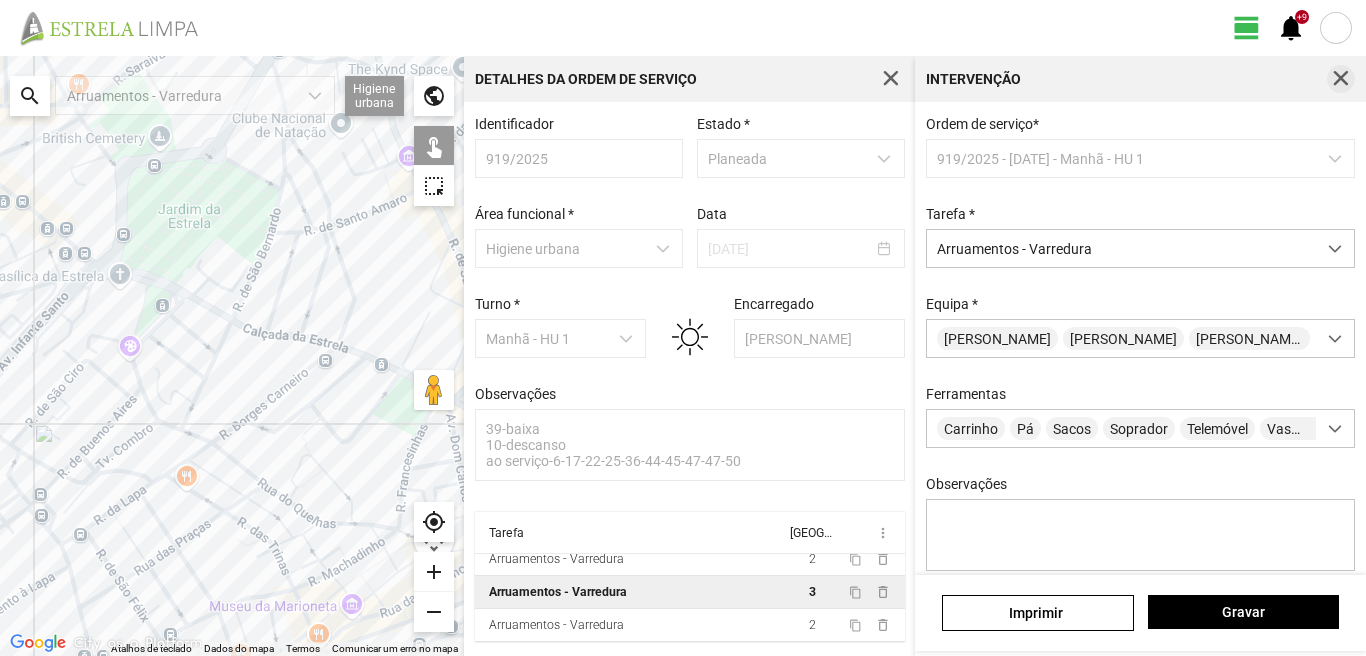 click at bounding box center (1341, 79) 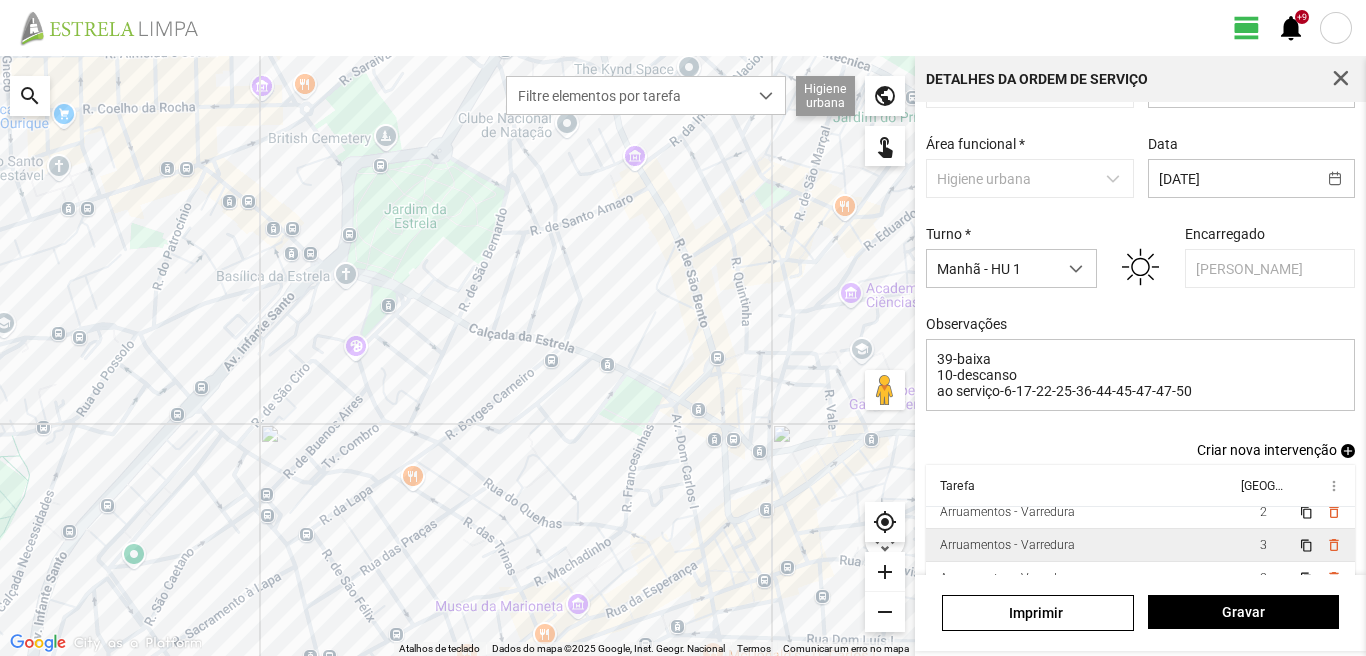 scroll, scrollTop: 109, scrollLeft: 0, axis: vertical 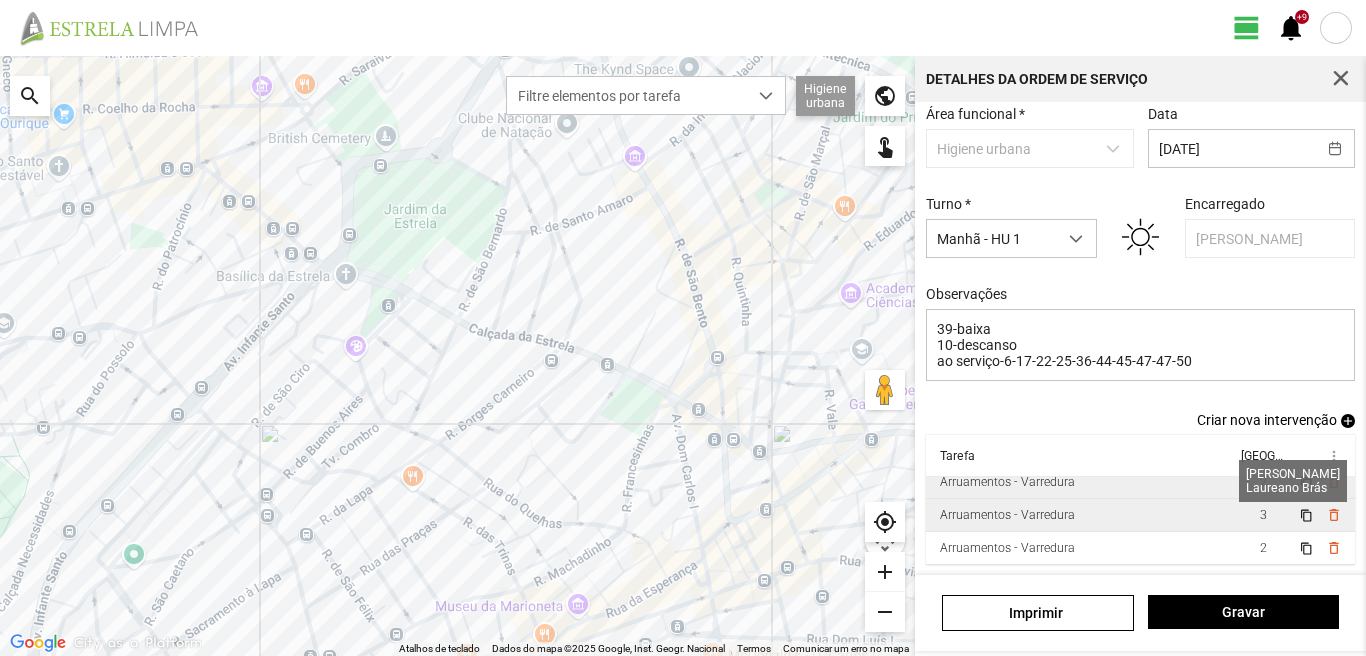click on "2" at bounding box center [1263, 482] 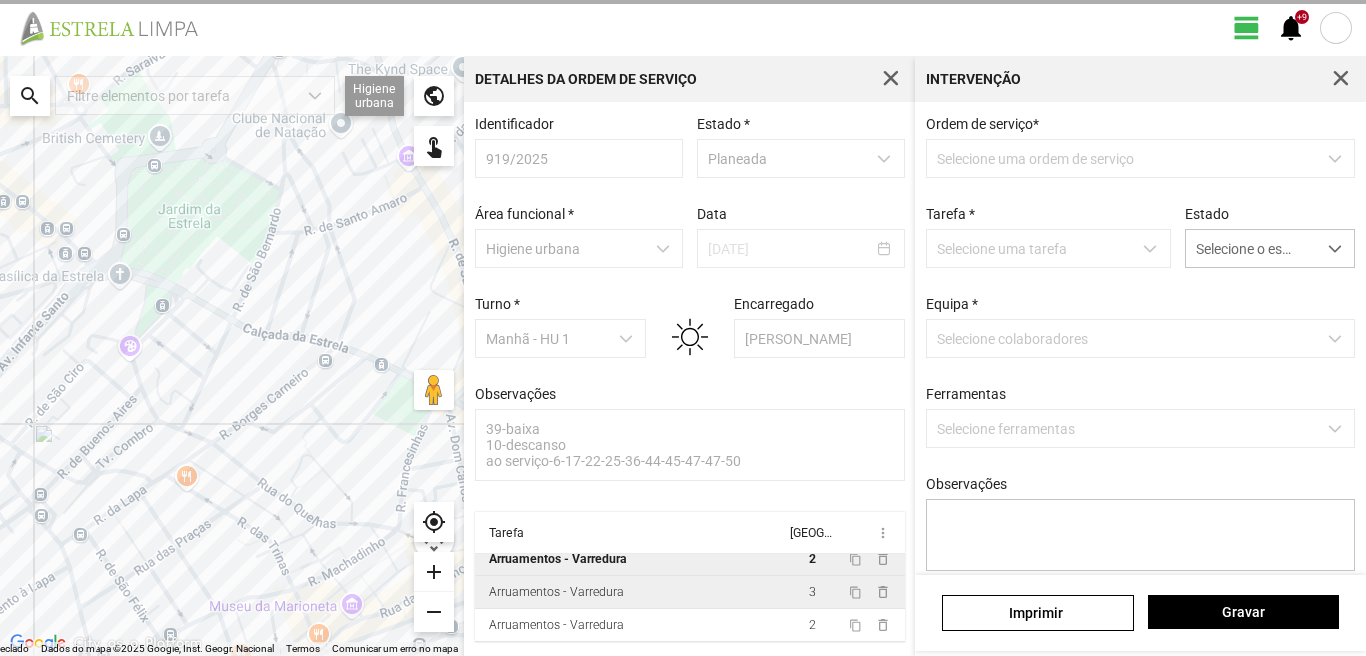 scroll, scrollTop: 4, scrollLeft: 0, axis: vertical 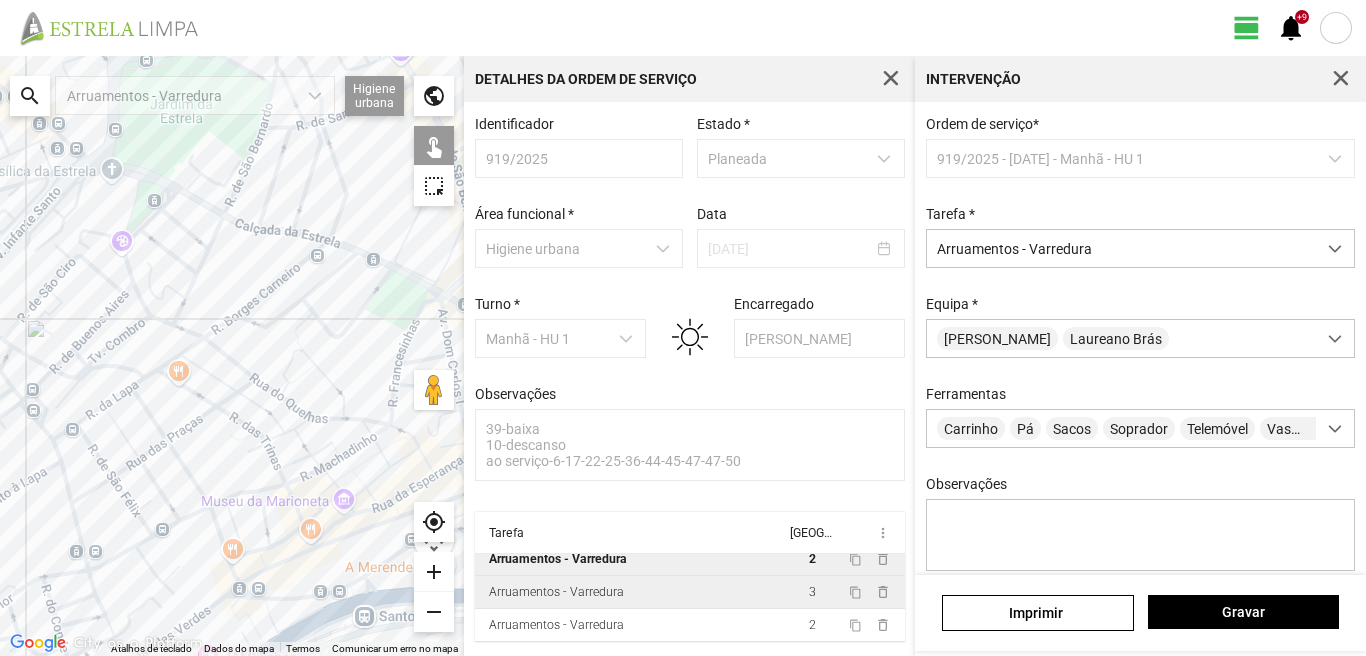 drag, startPoint x: 245, startPoint y: 519, endPoint x: 229, endPoint y: 393, distance: 127.01181 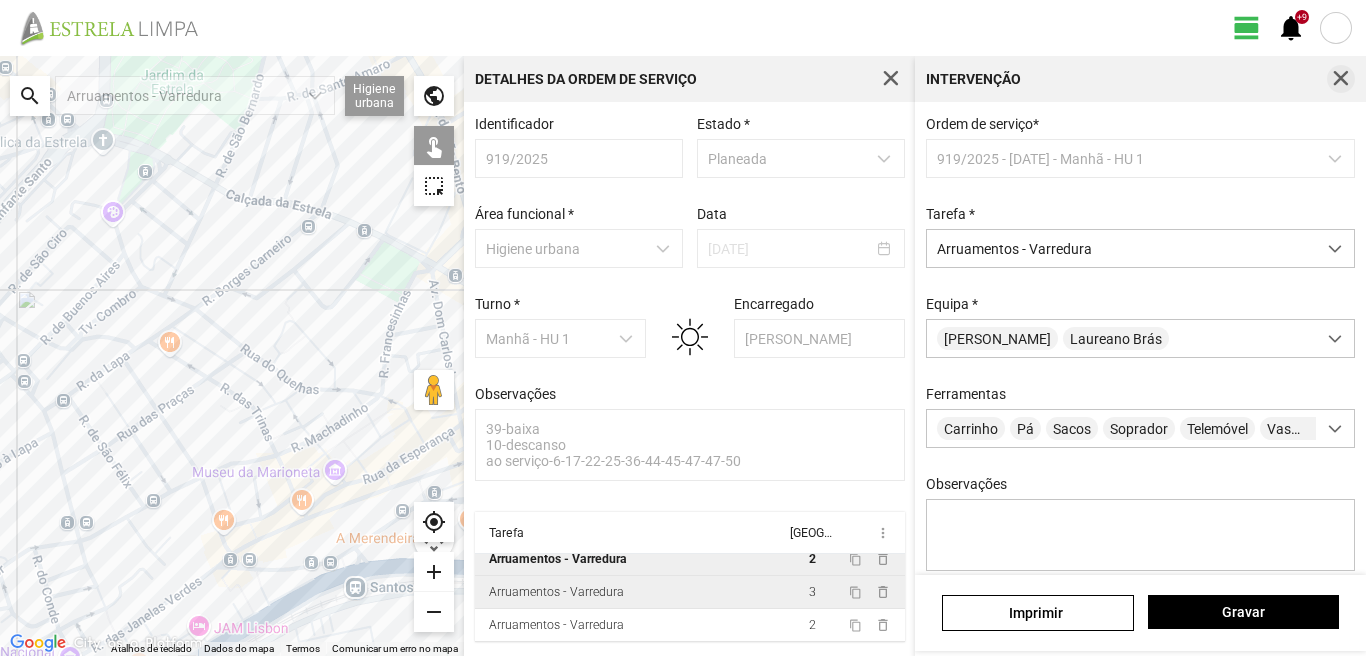 click at bounding box center (1341, 79) 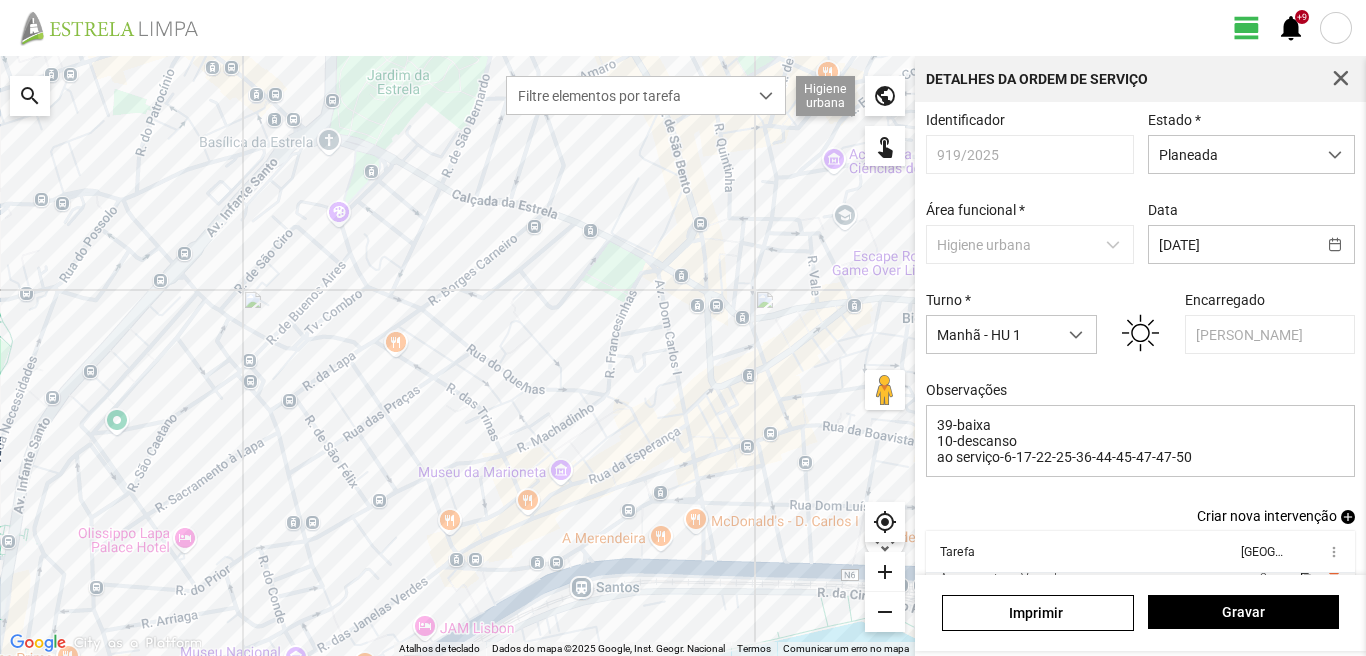 scroll, scrollTop: 109, scrollLeft: 0, axis: vertical 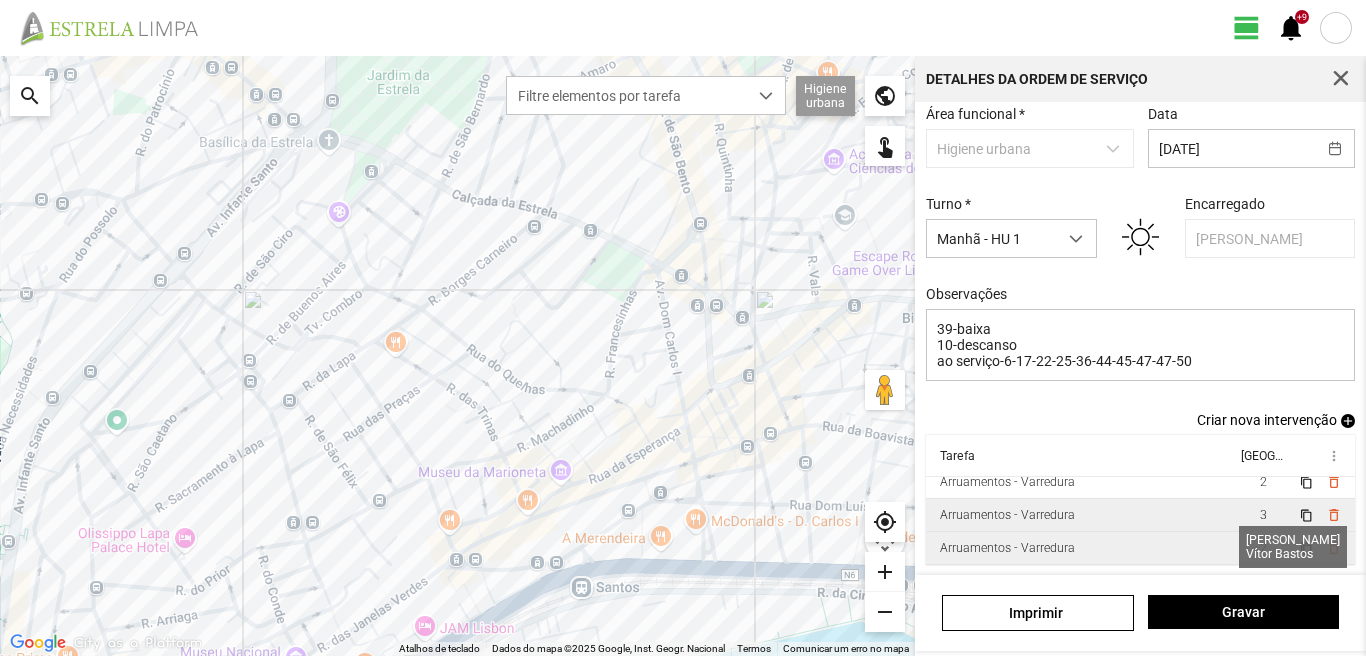 click on "2" at bounding box center (1263, 548) 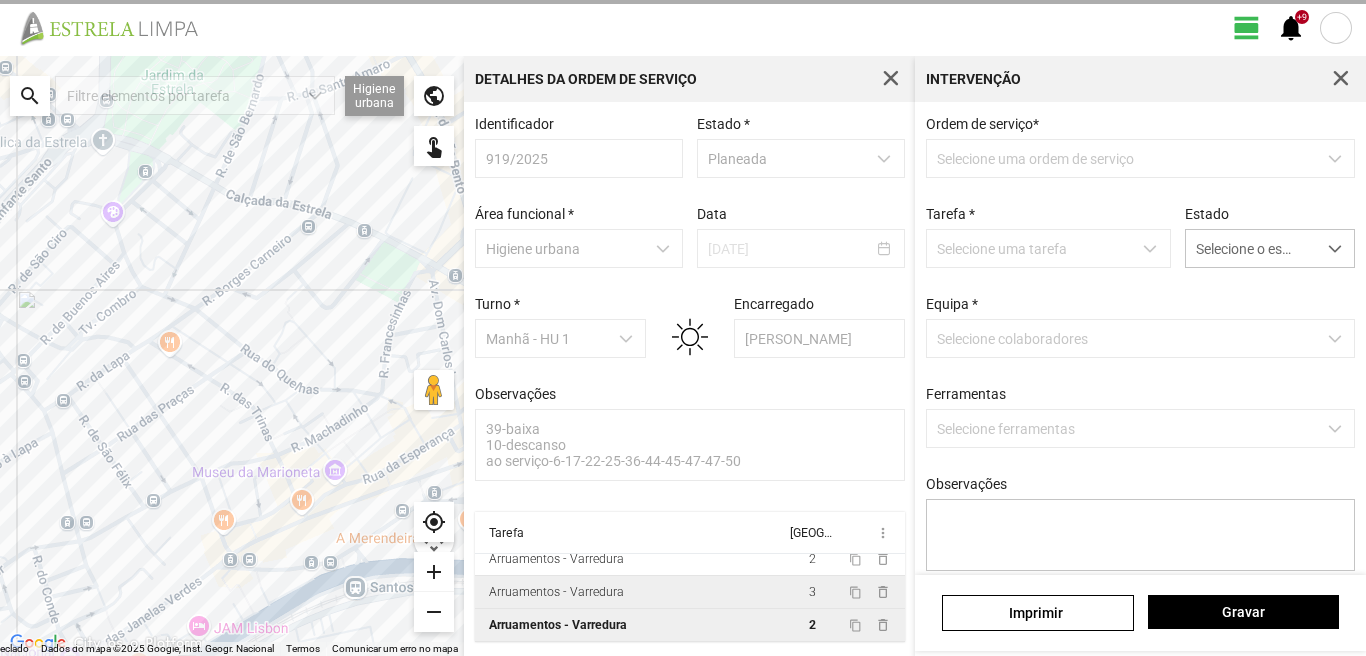 scroll, scrollTop: 4, scrollLeft: 0, axis: vertical 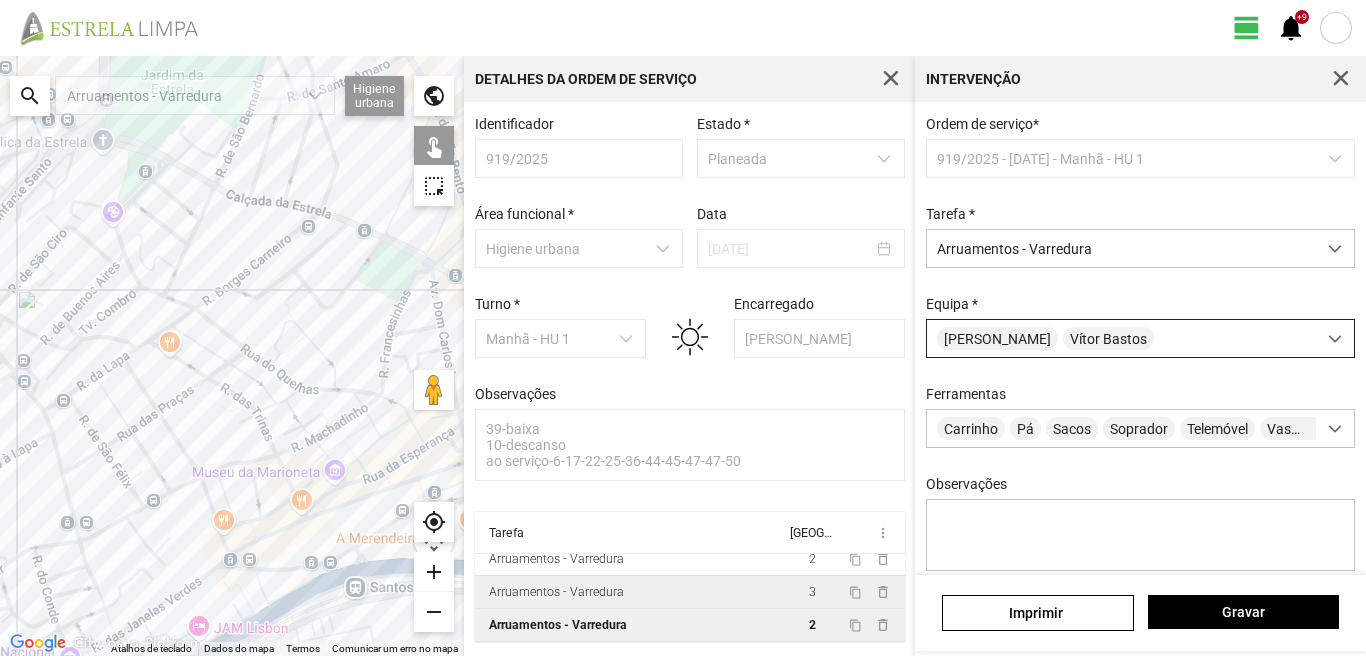 click on "Paula Pinto   Vítor Bastos" at bounding box center (1121, 338) 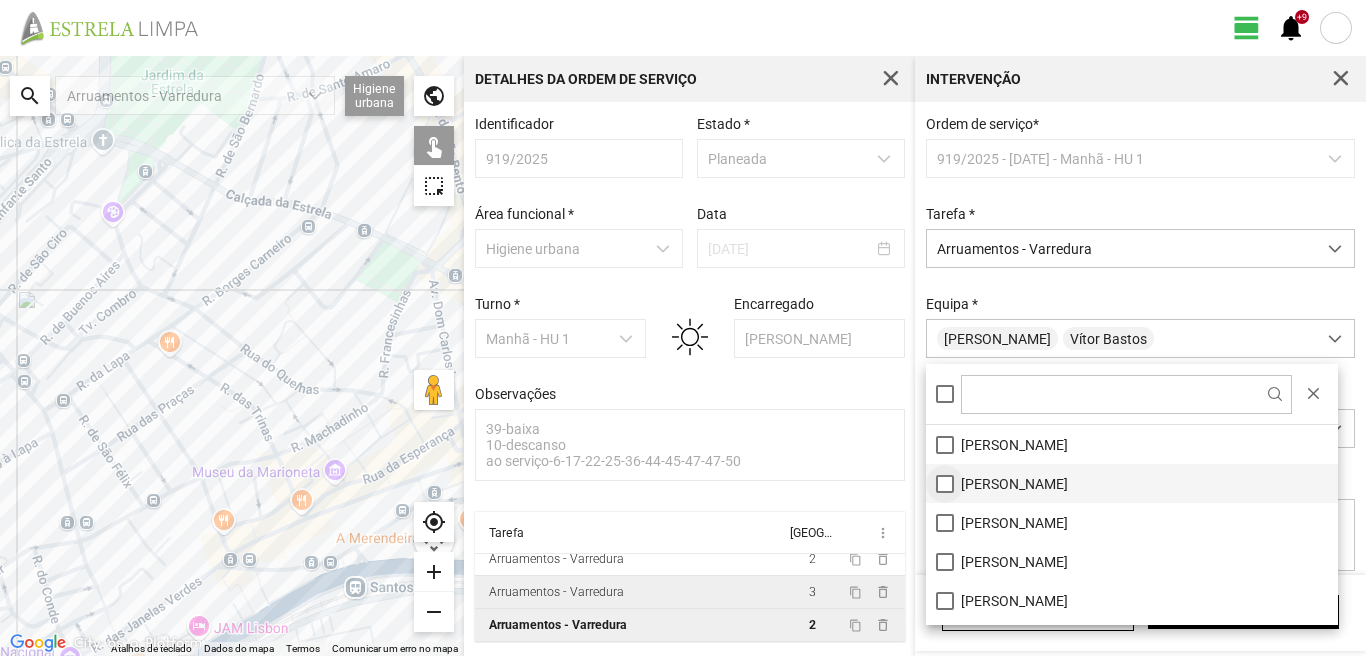 click on "Artur Pereira" at bounding box center (1132, 483) 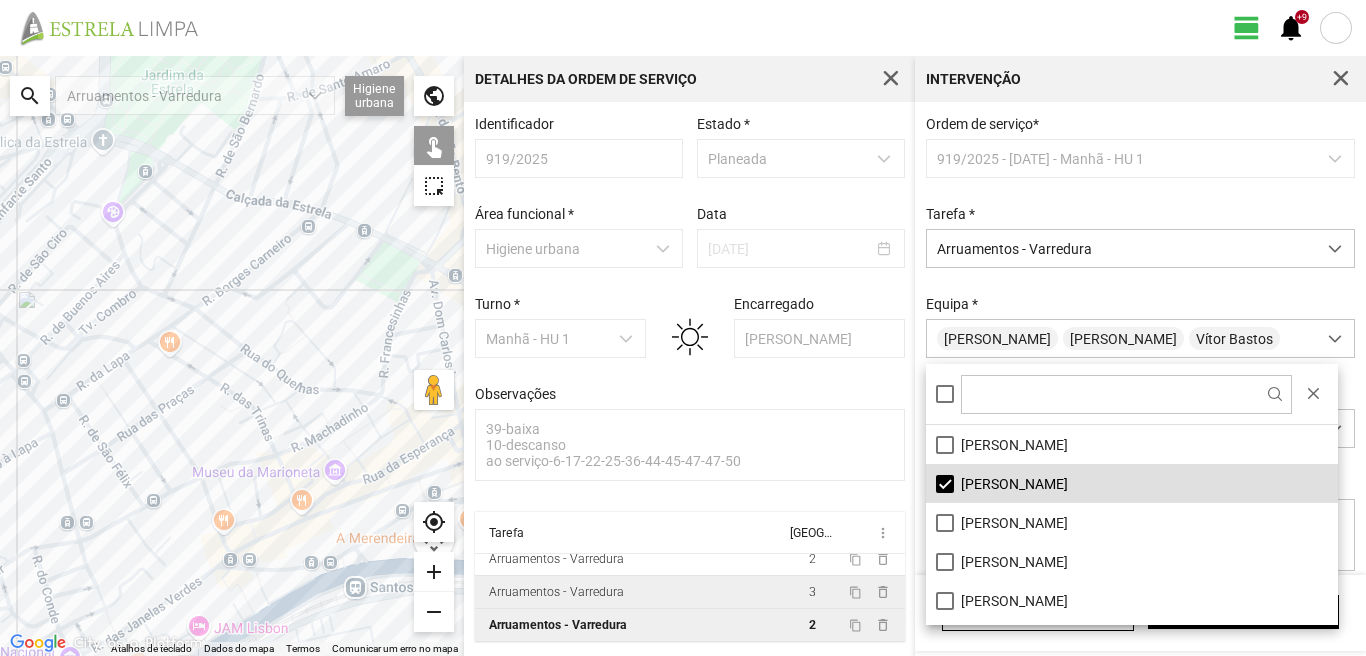 click on "Para navegar, prima as teclas de seta." 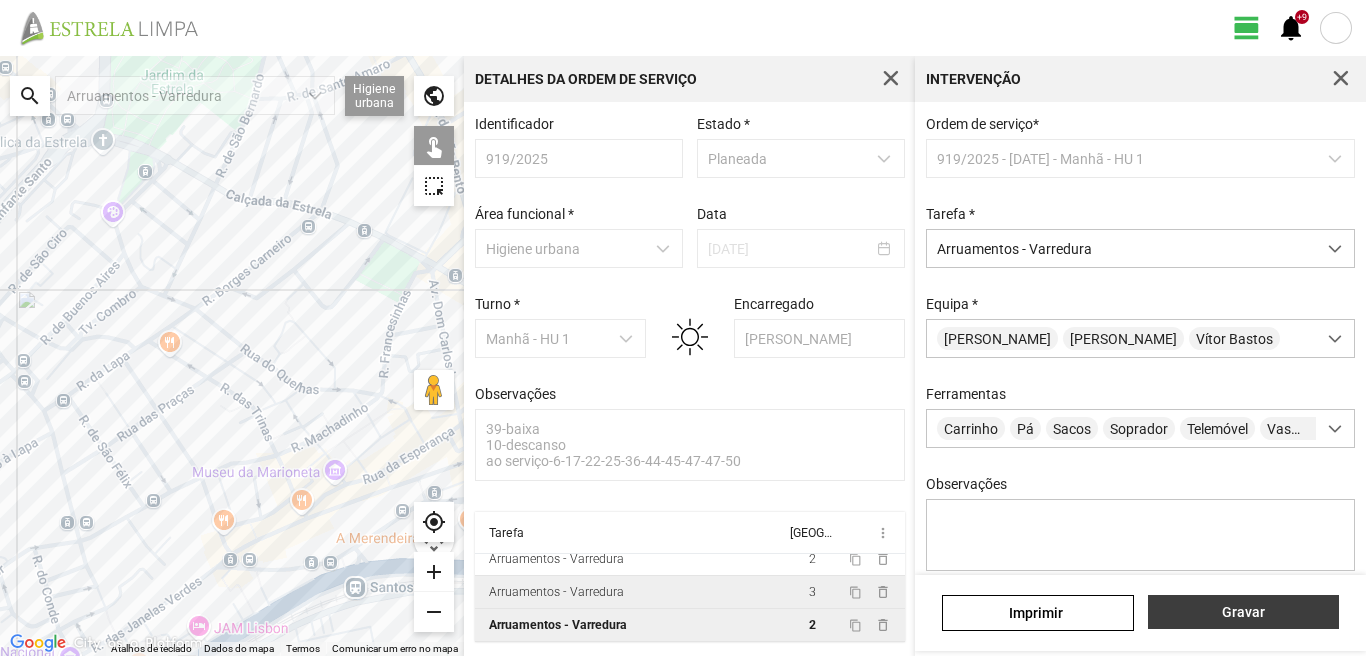 click on "Gravar" at bounding box center [1243, 612] 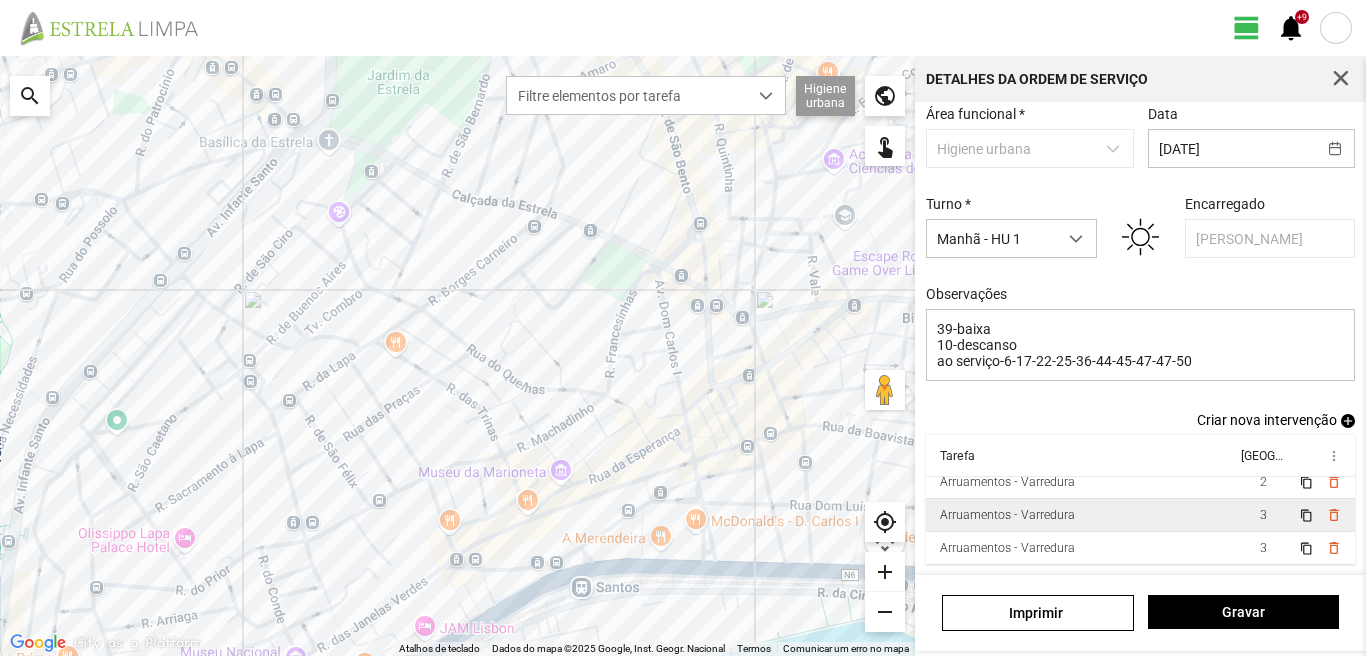 scroll, scrollTop: 109, scrollLeft: 0, axis: vertical 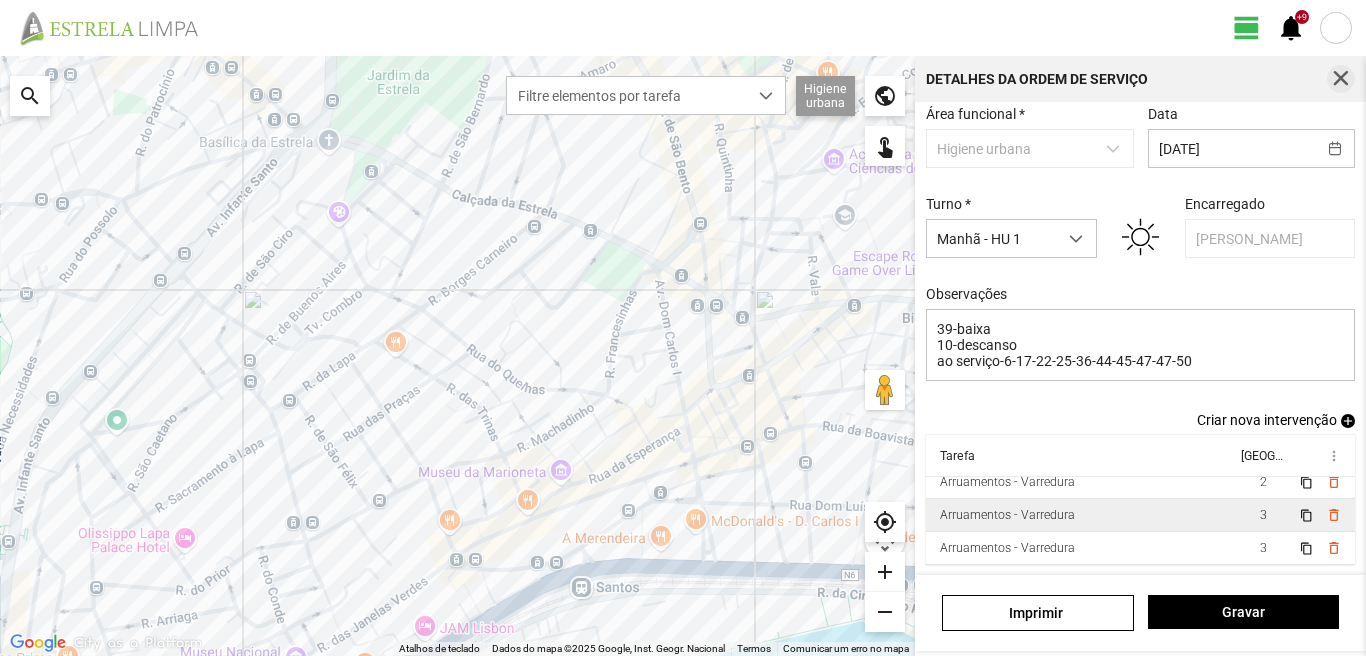 click at bounding box center [1341, 79] 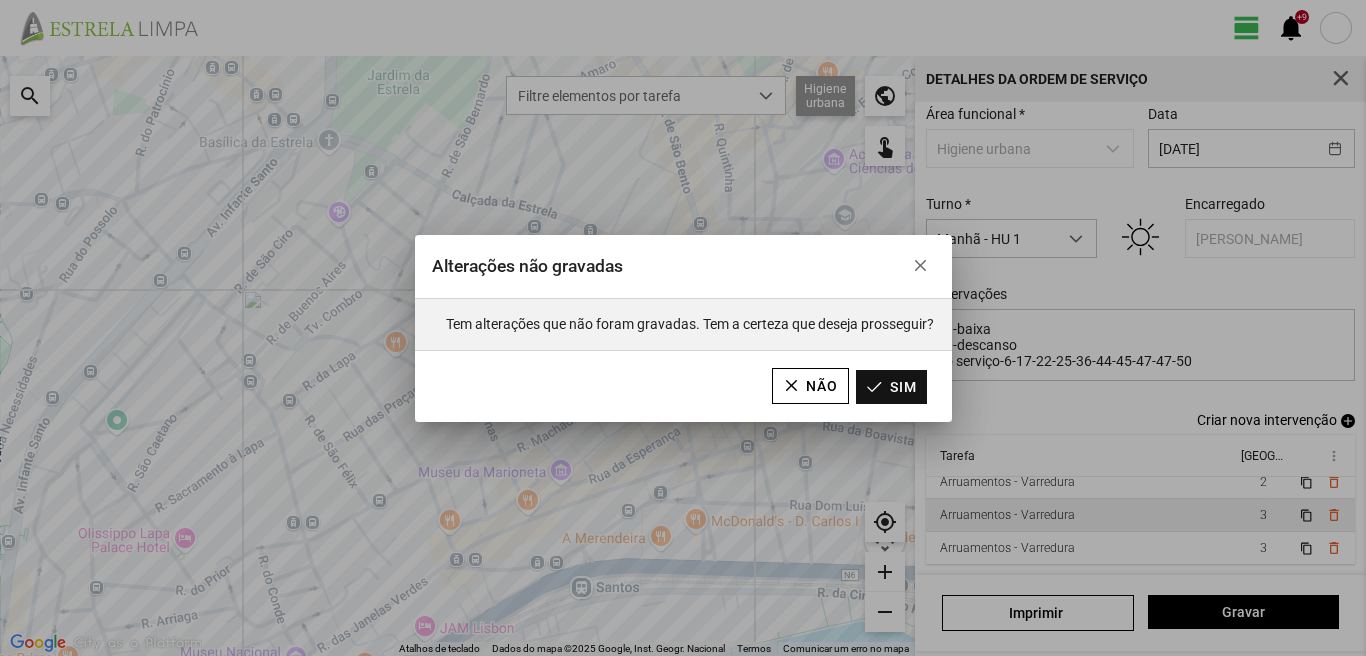 click on "Sim" 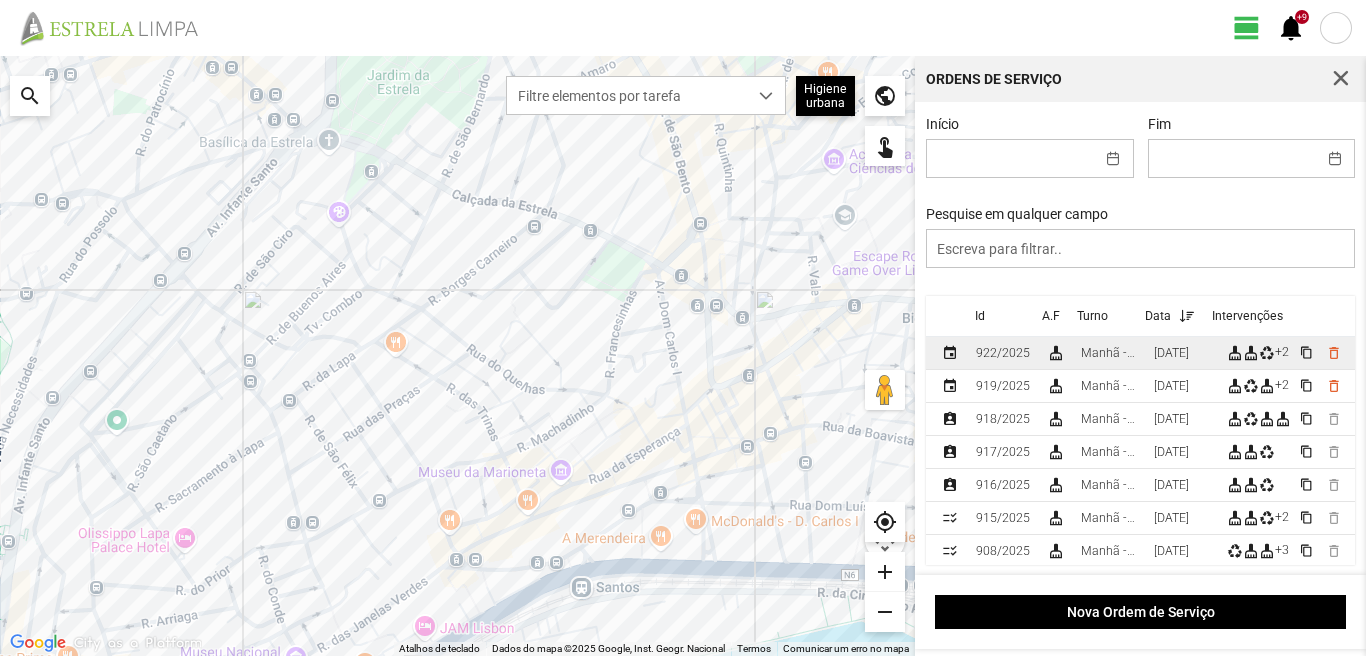 click on "[DATE]" at bounding box center [1171, 353] 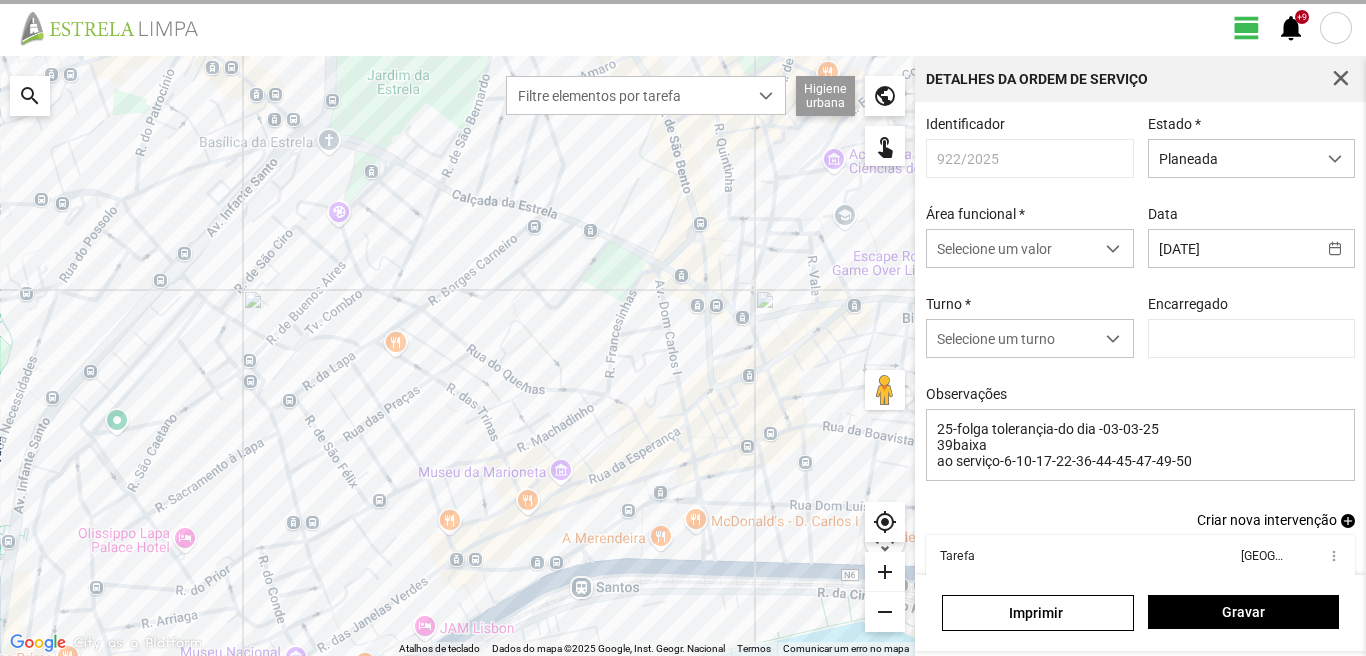 type on "Marco Ferreira" 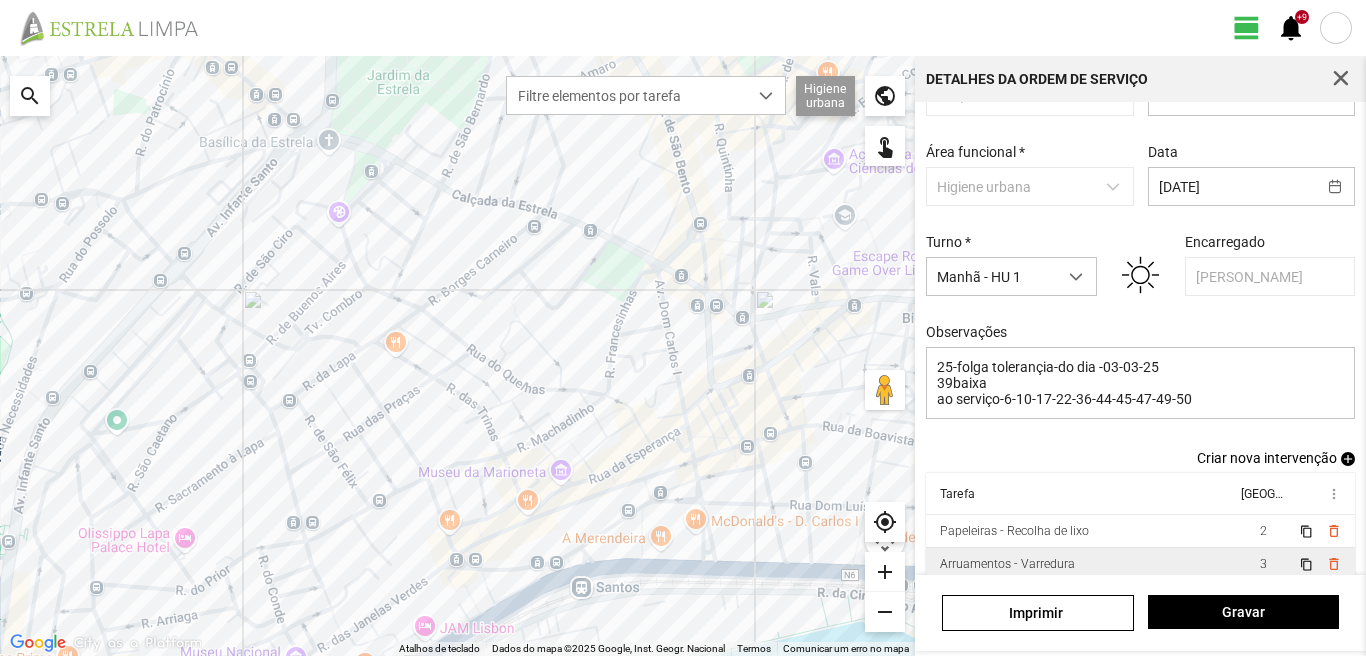 scroll, scrollTop: 109, scrollLeft: 0, axis: vertical 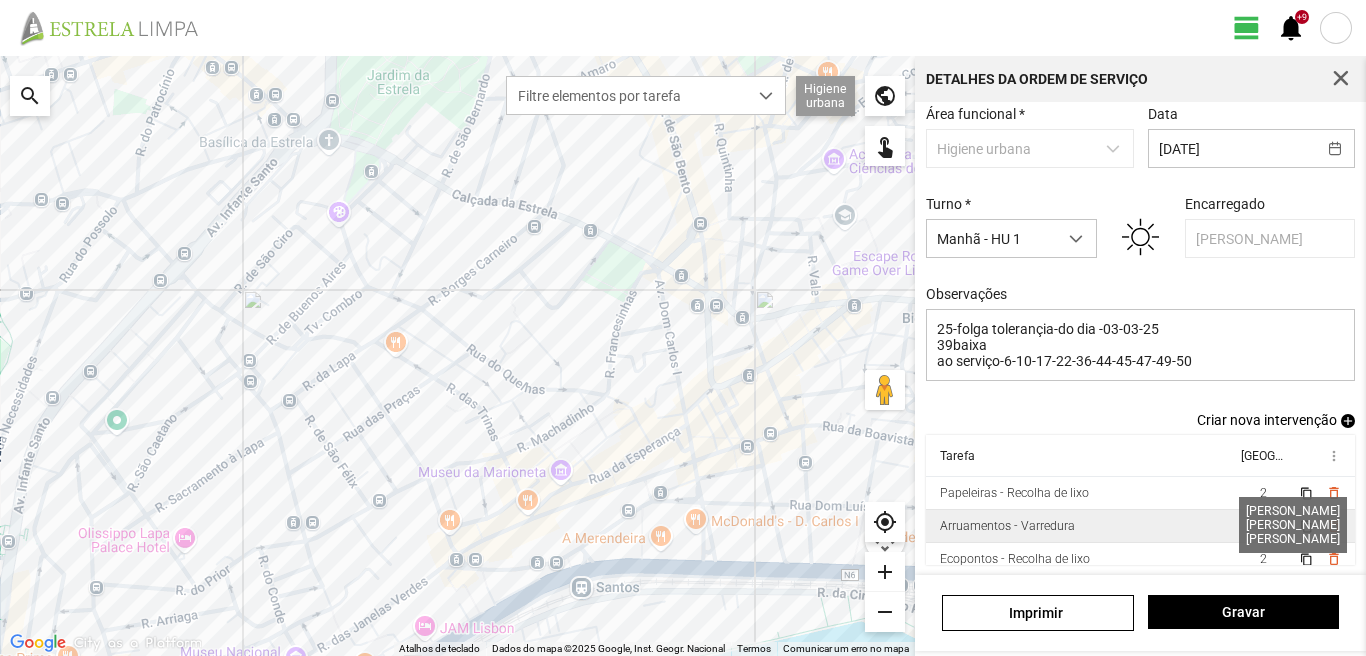 click on "3" at bounding box center [1263, 526] 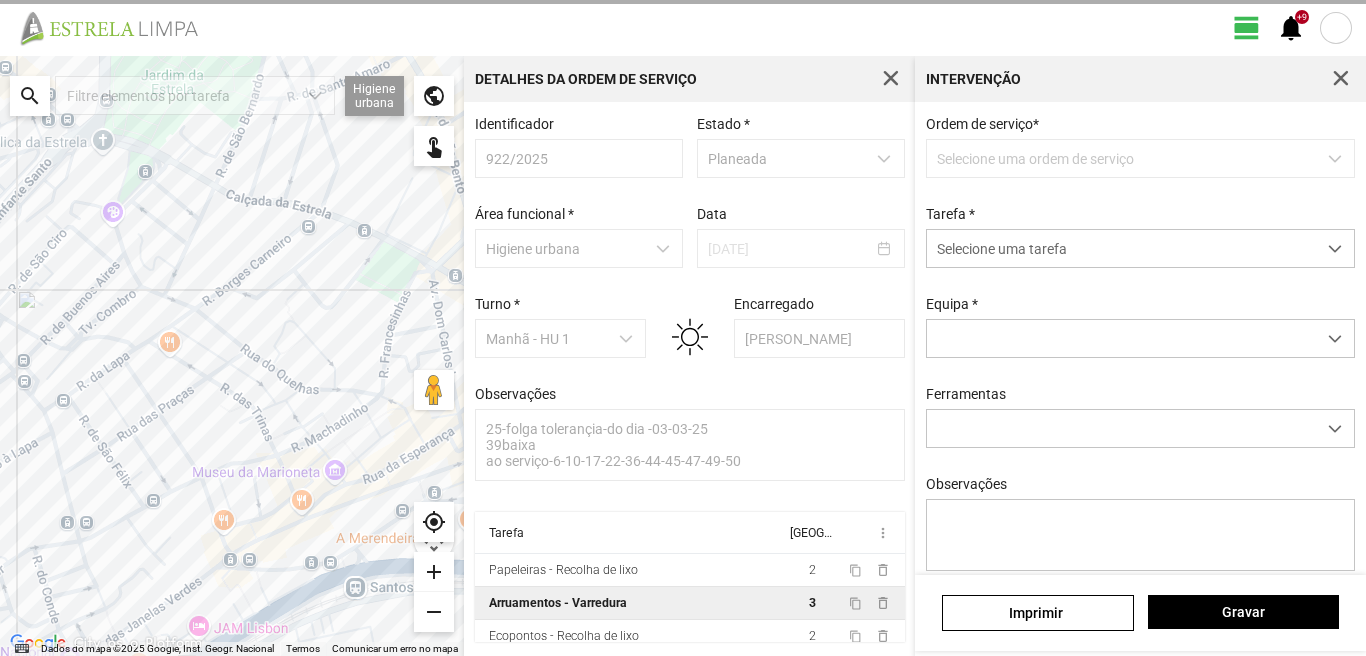 scroll, scrollTop: 4, scrollLeft: 0, axis: vertical 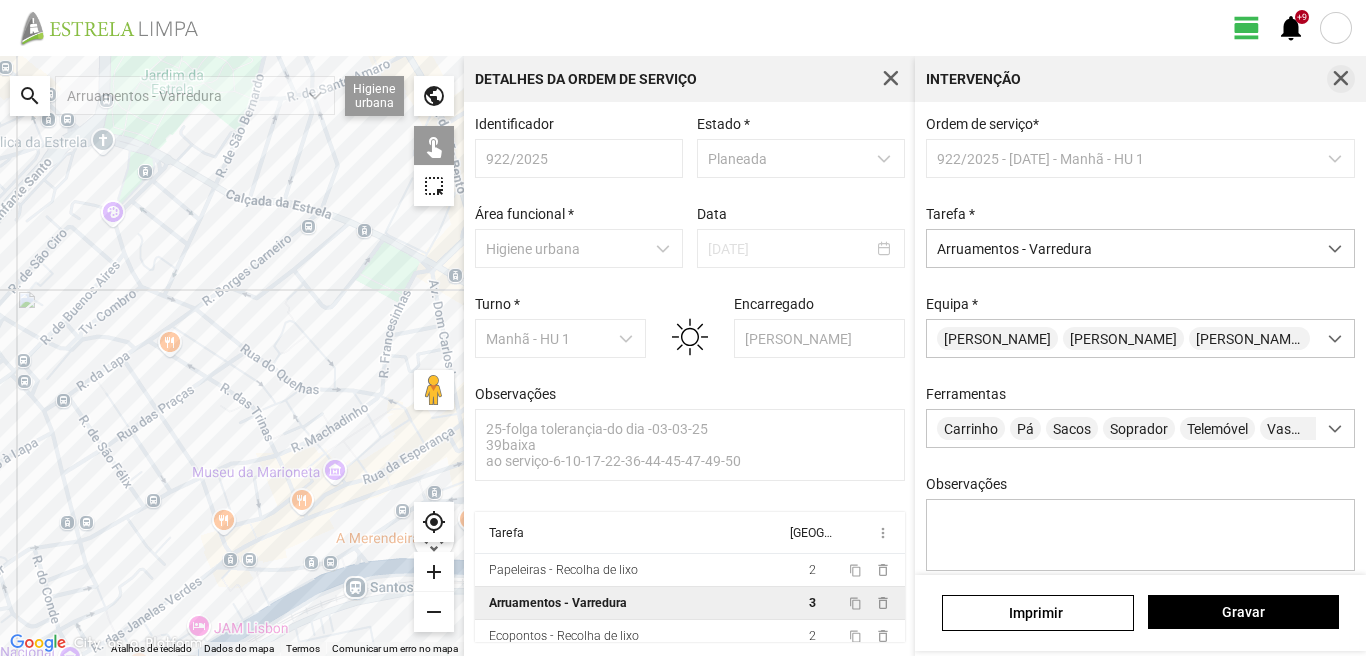 click at bounding box center (1341, 79) 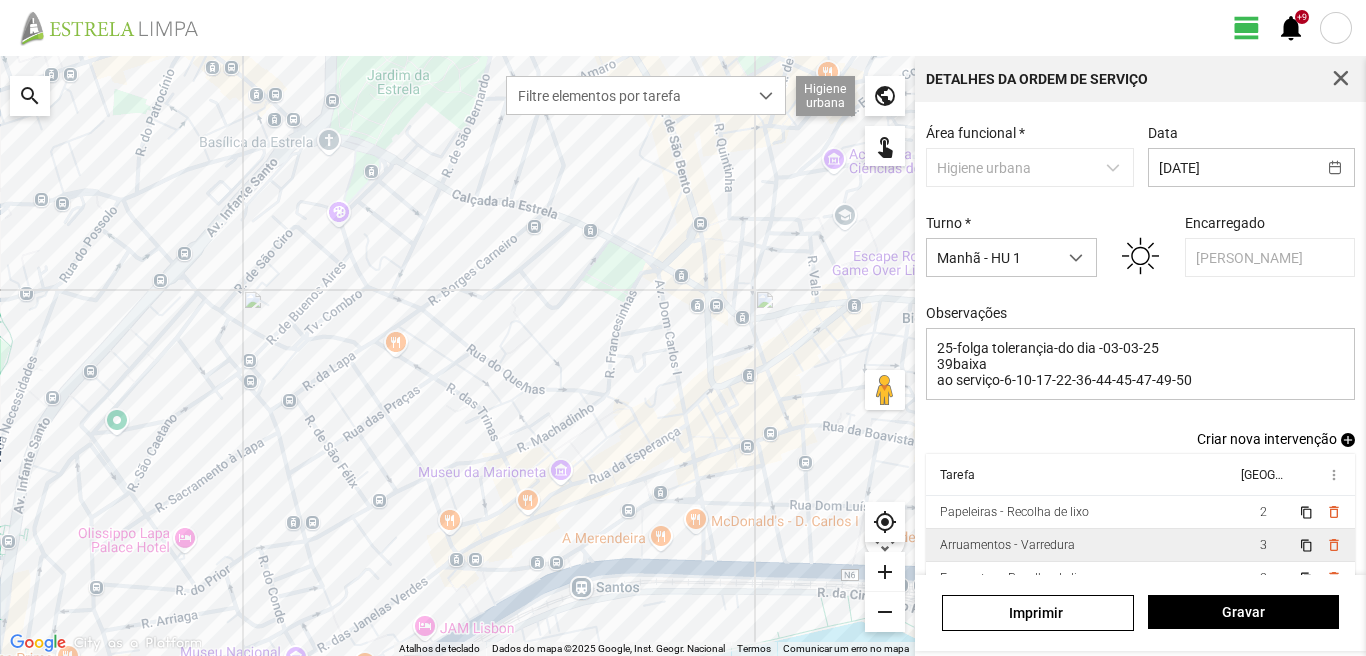 scroll, scrollTop: 109, scrollLeft: 0, axis: vertical 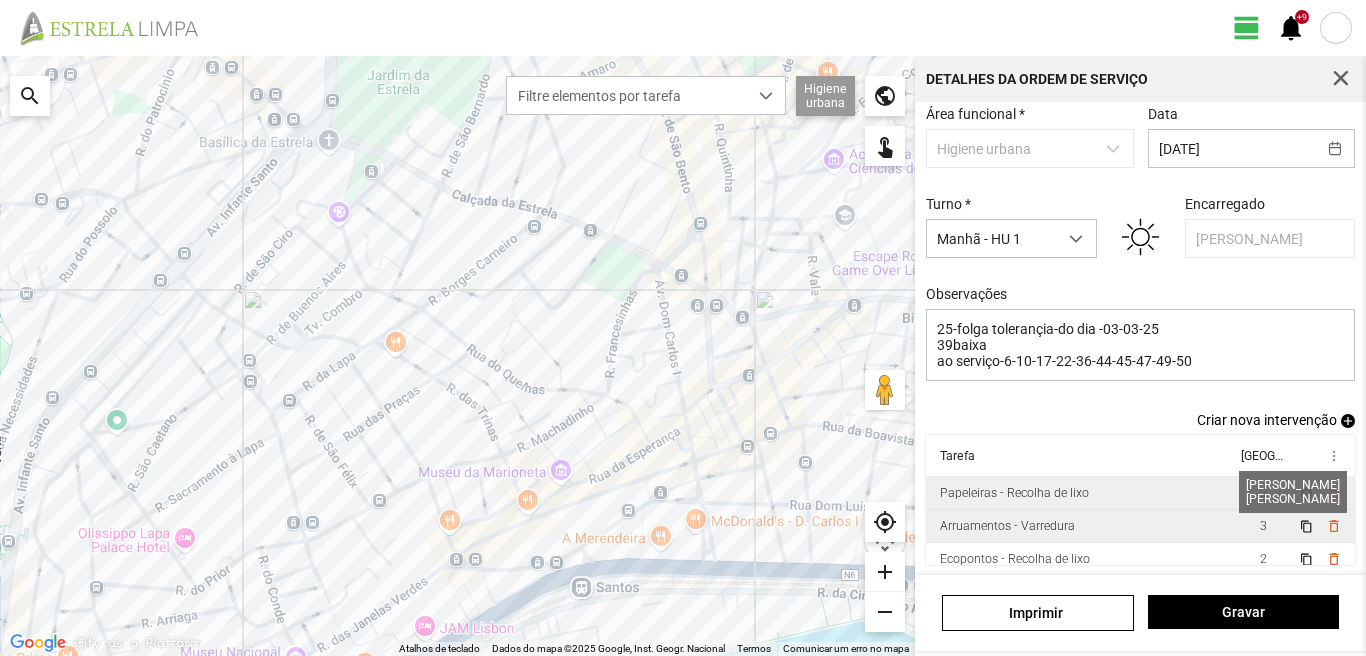 click on "2" at bounding box center (1263, 493) 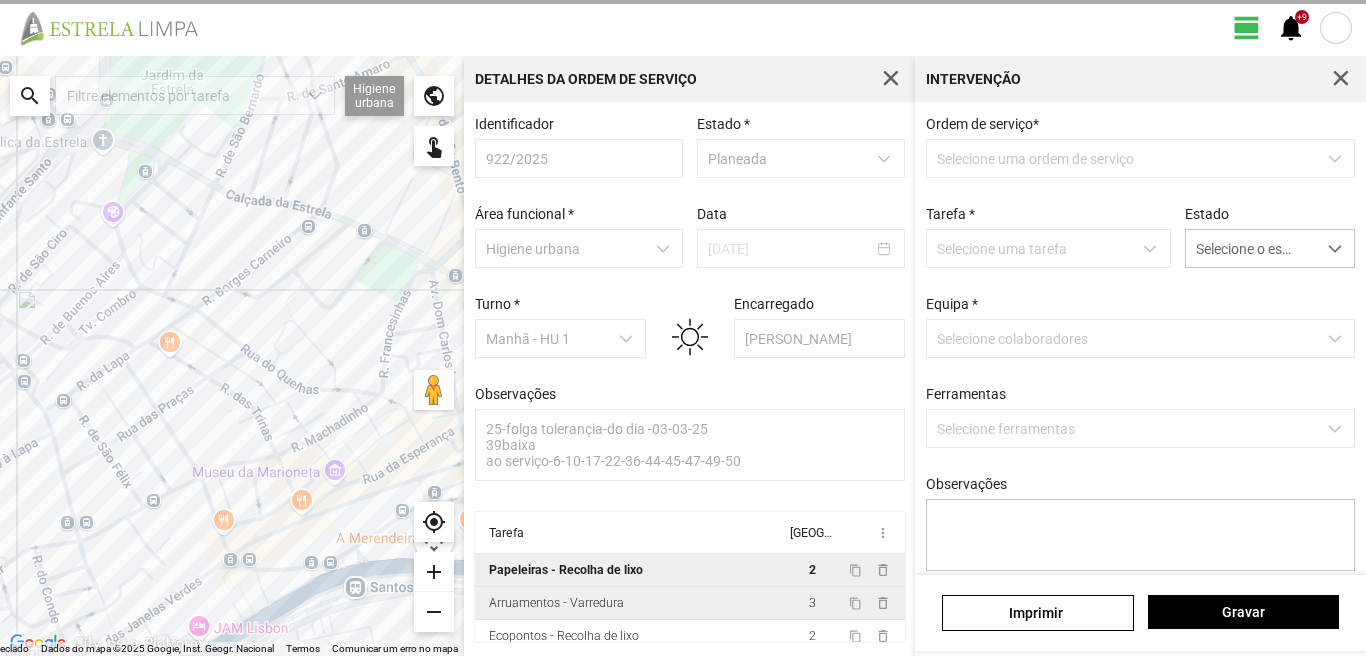 scroll, scrollTop: 4, scrollLeft: 0, axis: vertical 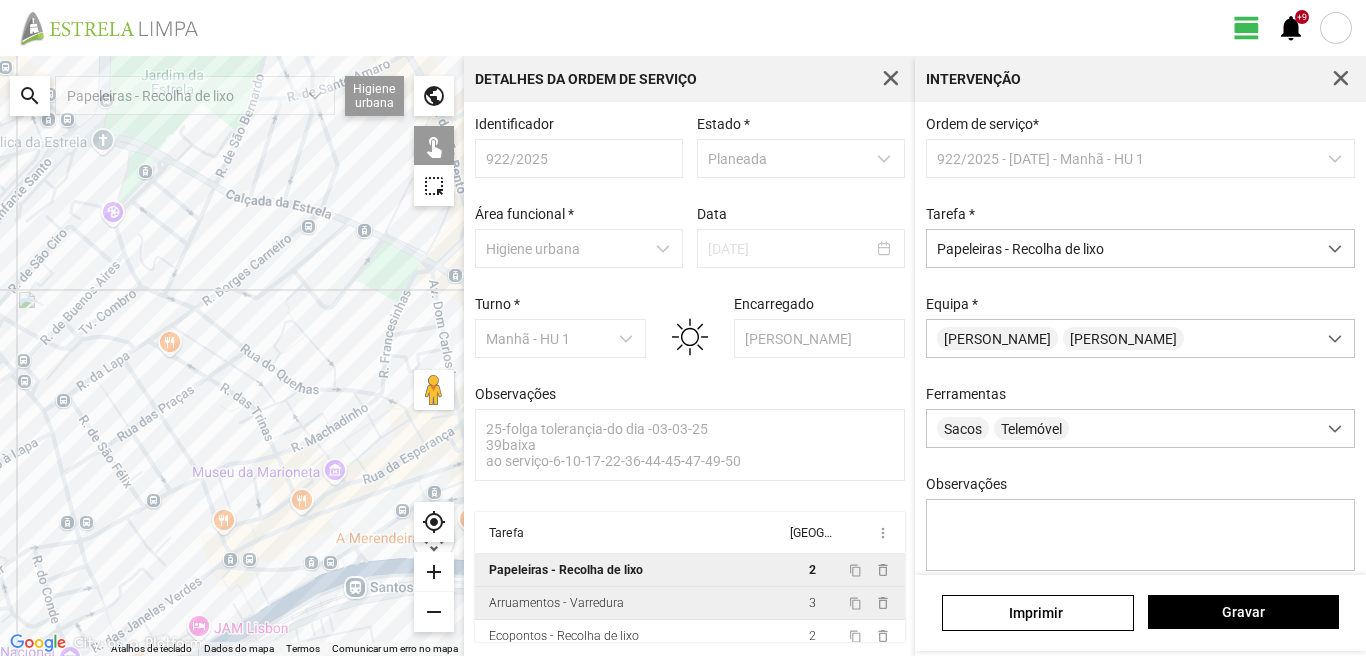 click on "Intervenção" at bounding box center (1140, 79) 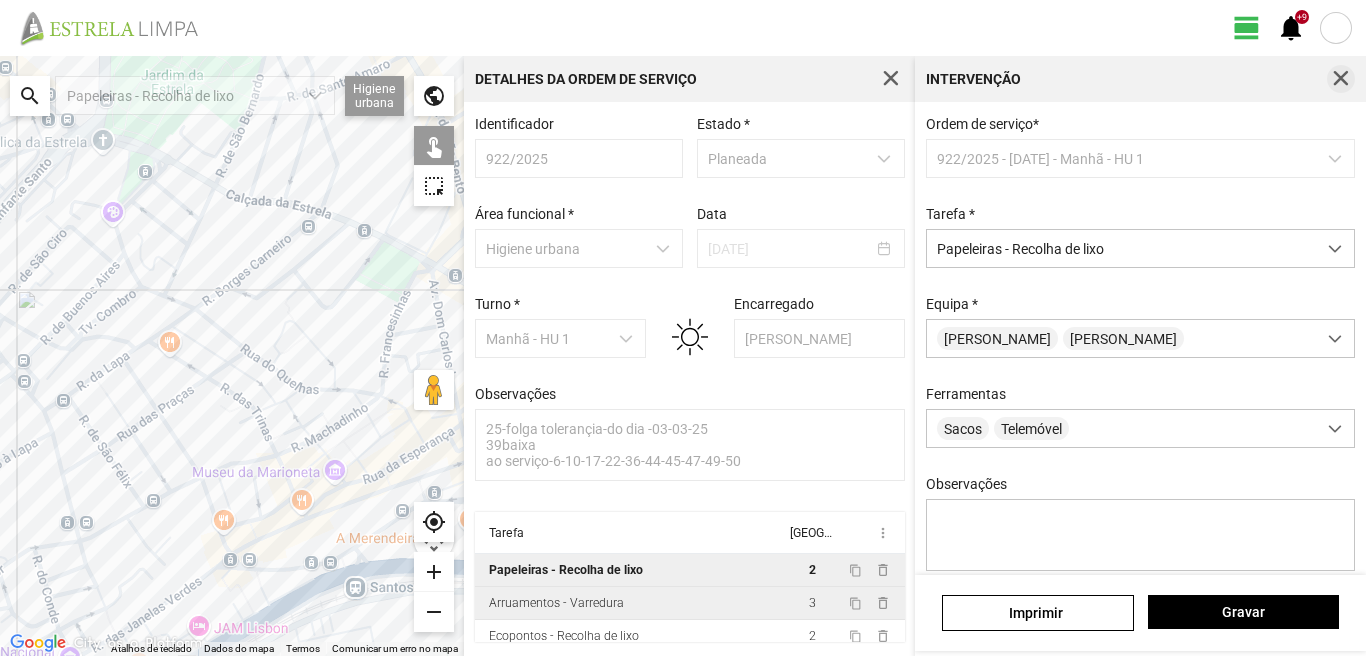 click at bounding box center (1341, 79) 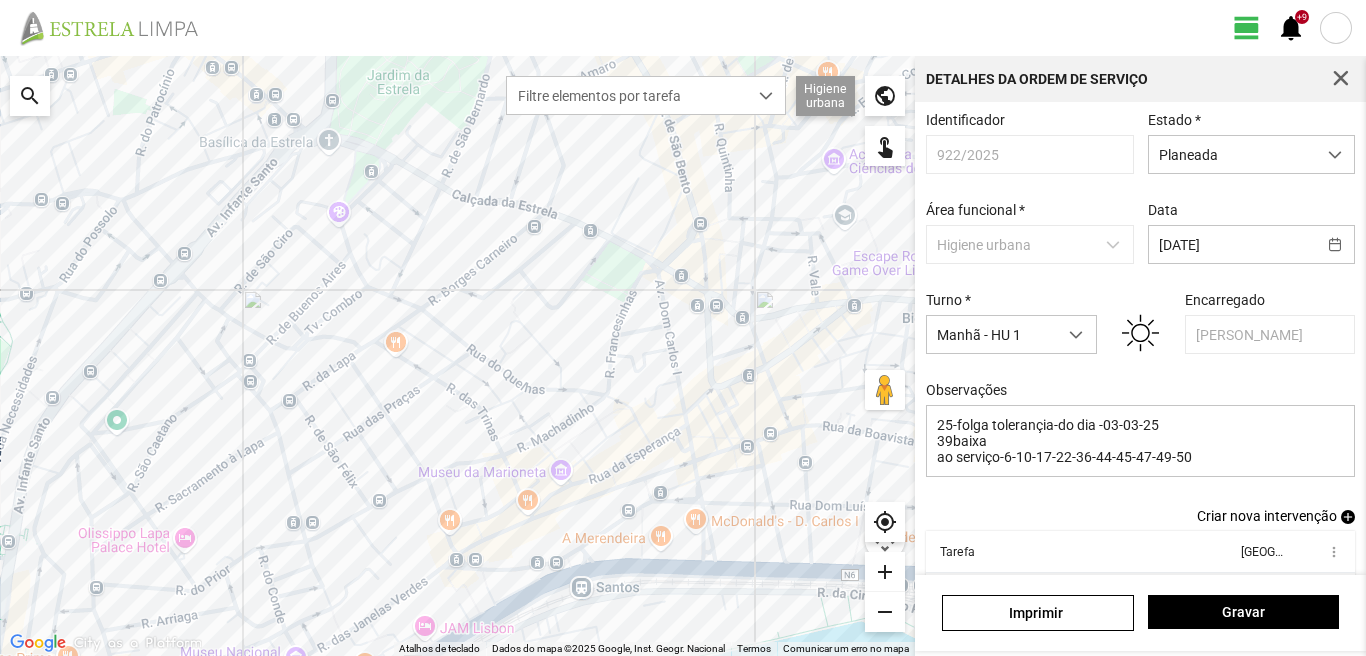 scroll, scrollTop: 77, scrollLeft: 0, axis: vertical 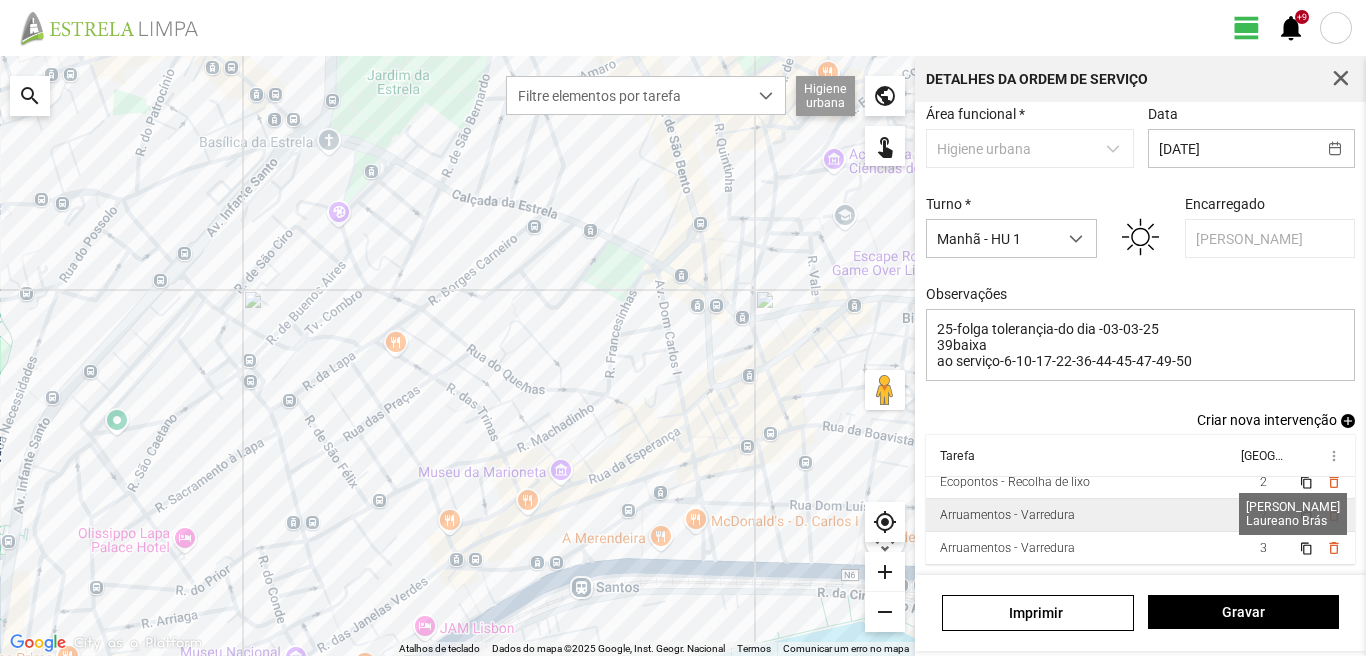 click on "2" at bounding box center [1263, 515] 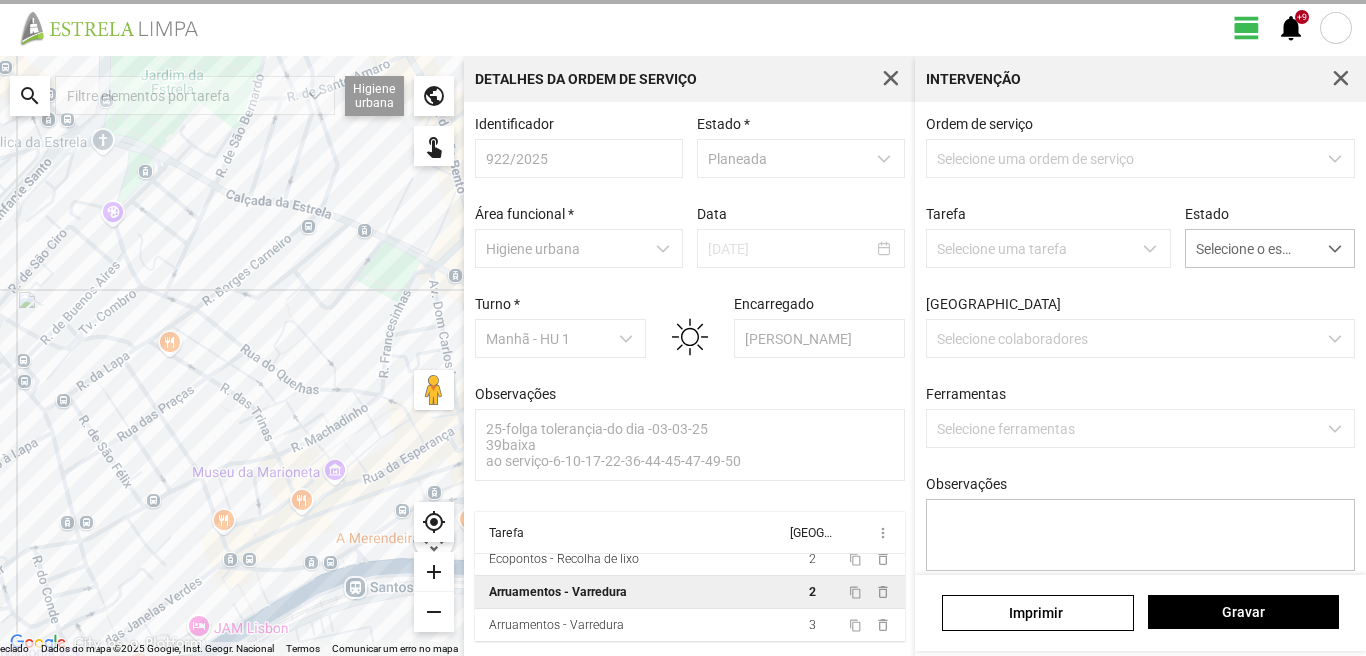 scroll, scrollTop: 4, scrollLeft: 0, axis: vertical 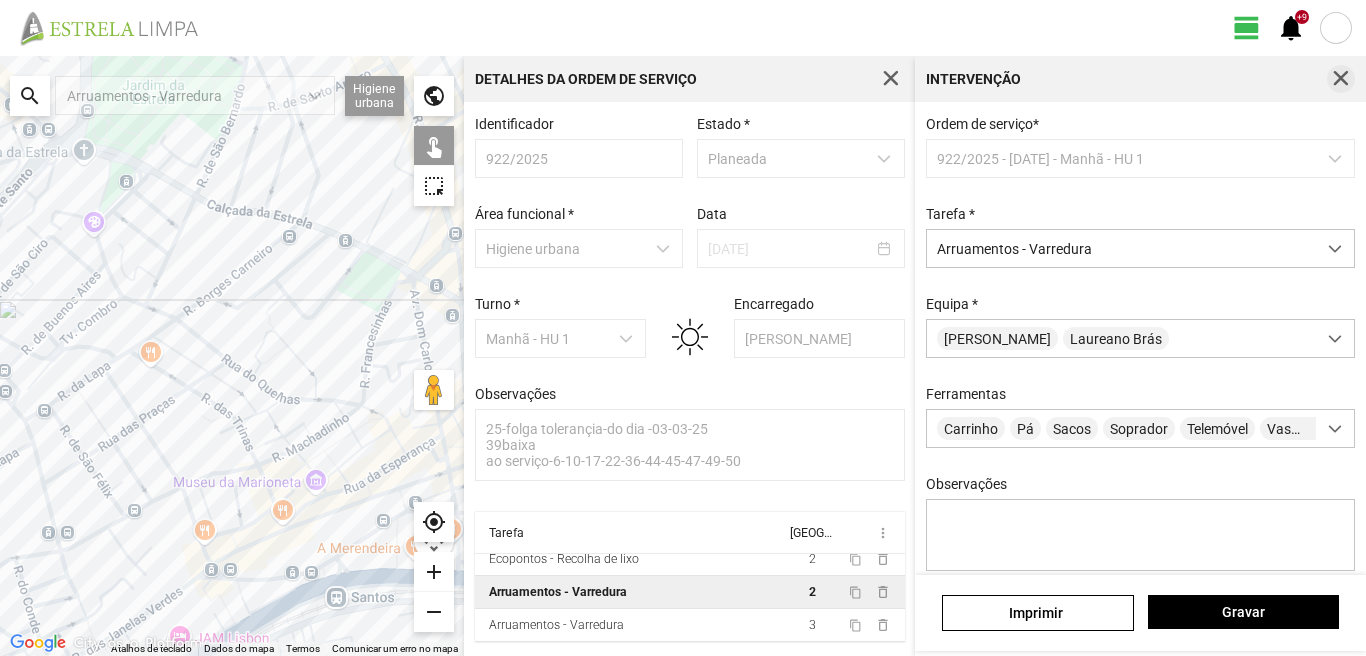 click at bounding box center (1341, 79) 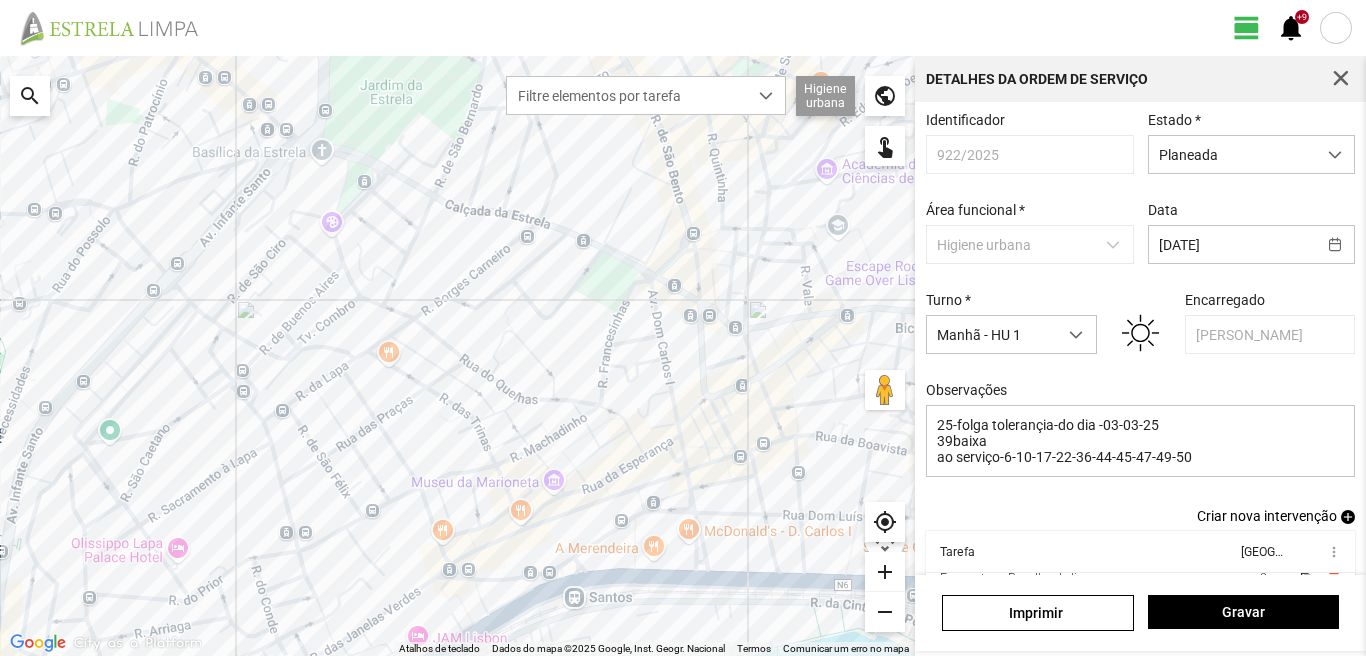 scroll, scrollTop: 109, scrollLeft: 0, axis: vertical 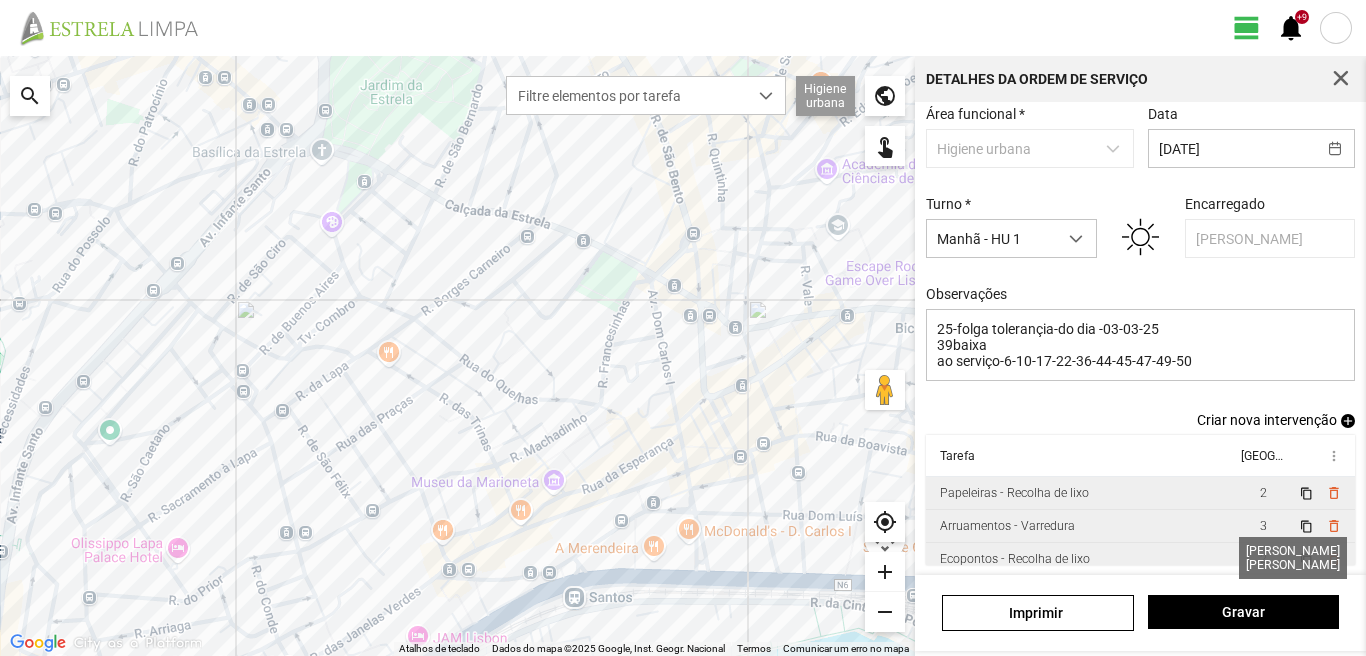 click on "2" at bounding box center [1263, 559] 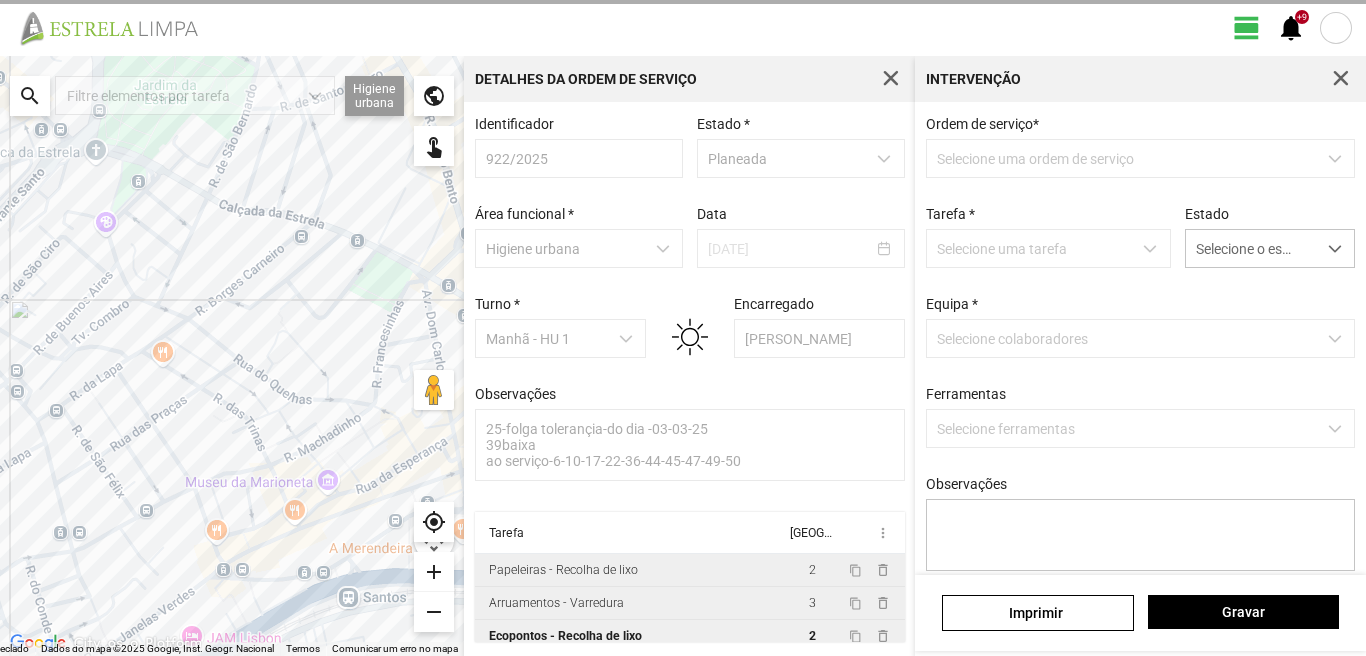 scroll, scrollTop: 4, scrollLeft: 0, axis: vertical 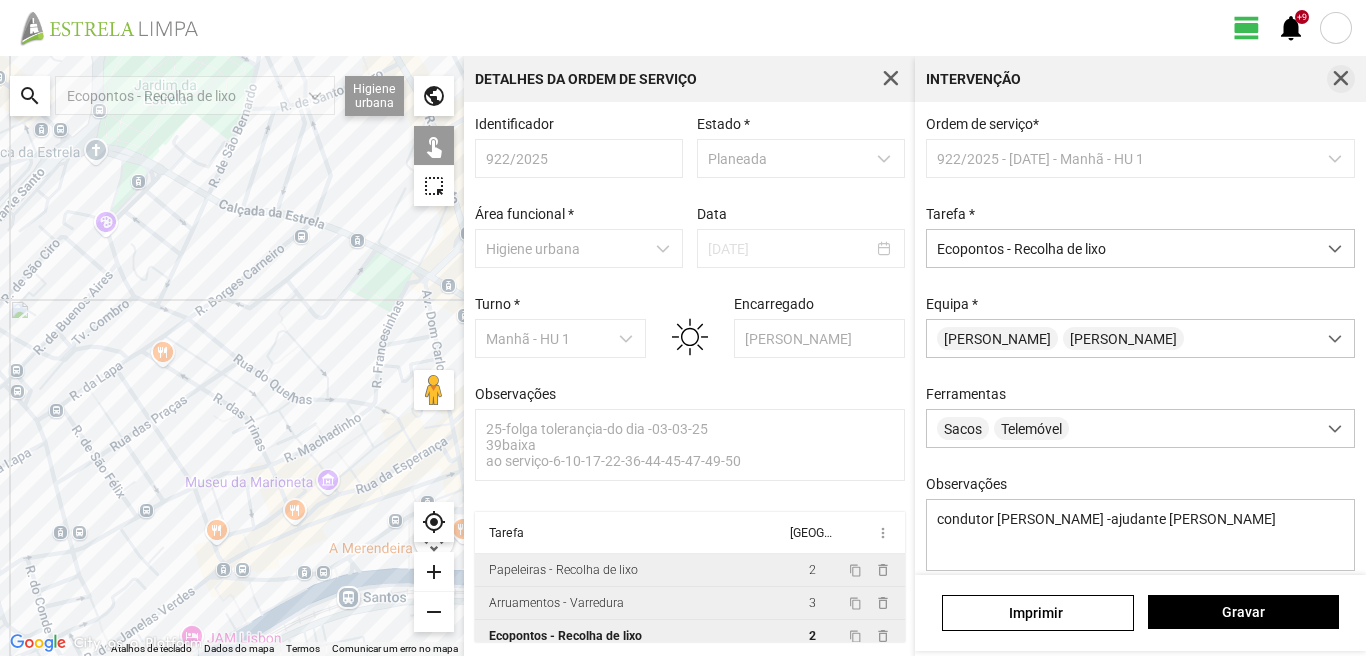 click at bounding box center (1341, 79) 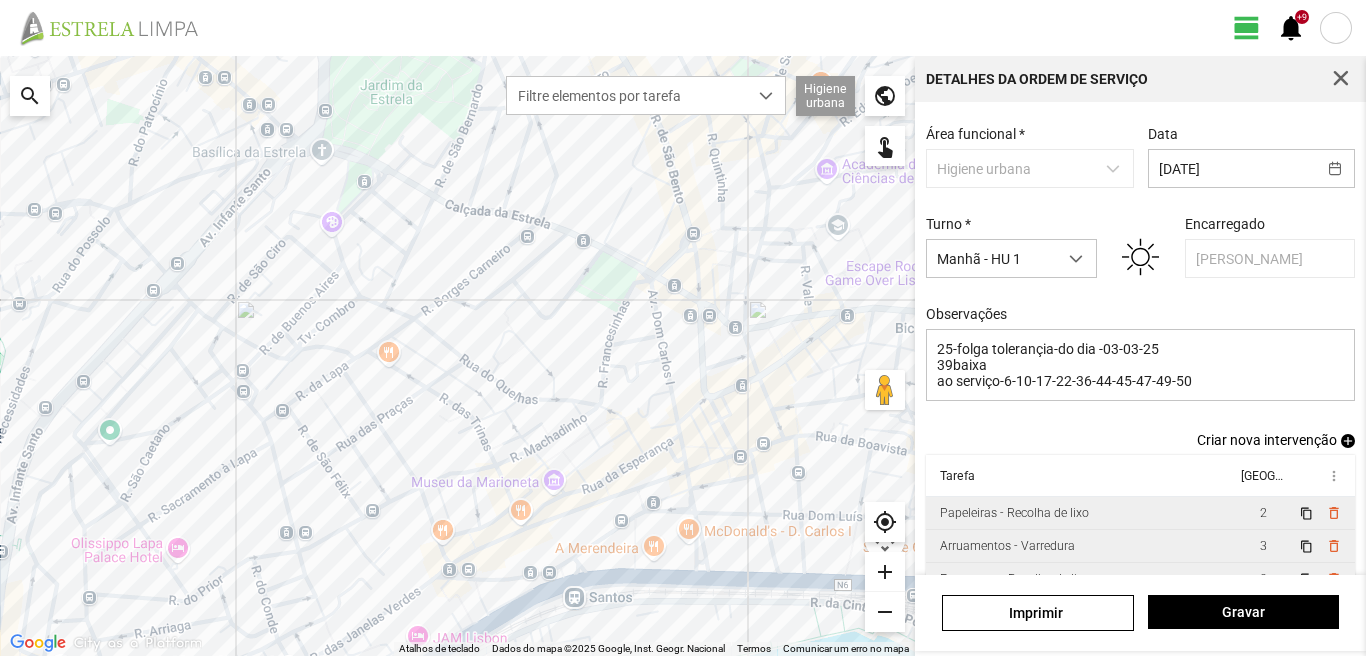 scroll, scrollTop: 109, scrollLeft: 0, axis: vertical 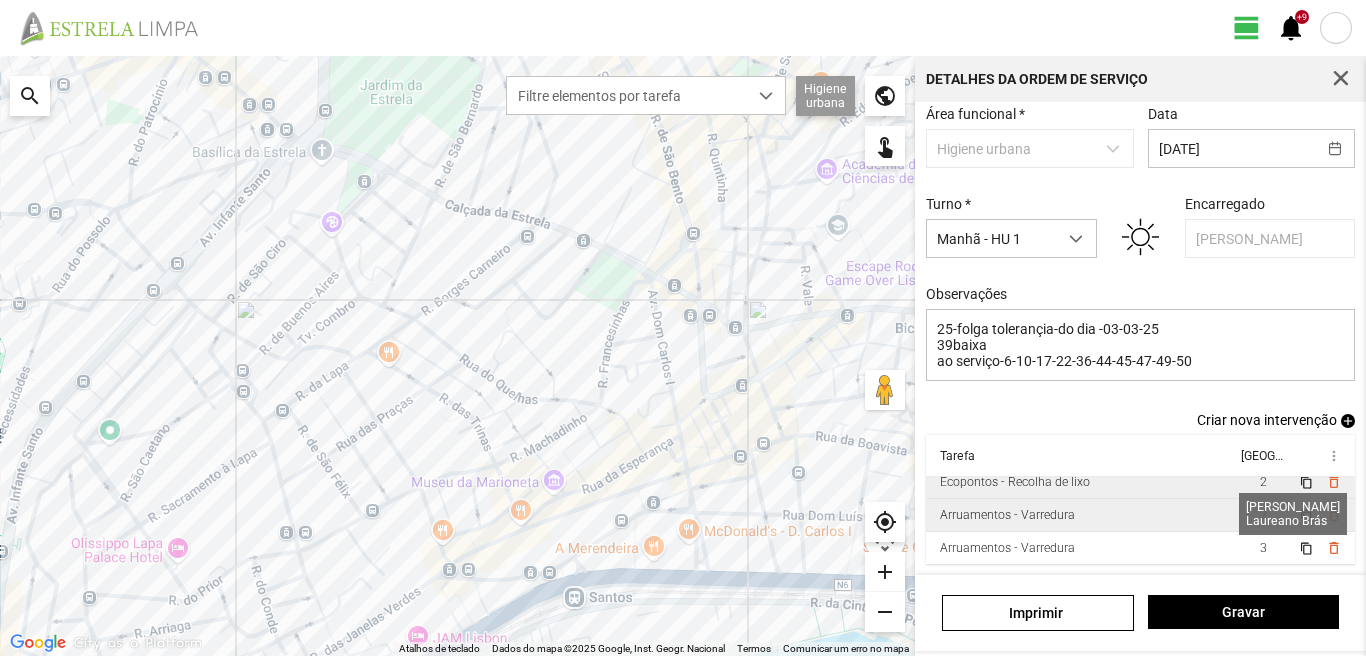 click on "2" at bounding box center [1263, 515] 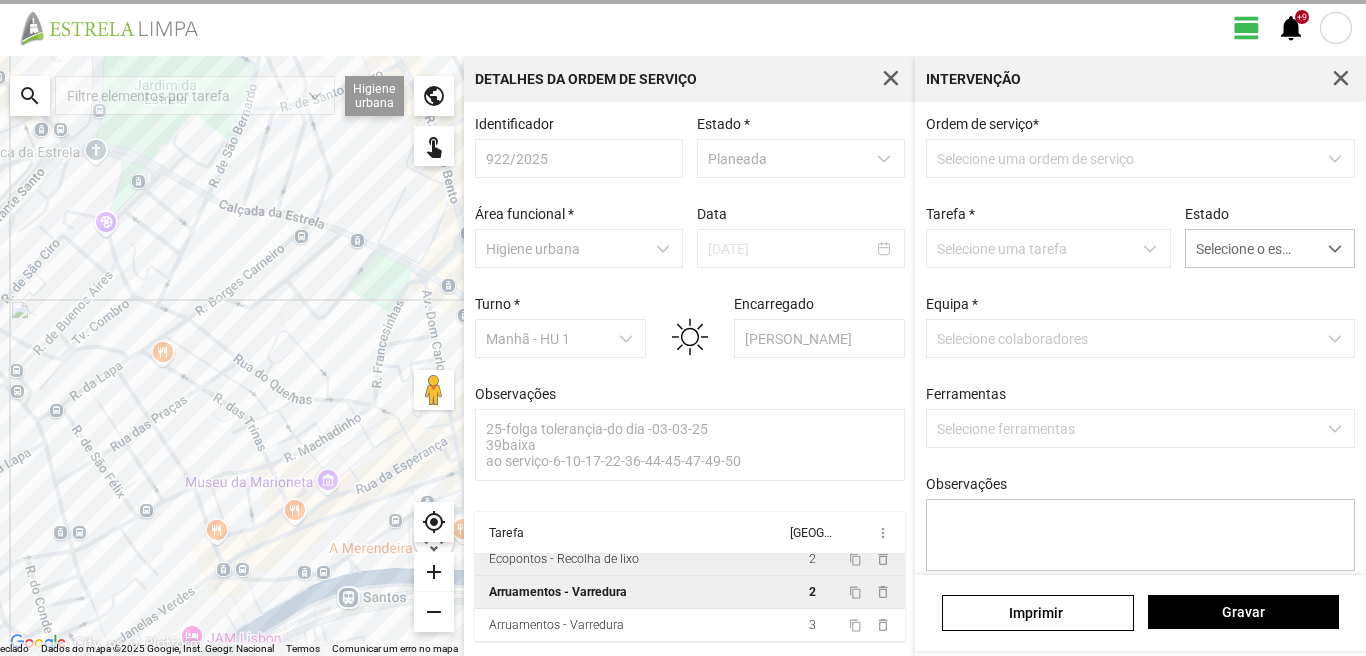 scroll, scrollTop: 4, scrollLeft: 0, axis: vertical 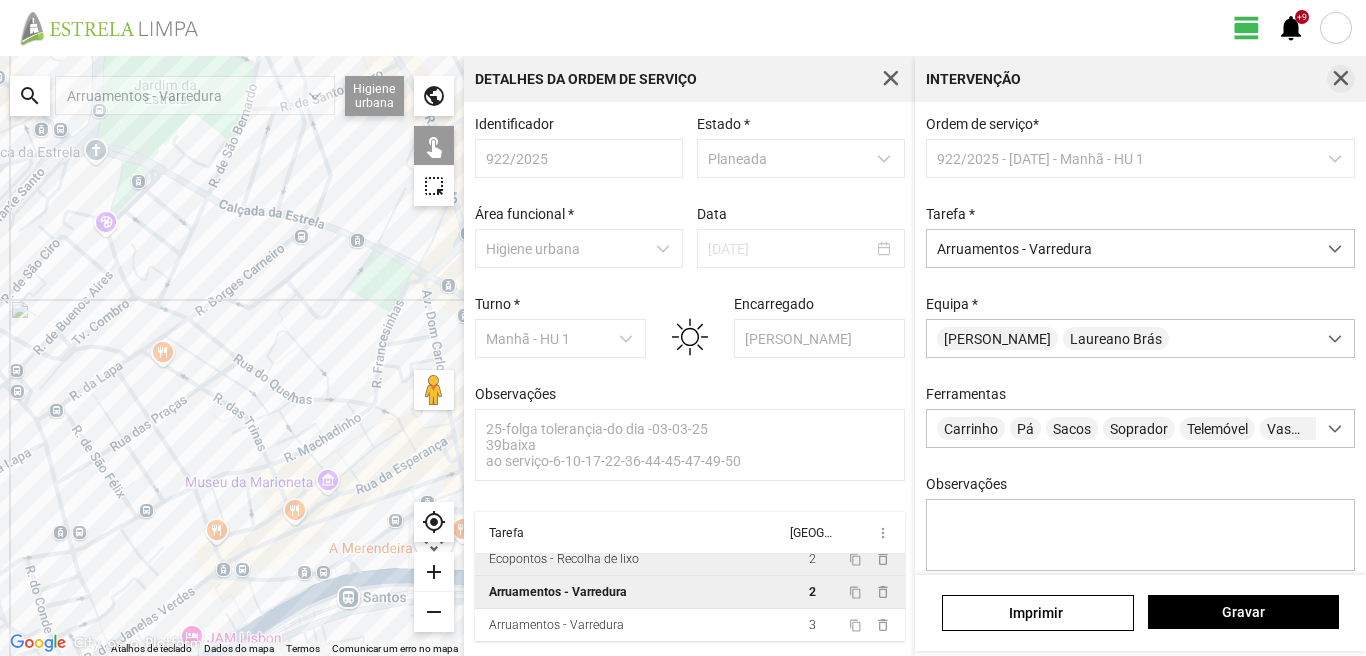 click at bounding box center (1341, 79) 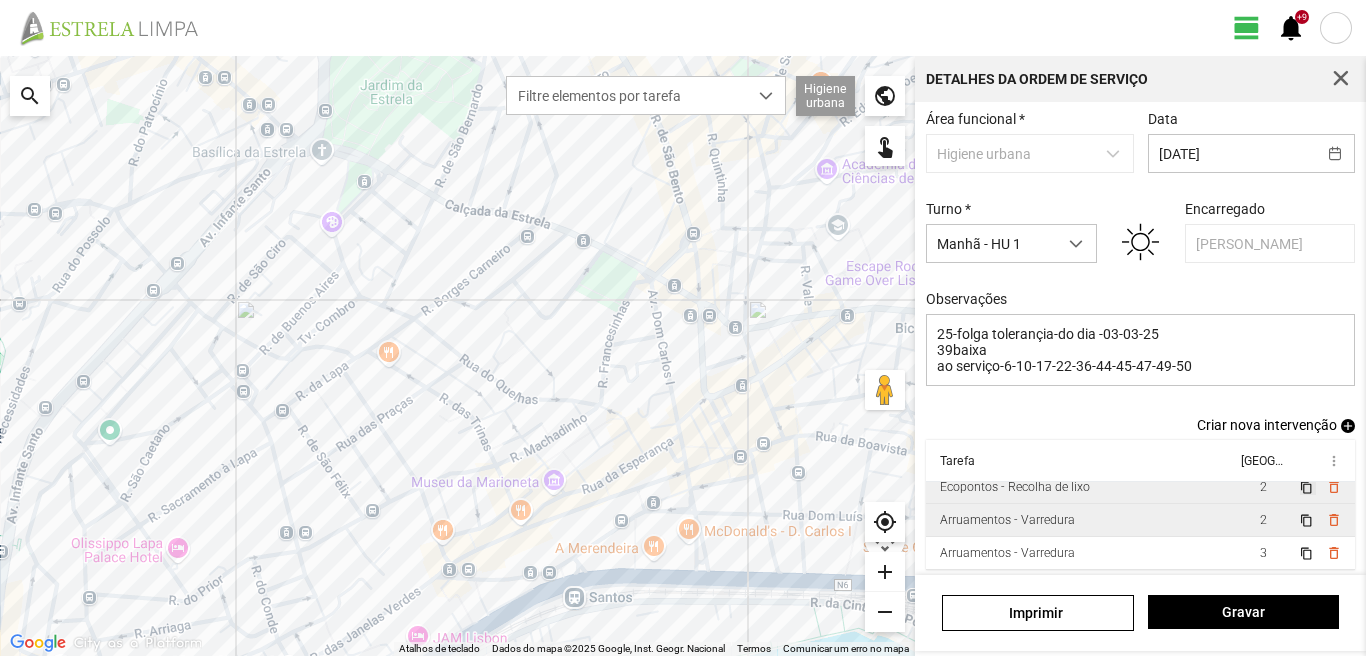 scroll, scrollTop: 109, scrollLeft: 0, axis: vertical 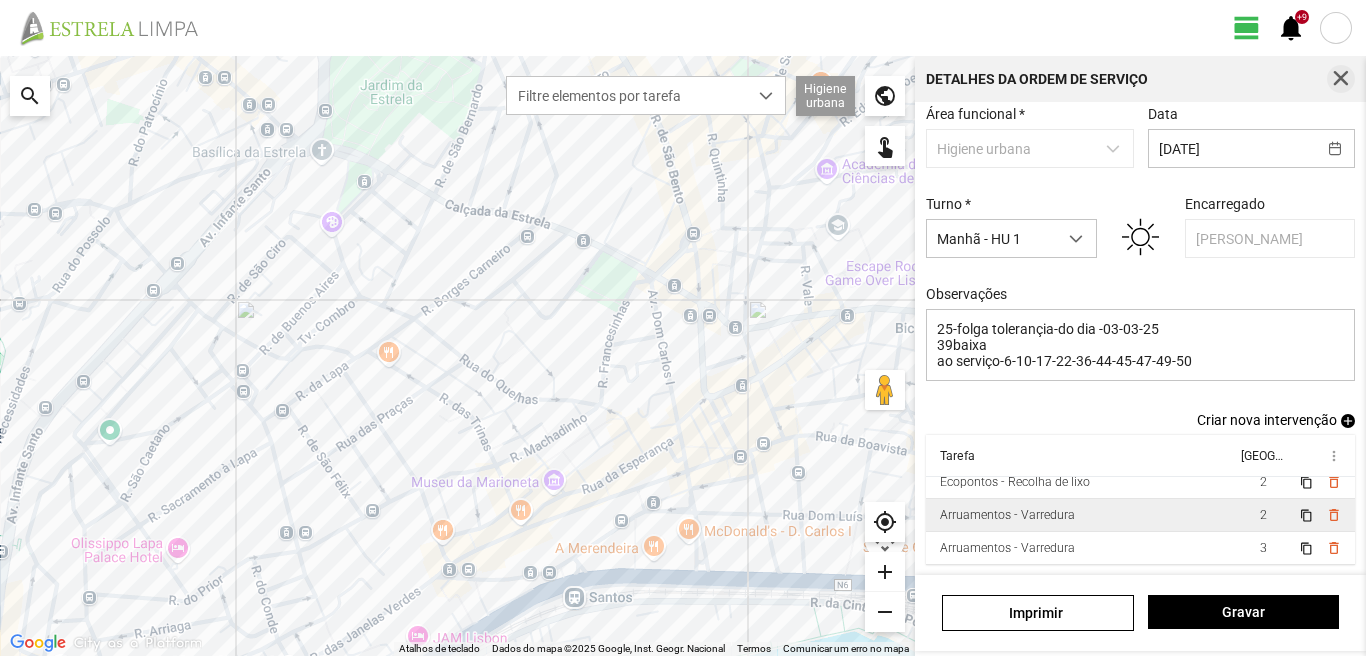 click at bounding box center [1341, 79] 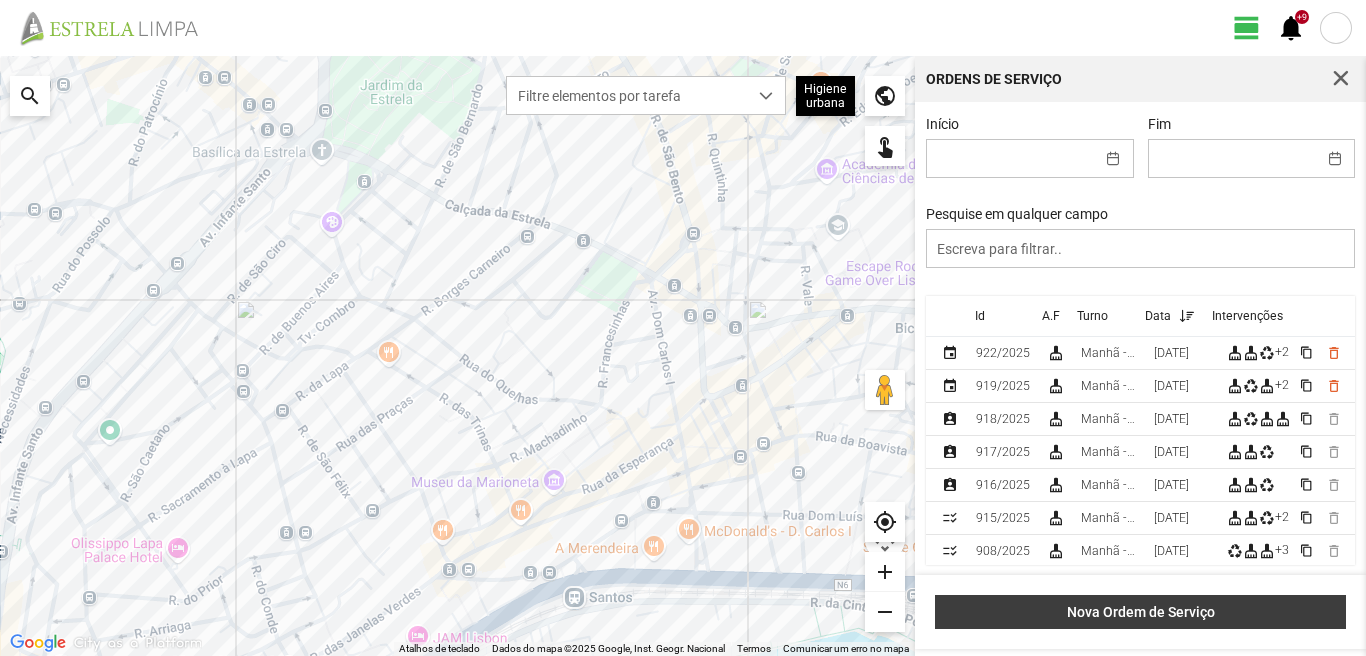 click on "Nova Ordem de Serviço" at bounding box center [1141, 612] 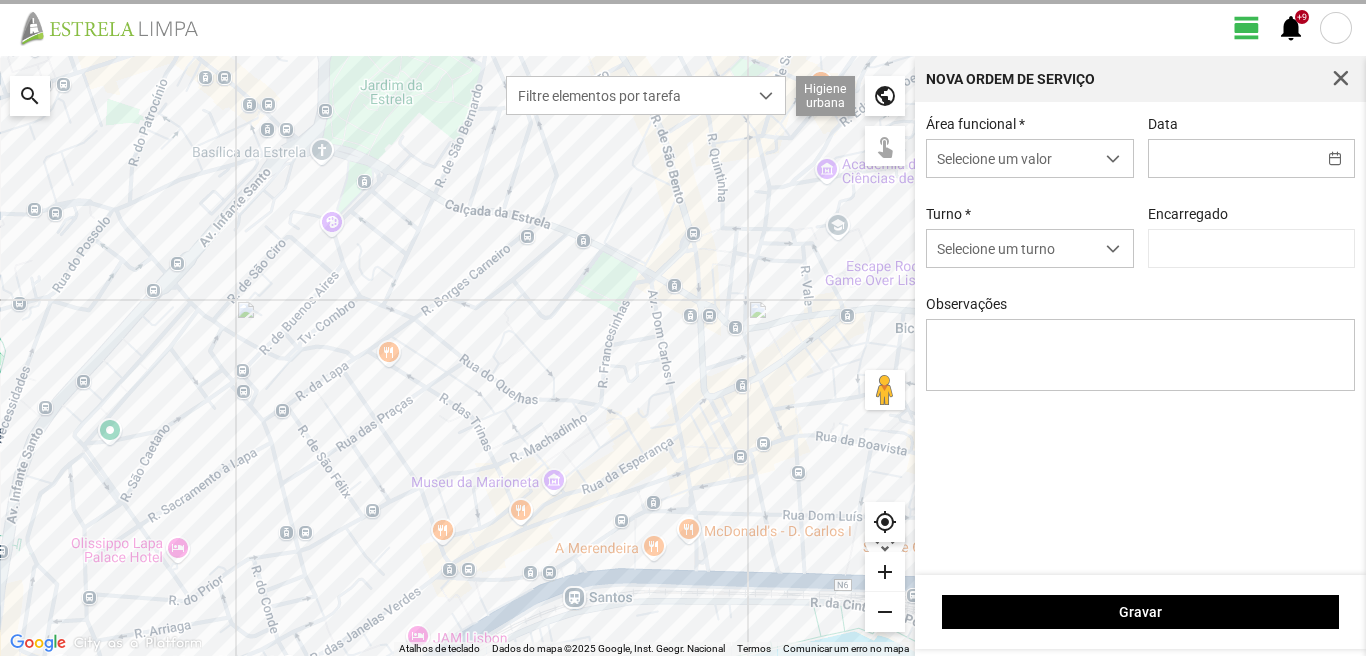 type on "Marco Ferreira" 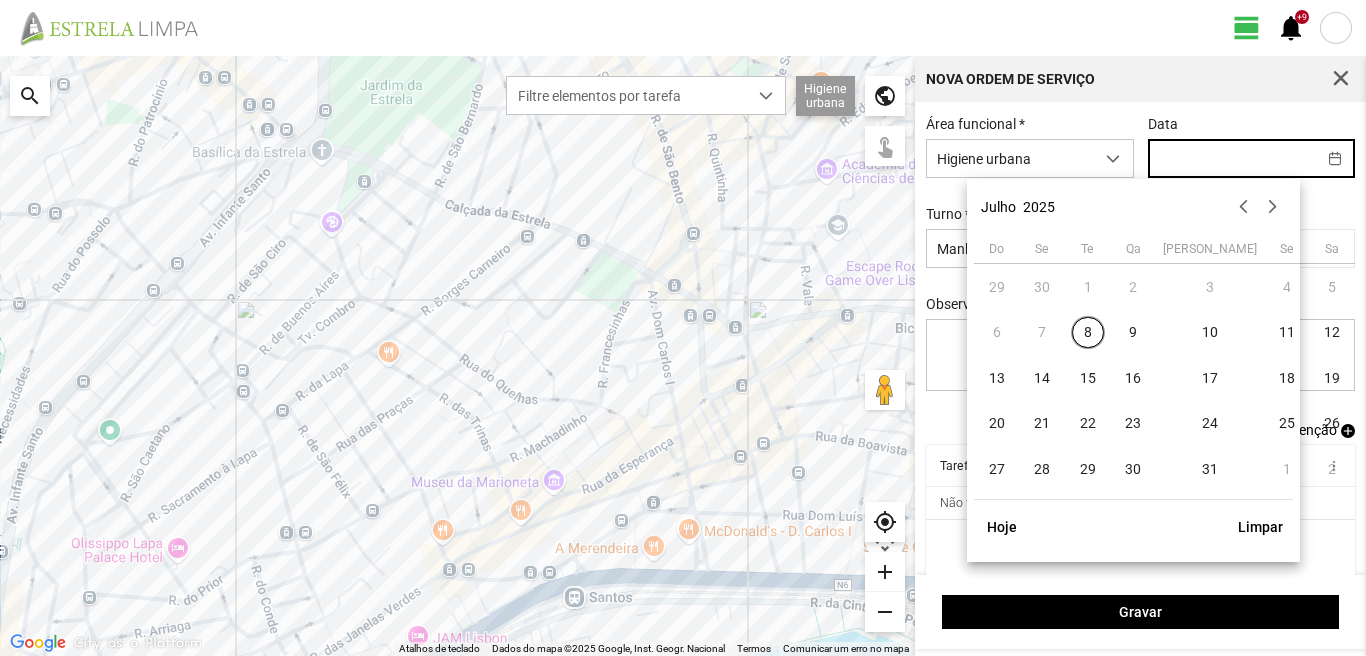 click at bounding box center (1232, 158) 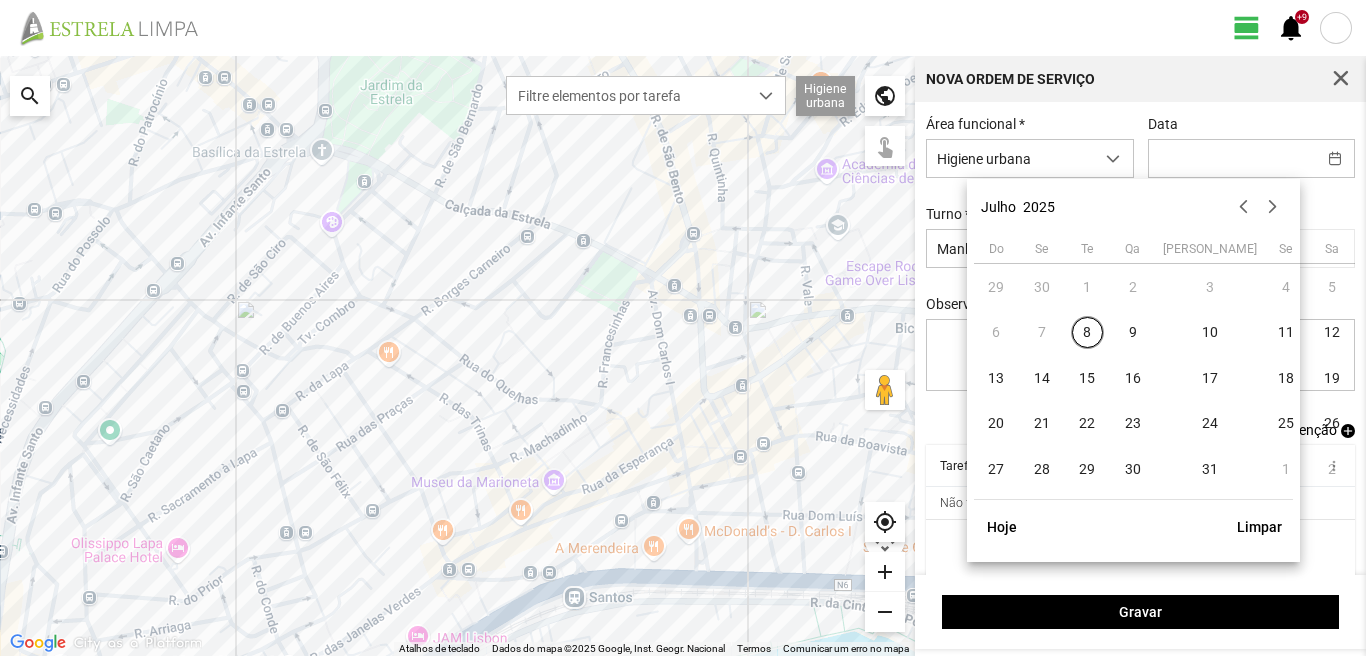 click on "Para navegar, prima as teclas de seta." 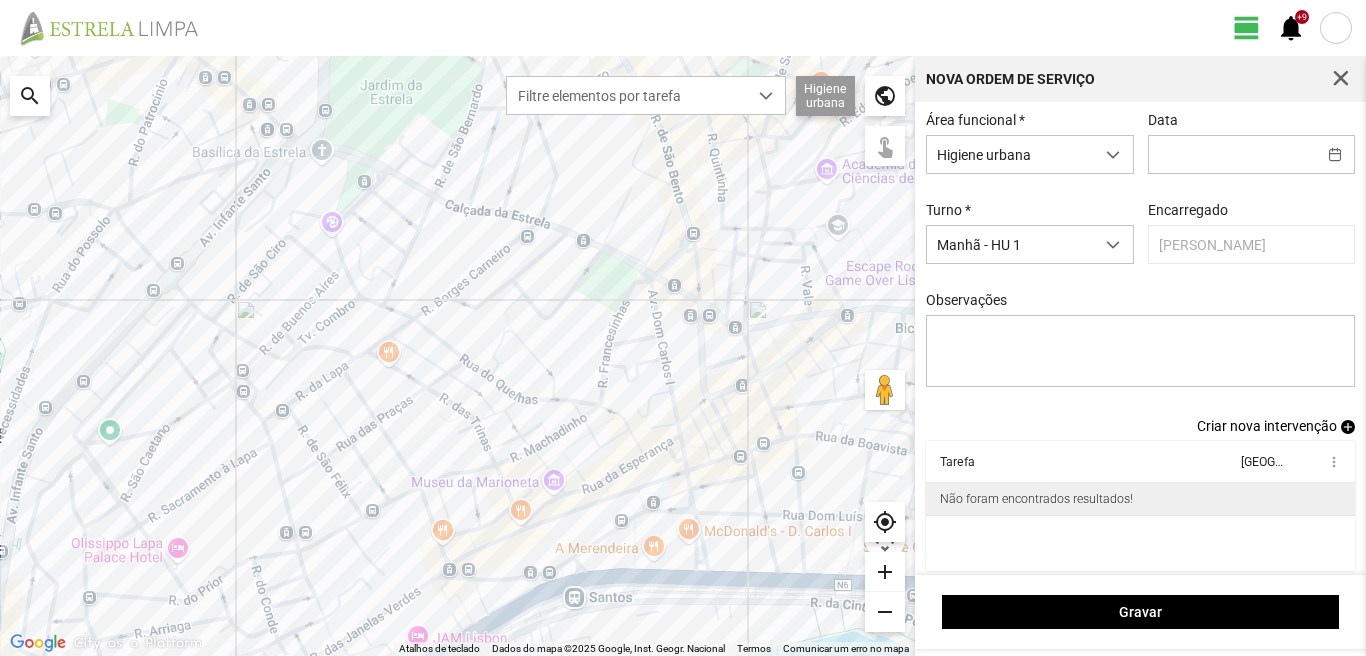 scroll, scrollTop: 0, scrollLeft: 0, axis: both 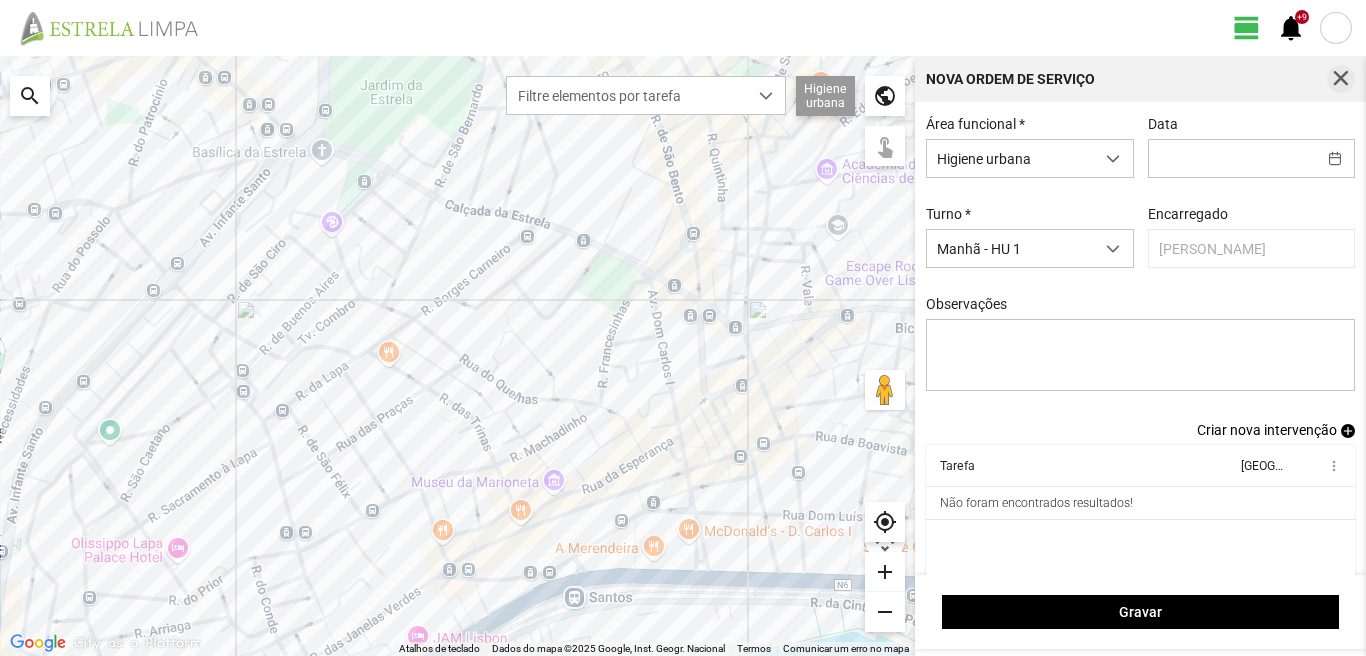 click at bounding box center [1341, 79] 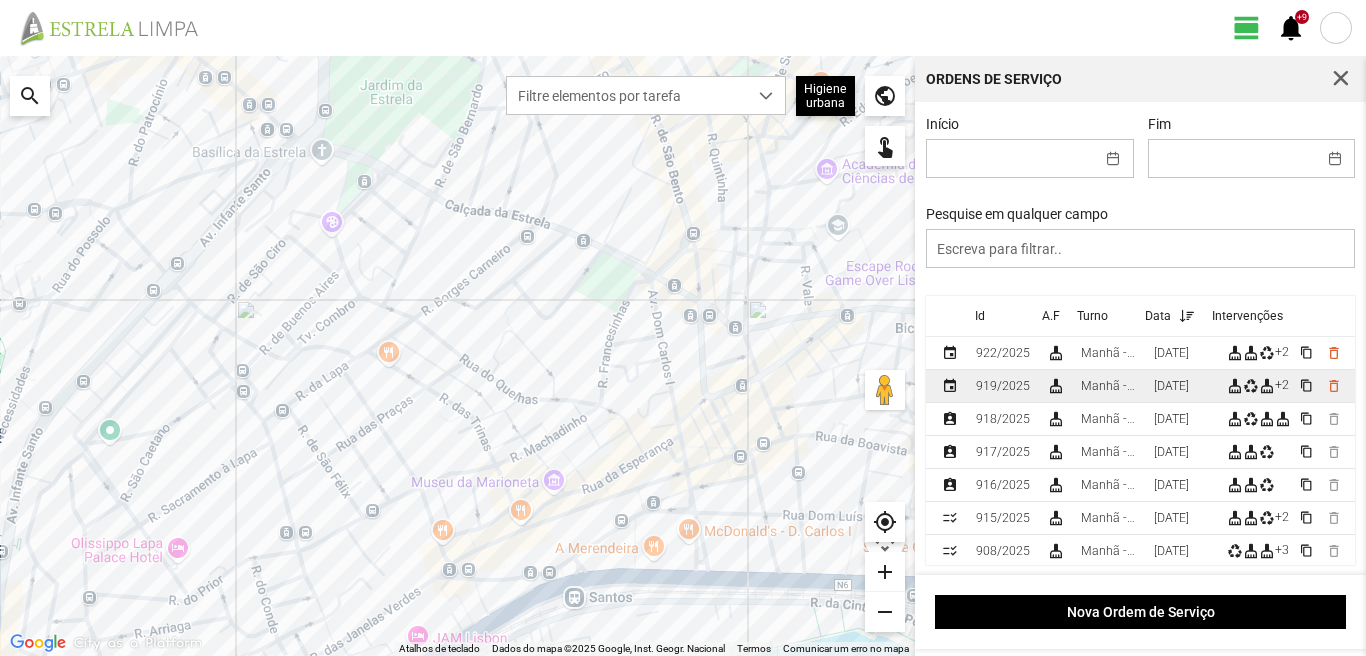 click on "[DATE]" at bounding box center (1182, 386) 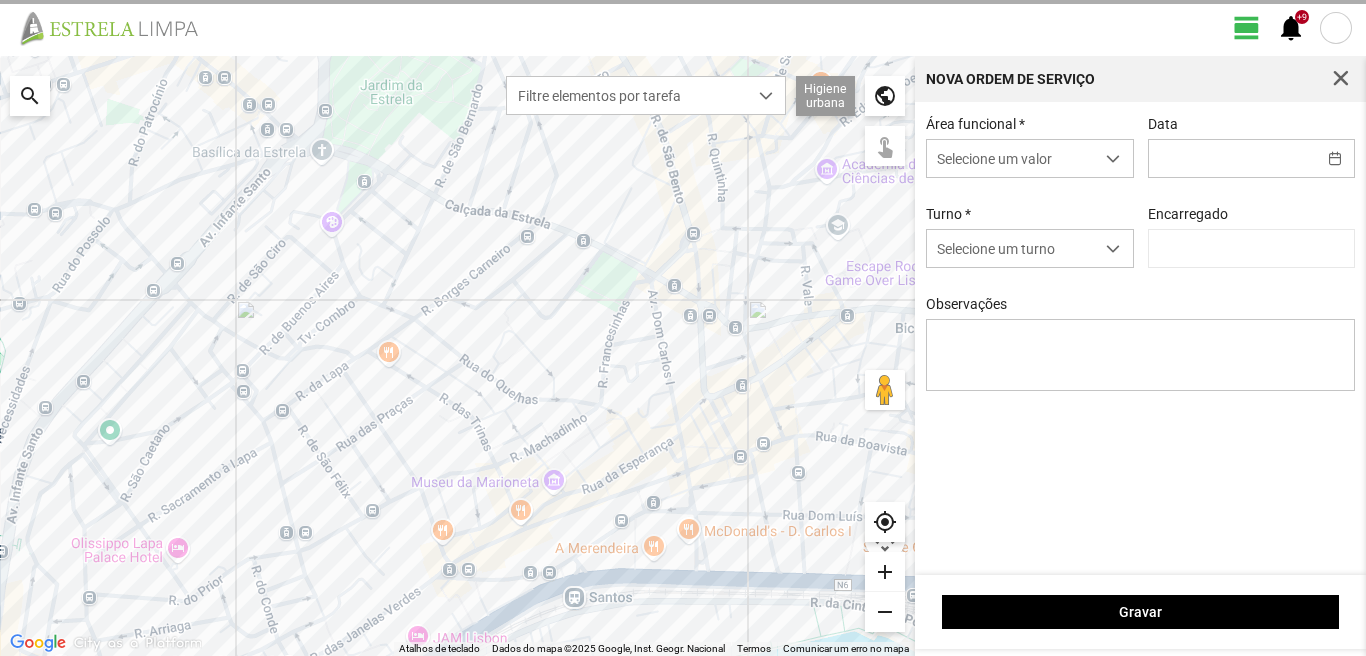 type on "[DATE]" 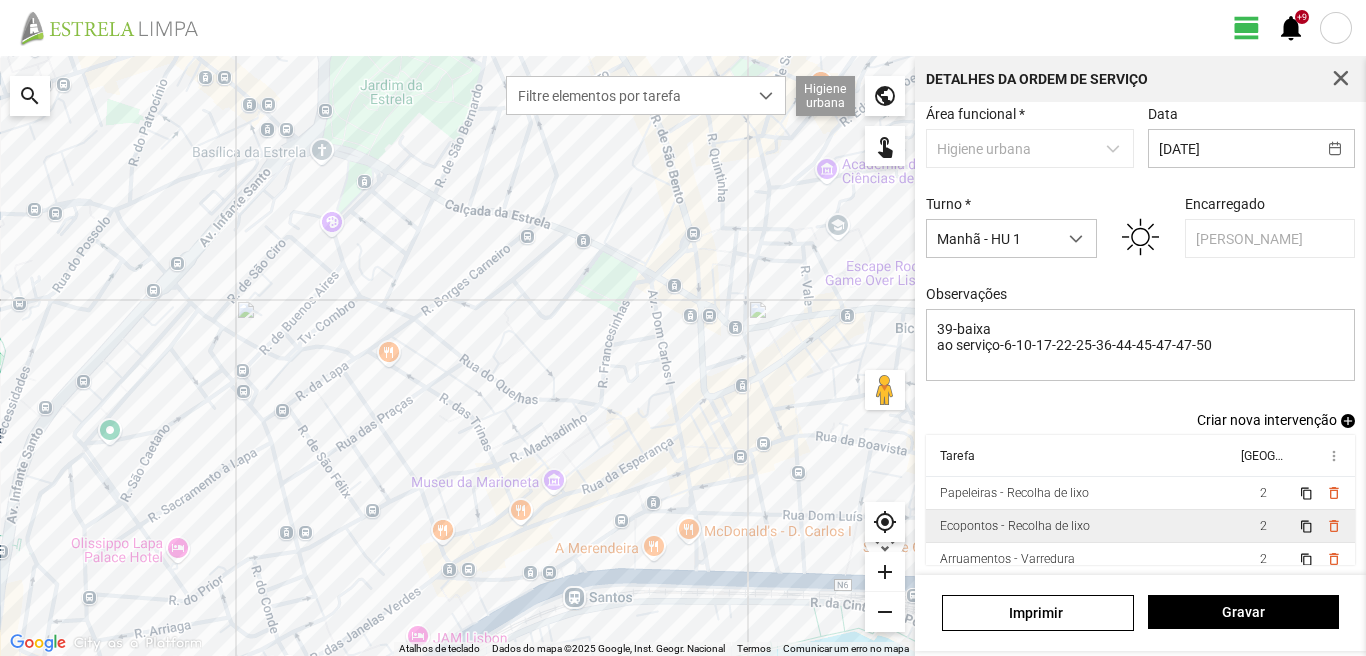scroll, scrollTop: 109, scrollLeft: 0, axis: vertical 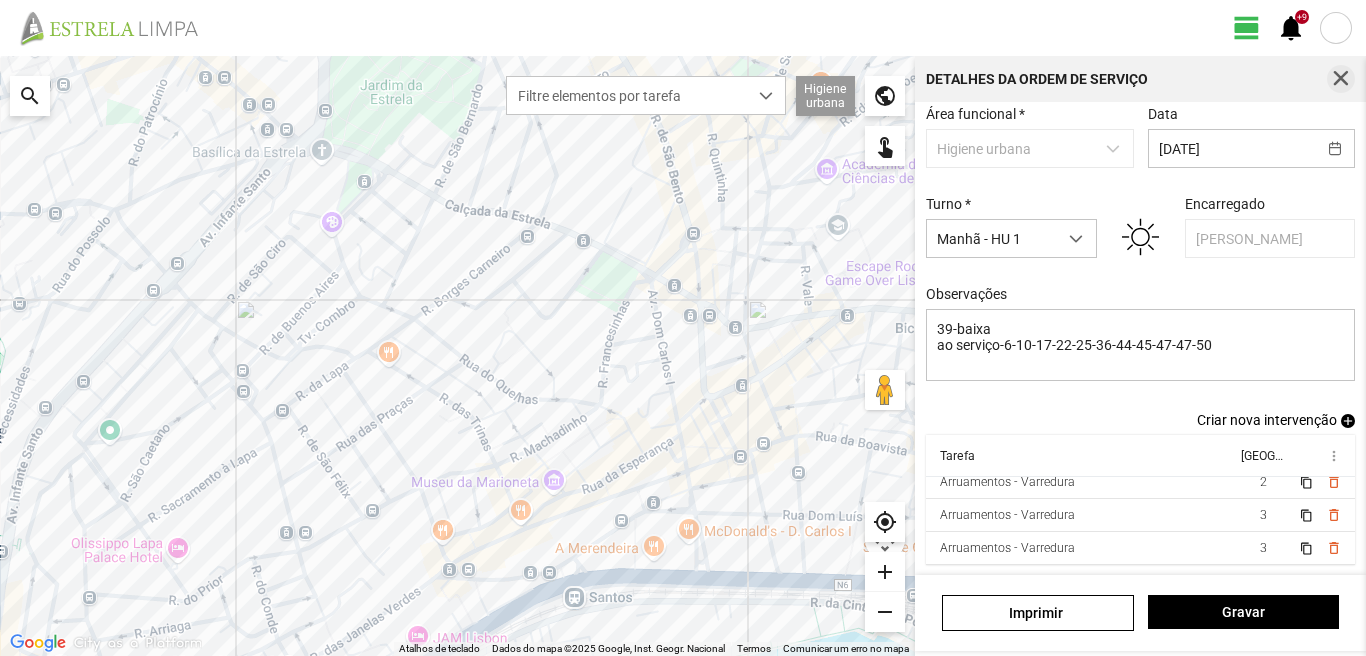 click at bounding box center [1341, 79] 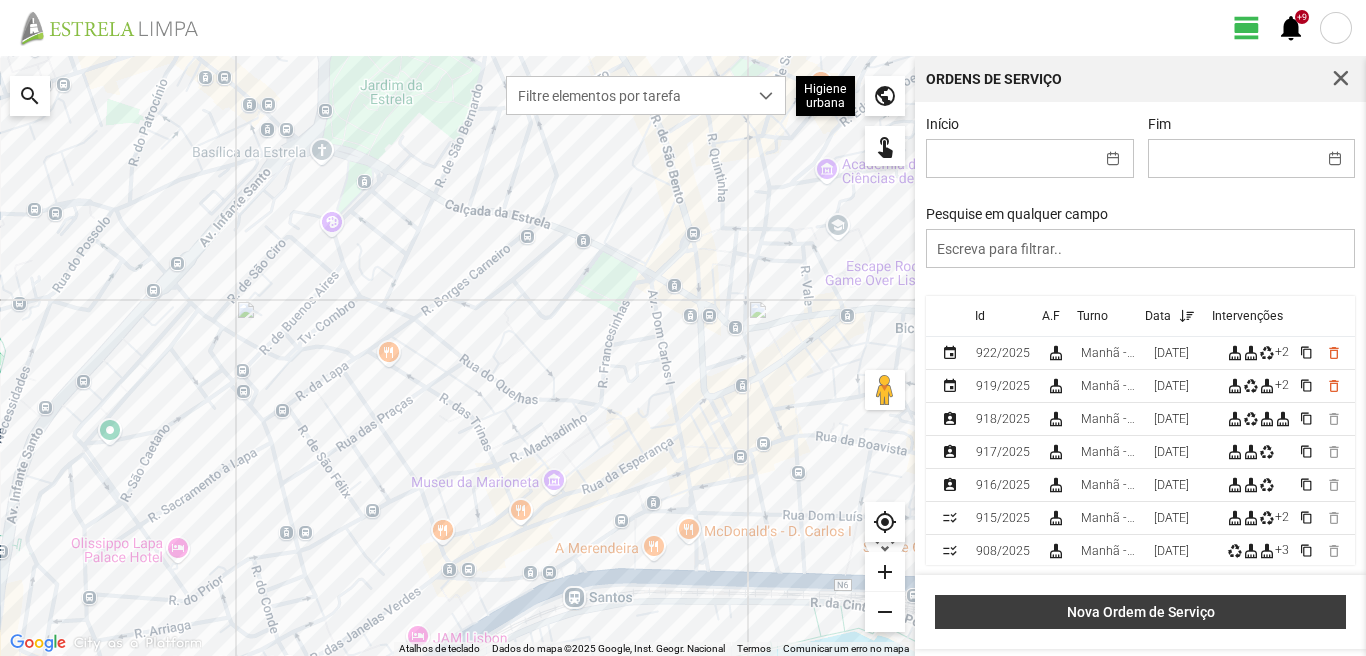 click on "Nova Ordem de Serviço" at bounding box center (1141, 612) 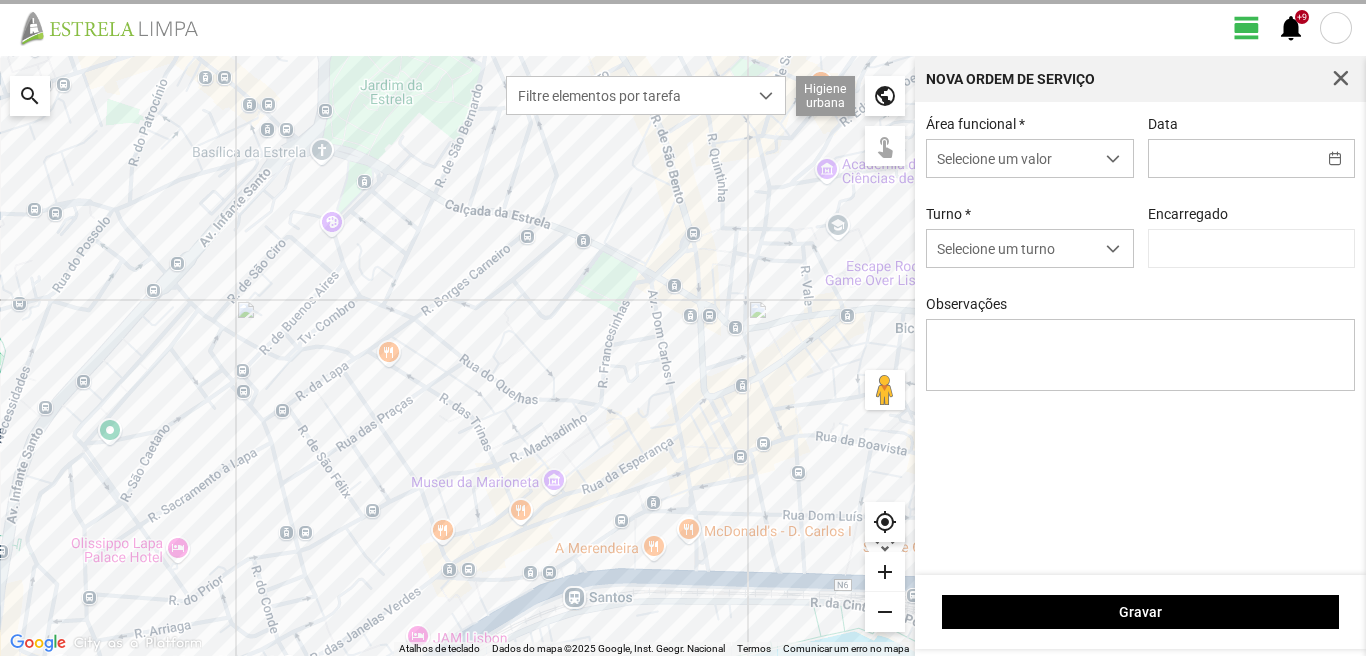 type on "Marco Ferreira" 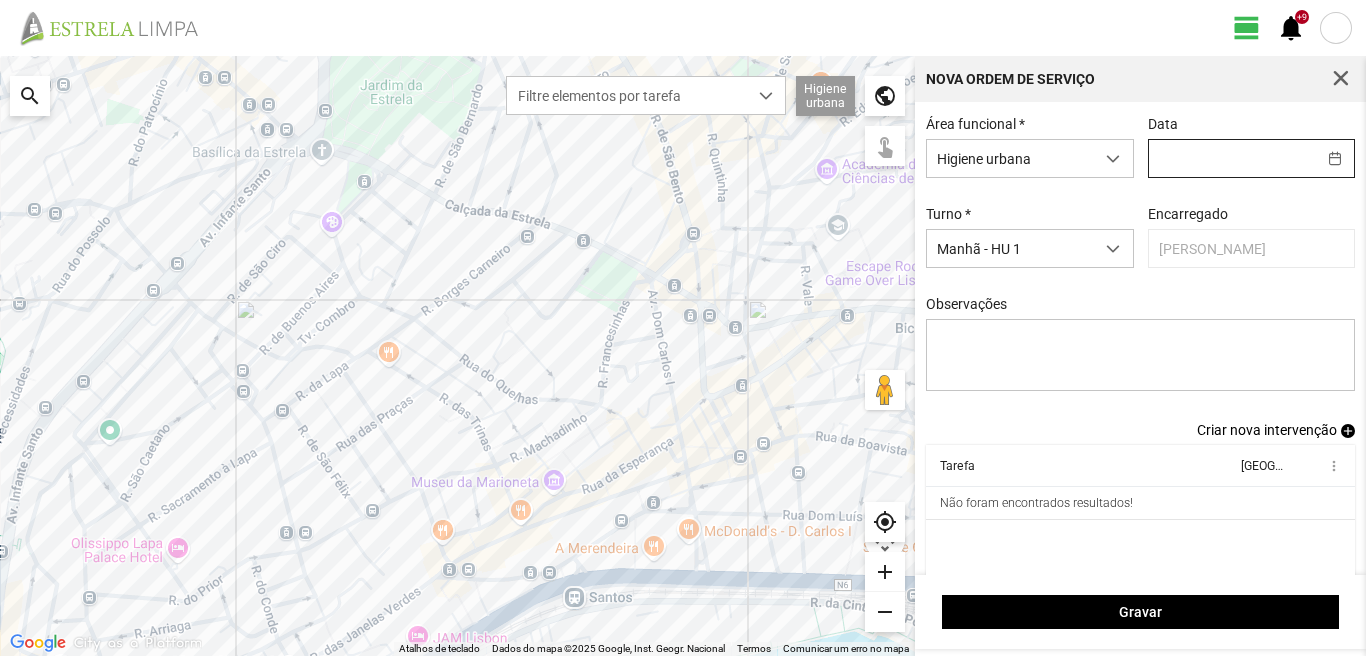 click at bounding box center [1232, 158] 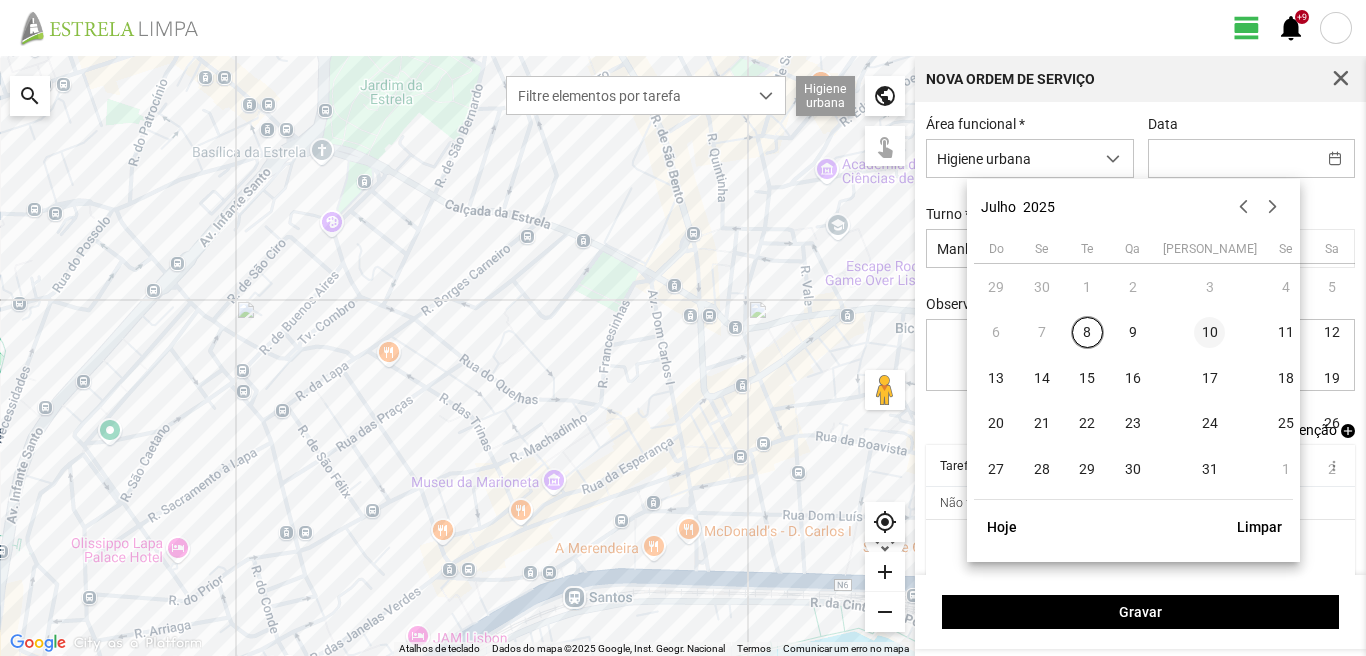 click on "10" at bounding box center [1210, 333] 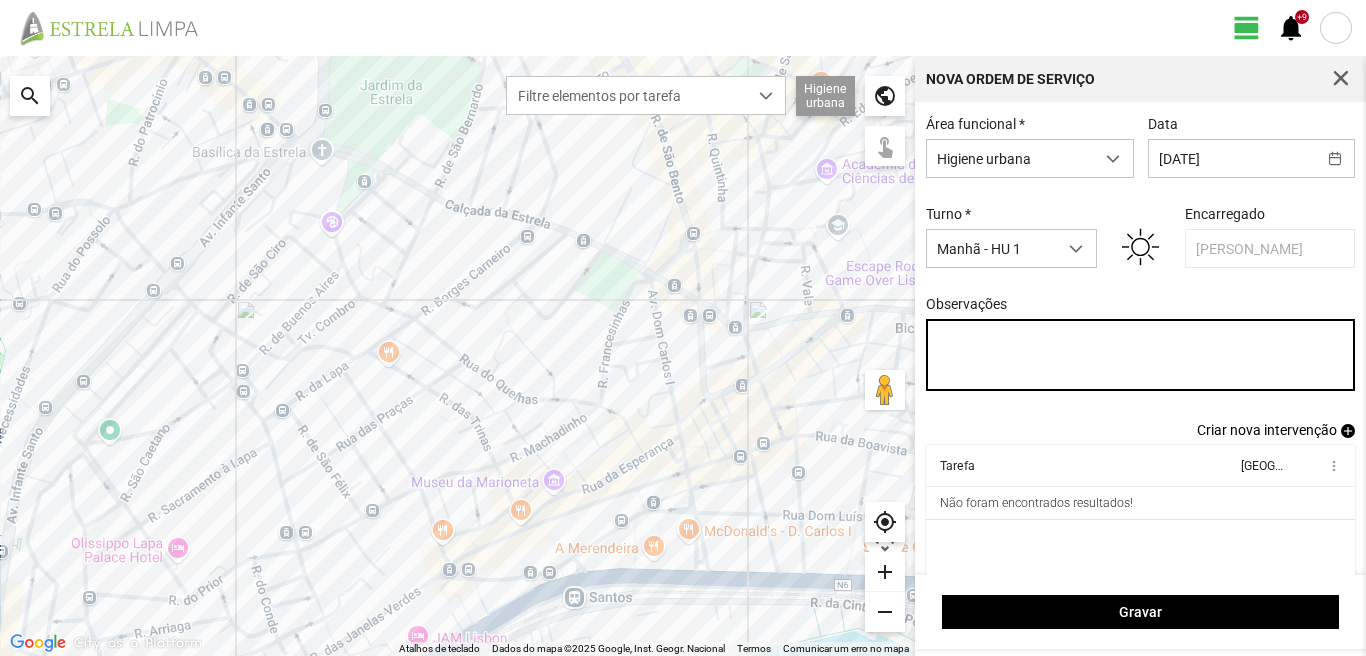 click on "Observações" at bounding box center [1141, 355] 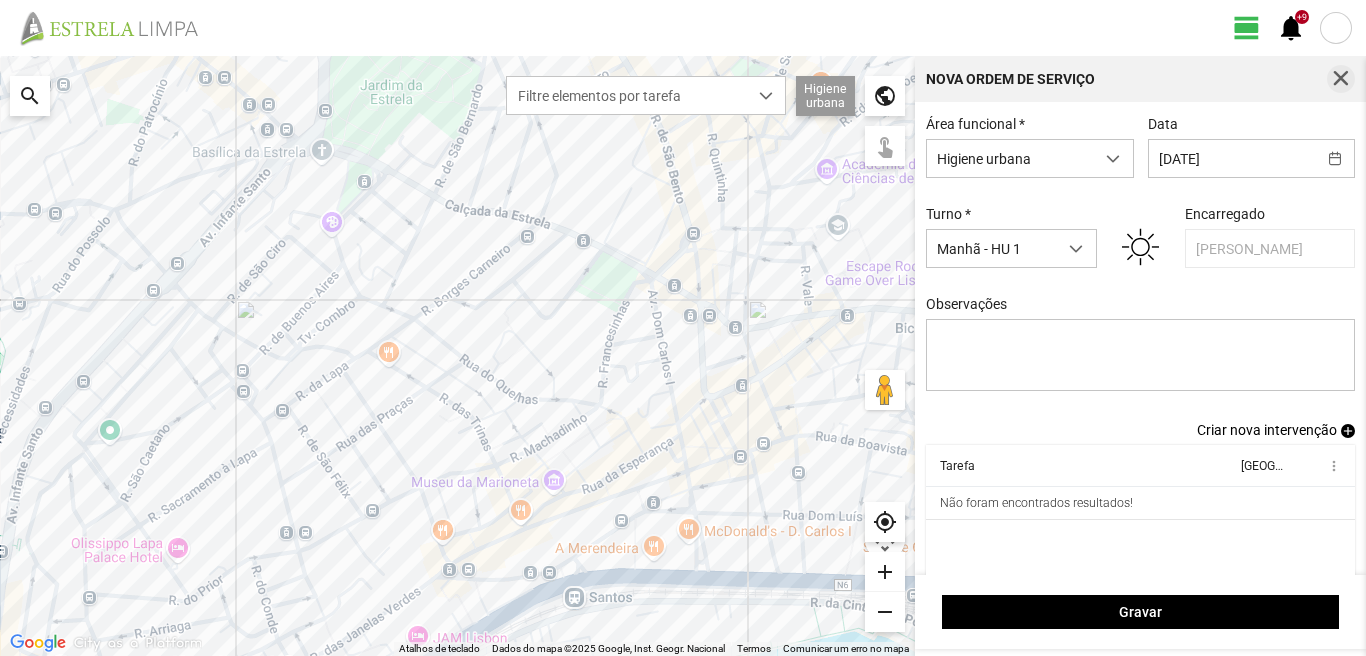 click at bounding box center [1341, 79] 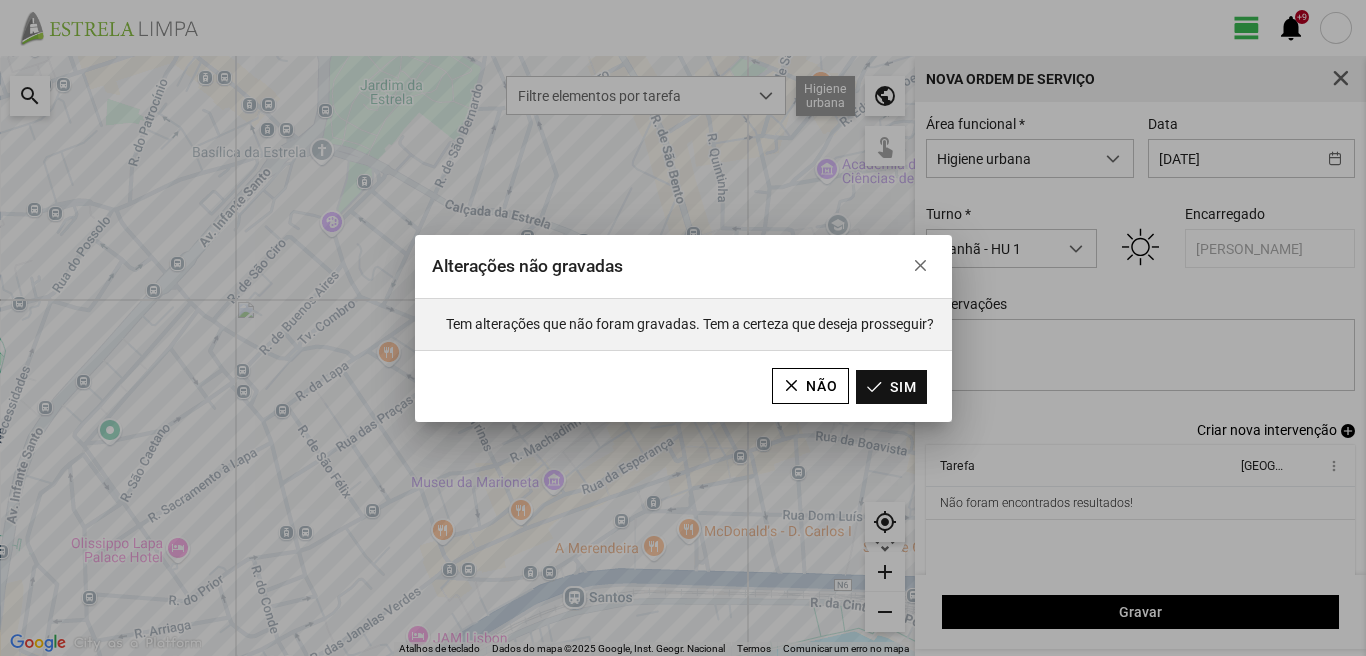 click on "Sim" 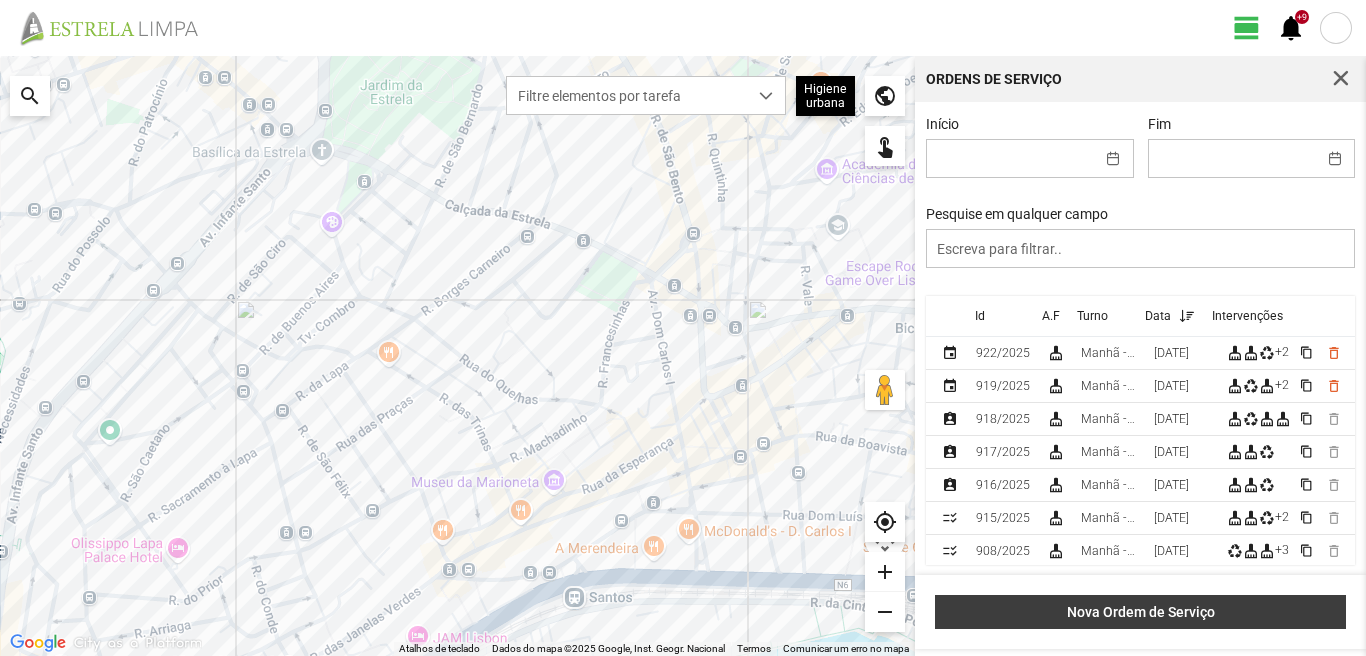 click on "Nova Ordem de Serviço" at bounding box center (1141, 612) 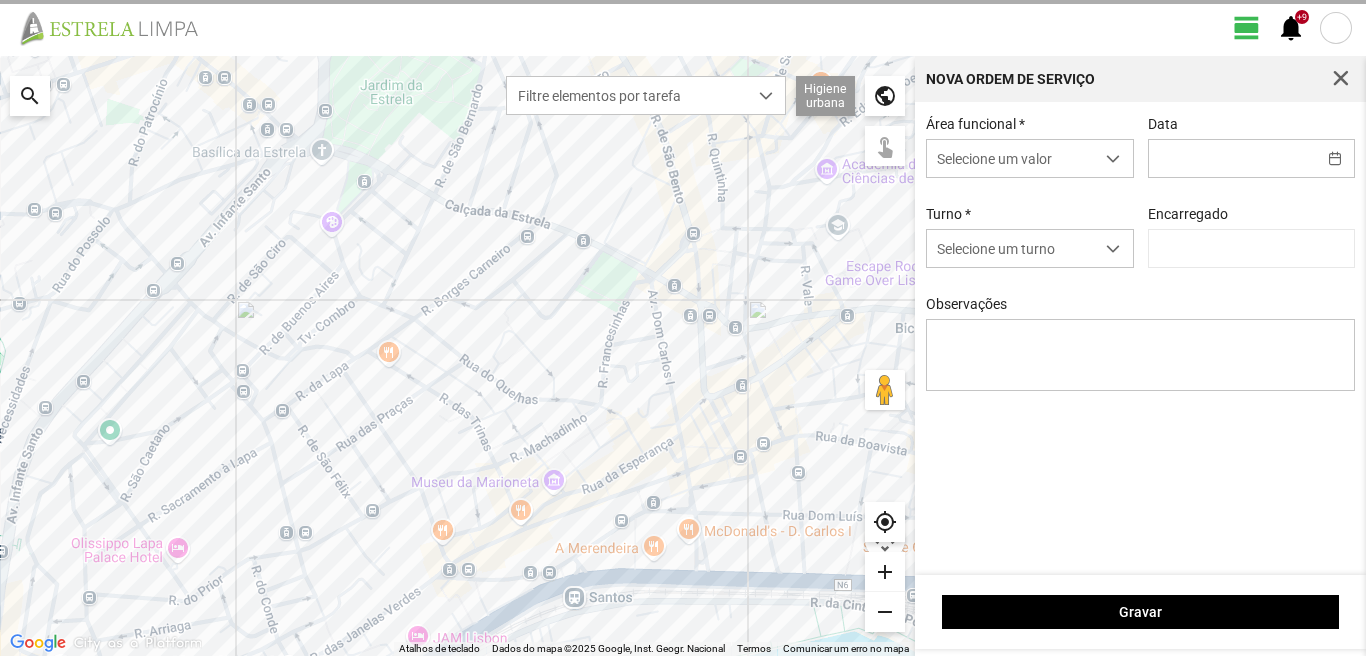 type on "Marco Ferreira" 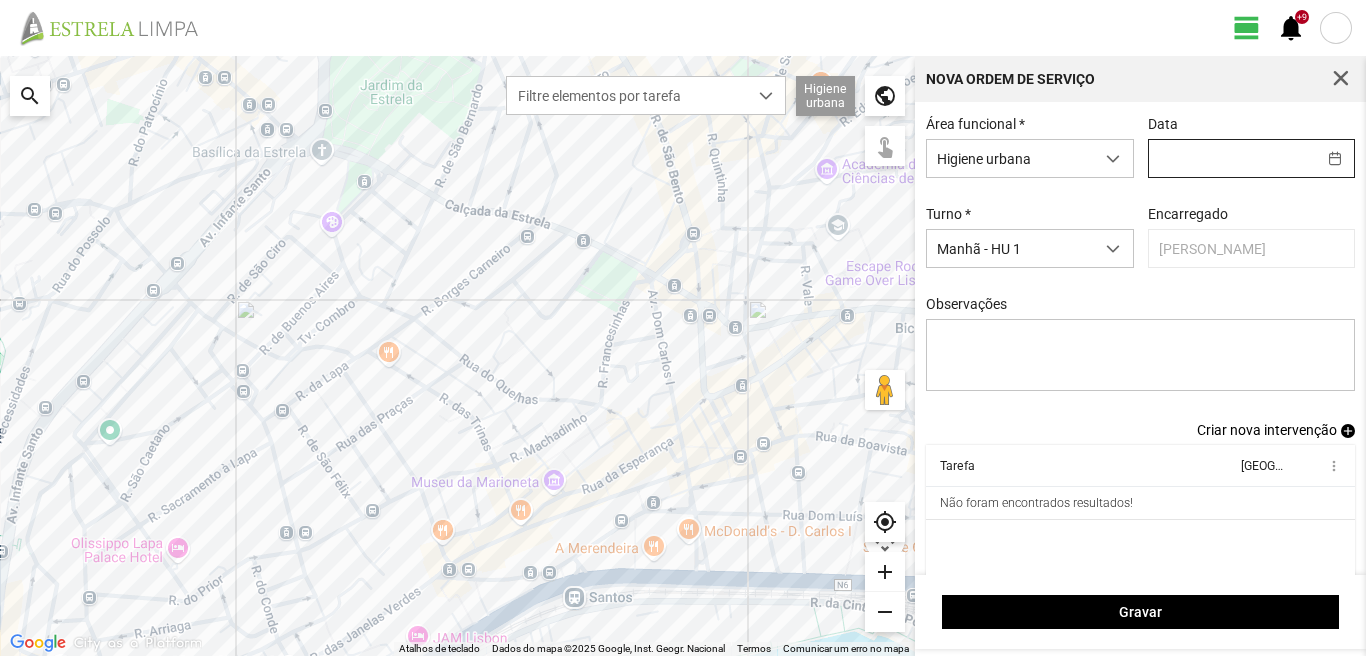 click at bounding box center [1232, 158] 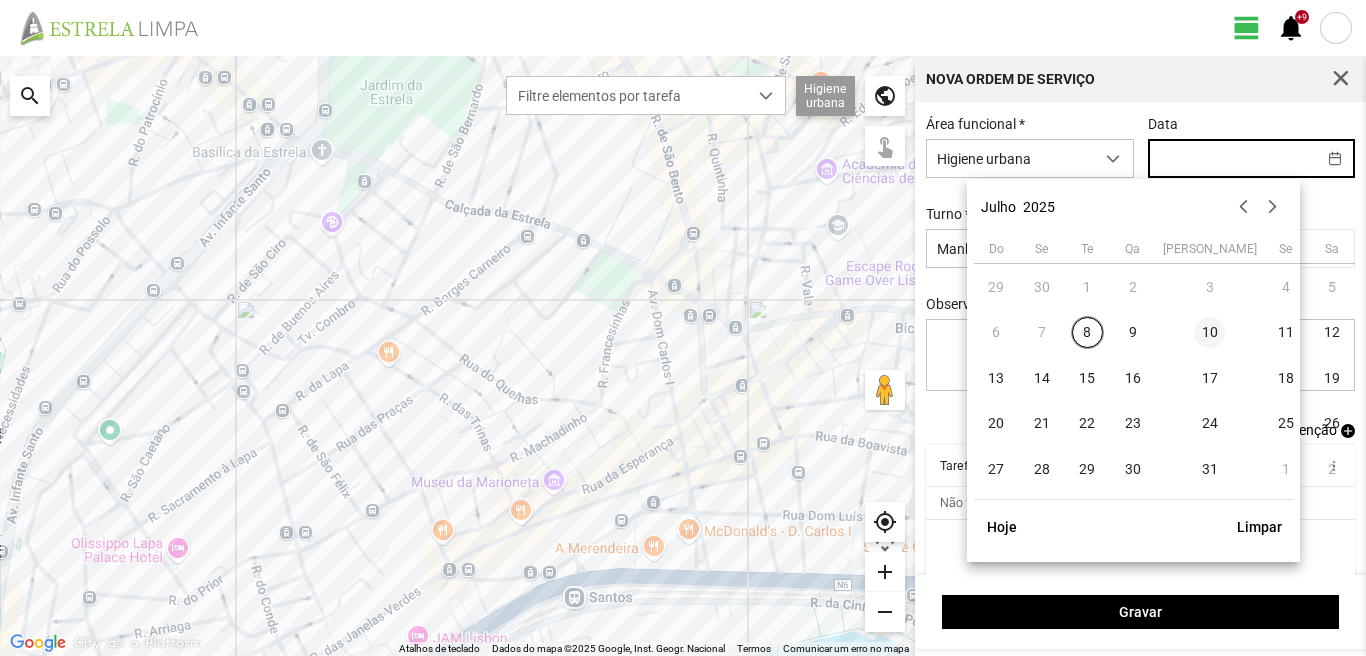click on "10" at bounding box center [1210, 333] 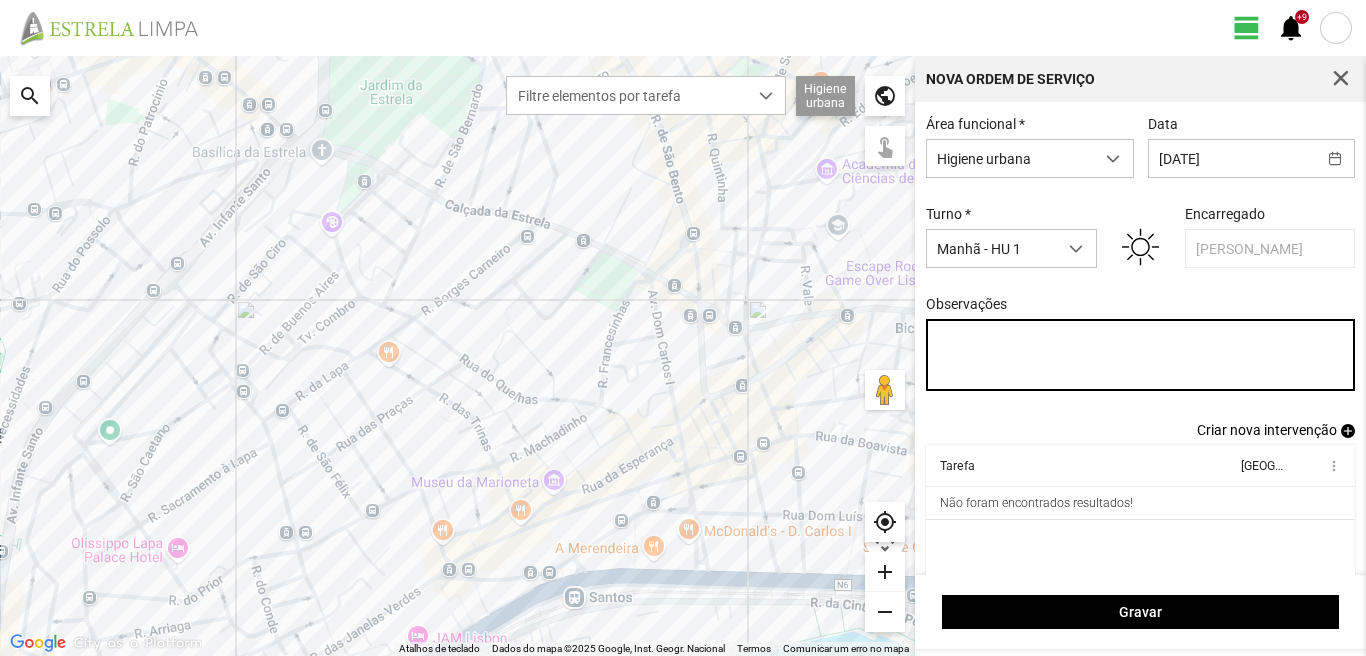 click on "Observações" at bounding box center [1141, 355] 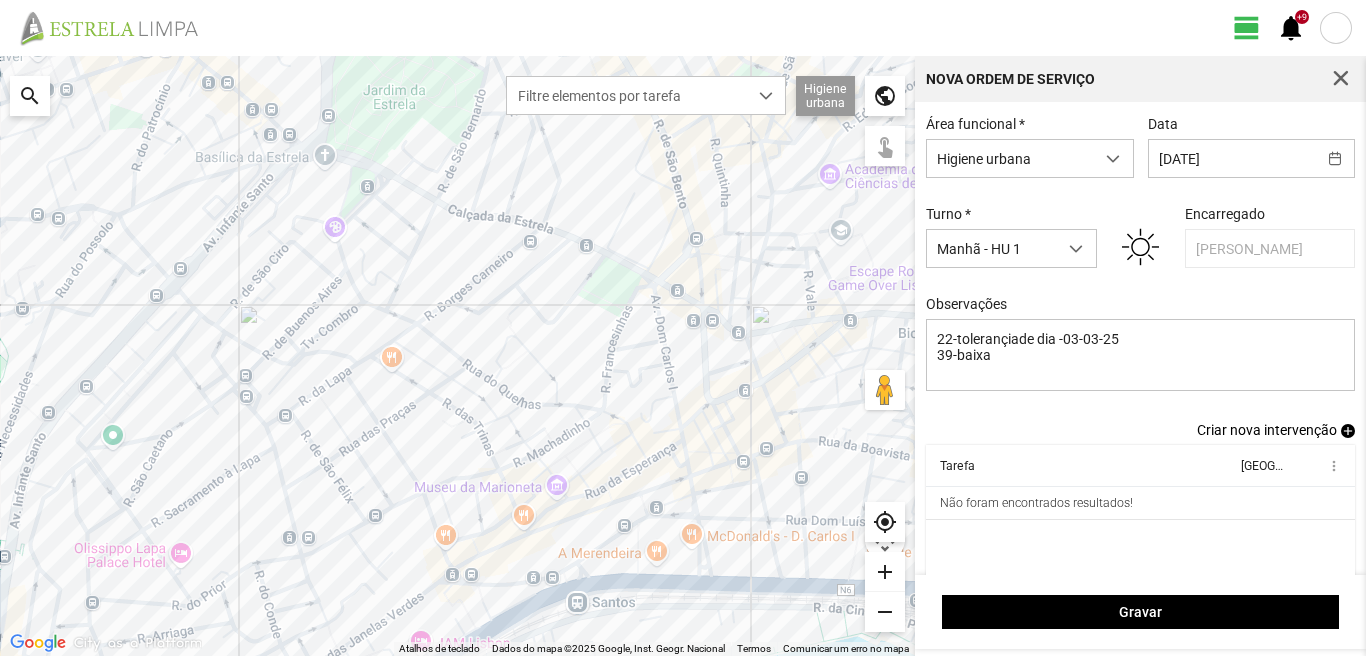 click on "Para navegar, prima as teclas de seta." 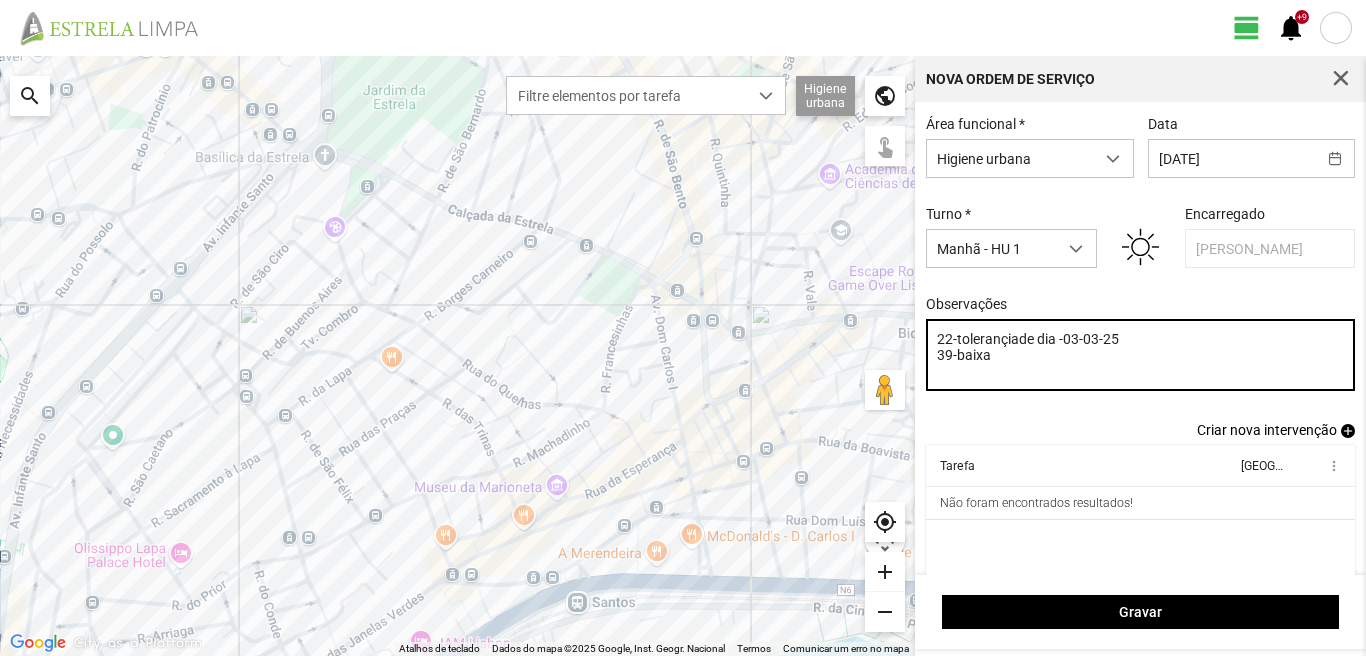 click on "22-tolerançiade dia -03-03-25
39-baixa" at bounding box center (1141, 355) 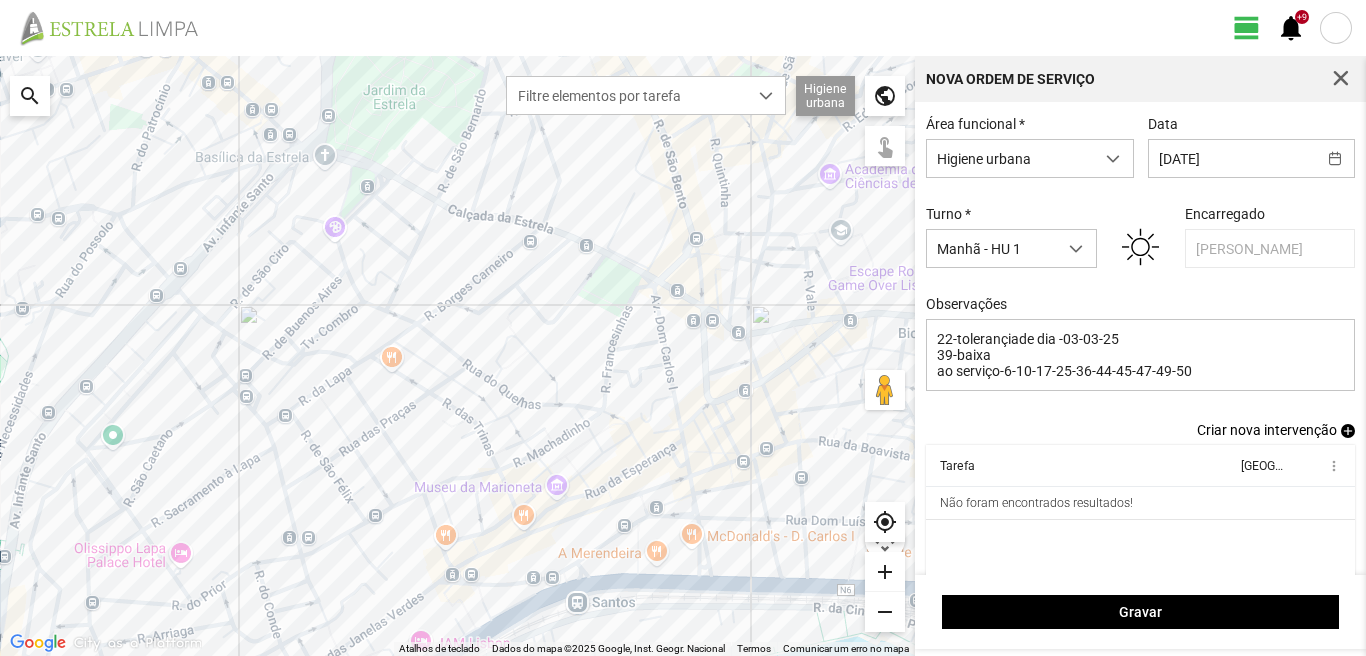 click on "add" at bounding box center (1348, 431) 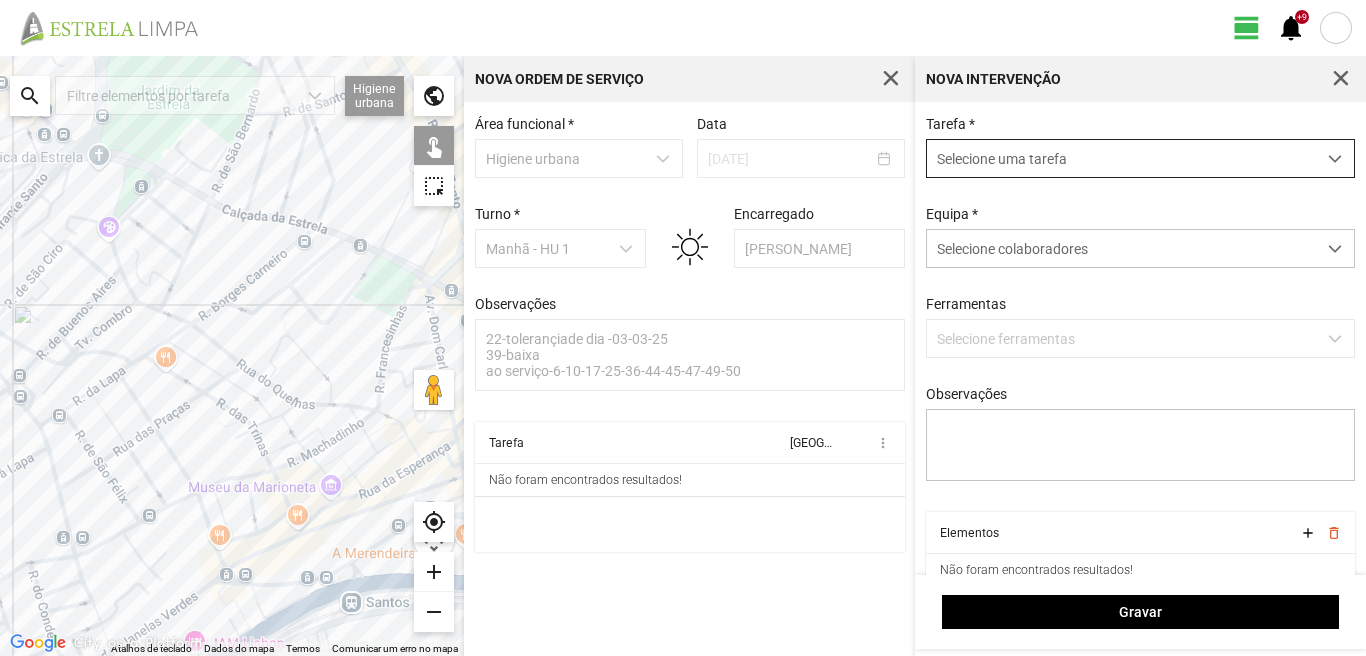 click on "Selecione uma tarefa" at bounding box center [1121, 158] 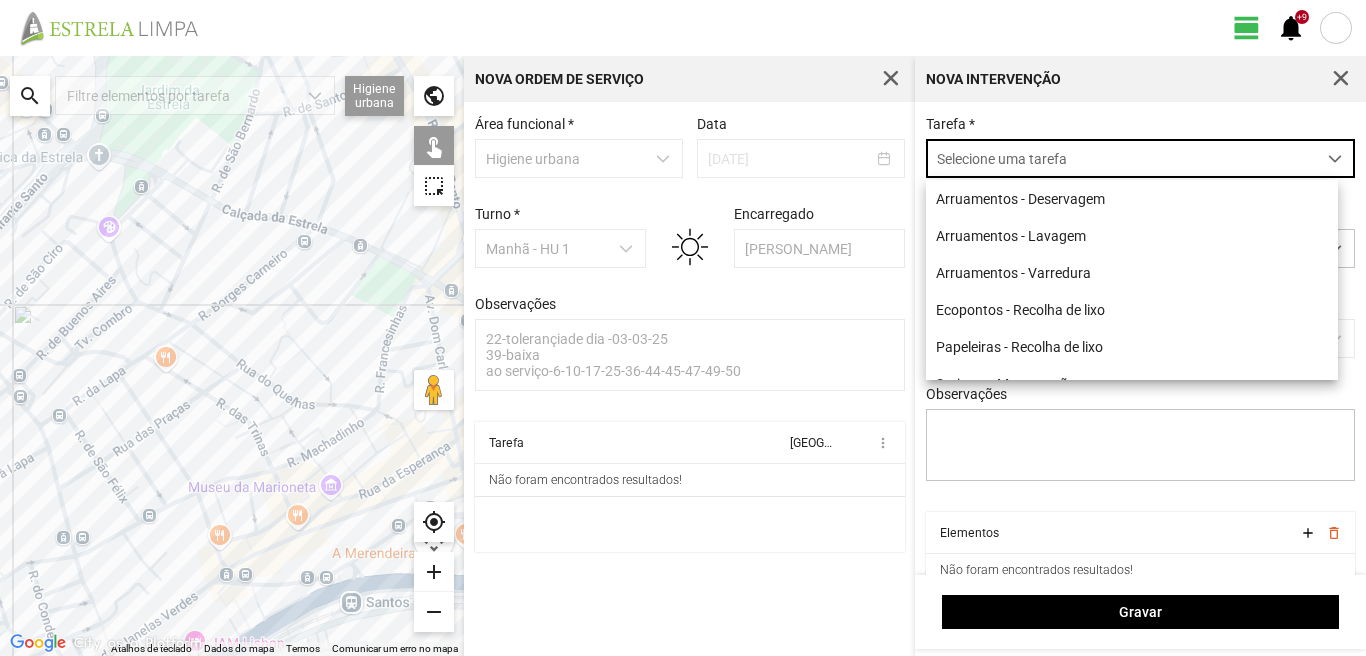 scroll, scrollTop: 11, scrollLeft: 89, axis: both 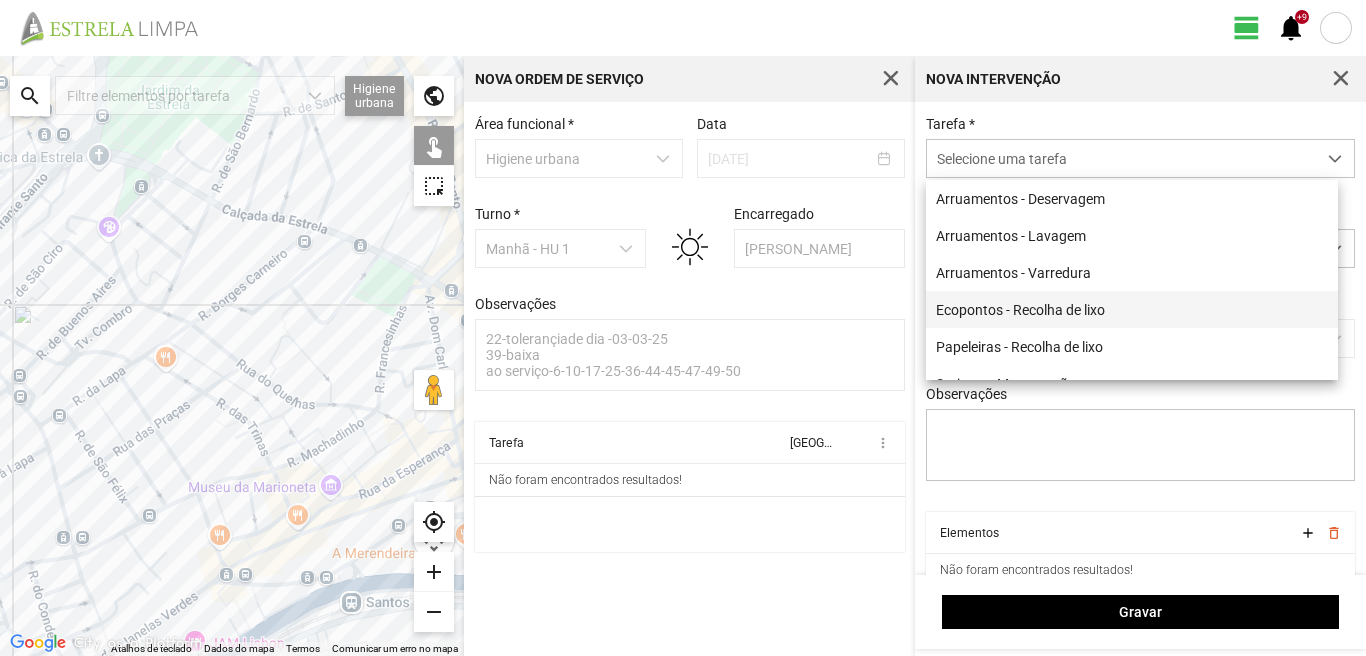 click on "Ecopontos - Recolha de lixo" at bounding box center [1132, 309] 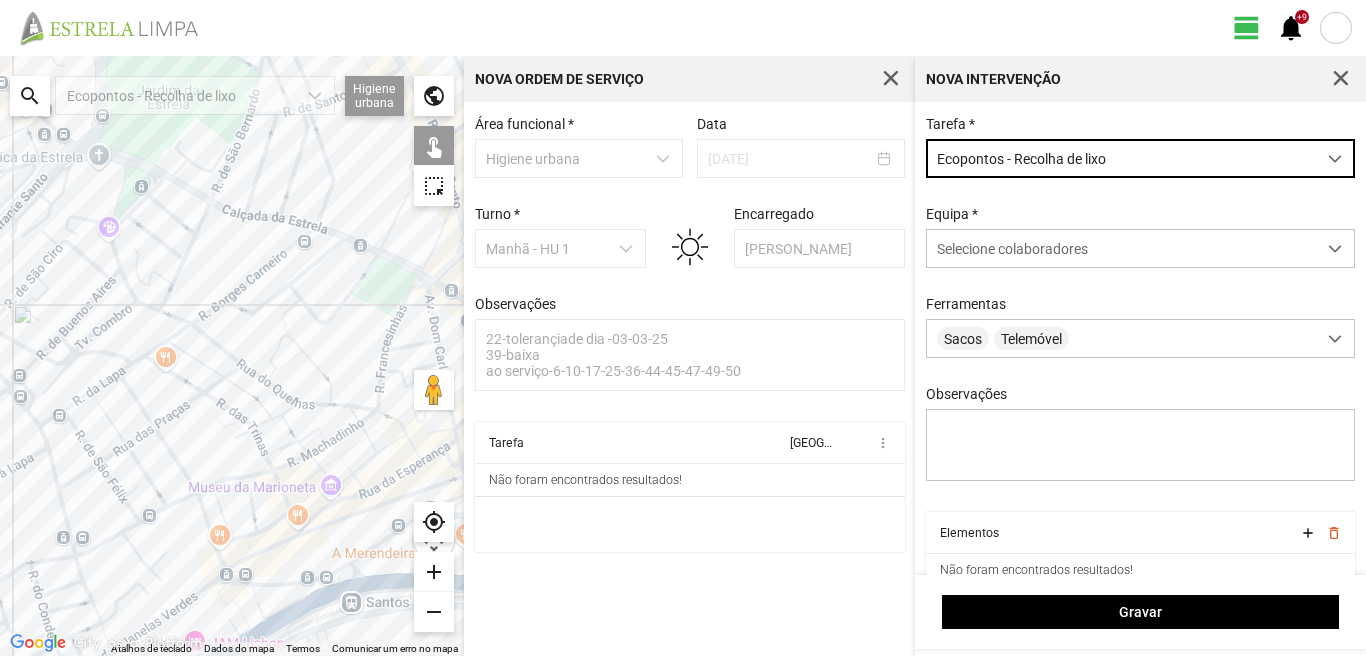 click on "Para navegar, prima as teclas de seta." 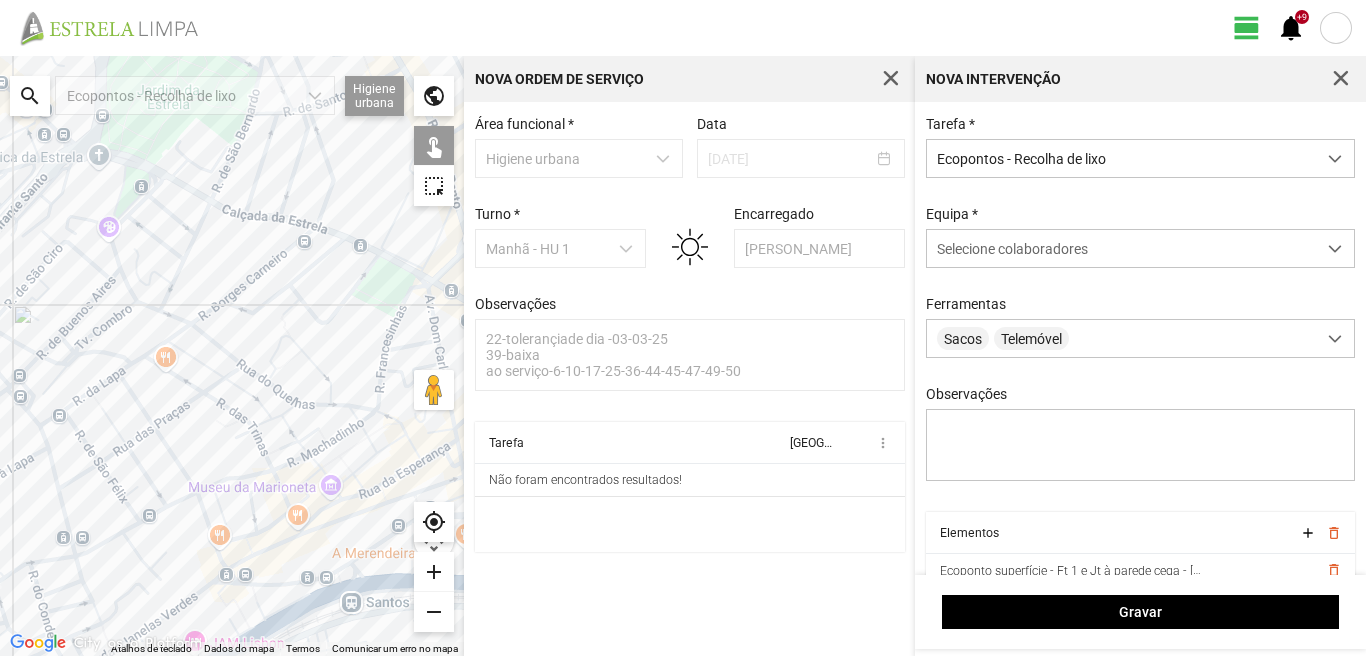 drag, startPoint x: 63, startPoint y: 490, endPoint x: 109, endPoint y: 432, distance: 74.02702 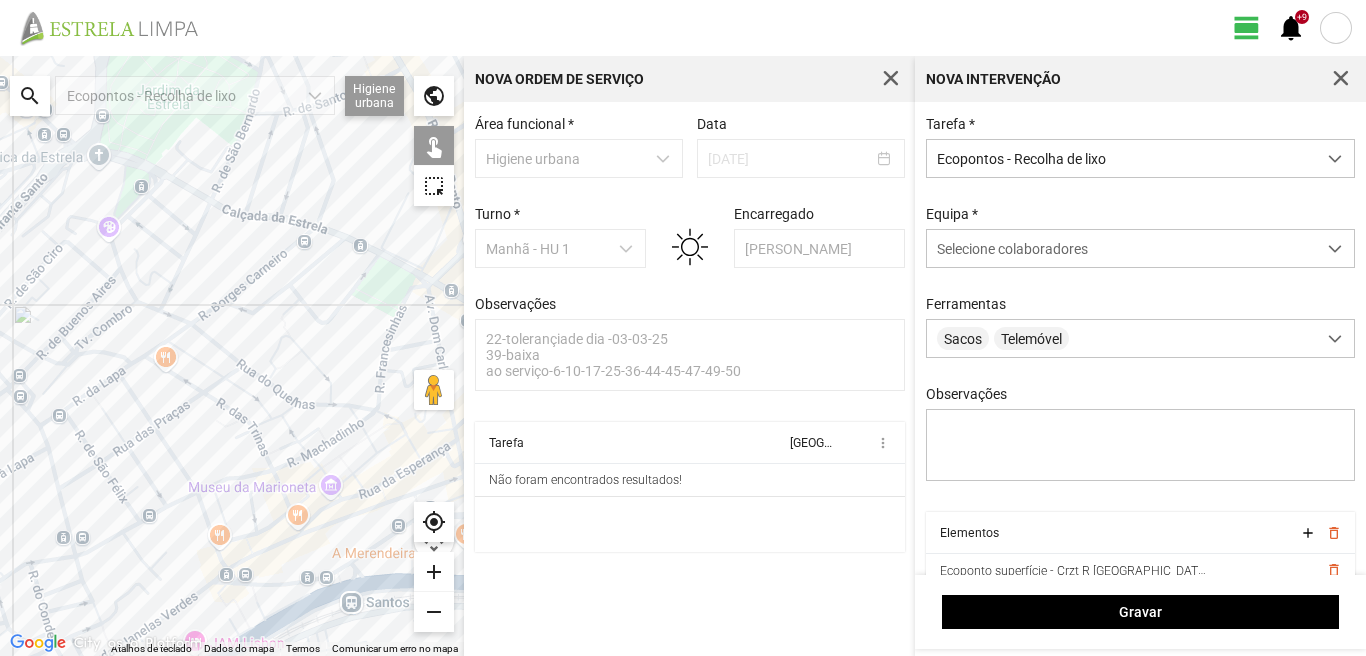 click on "Para navegar, prima as teclas de seta." 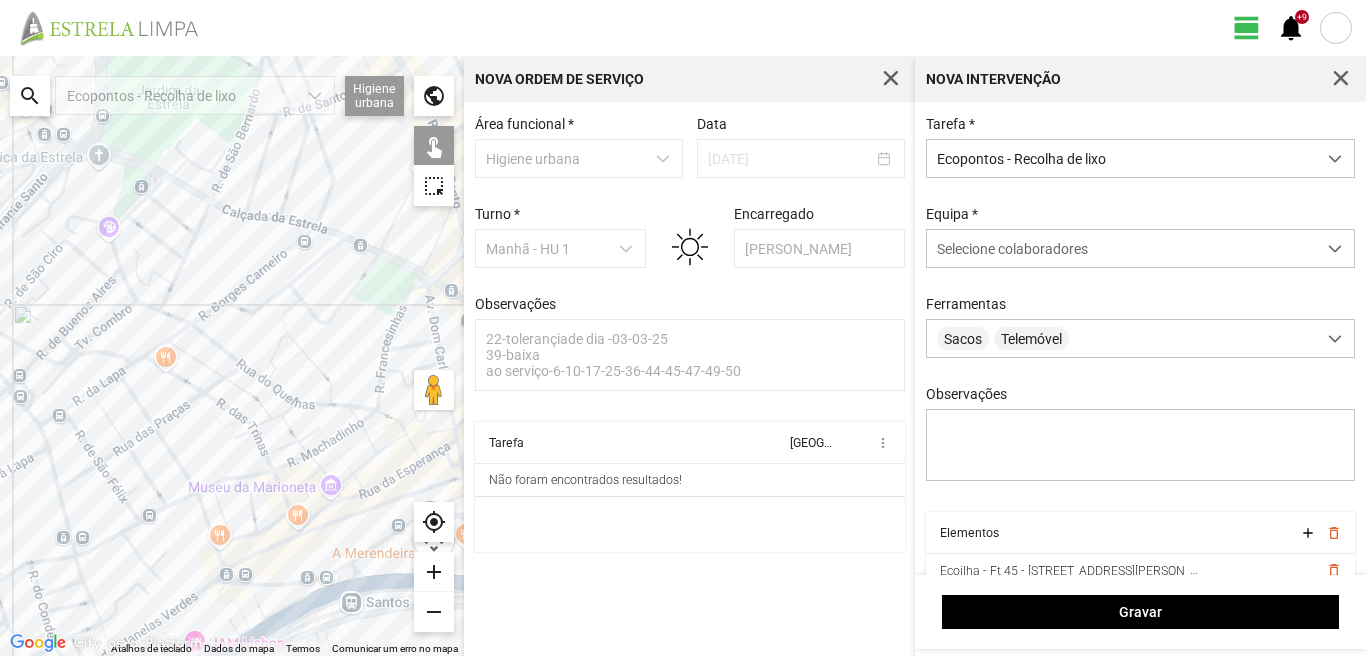 click on "Para navegar, prima as teclas de seta." 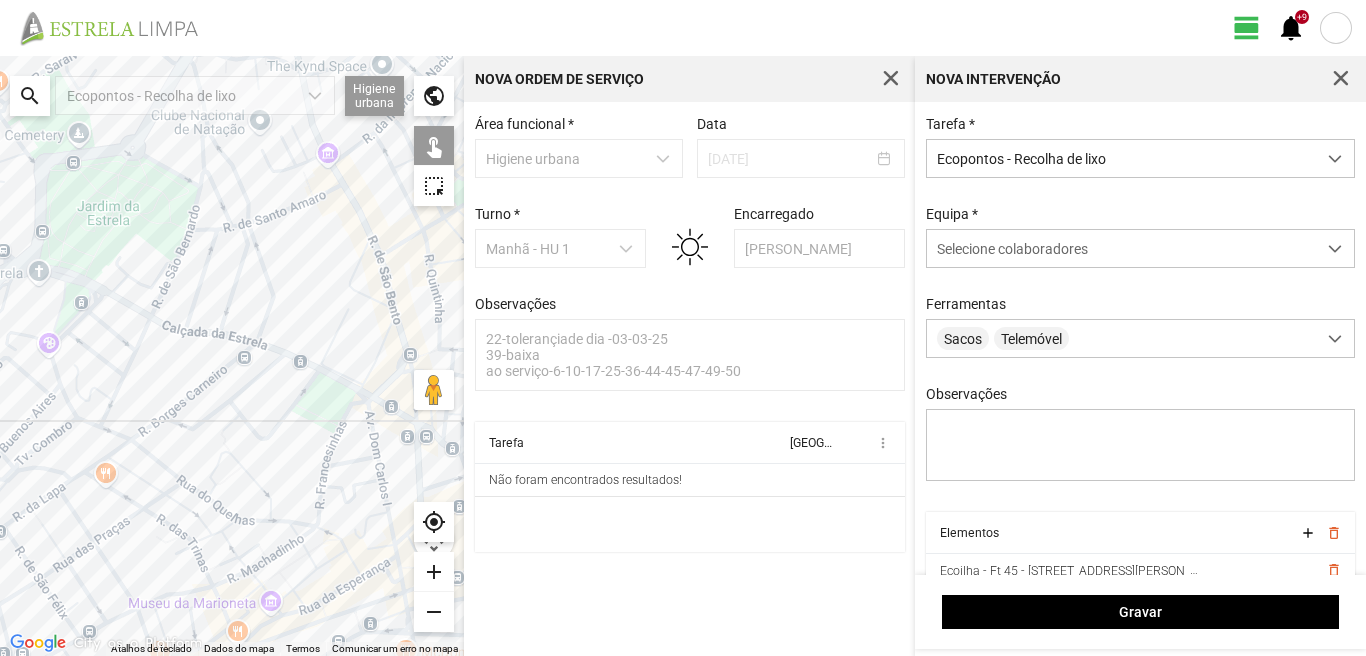 drag, startPoint x: 316, startPoint y: 181, endPoint x: 255, endPoint y: 307, distance: 139.98929 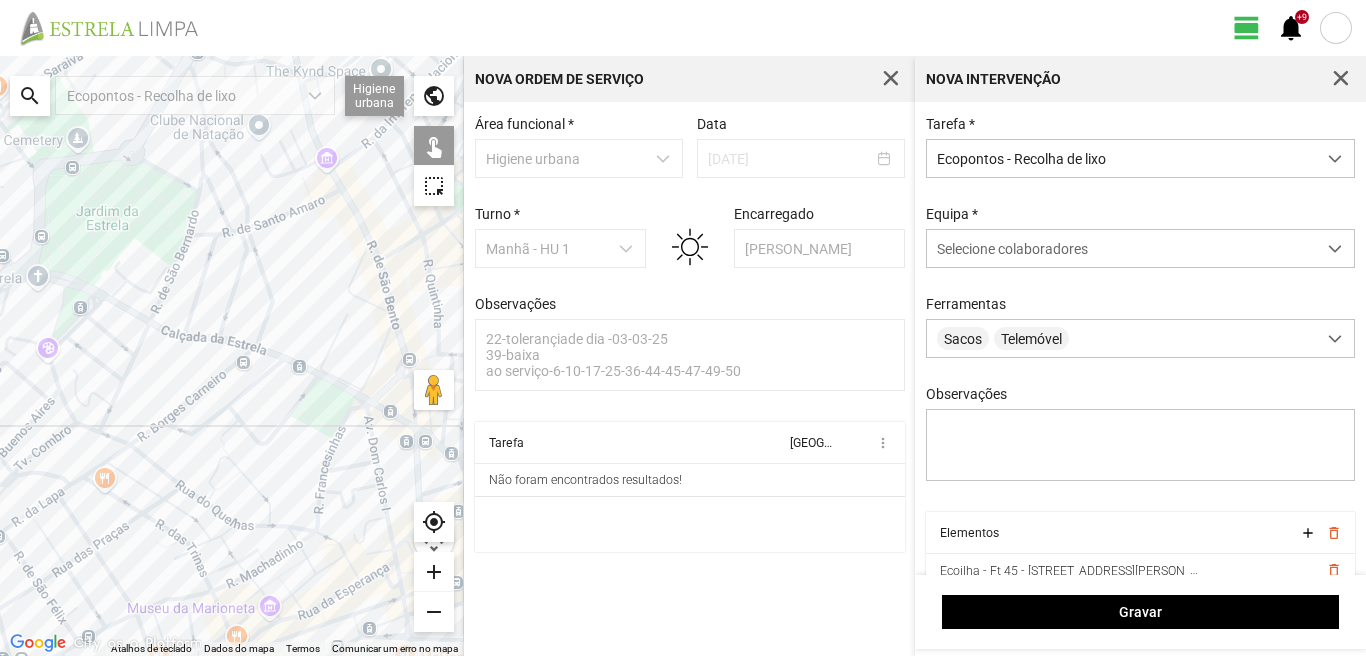 click on "Para navegar, prima as teclas de seta." 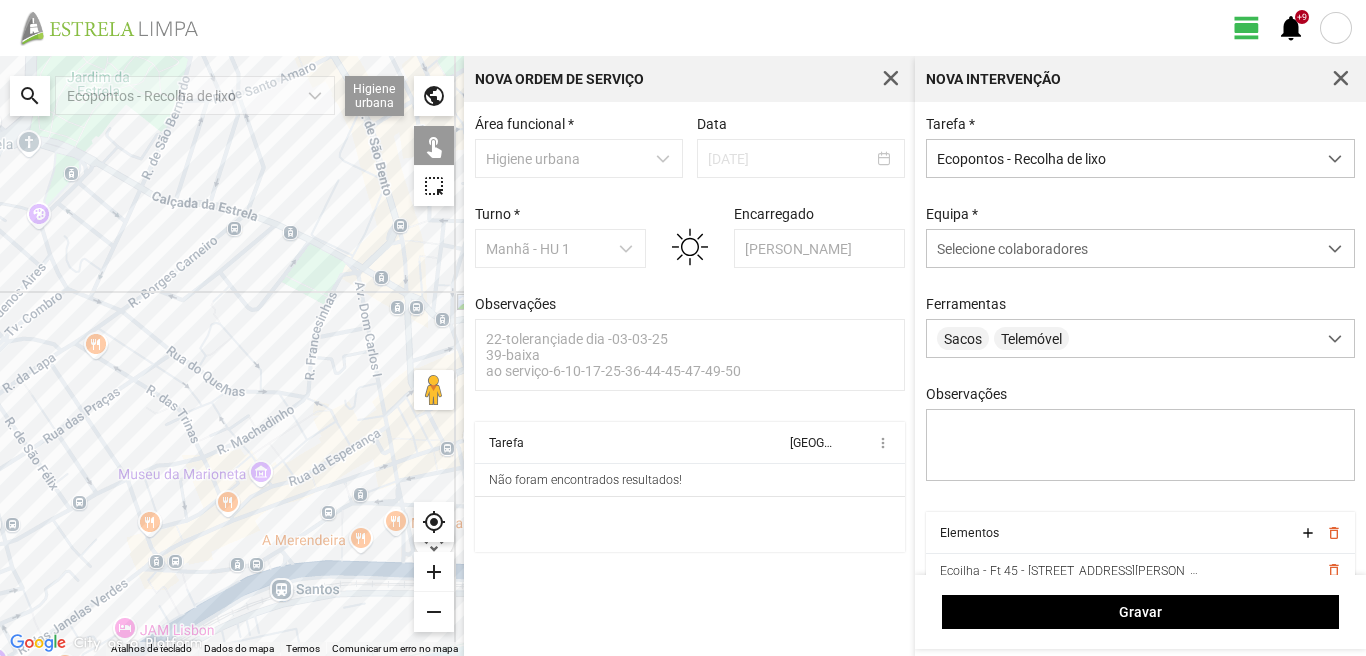 drag, startPoint x: 215, startPoint y: 436, endPoint x: 190, endPoint y: 283, distance: 155.02902 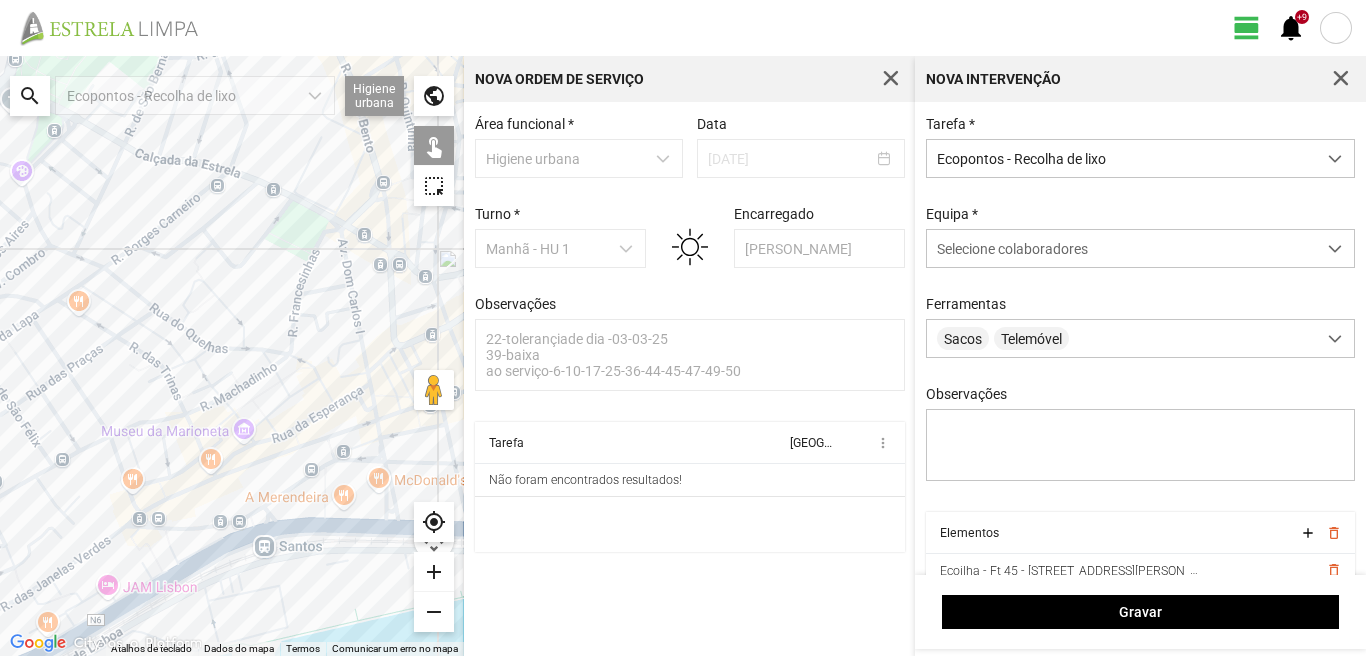 click on "Para navegar, prima as teclas de seta." 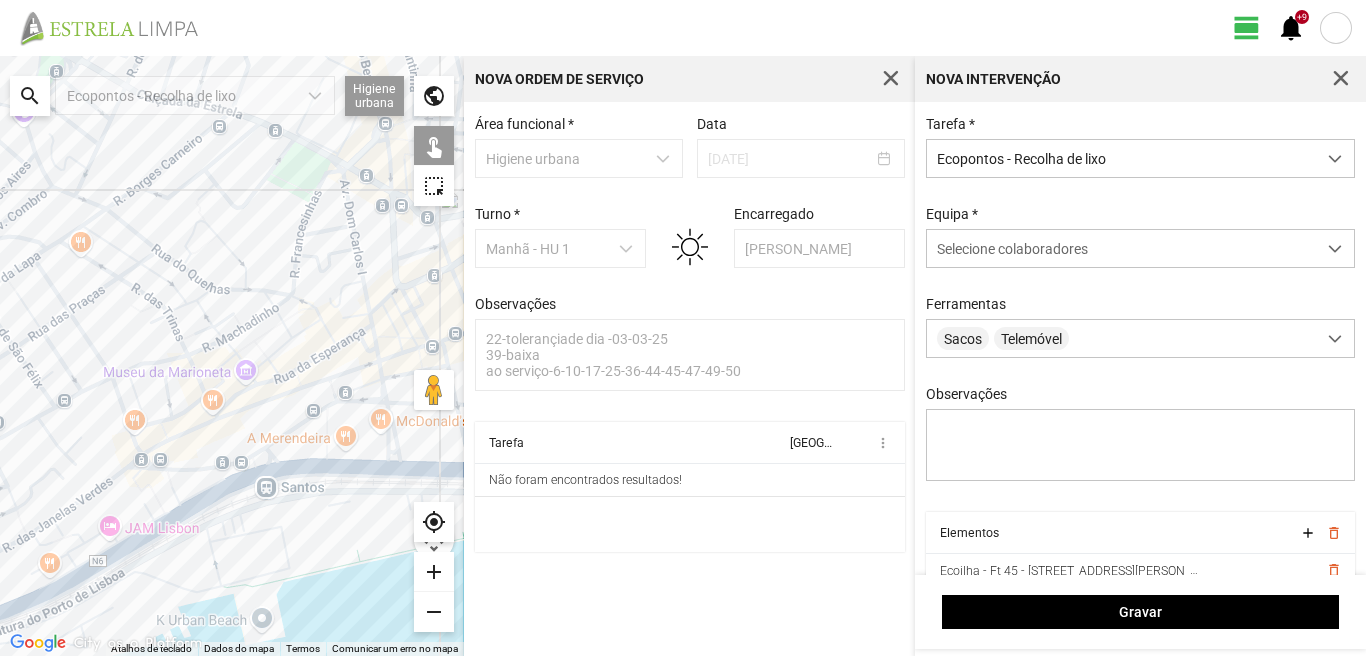 drag, startPoint x: 273, startPoint y: 434, endPoint x: 278, endPoint y: 359, distance: 75.16648 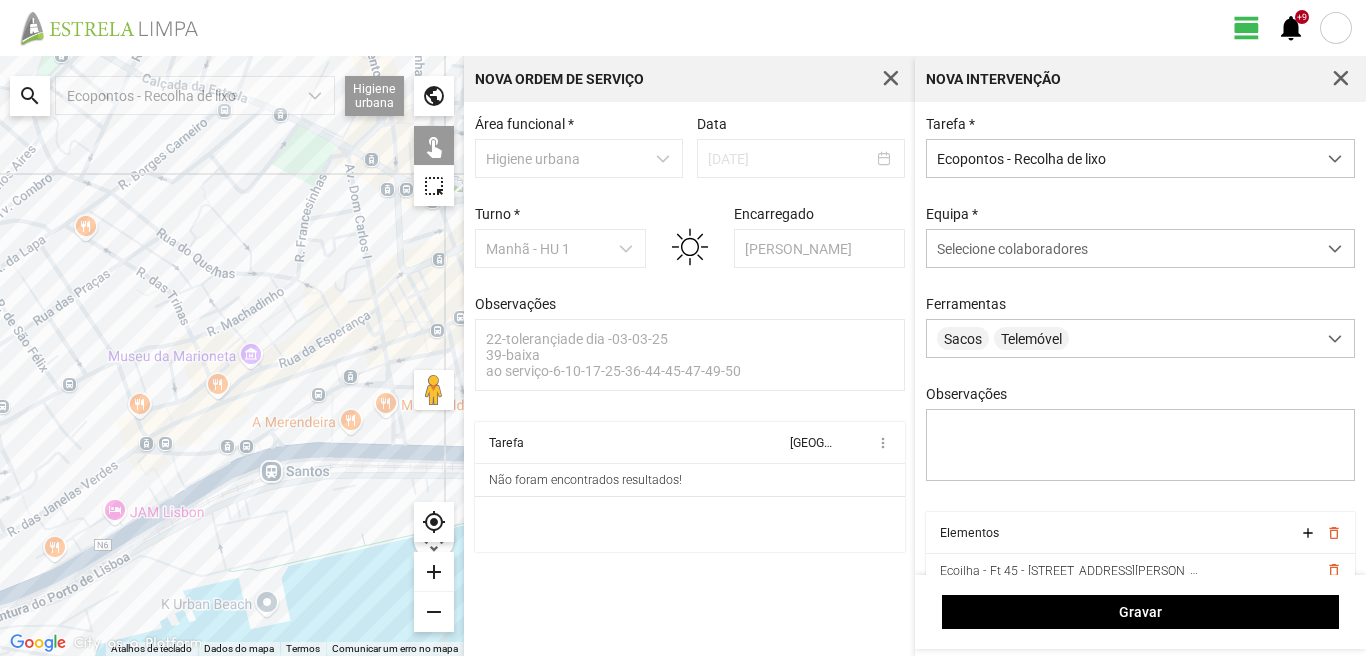 click on "Para navegar, prima as teclas de seta." 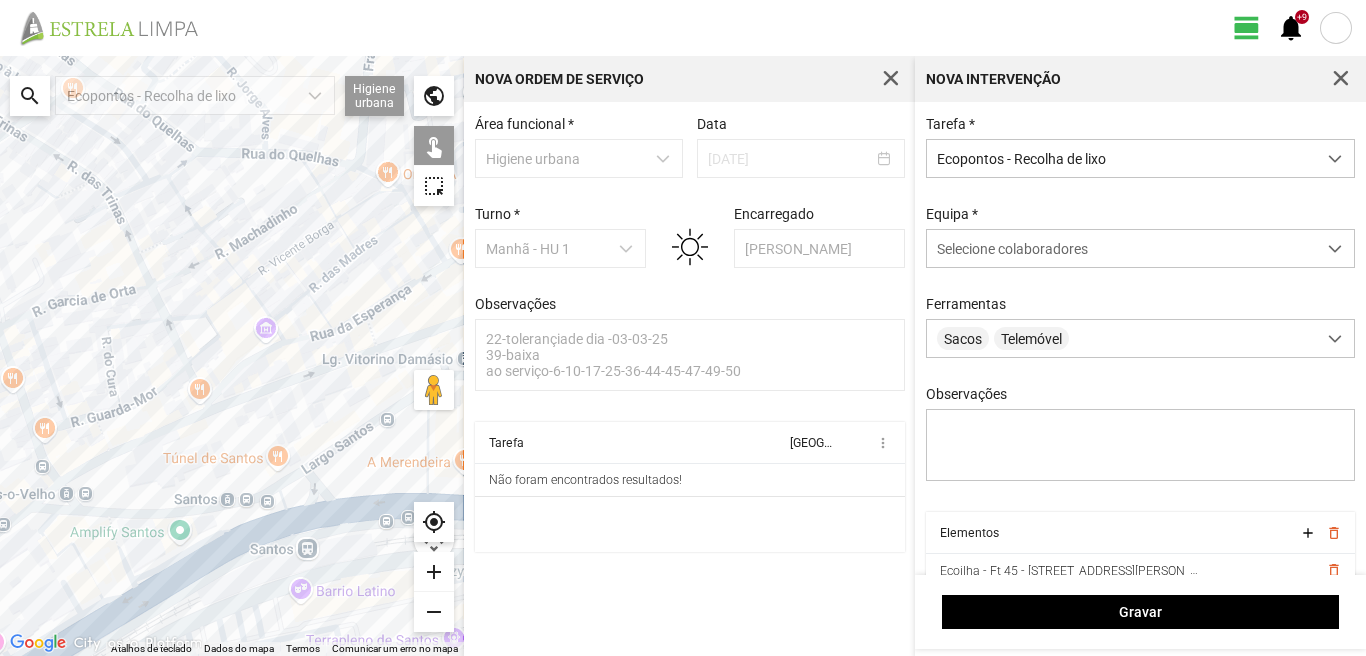 click on "Para navegar, prima as teclas de seta." 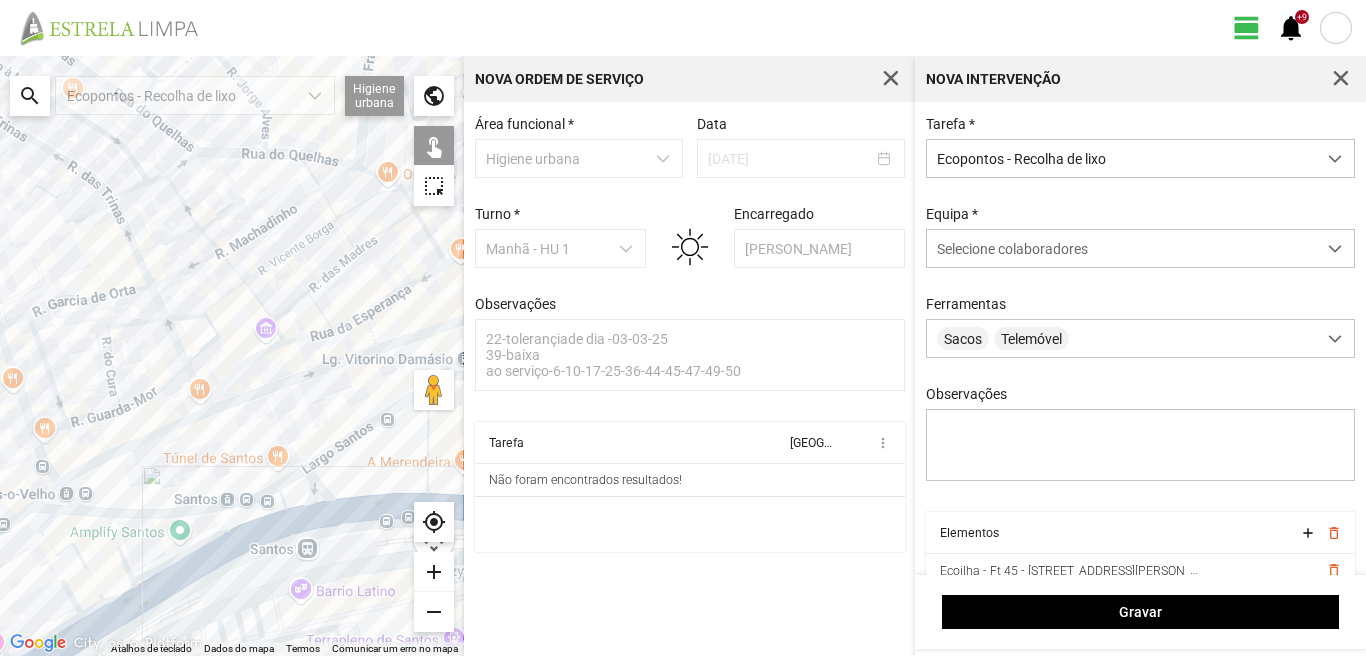 click on "Para navegar, prima as teclas de seta." 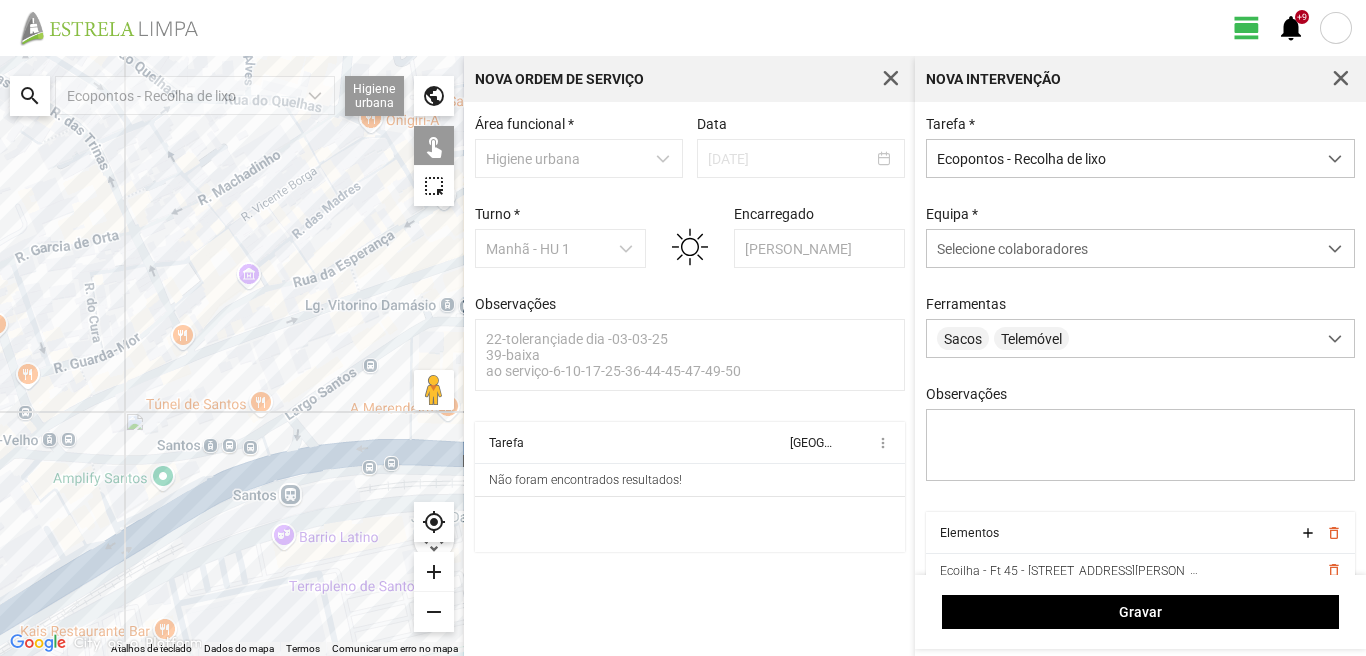drag, startPoint x: 270, startPoint y: 392, endPoint x: 203, endPoint y: 280, distance: 130.51053 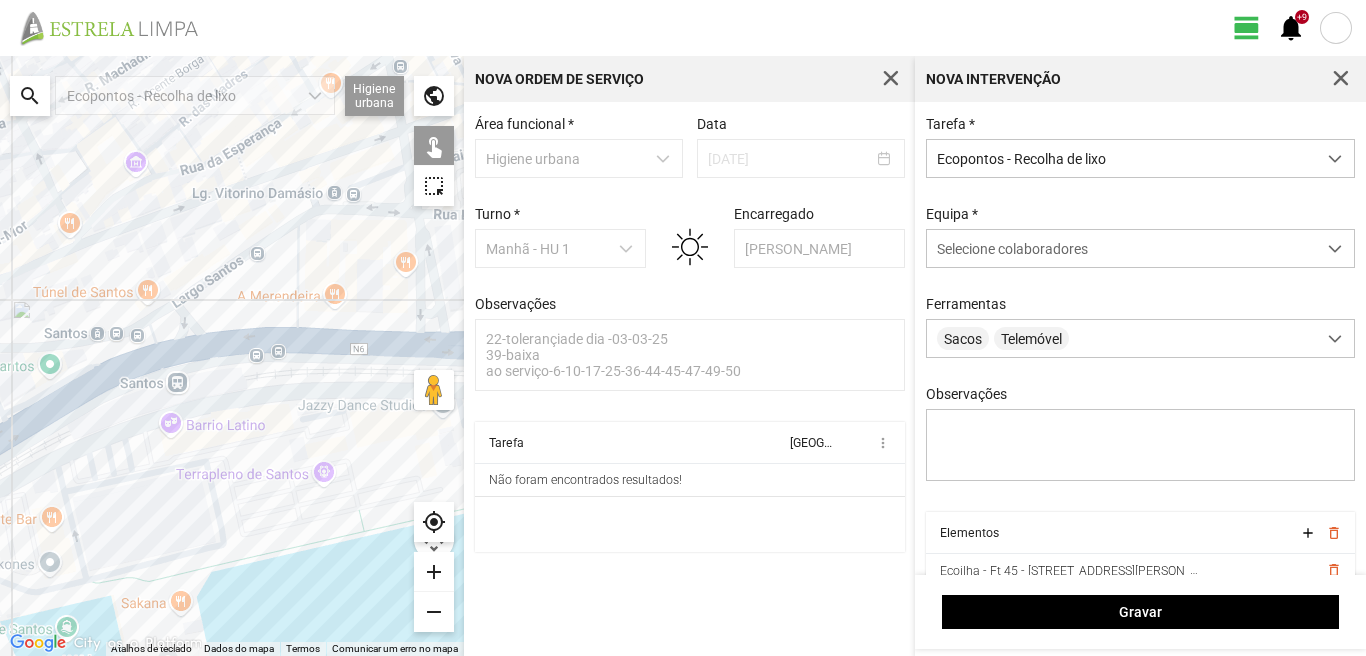 click on "Para navegar, prima as teclas de seta." 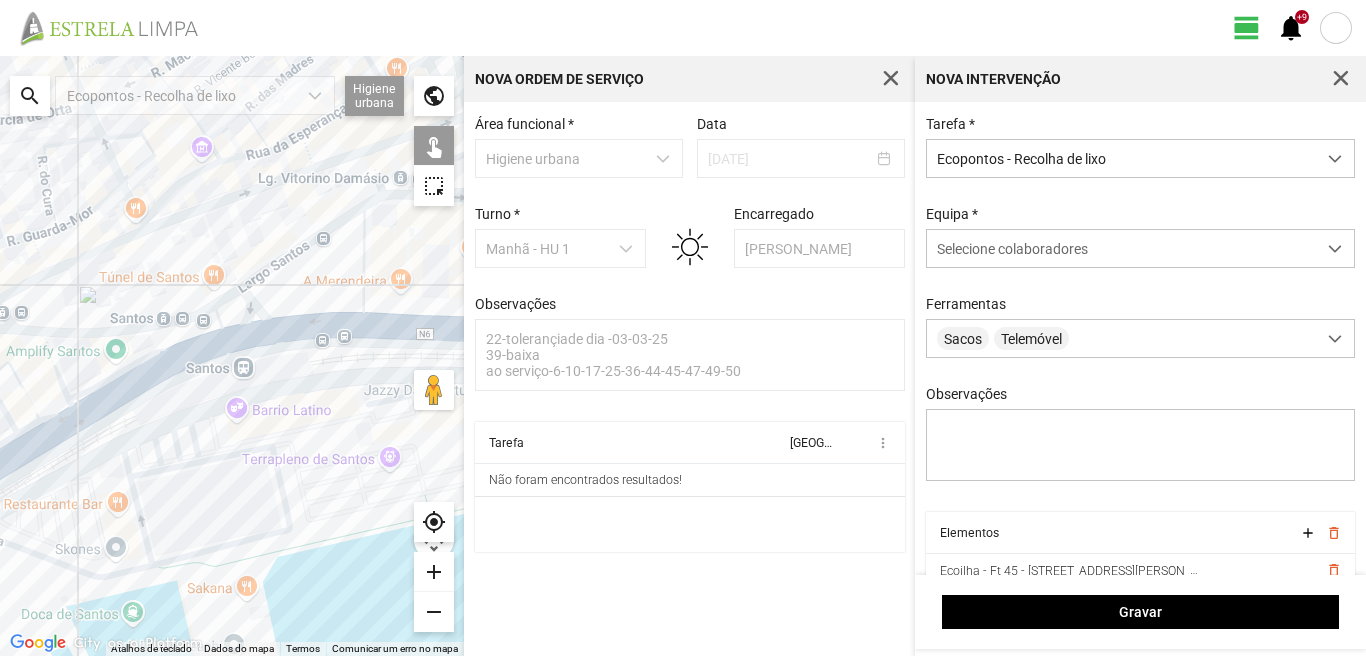 drag, startPoint x: 190, startPoint y: 277, endPoint x: 258, endPoint y: 260, distance: 70.0928 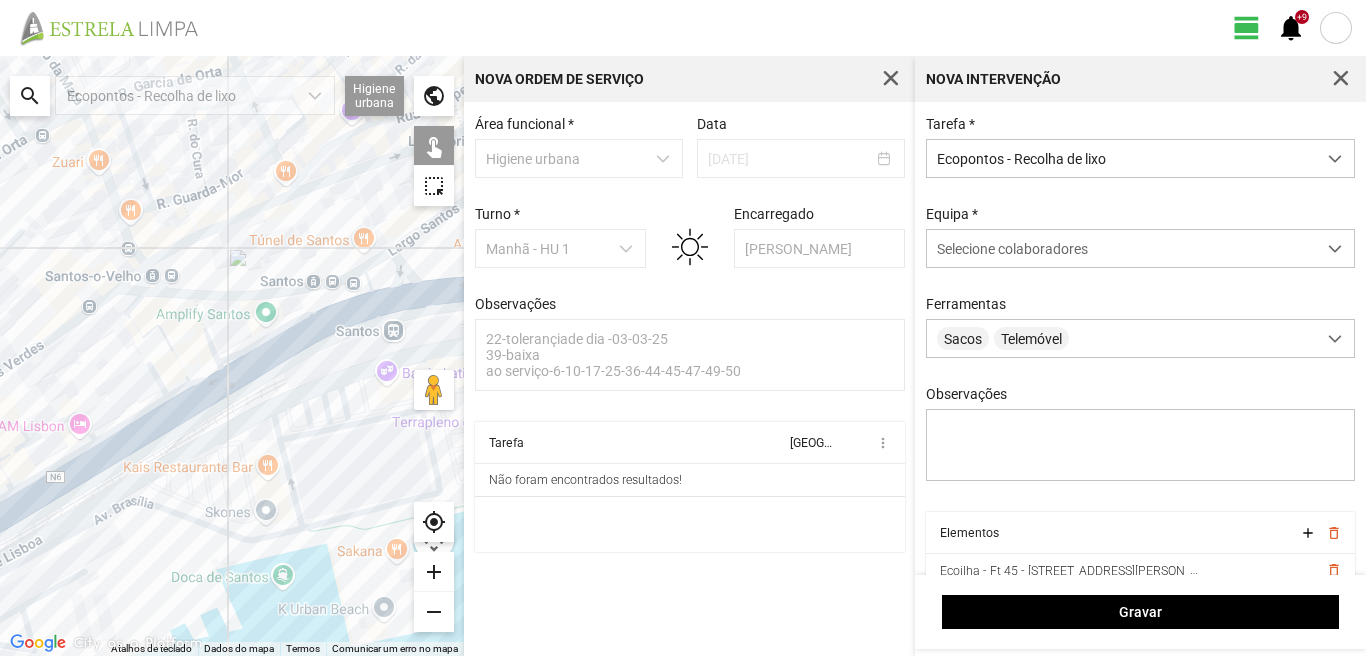 click on "Para navegar, prima as teclas de seta." 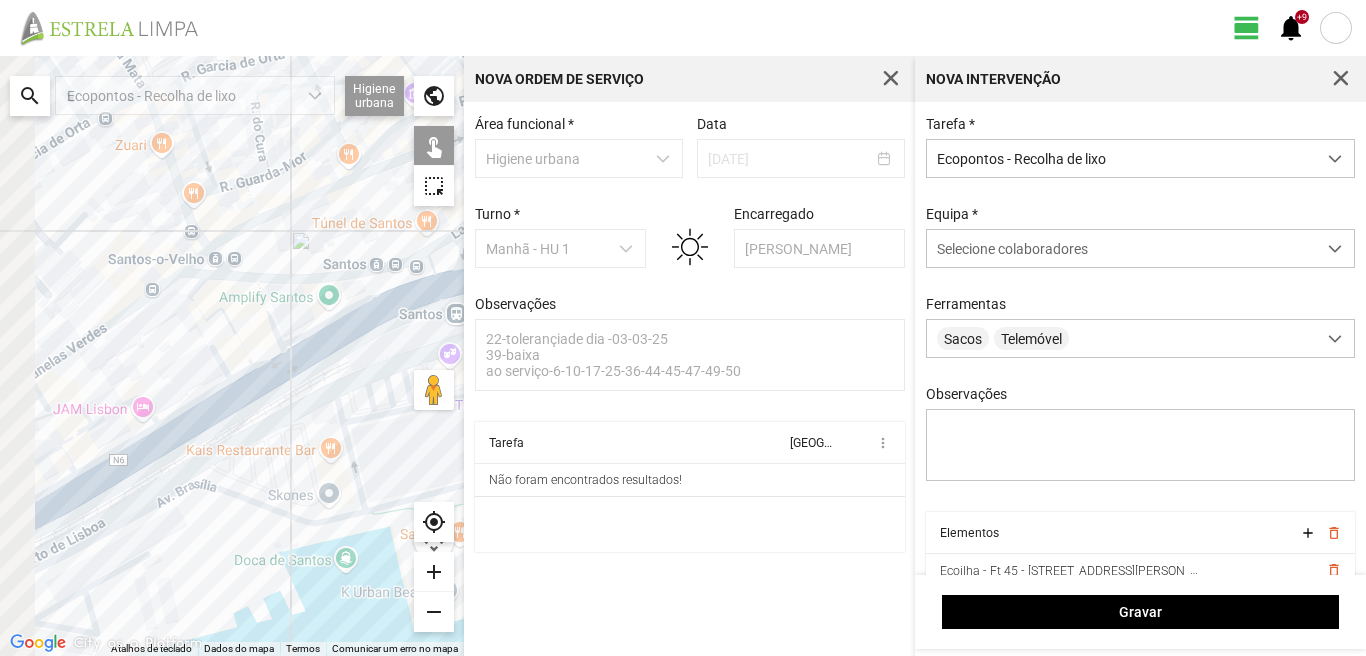 drag, startPoint x: 215, startPoint y: 321, endPoint x: 240, endPoint y: 312, distance: 26.57066 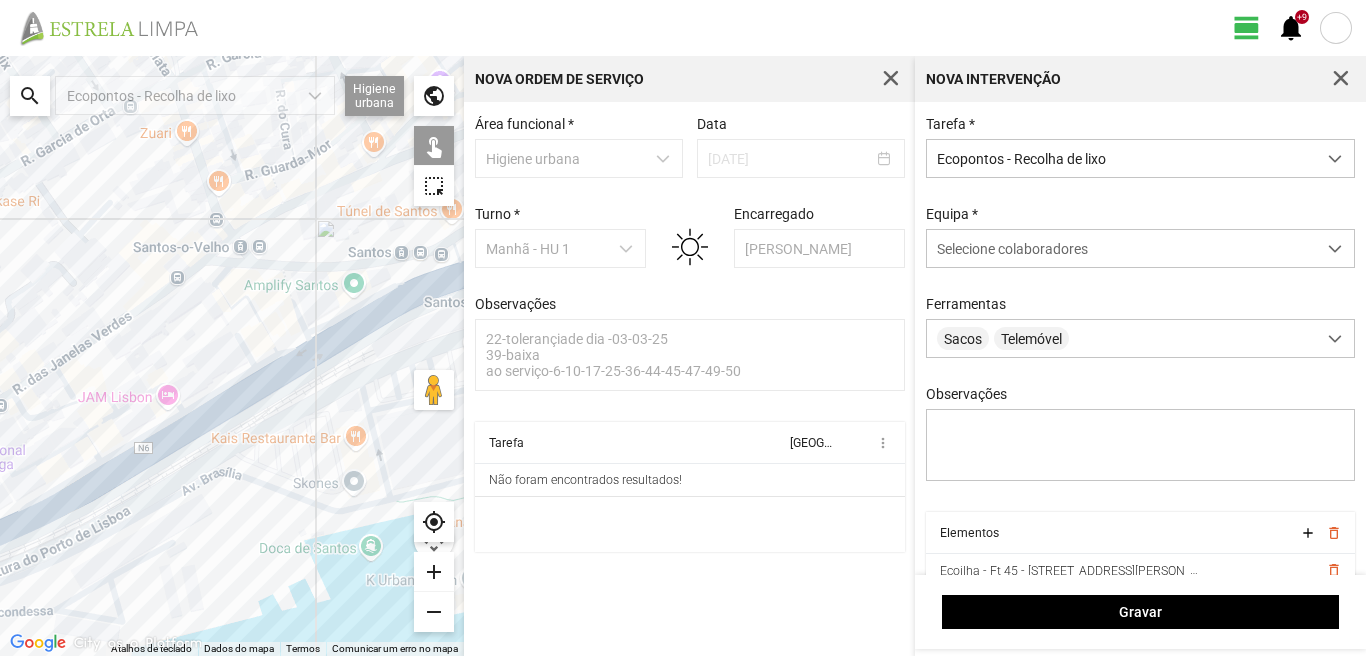 drag, startPoint x: 226, startPoint y: 313, endPoint x: 296, endPoint y: 282, distance: 76.55717 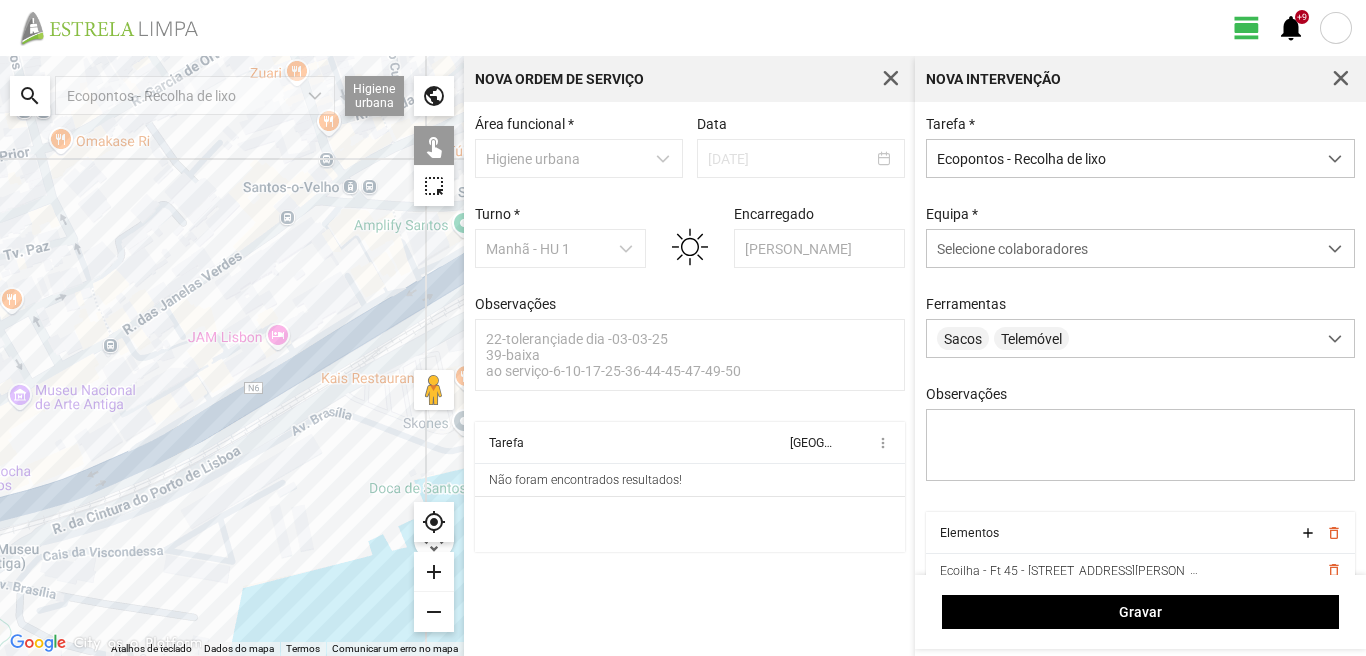 drag, startPoint x: 118, startPoint y: 381, endPoint x: 176, endPoint y: 287, distance: 110.45361 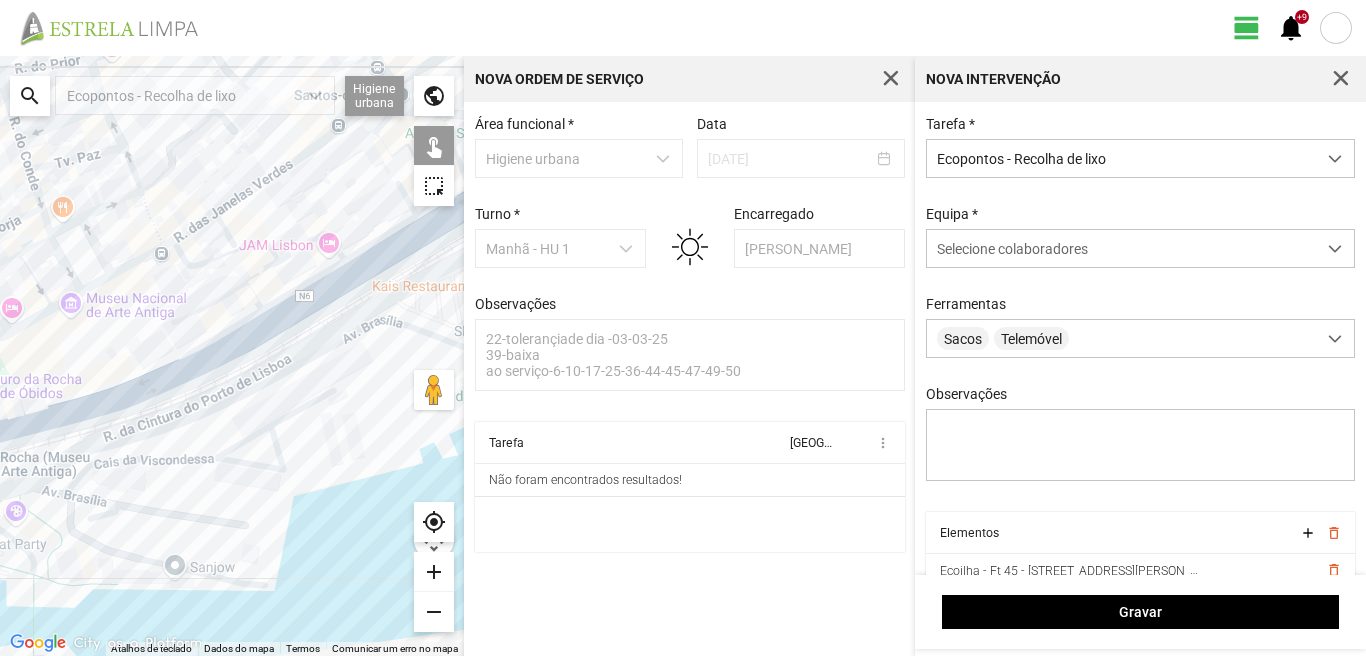 click on "Para navegar, prima as teclas de seta." 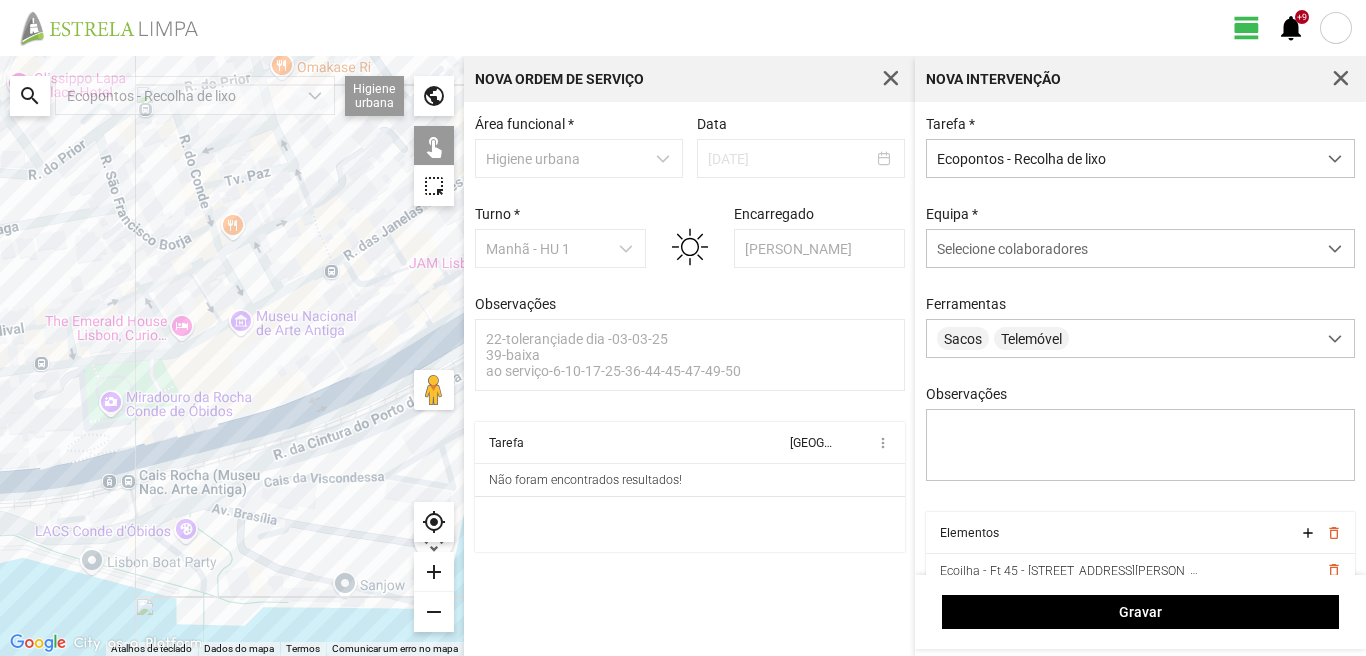 drag, startPoint x: 84, startPoint y: 321, endPoint x: 268, endPoint y: 339, distance: 184.87834 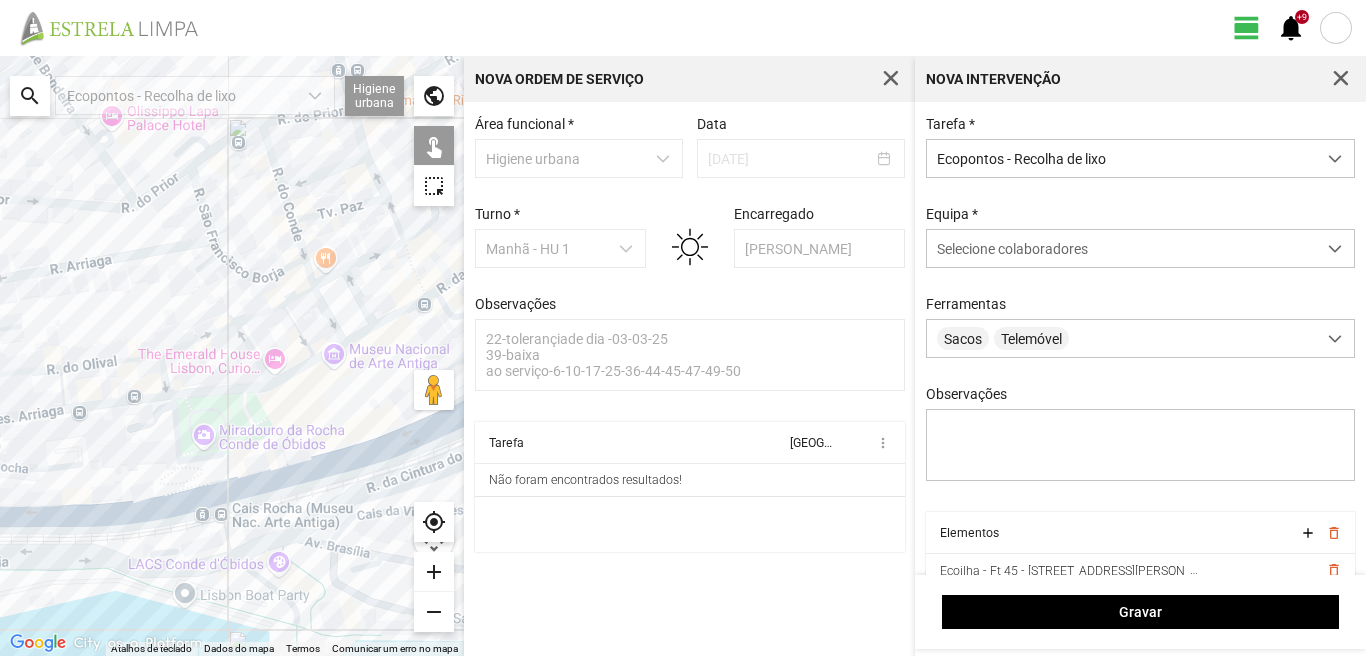 drag, startPoint x: 114, startPoint y: 302, endPoint x: 211, endPoint y: 358, distance: 112.00446 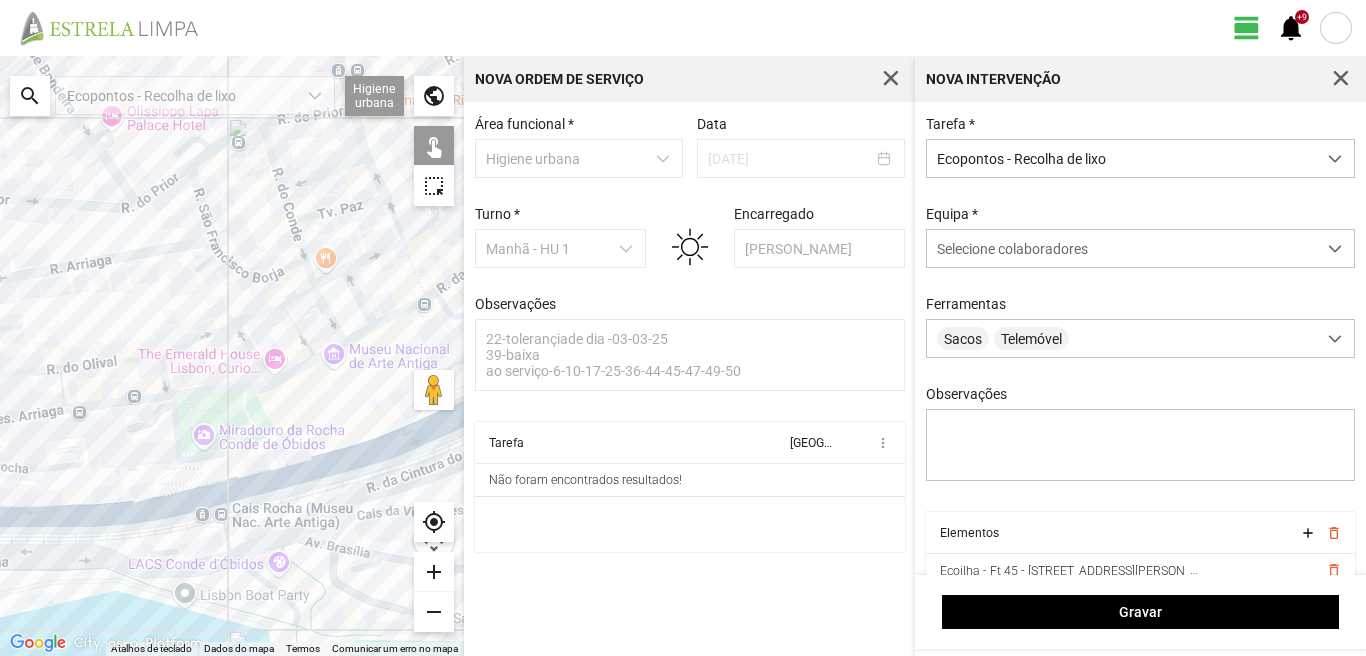 click on "Para navegar, prima as teclas de seta." 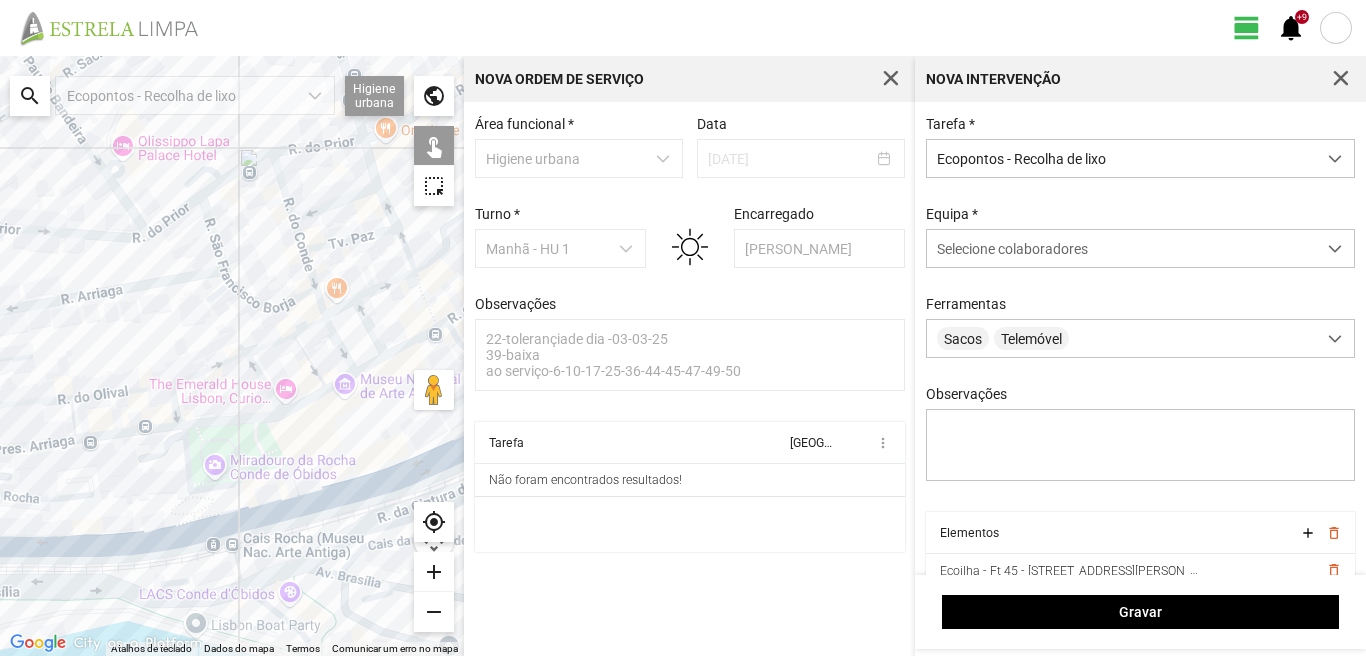 click on "Para navegar, prima as teclas de seta." 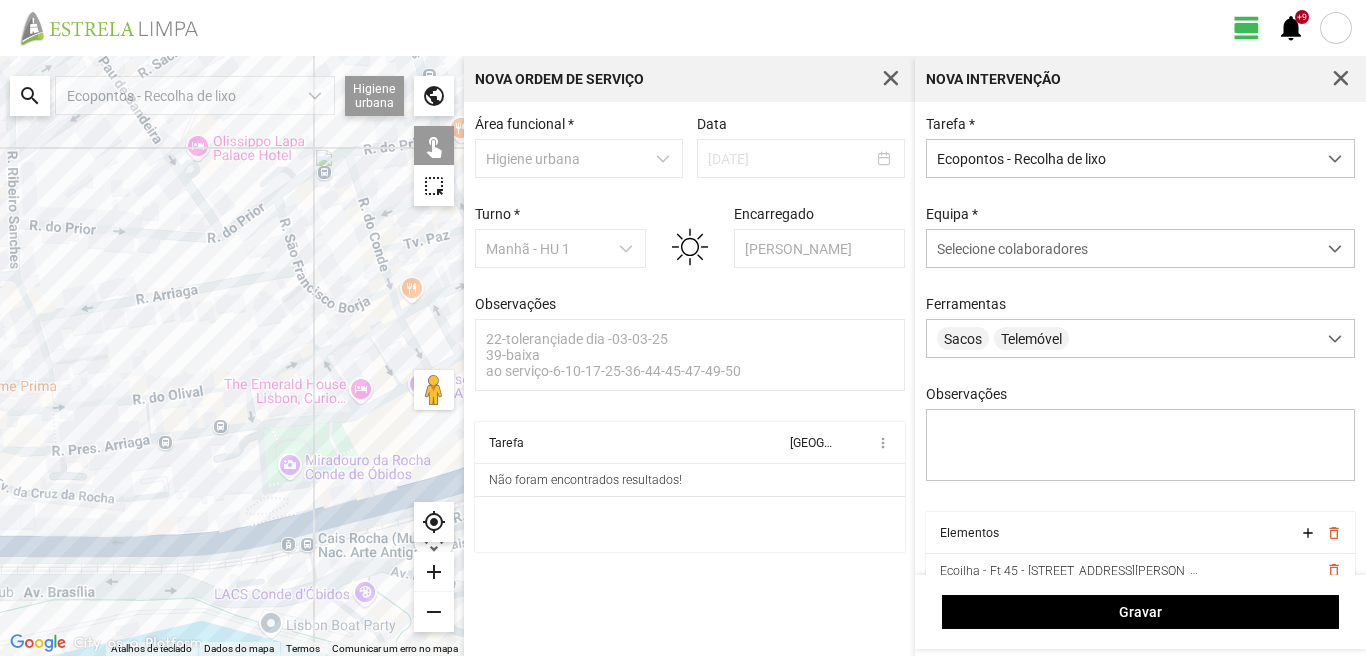 drag, startPoint x: 87, startPoint y: 410, endPoint x: 270, endPoint y: 410, distance: 183 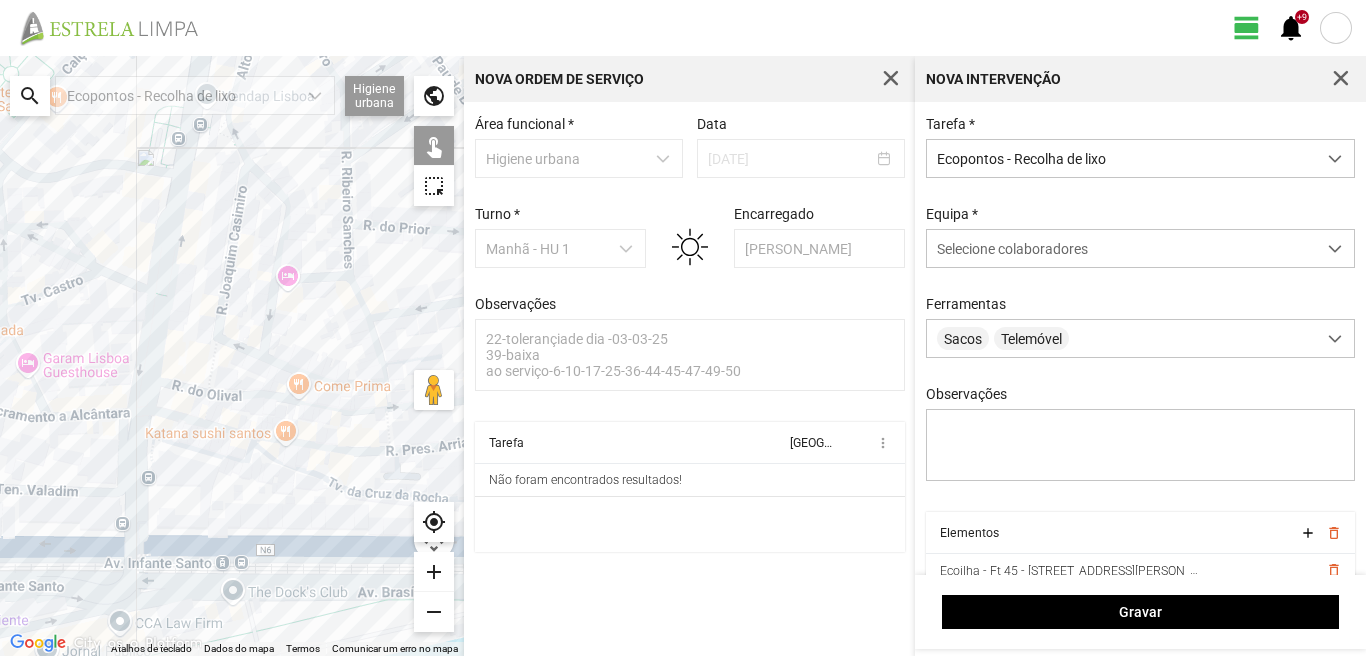 click on "Para navegar, prima as teclas de seta." 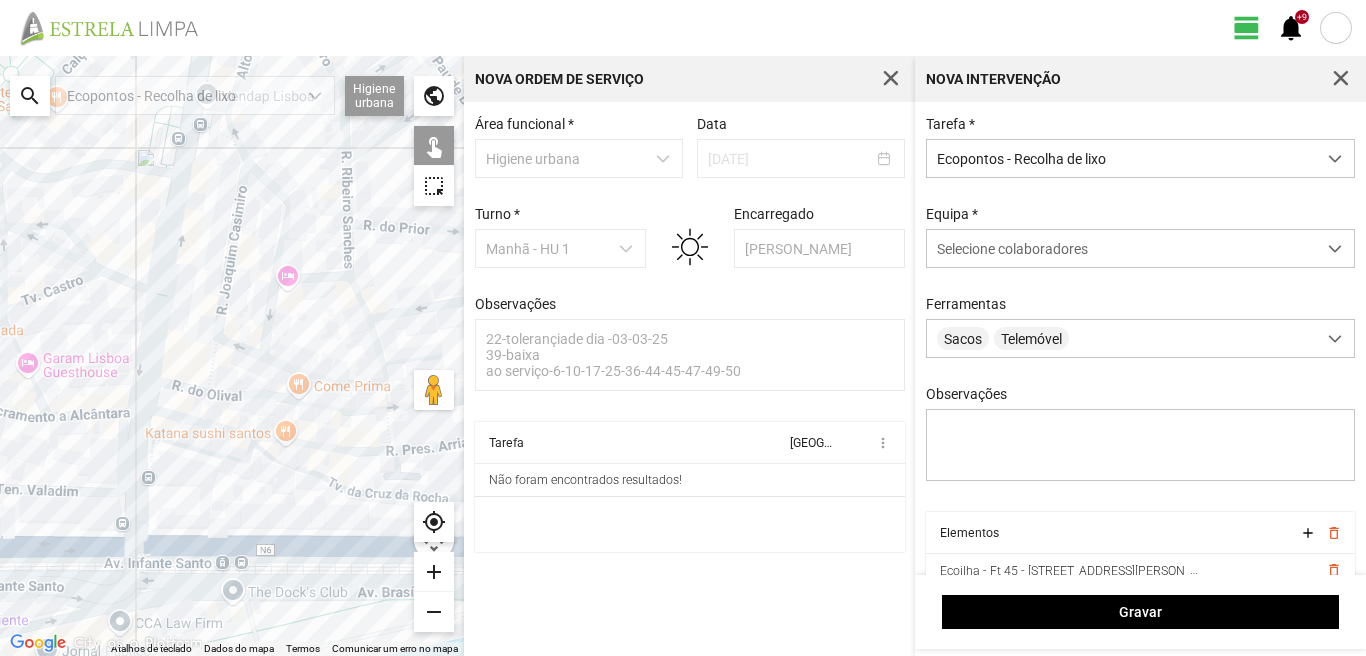 click on "Para navegar, prima as teclas de seta." 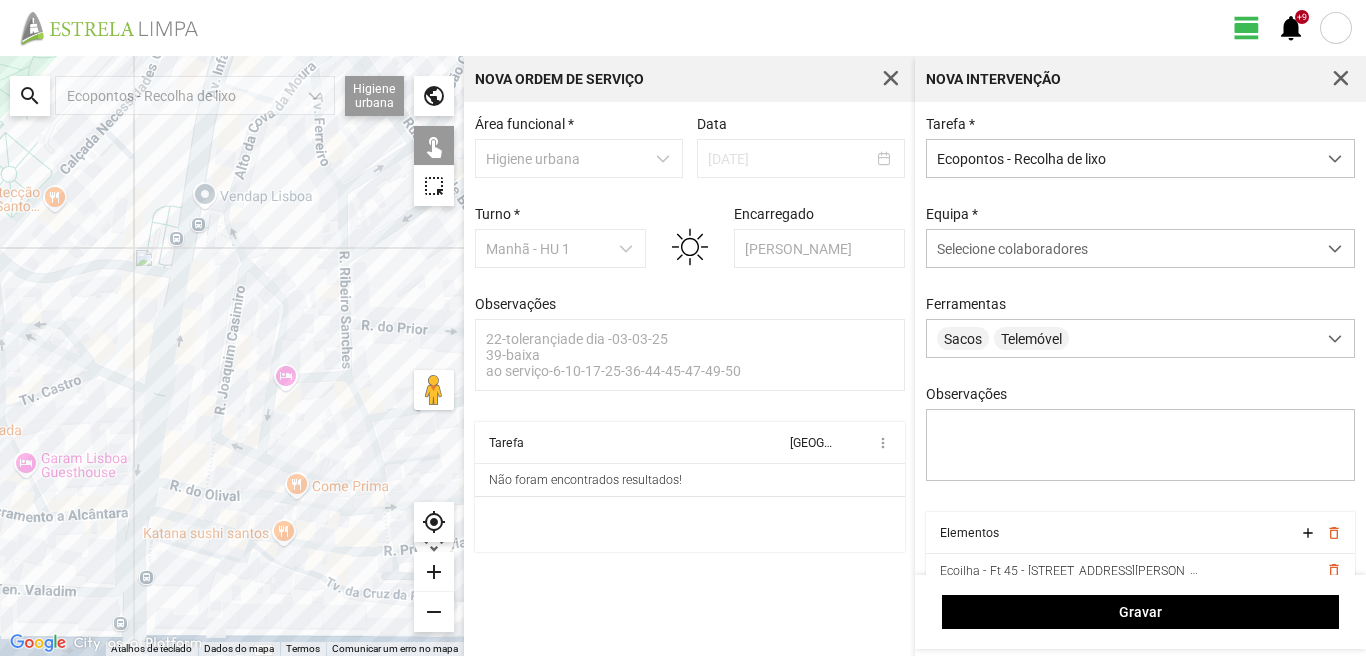 drag, startPoint x: 185, startPoint y: 265, endPoint x: 182, endPoint y: 399, distance: 134.03358 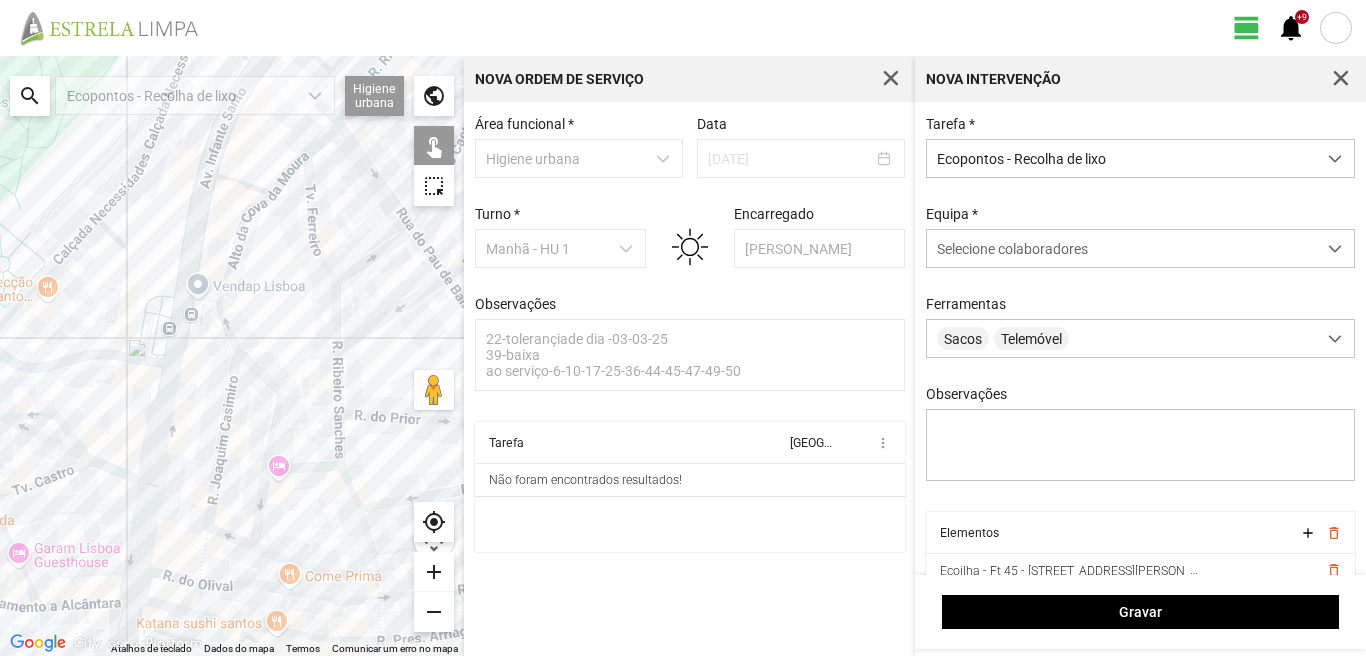 click on "Para navegar, prima as teclas de seta." 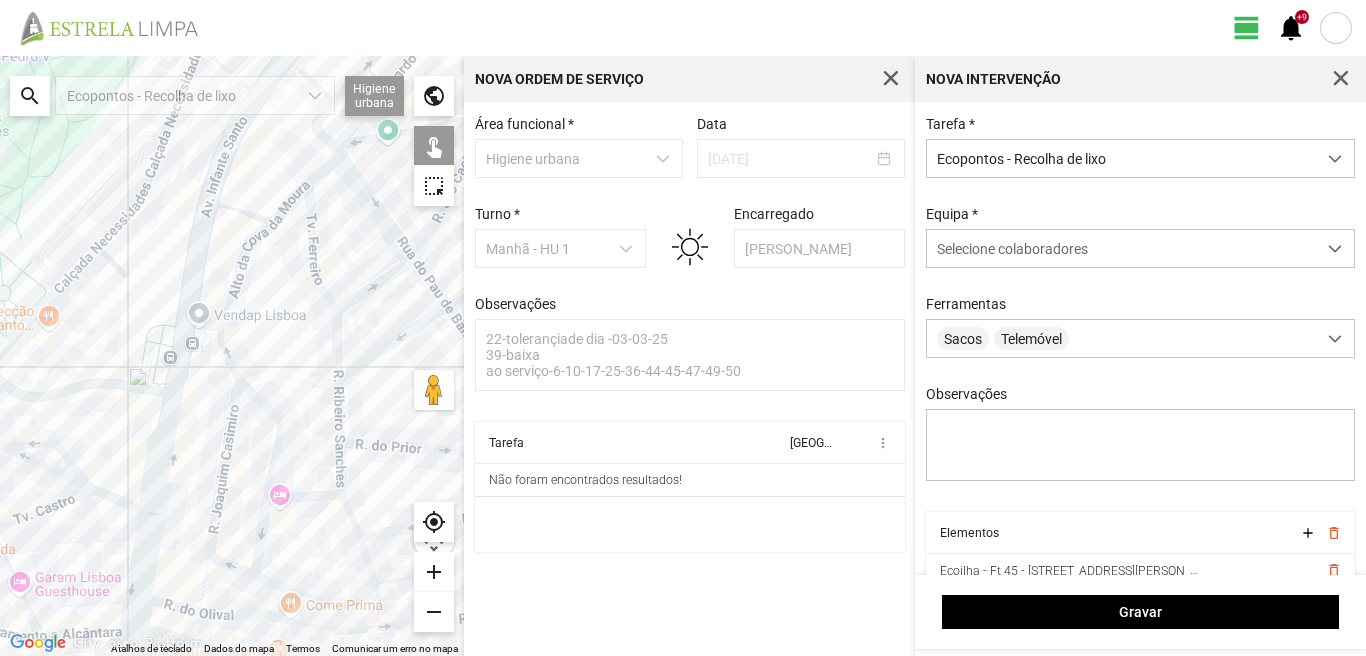 drag, startPoint x: 211, startPoint y: 276, endPoint x: 194, endPoint y: 395, distance: 120.20815 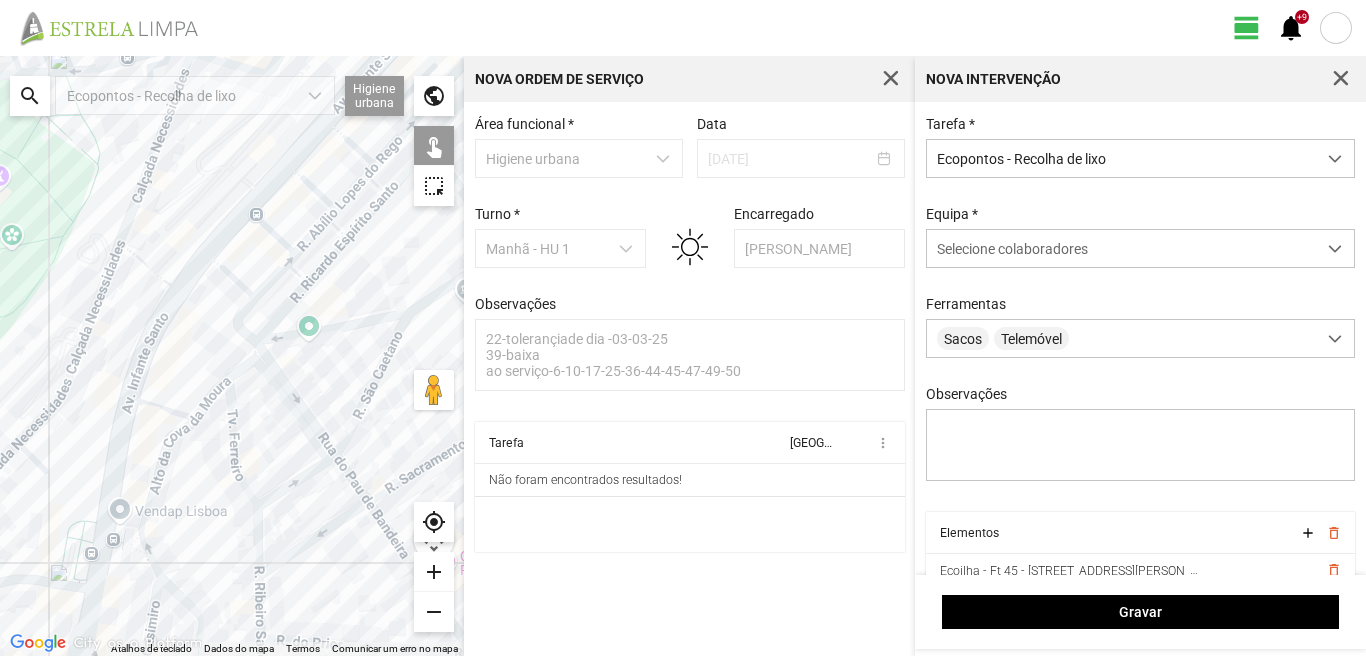 drag, startPoint x: 198, startPoint y: 355, endPoint x: 182, endPoint y: 371, distance: 22.627417 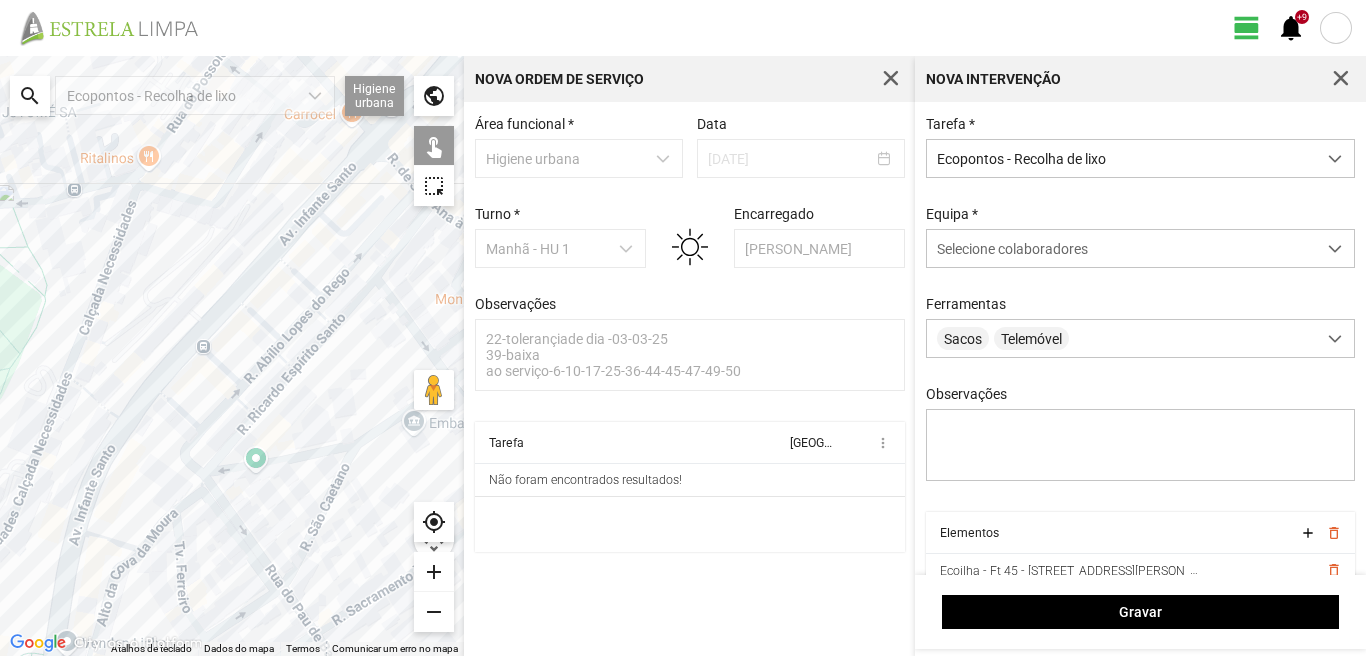 drag, startPoint x: 261, startPoint y: 260, endPoint x: 236, endPoint y: 376, distance: 118.66339 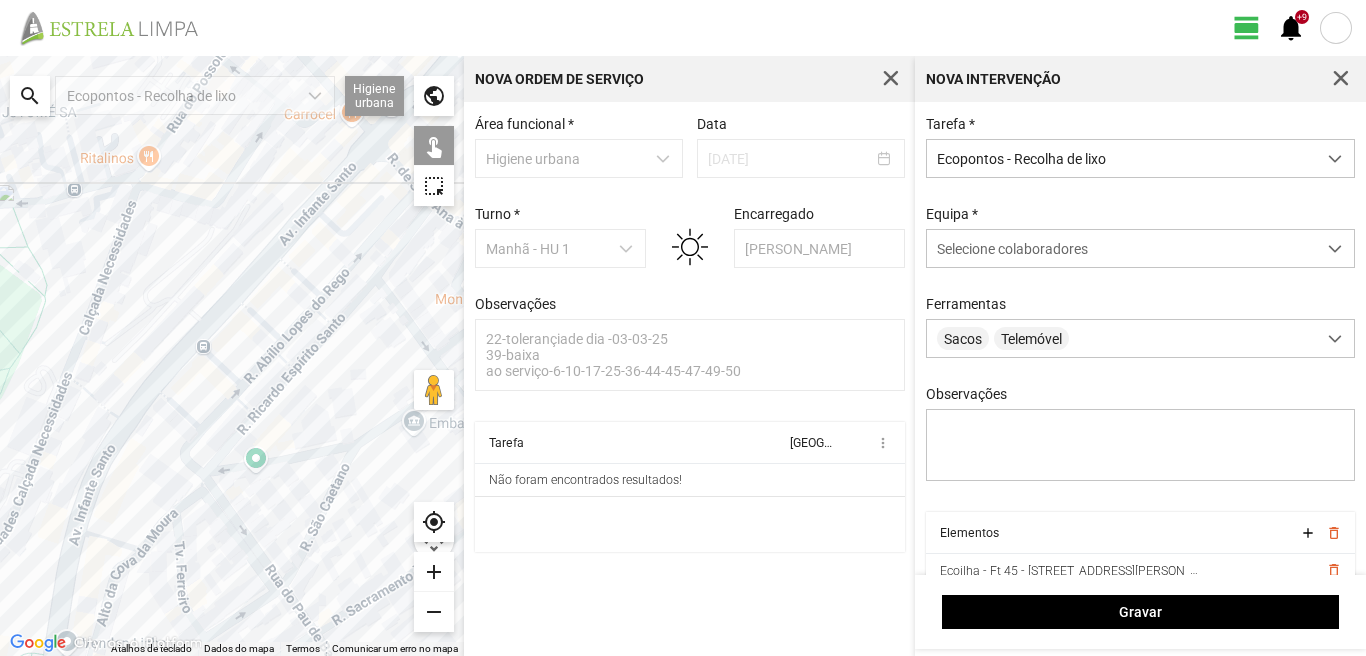 click on "Para navegar, prima as teclas de seta." 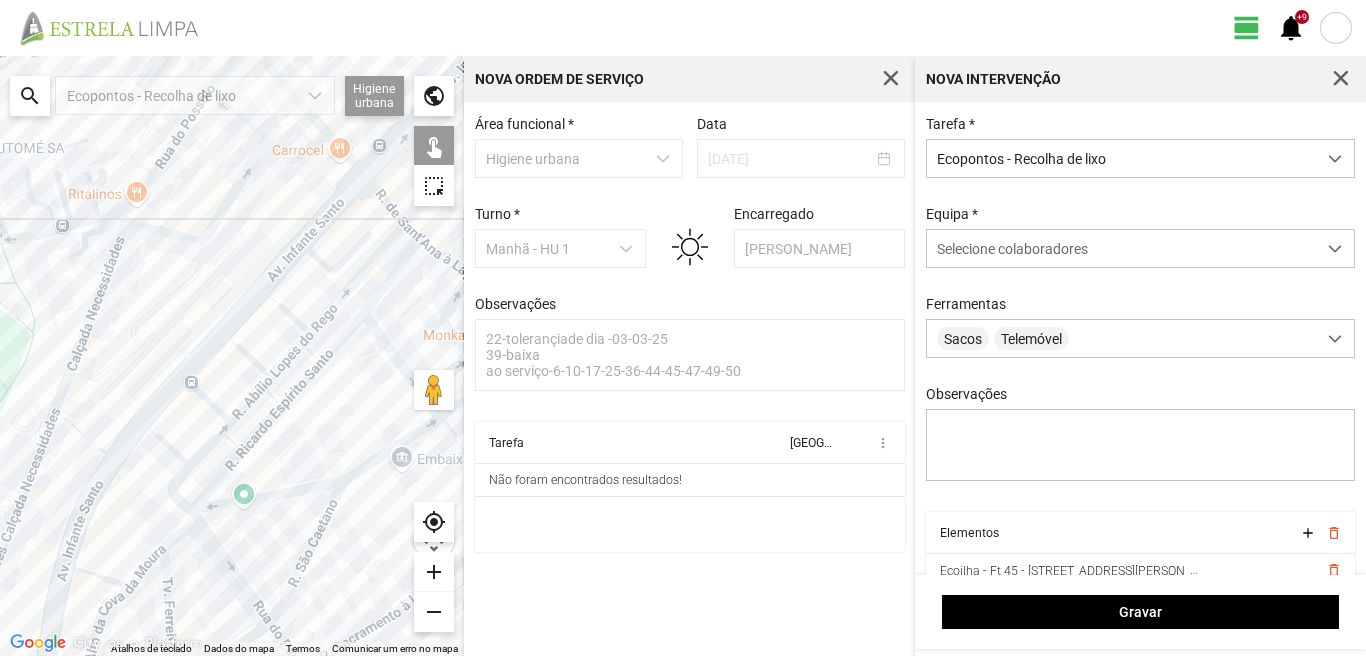 click on "Para navegar, prima as teclas de seta." 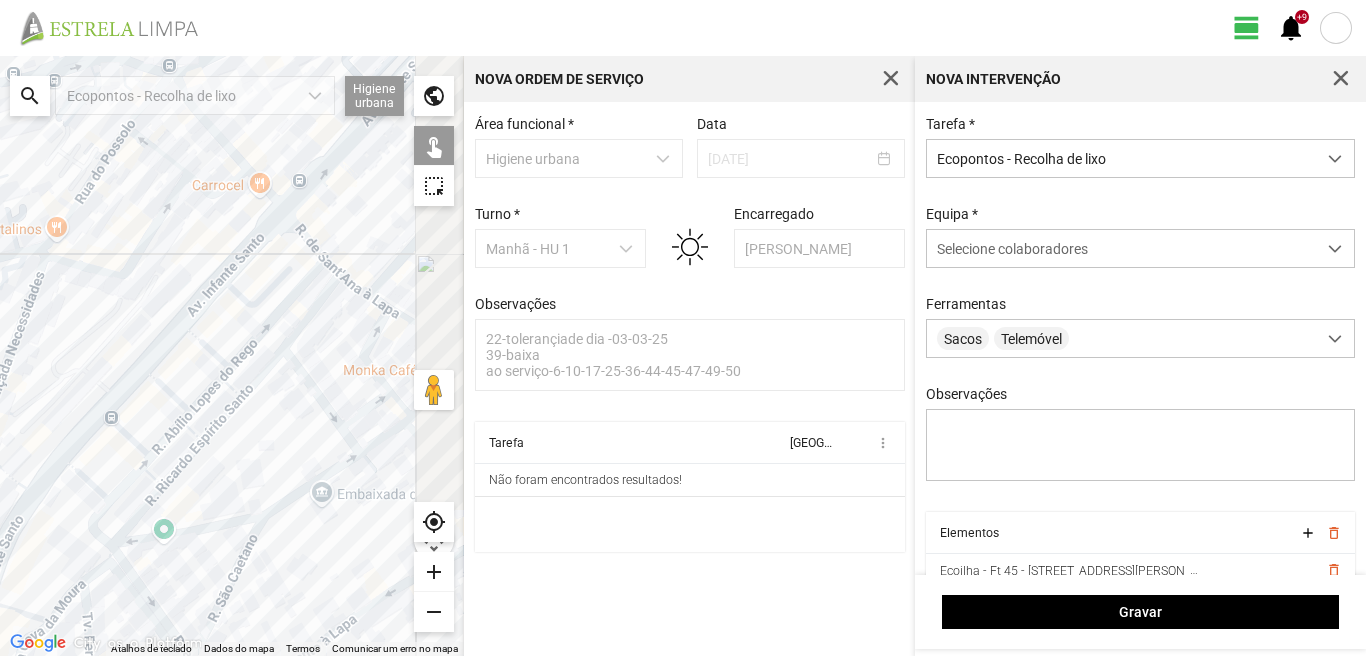 drag, startPoint x: 301, startPoint y: 253, endPoint x: 221, endPoint y: 290, distance: 88.14193 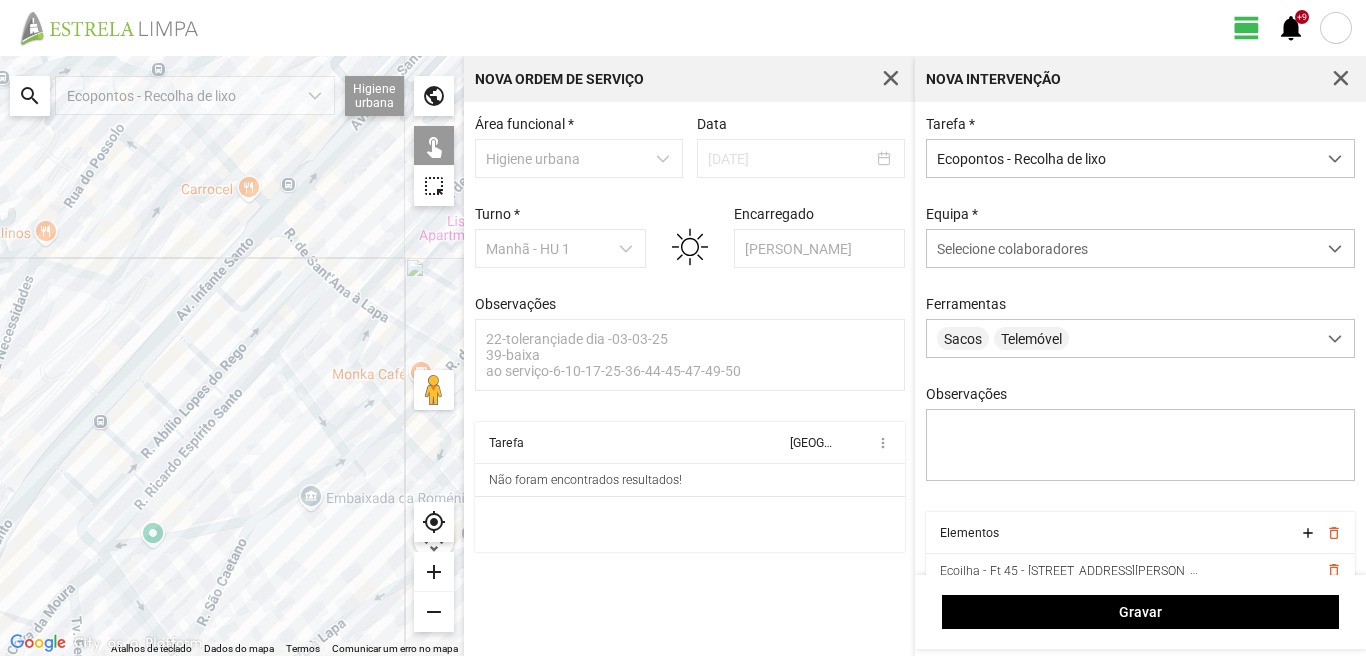 click on "Para navegar, prima as teclas de seta." 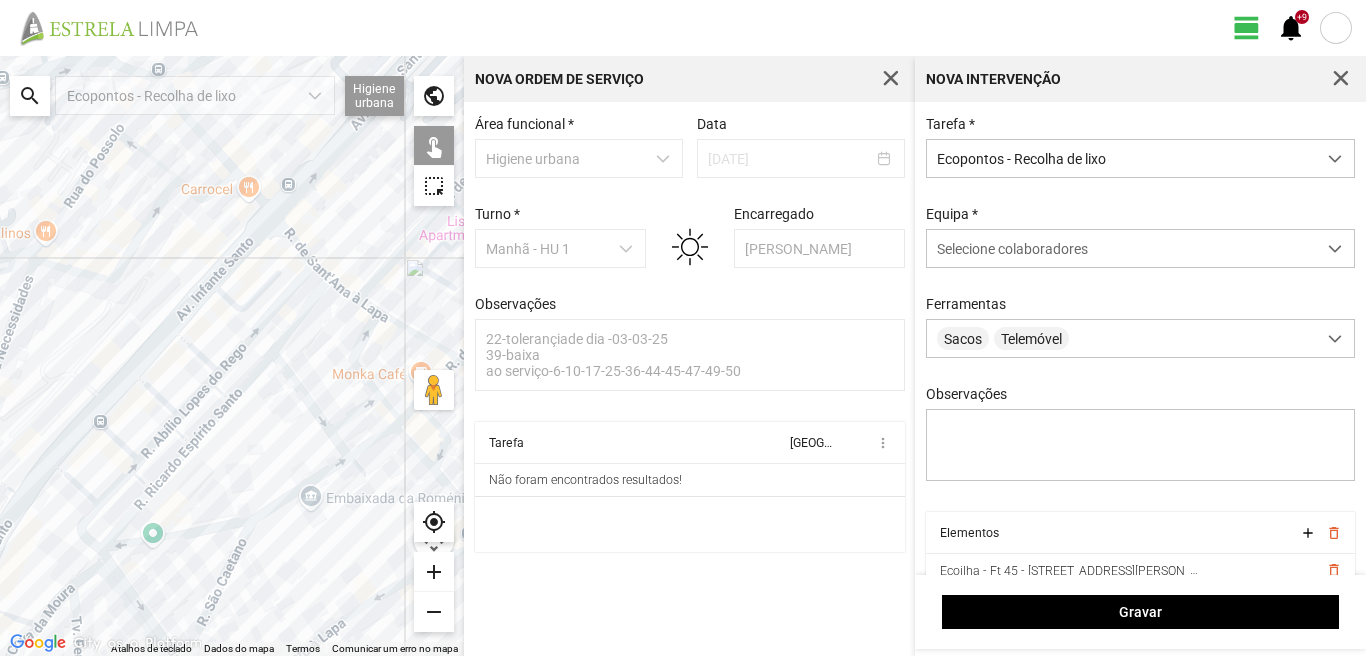 click on "Para navegar, prima as teclas de seta." 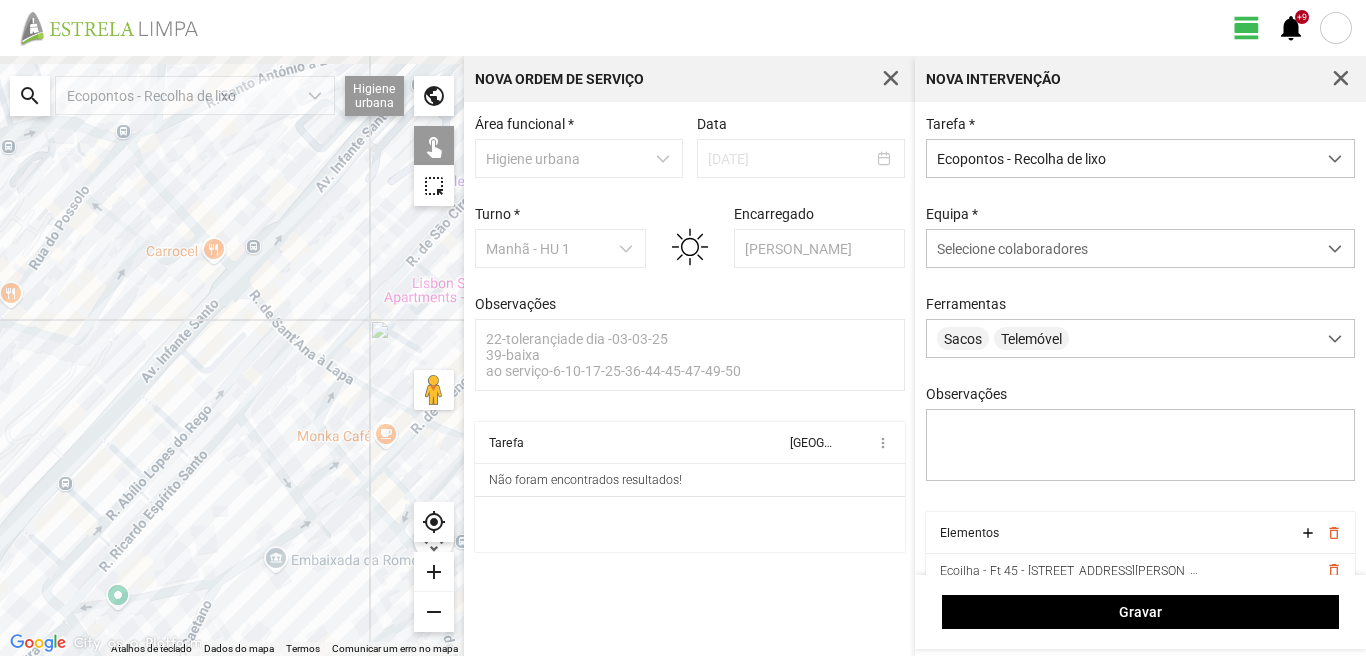 drag, startPoint x: 300, startPoint y: 270, endPoint x: 205, endPoint y: 425, distance: 181.79659 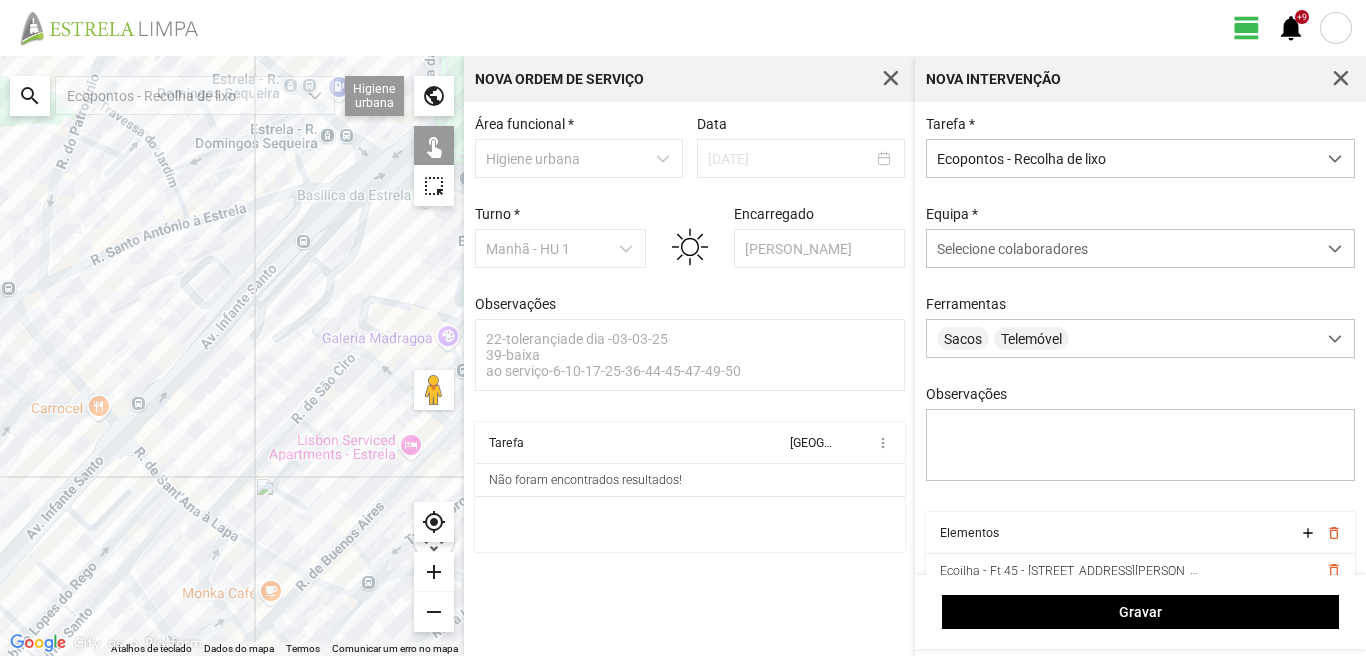 click on "Para navegar, prima as teclas de seta." 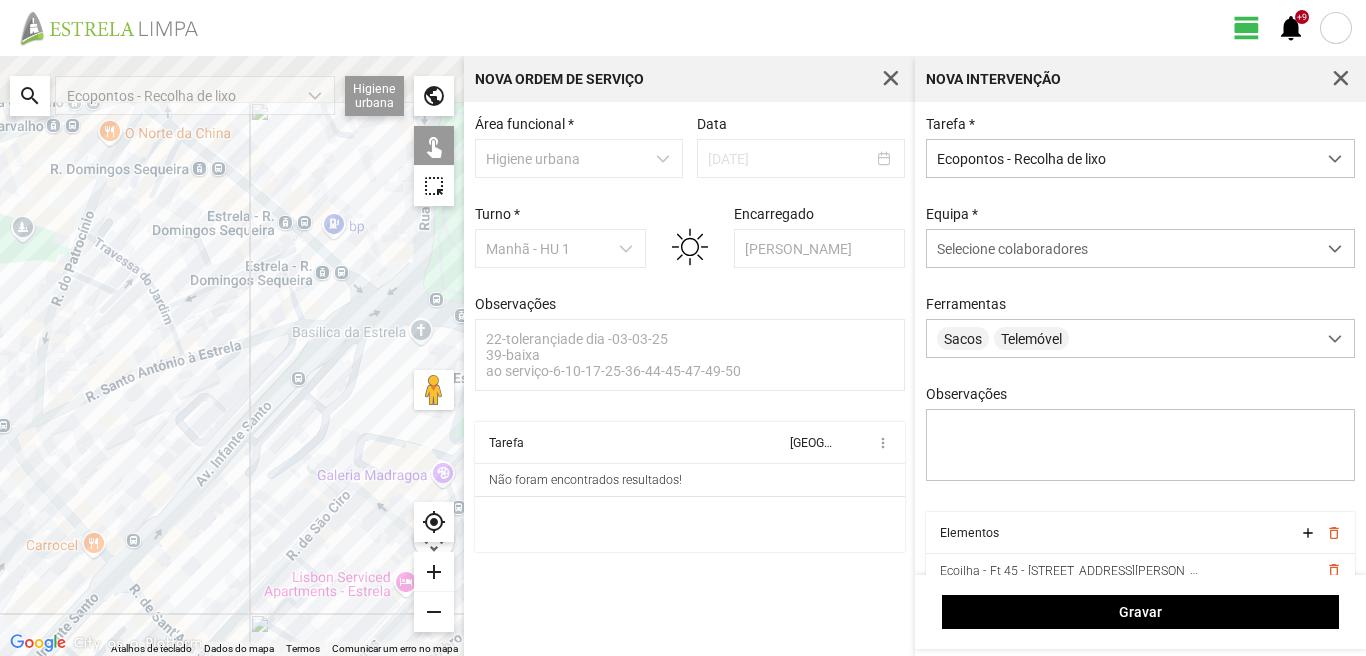 drag, startPoint x: 220, startPoint y: 218, endPoint x: 211, endPoint y: 384, distance: 166.24379 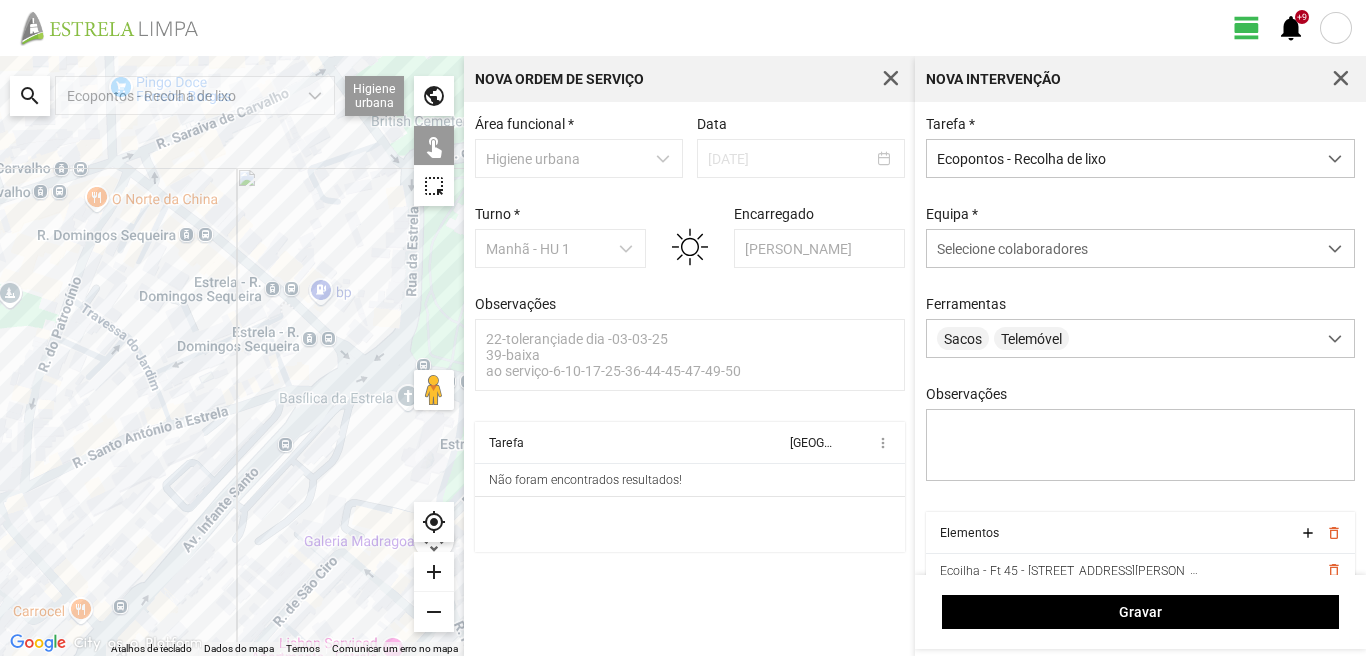 click on "Para navegar, prima as teclas de seta." 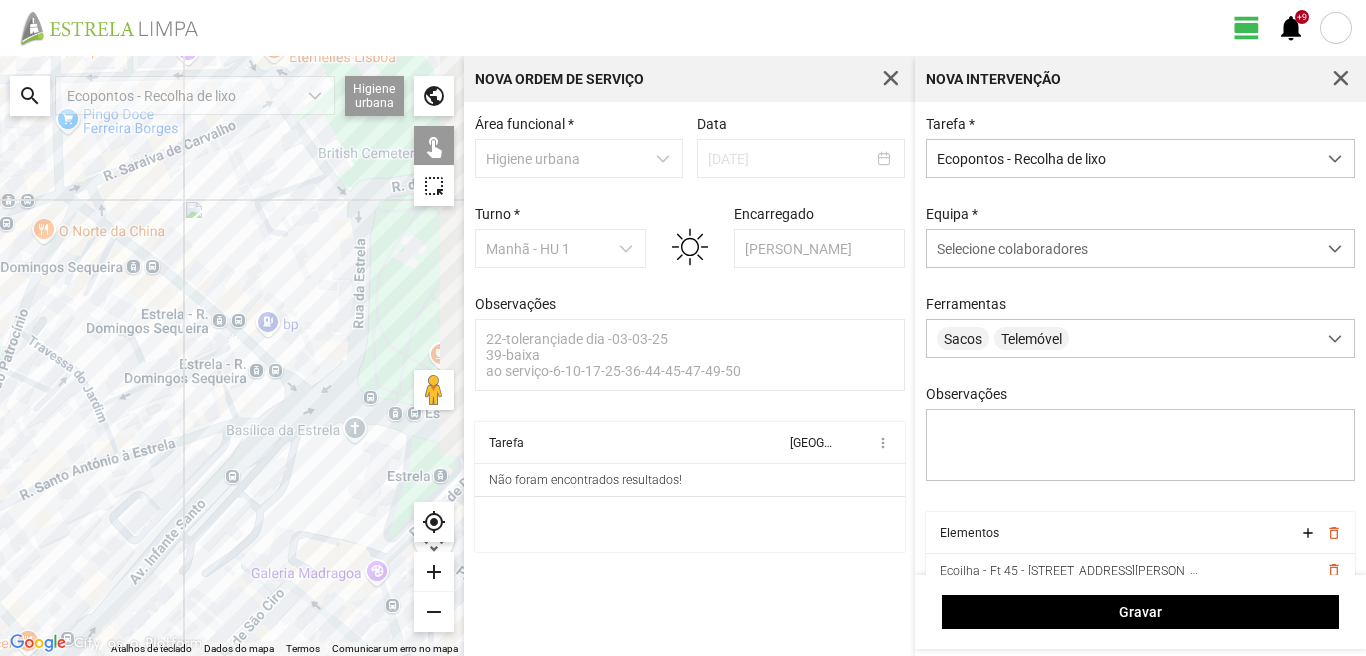 drag, startPoint x: 294, startPoint y: 237, endPoint x: 188, endPoint y: 308, distance: 127.581345 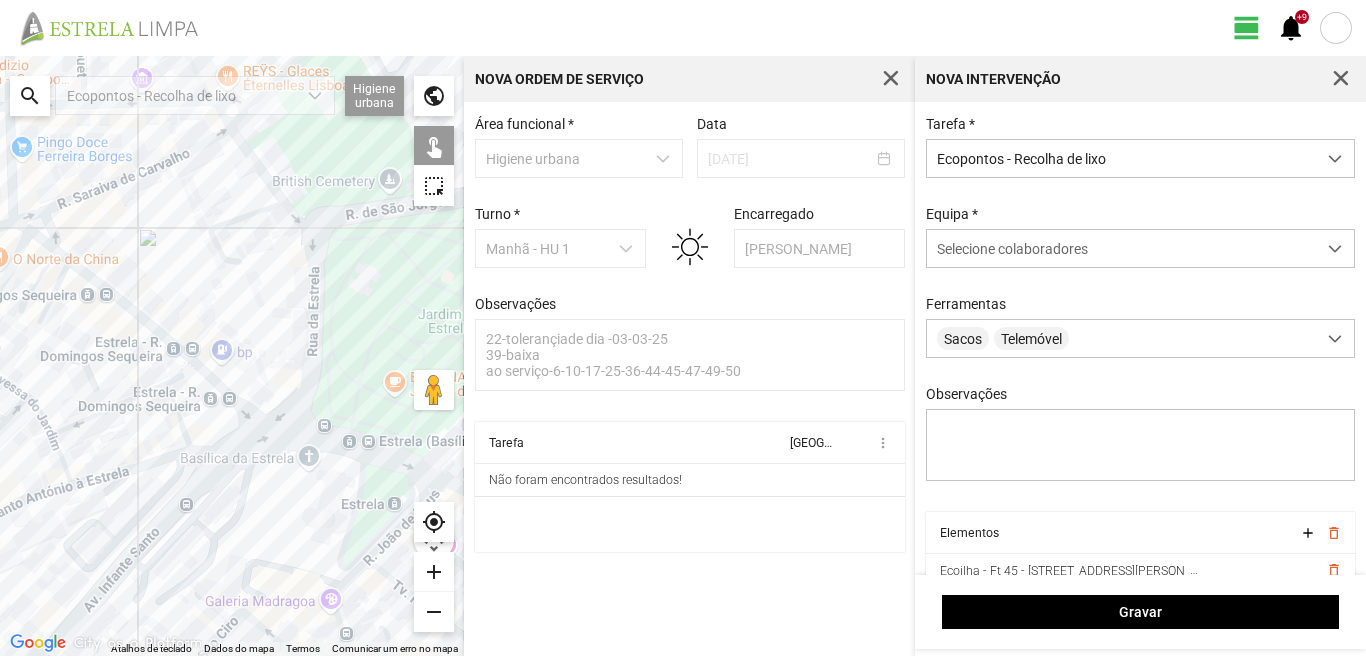 drag, startPoint x: 195, startPoint y: 435, endPoint x: 138, endPoint y: 336, distance: 114.236595 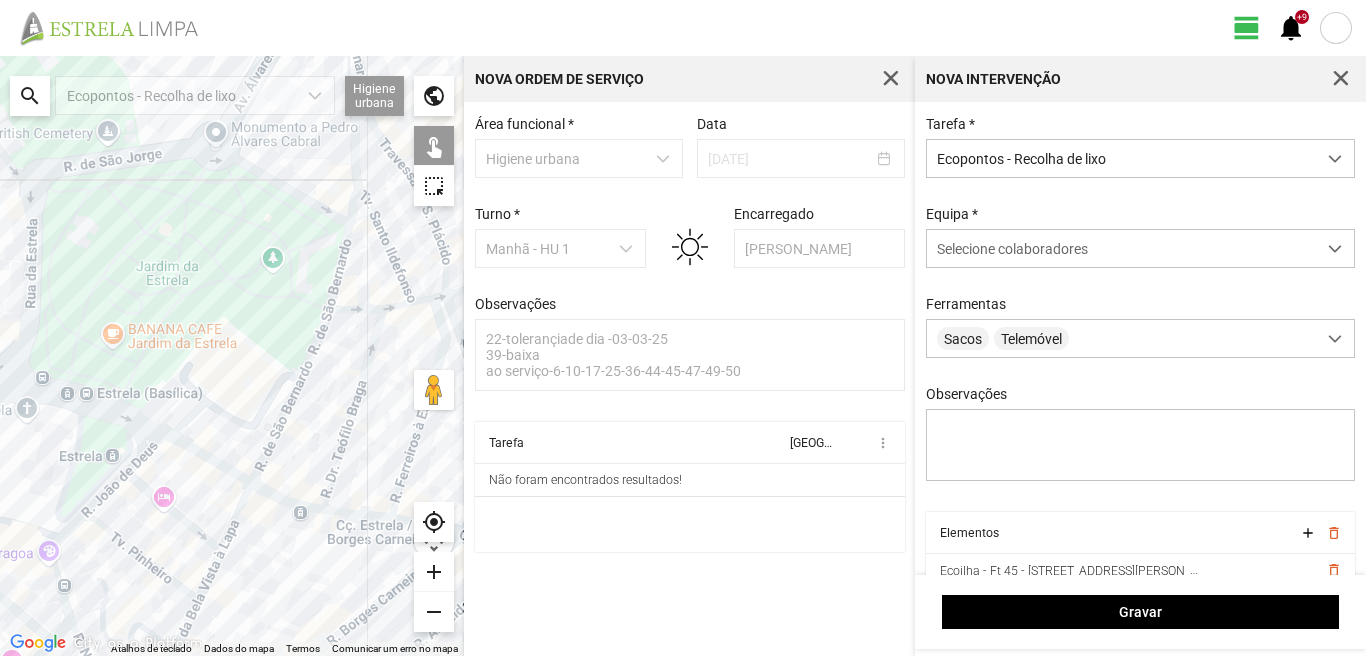 drag, startPoint x: 263, startPoint y: 361, endPoint x: 81, endPoint y: 462, distance: 208.14658 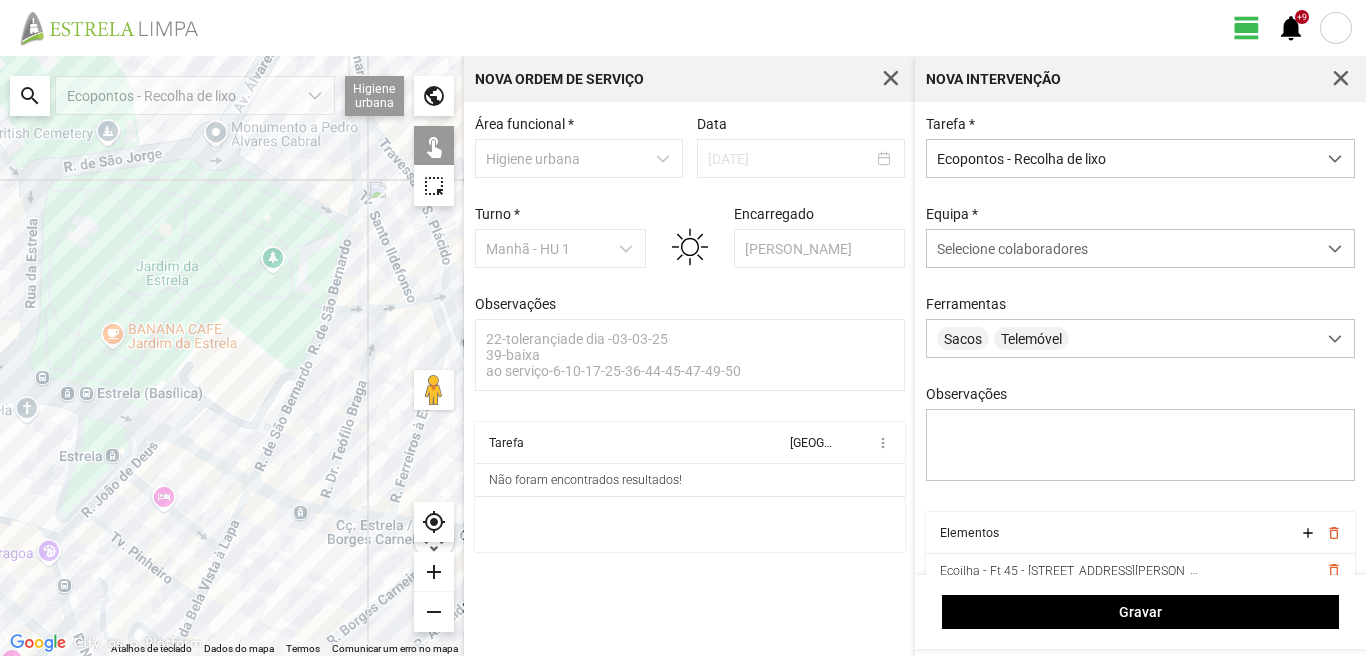 click on "Para navegar, prima as teclas de seta." 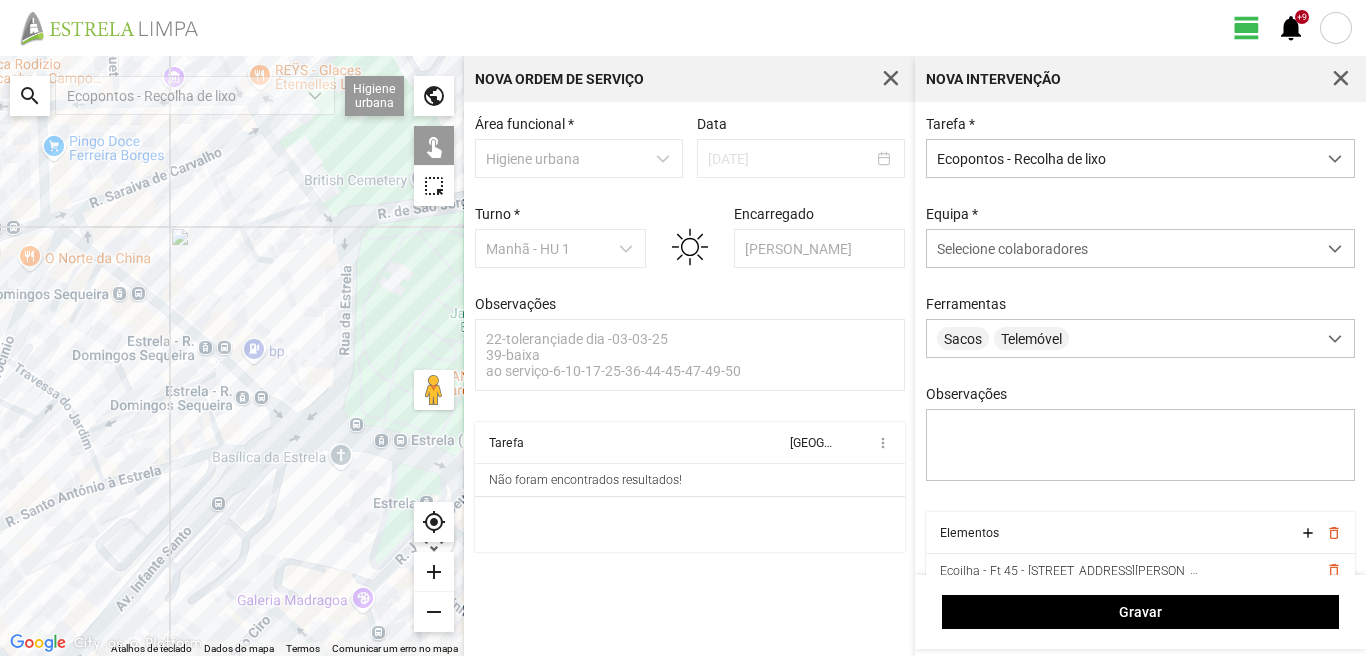 click on "Para navegar, prima as teclas de seta." 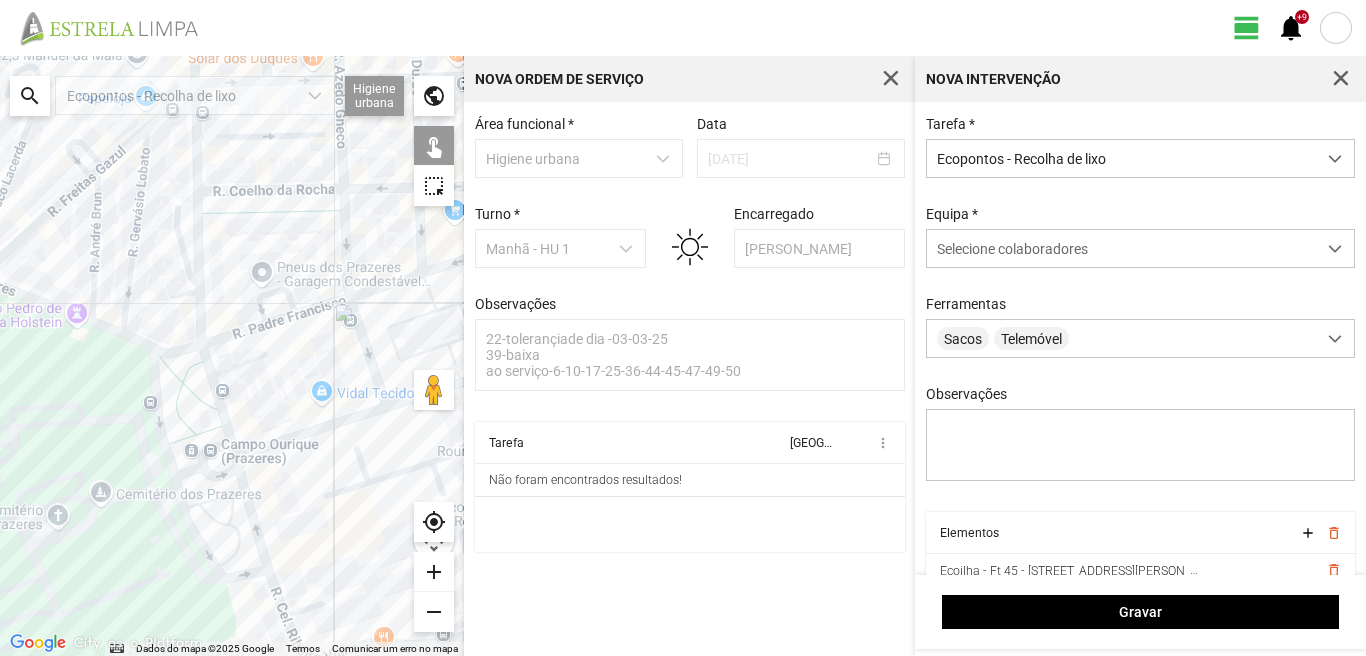 drag, startPoint x: 161, startPoint y: 409, endPoint x: 217, endPoint y: 274, distance: 146.15402 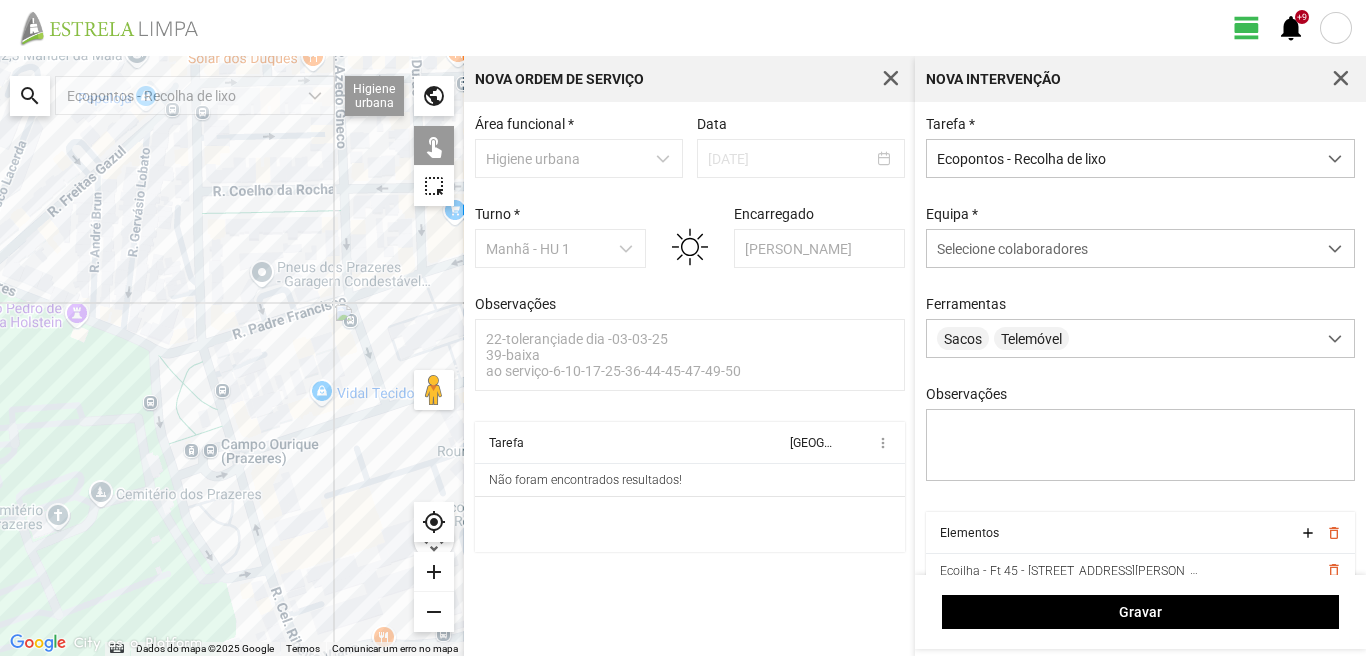 click on "Para navegar, prima as teclas de seta." 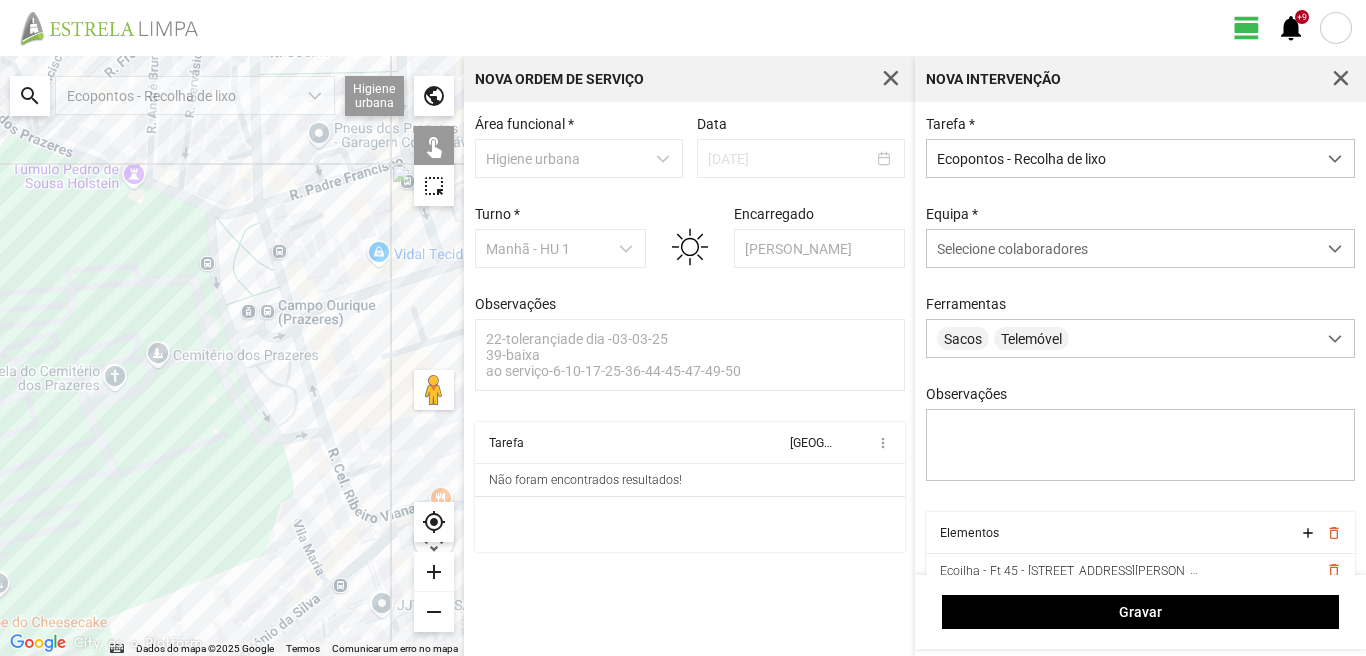 click on "Para navegar, prima as teclas de seta." 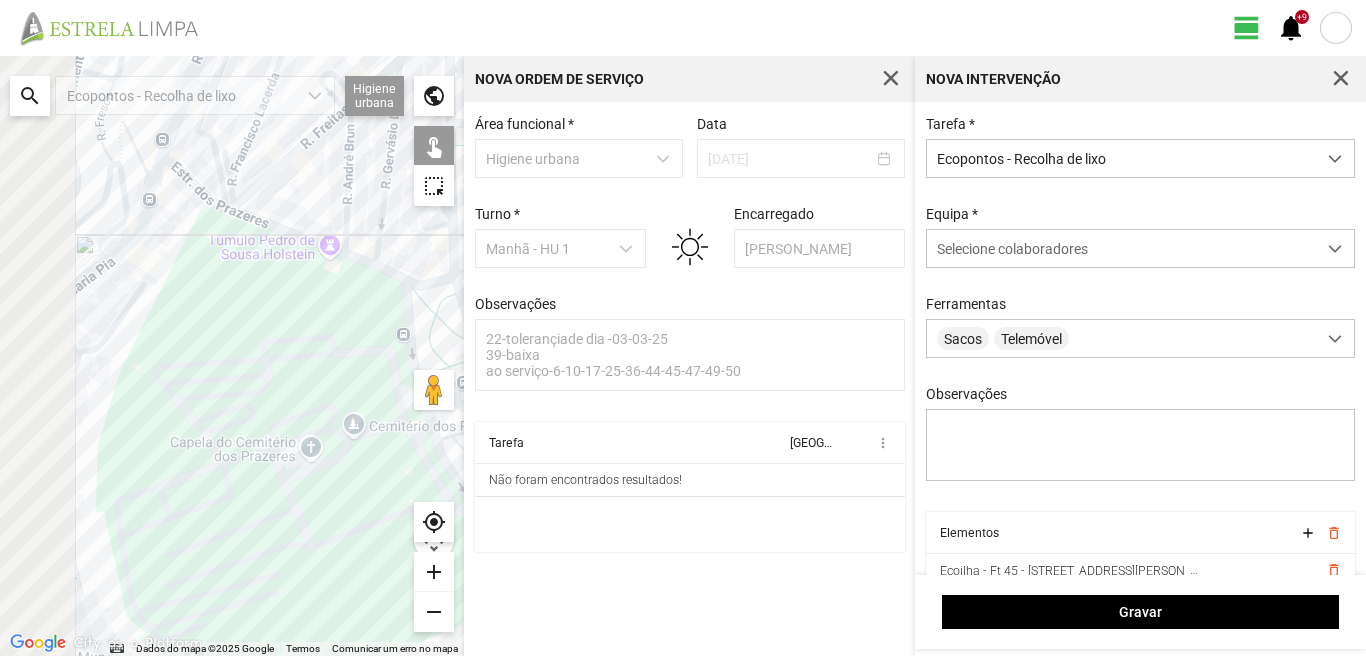 drag, startPoint x: 59, startPoint y: 340, endPoint x: 261, endPoint y: 412, distance: 214.44814 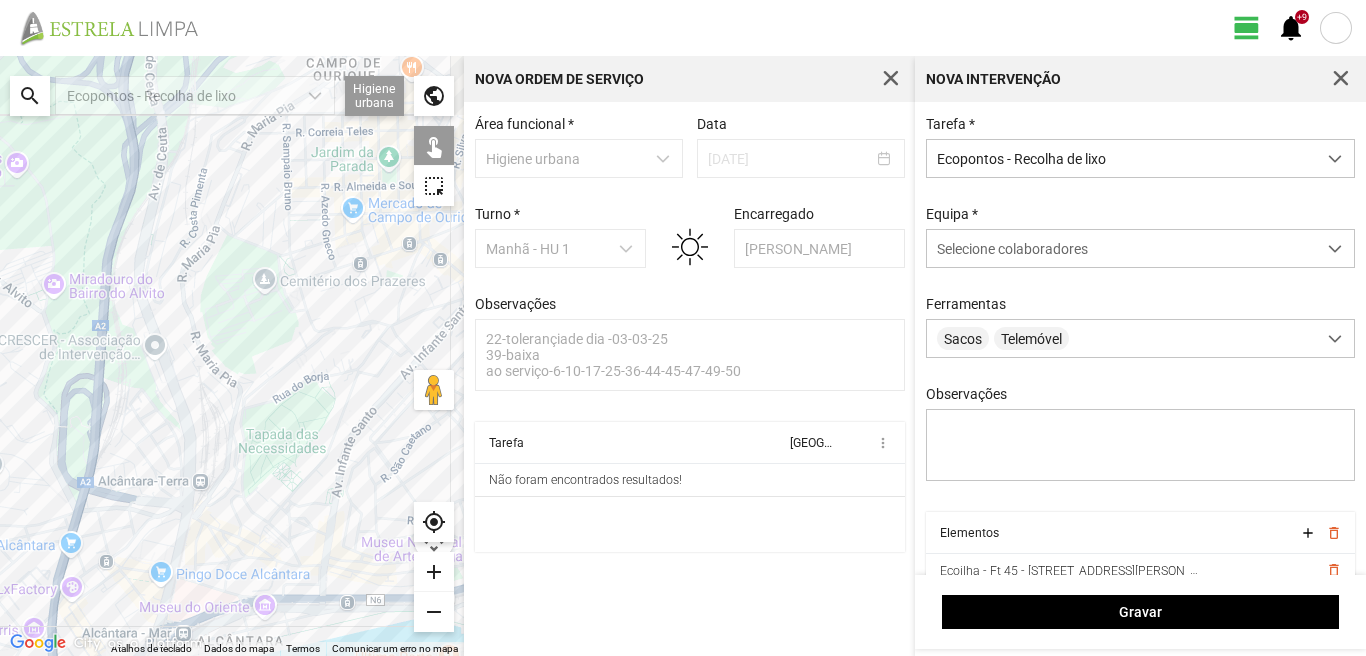 drag, startPoint x: 289, startPoint y: 470, endPoint x: 269, endPoint y: 378, distance: 94.14882 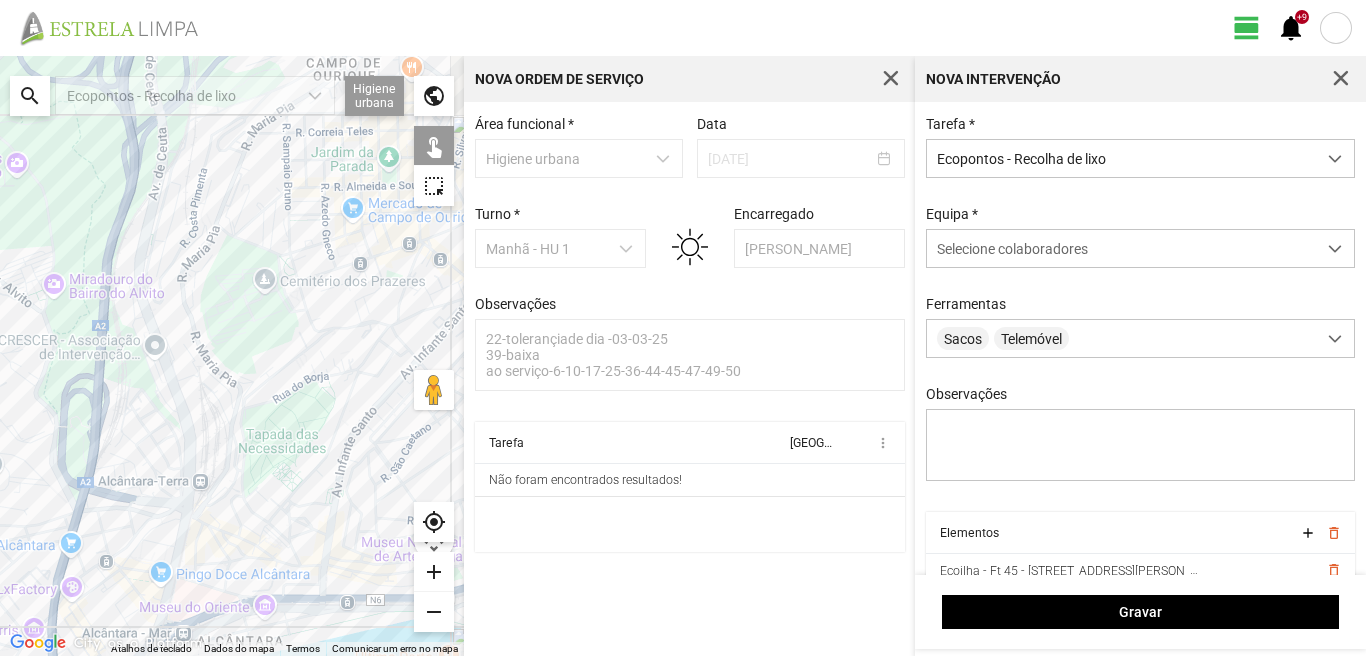 click on "Para navegar, prima as teclas de seta." 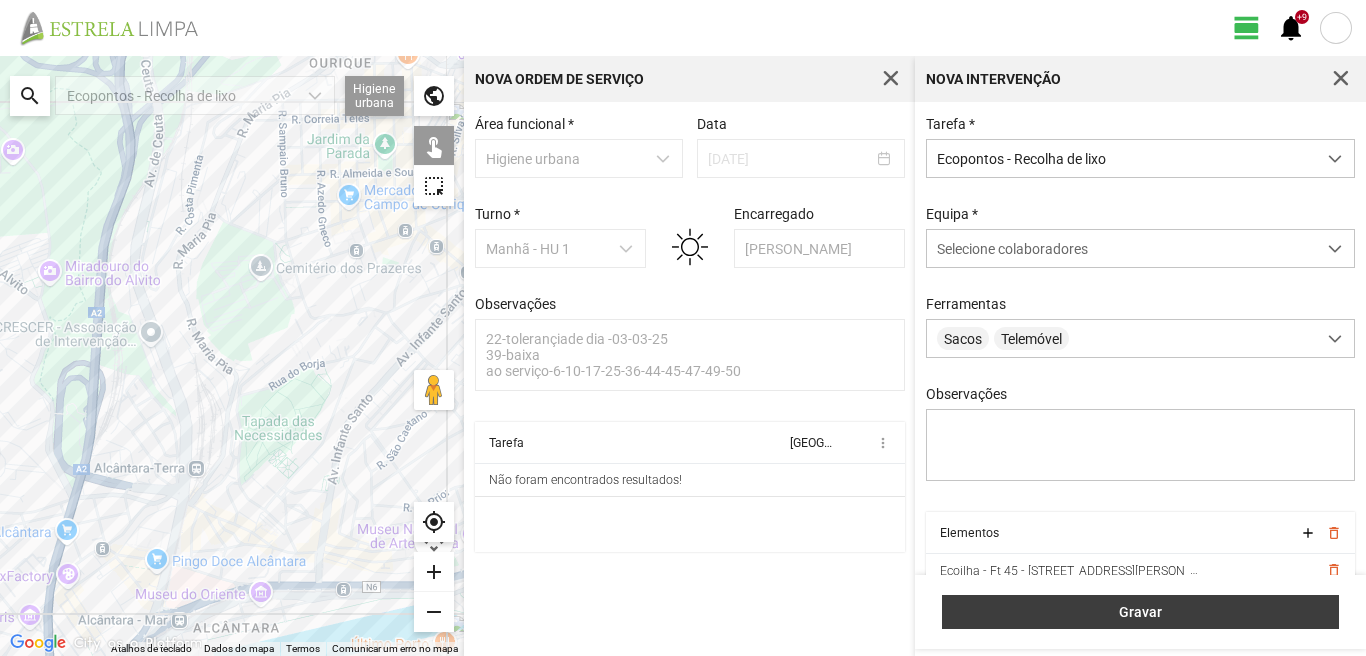 click on "Gravar" at bounding box center (1141, 612) 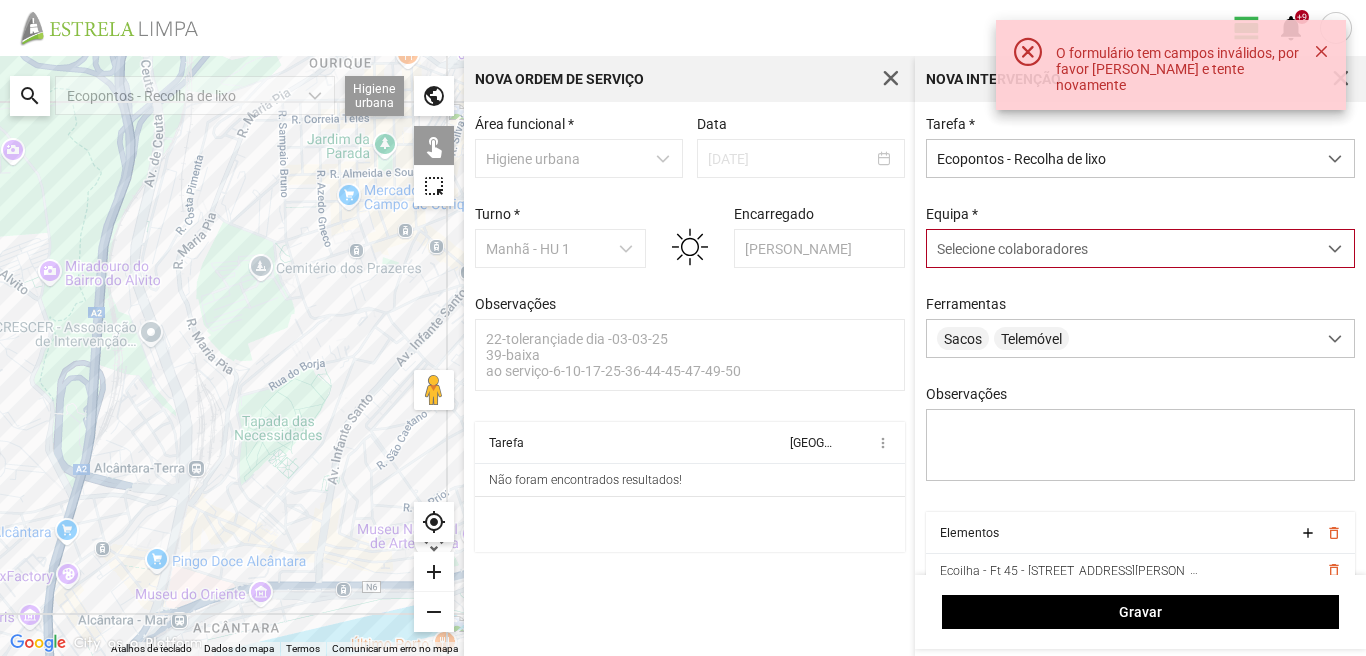 click on "Selecione colaboradores" at bounding box center [1012, 249] 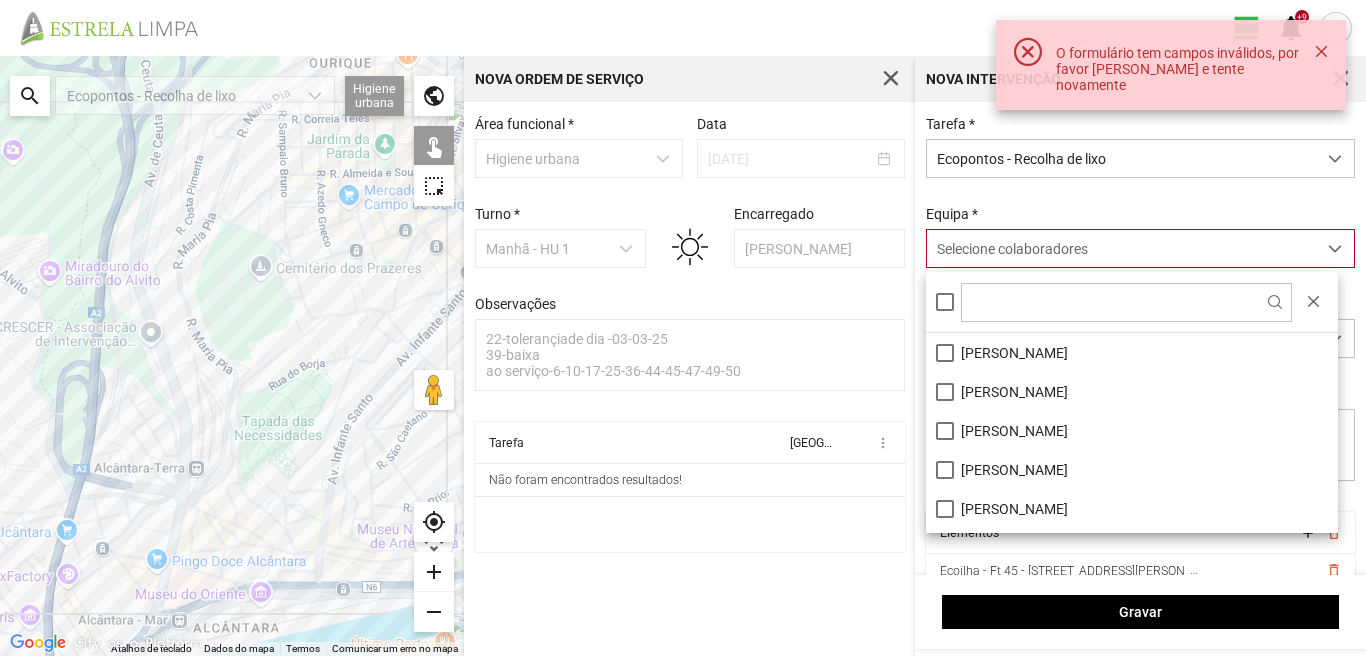 scroll, scrollTop: 11, scrollLeft: 89, axis: both 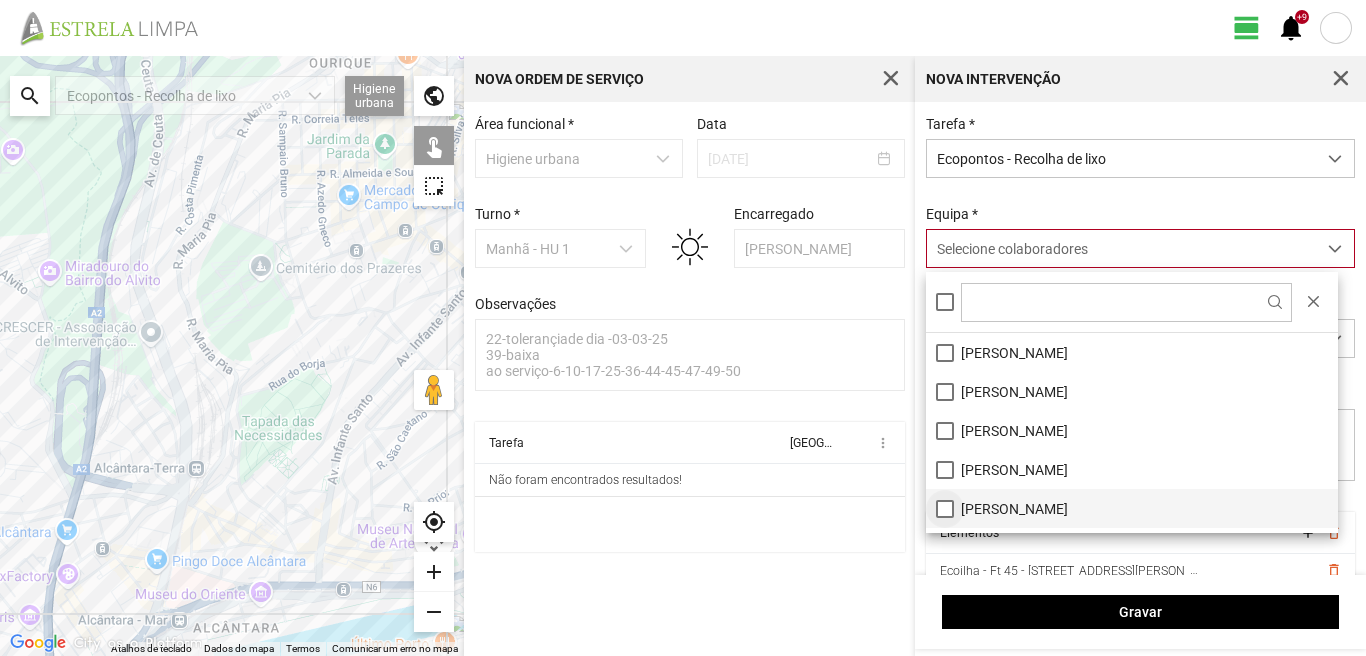 click on "José Seixas" at bounding box center [1132, 508] 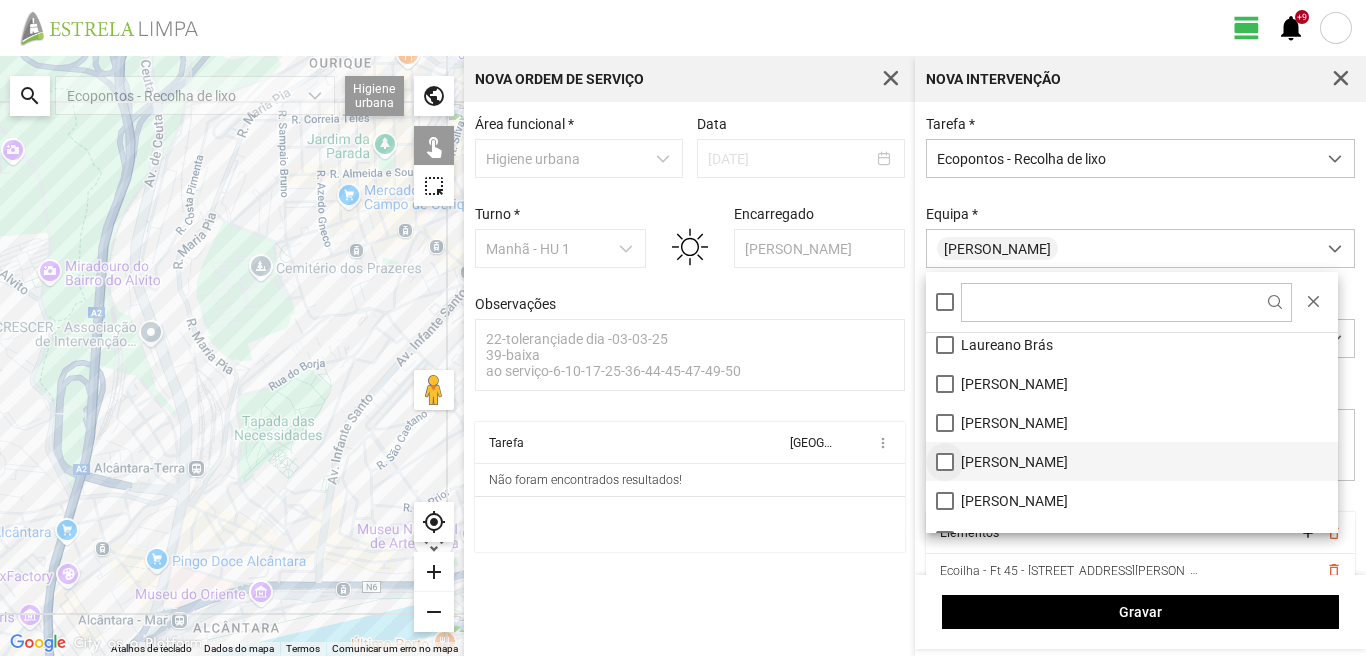 scroll, scrollTop: 168, scrollLeft: 0, axis: vertical 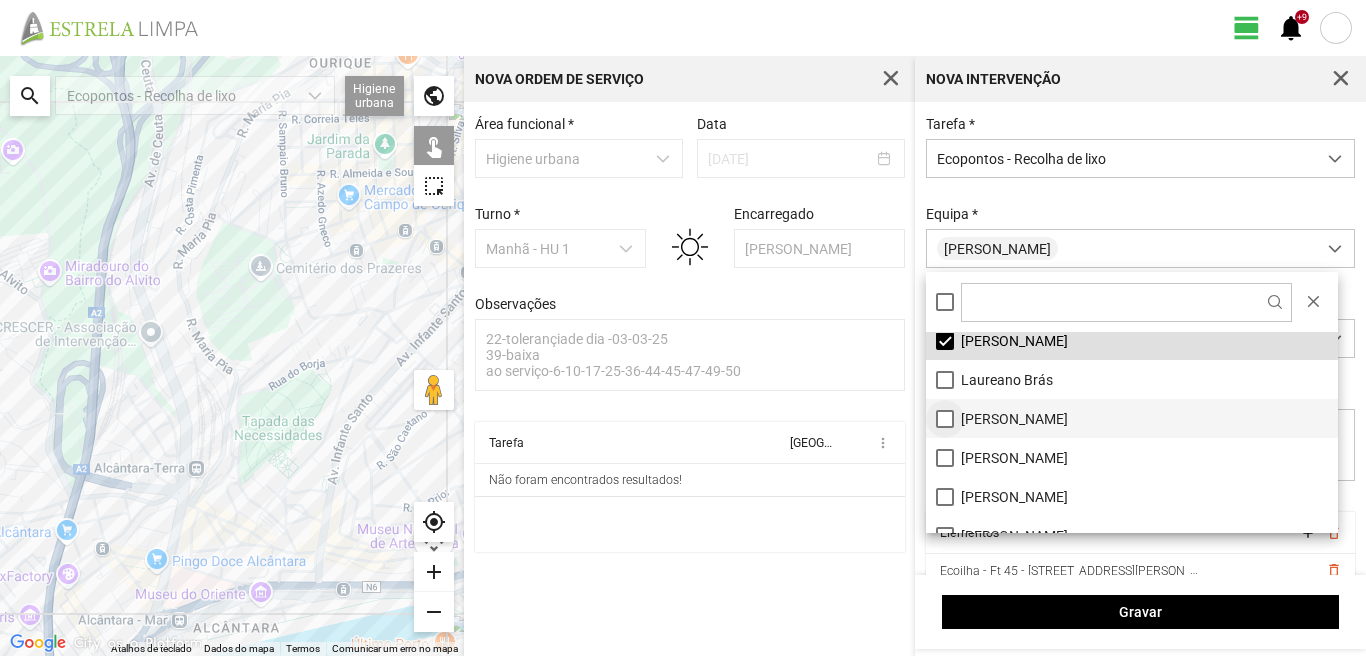 click on "Luís Nunes" at bounding box center (1132, 418) 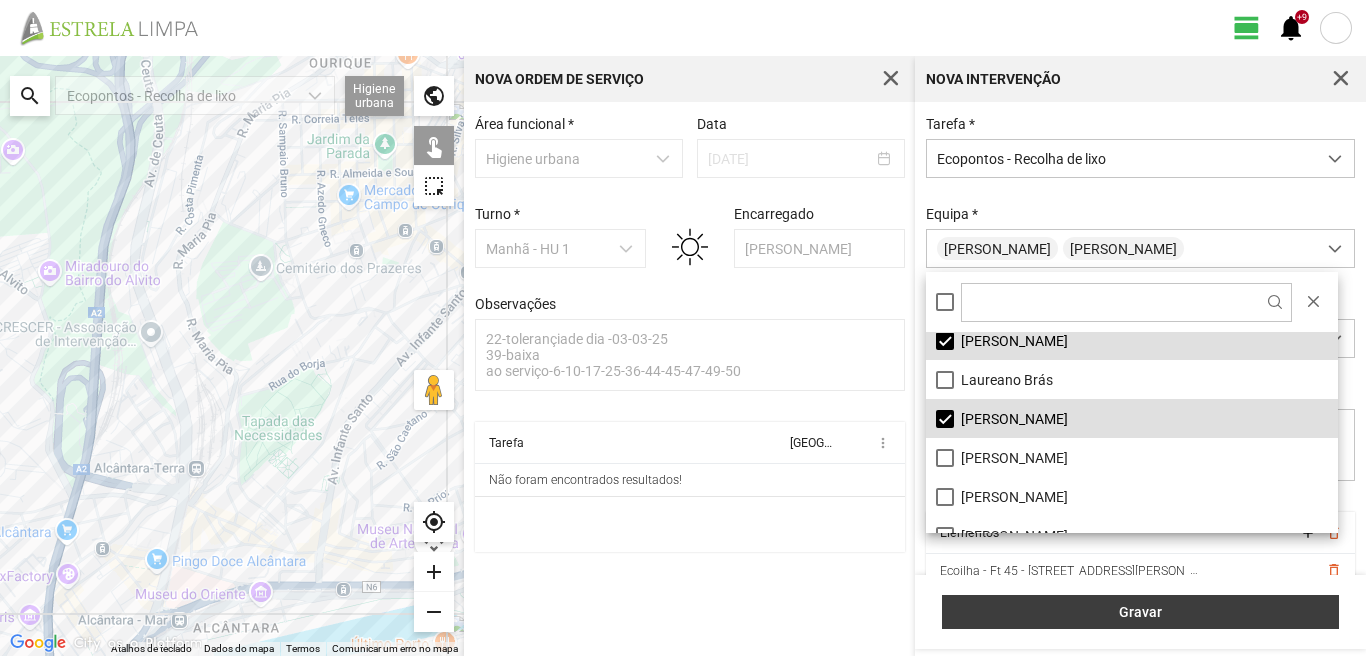 click on "Gravar" at bounding box center (1141, 612) 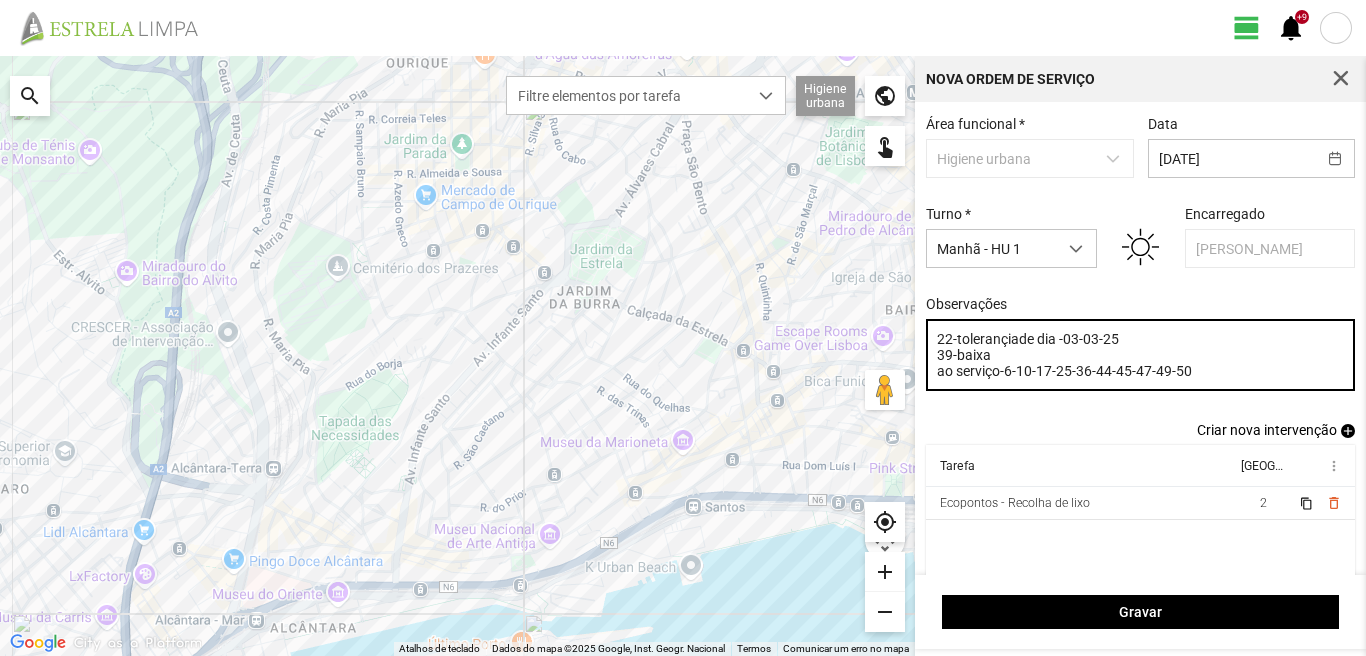 click on "22-tolerançiade dia -03-03-25
39-baixa
ao serviço-6-10-17-25-36-44-45-47-49-50" at bounding box center (1141, 355) 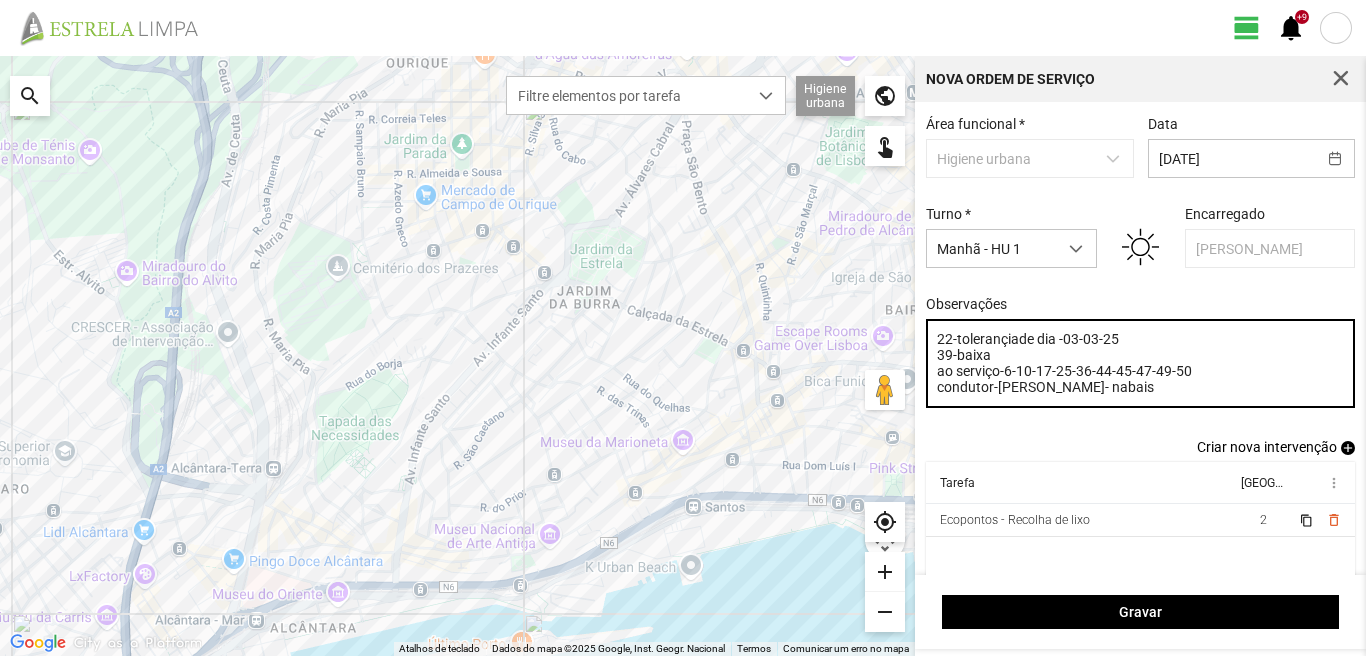type on "22-tolerançiade dia -03-03-25
39-baixa
ao serviço-6-10-17-25-36-44-45-47-49-50
condutor-luis- ajudante- nabais" 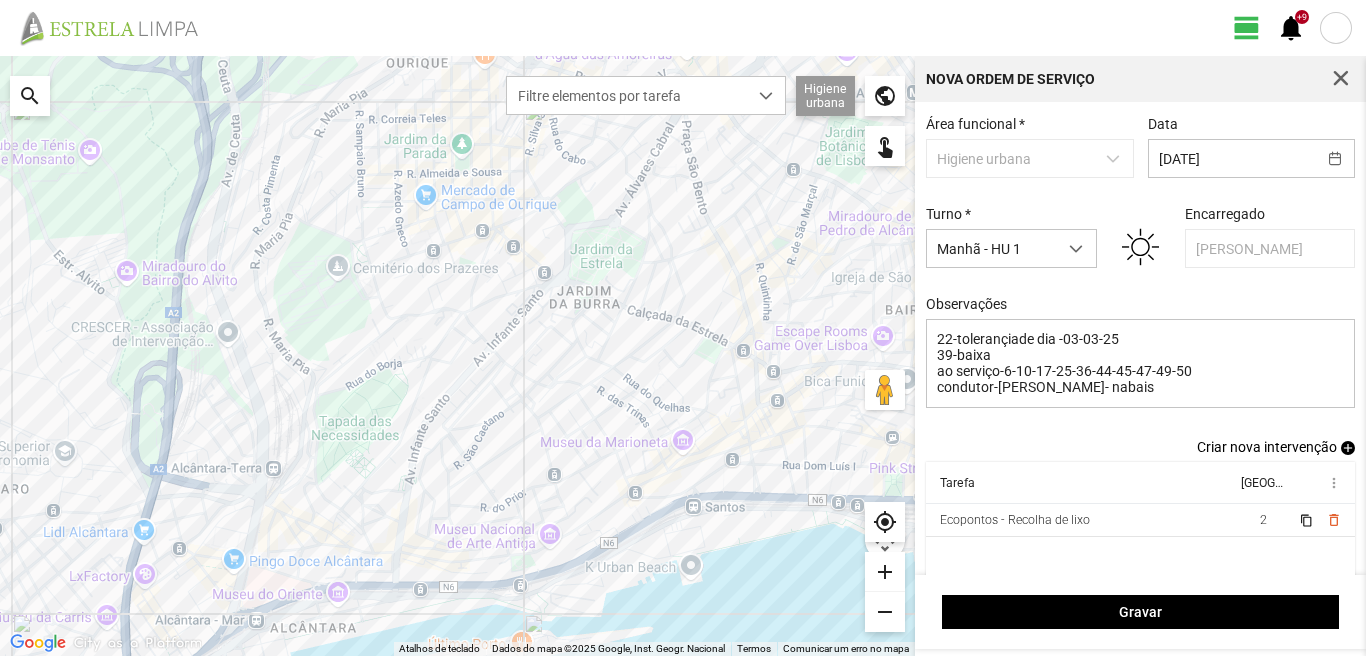 click on "add" at bounding box center (1348, 448) 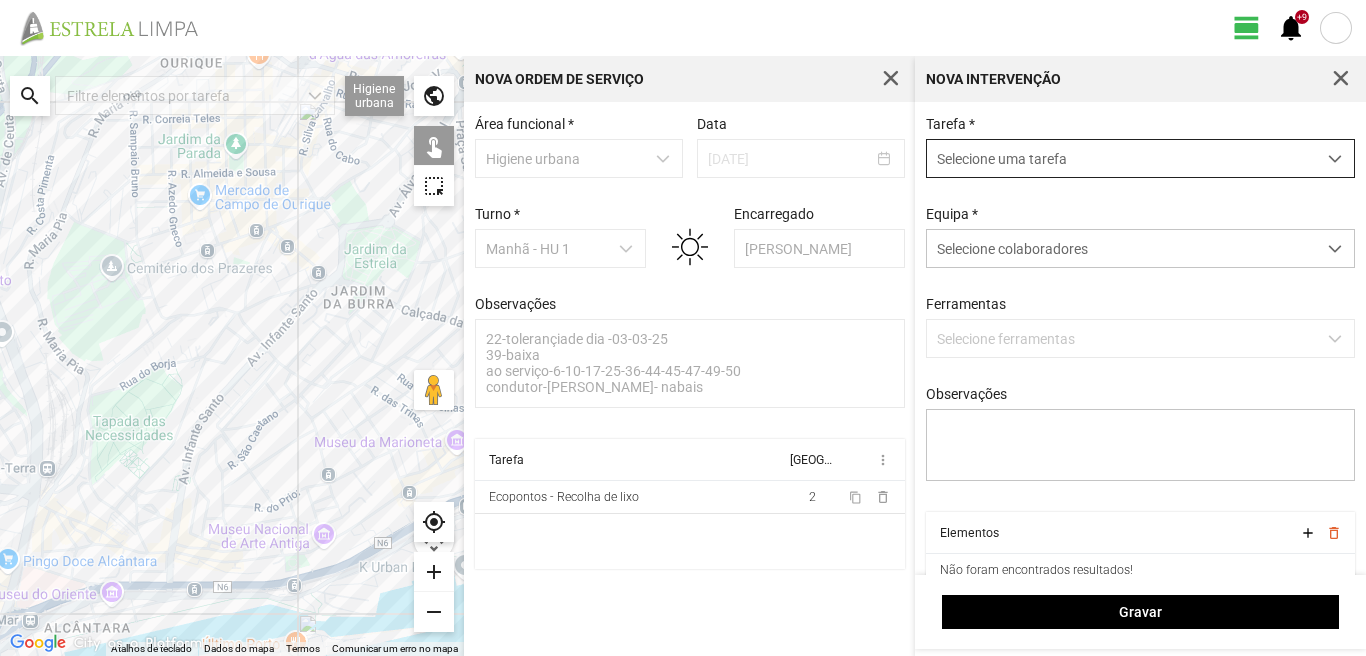 click on "Selecione uma tarefa" at bounding box center (1121, 158) 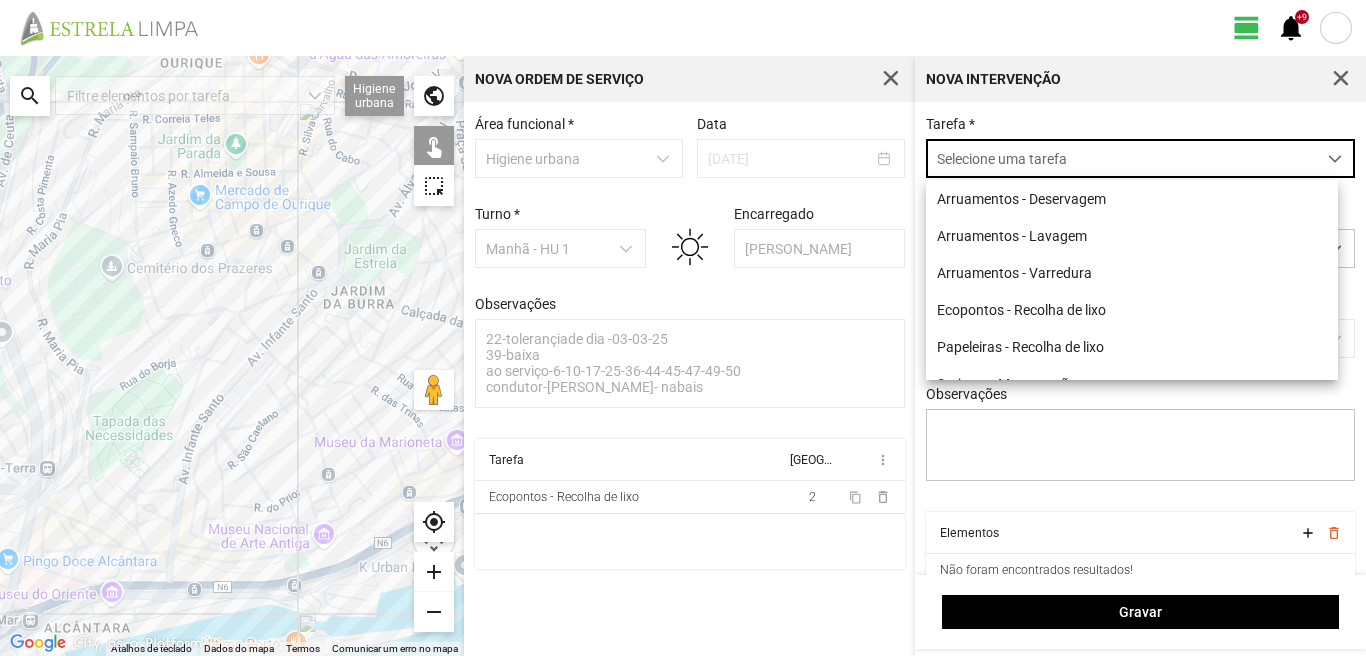 scroll, scrollTop: 11, scrollLeft: 89, axis: both 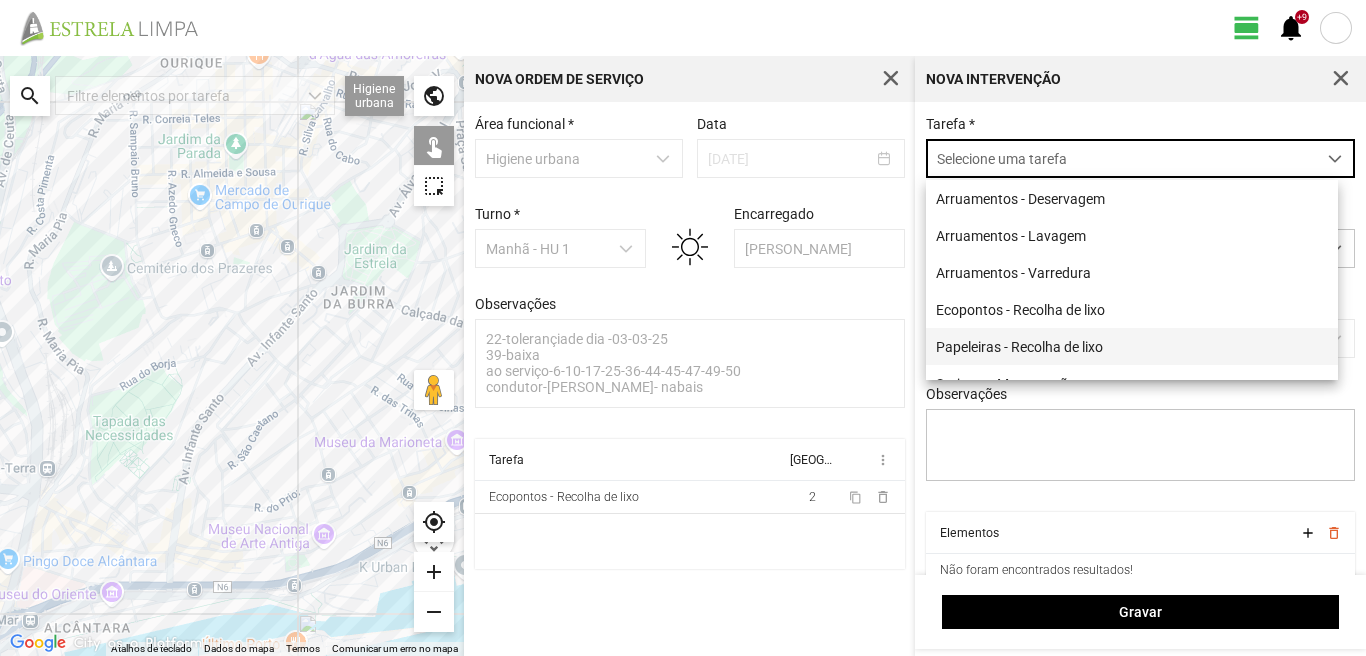 click on "Papeleiras - Recolha de lixo" at bounding box center (1132, 346) 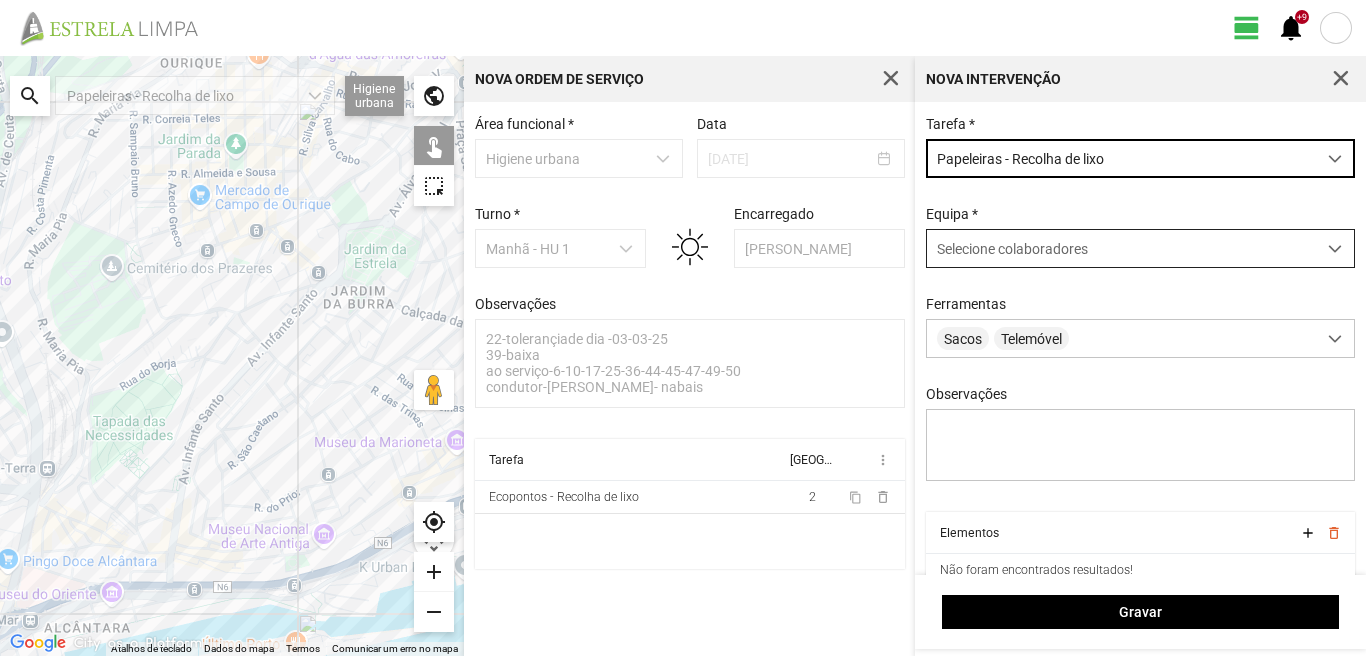 click on "Selecione colaboradores" at bounding box center (1012, 249) 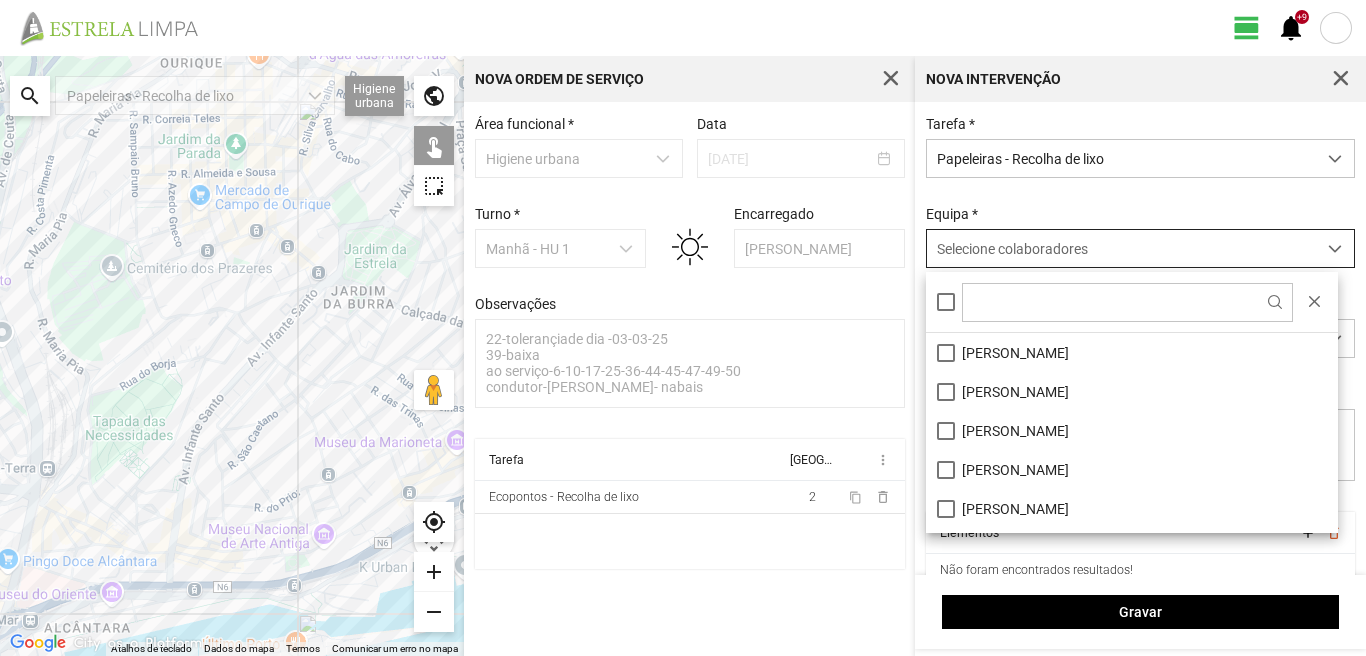 scroll, scrollTop: 11, scrollLeft: 89, axis: both 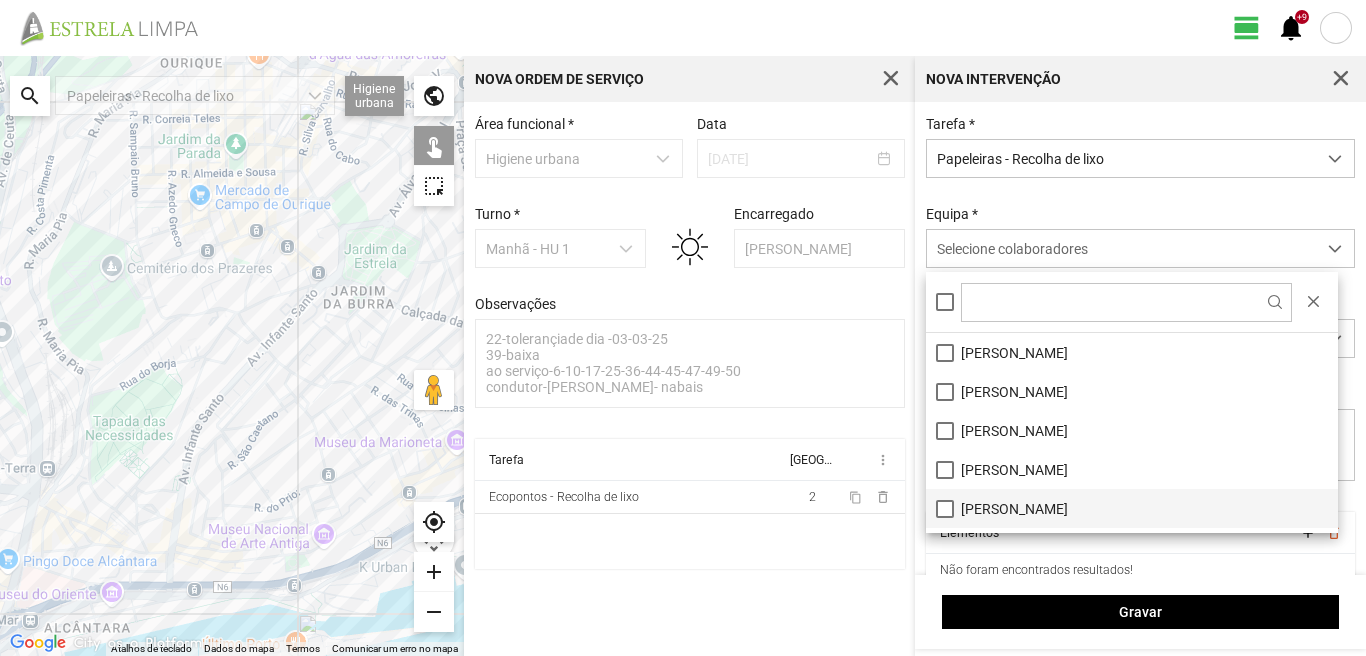 click on "José Seixas" at bounding box center (1132, 508) 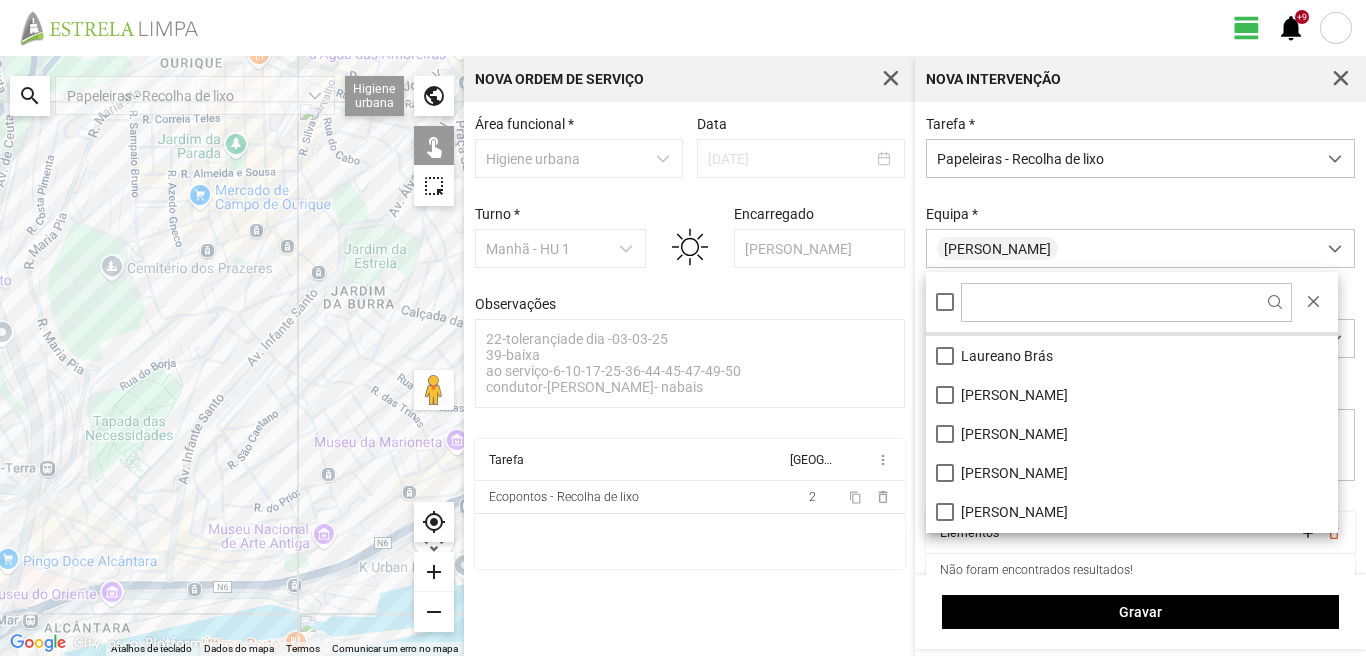 scroll, scrollTop: 200, scrollLeft: 0, axis: vertical 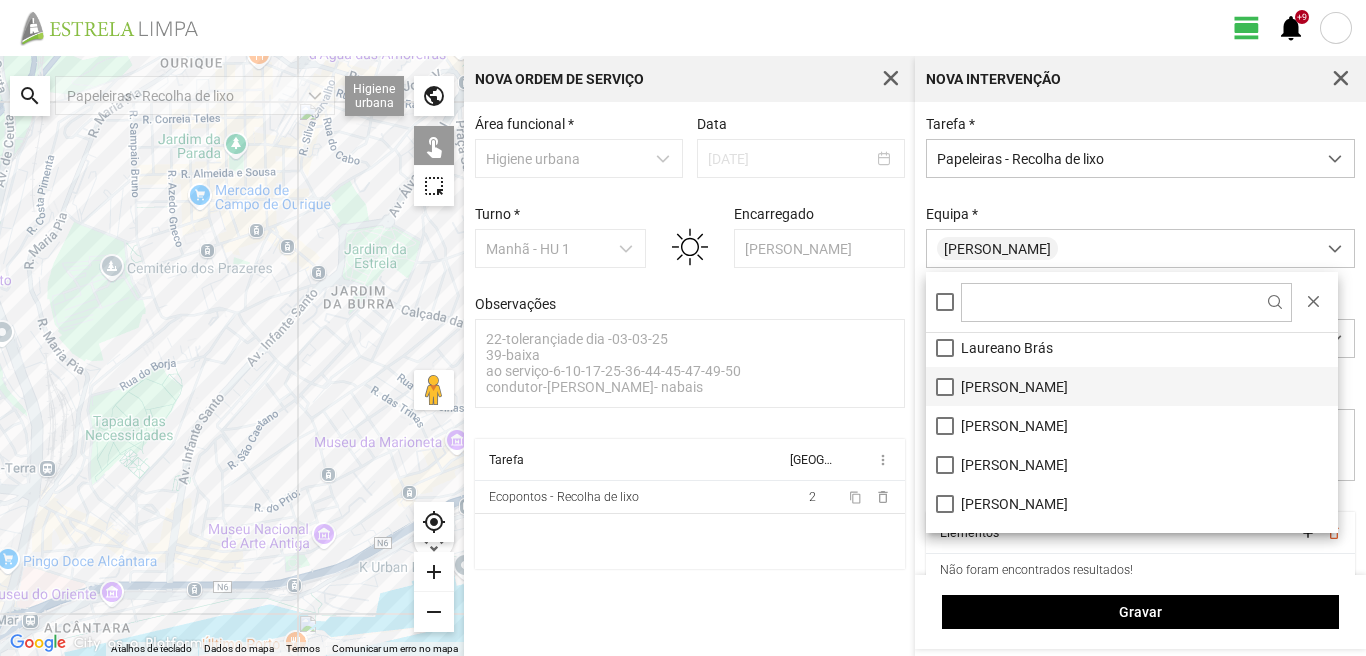 click on "Luís Nunes" at bounding box center [1132, 386] 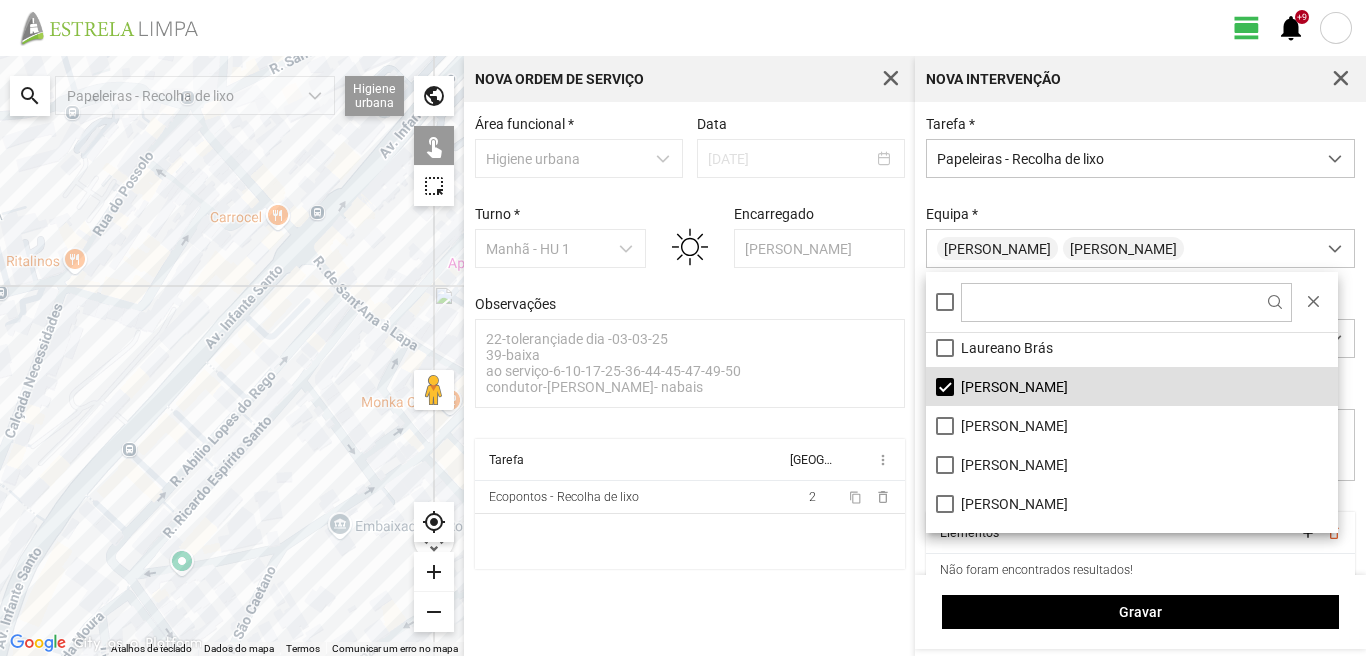 click on "Para navegar, prima as teclas de seta." 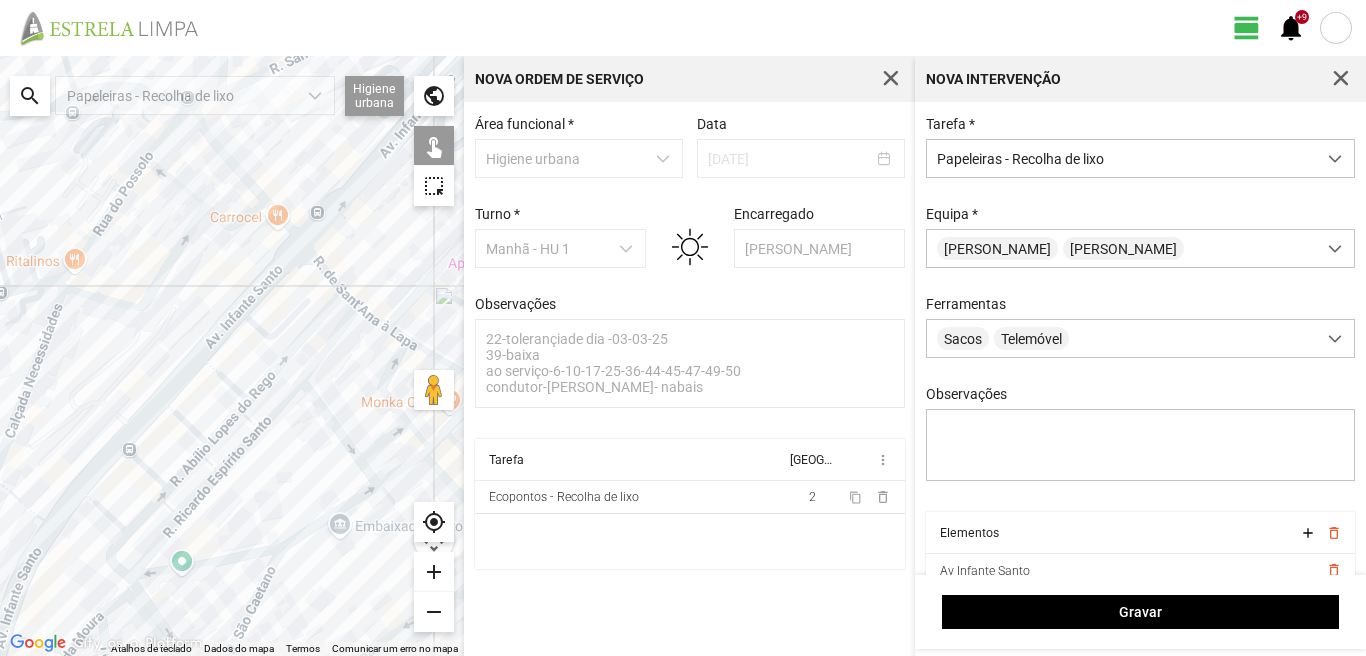 click on "Para navegar, prima as teclas de seta." 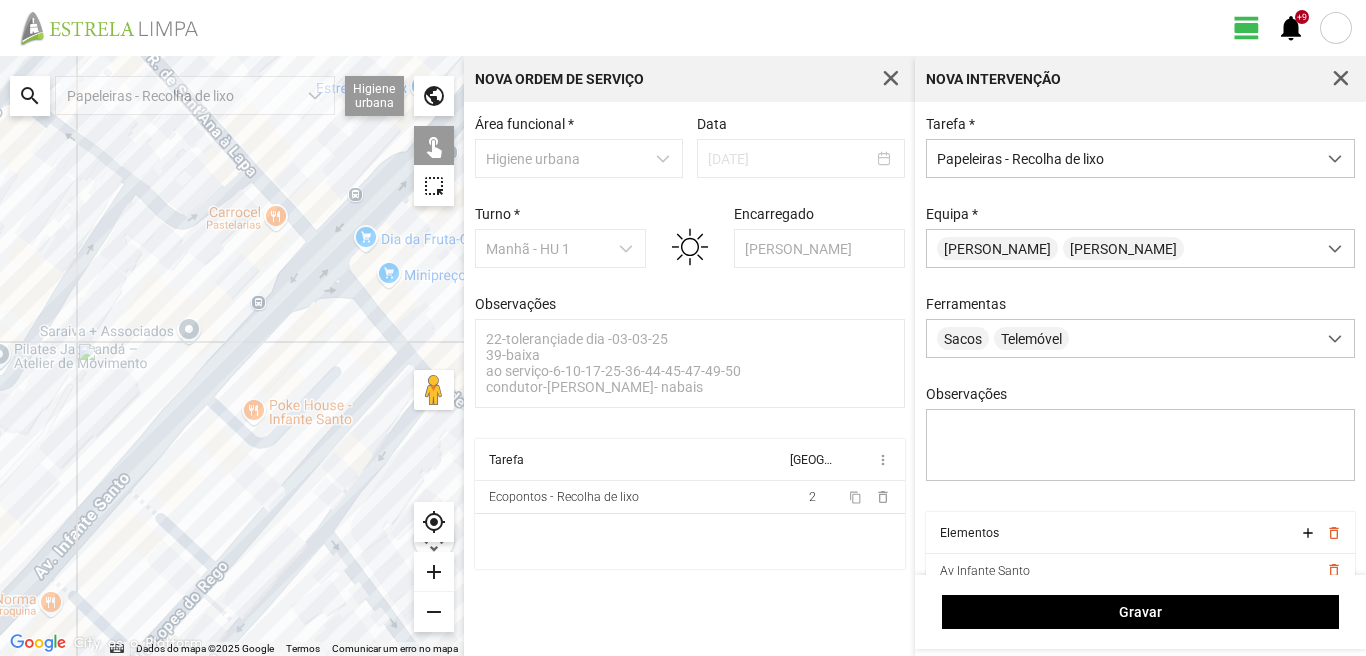 click on "Para navegar, prima as teclas de seta." 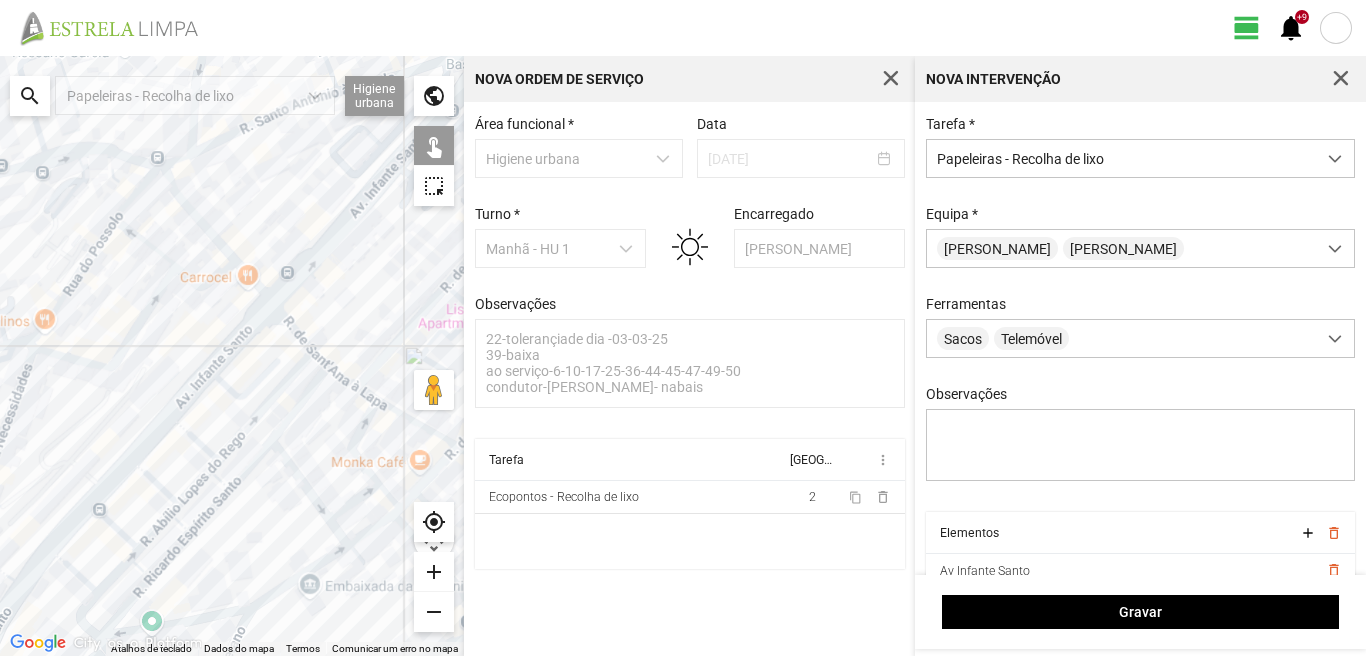 click on "Para navegar, prima as teclas de seta." 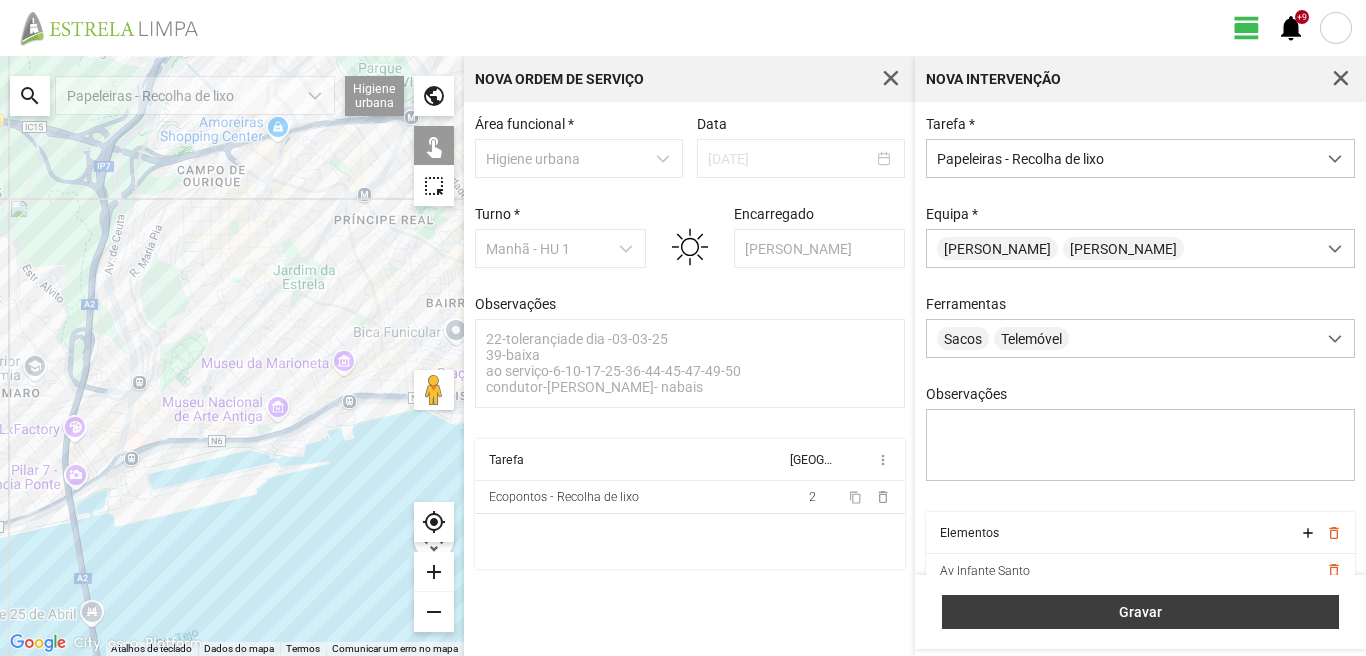 type 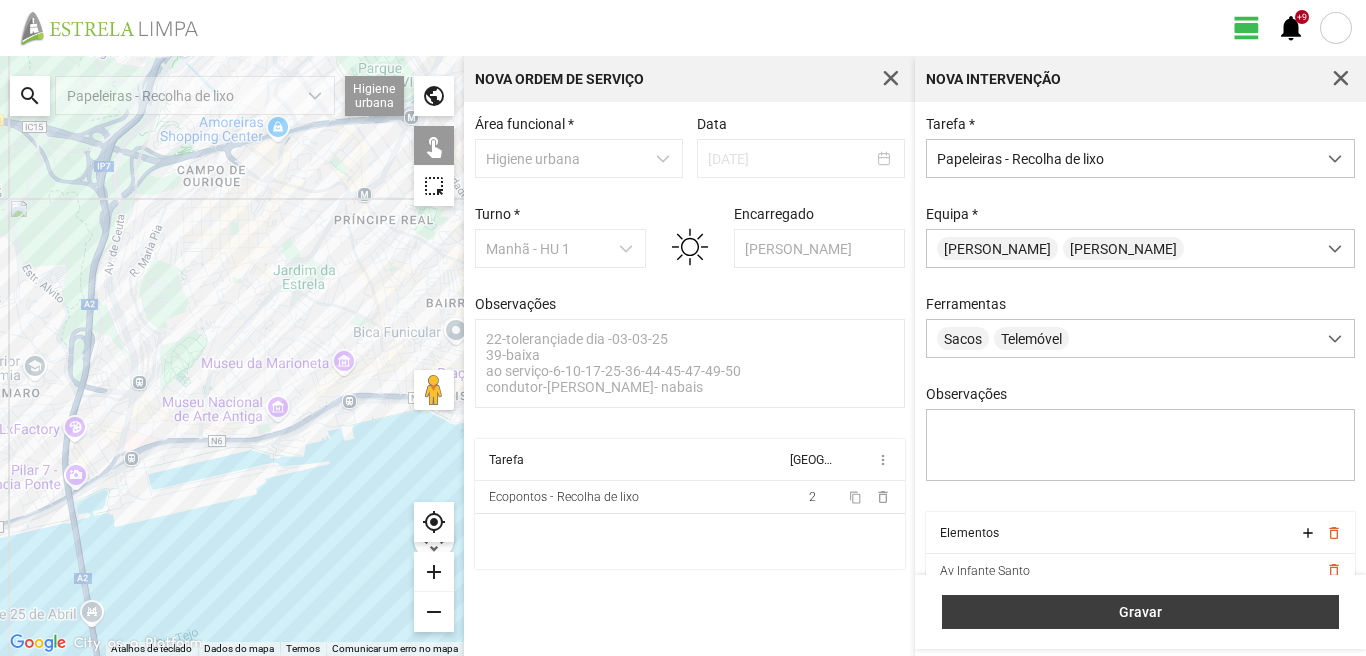 click on "Gravar" at bounding box center (1141, 612) 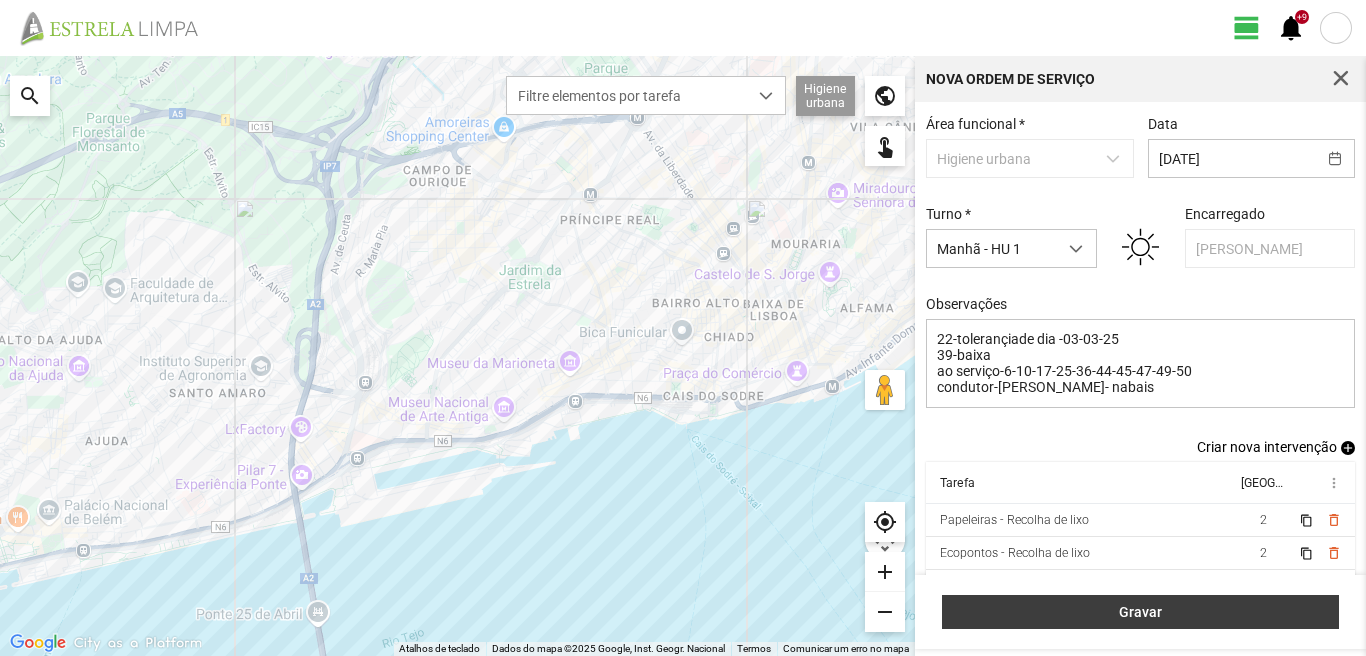 click on "Gravar" at bounding box center [1141, 612] 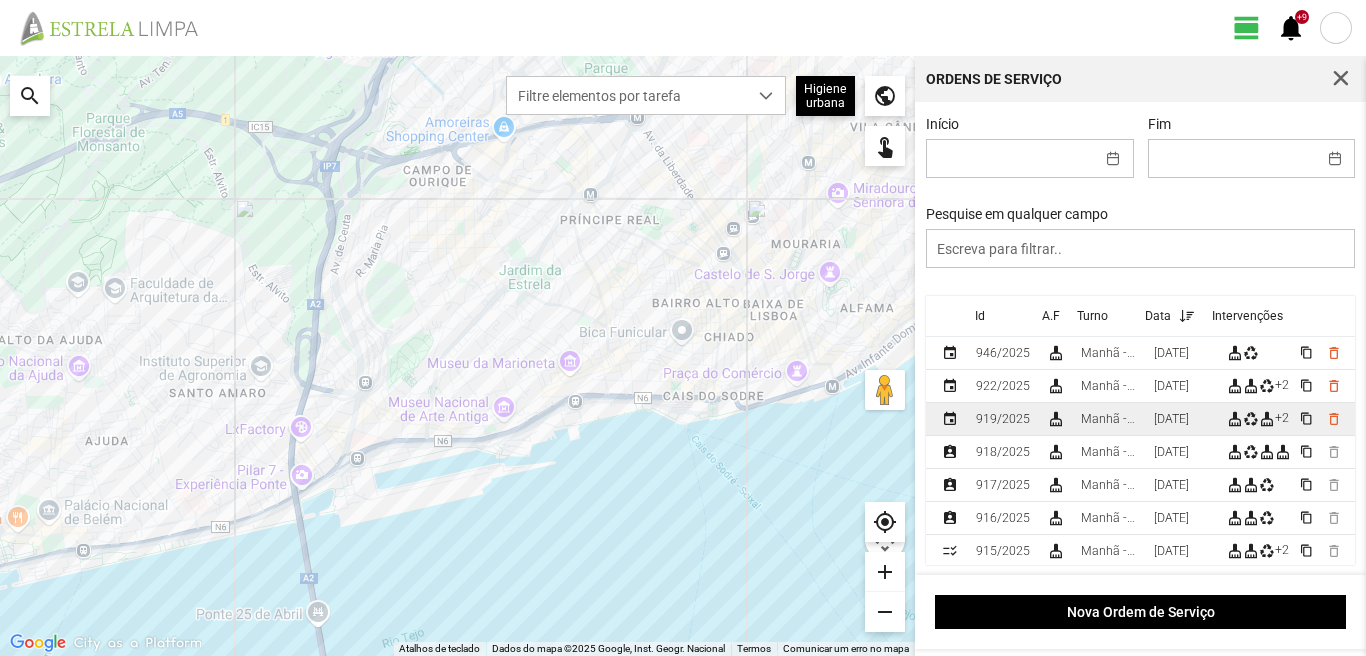 click on "[DATE]" at bounding box center (1182, 419) 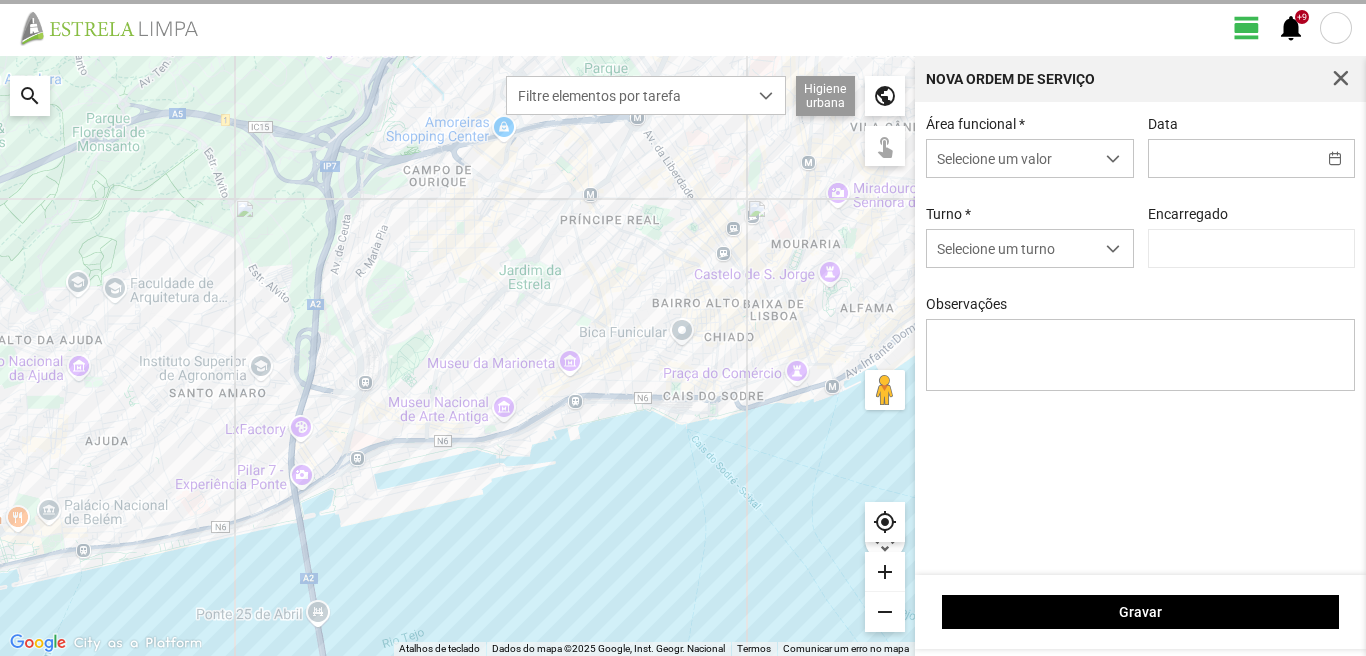 type on "[DATE]" 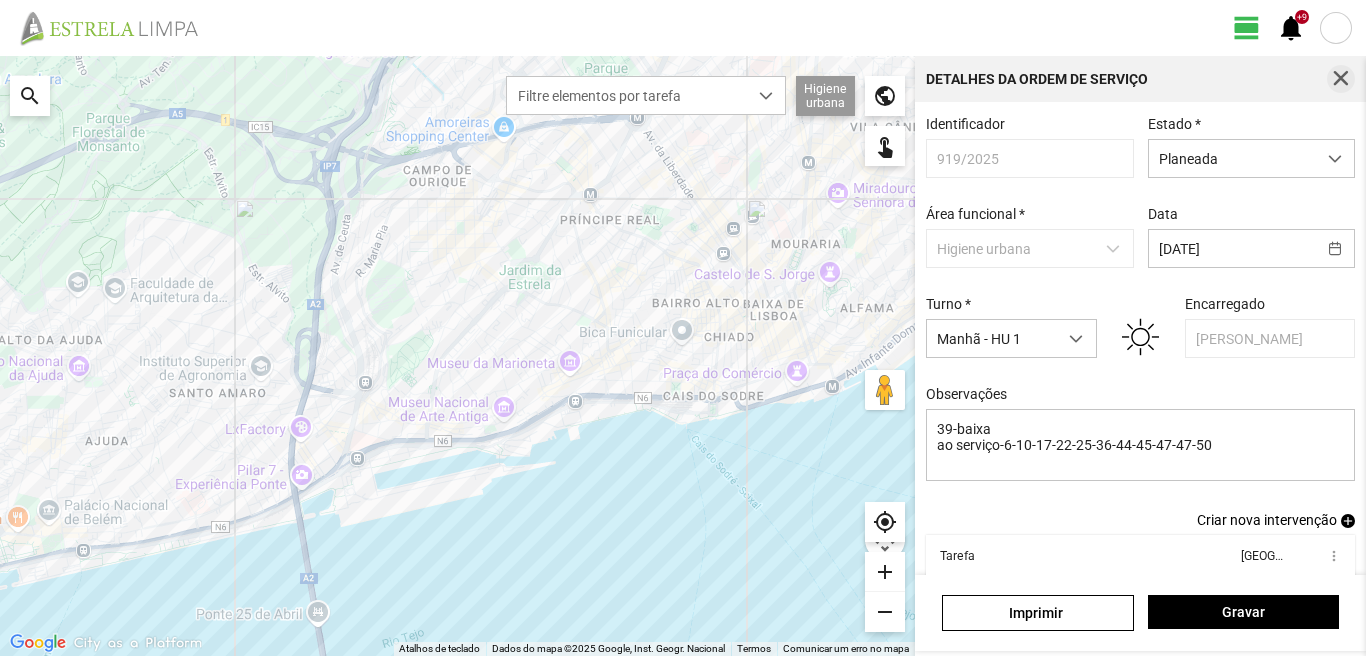 click at bounding box center [1341, 79] 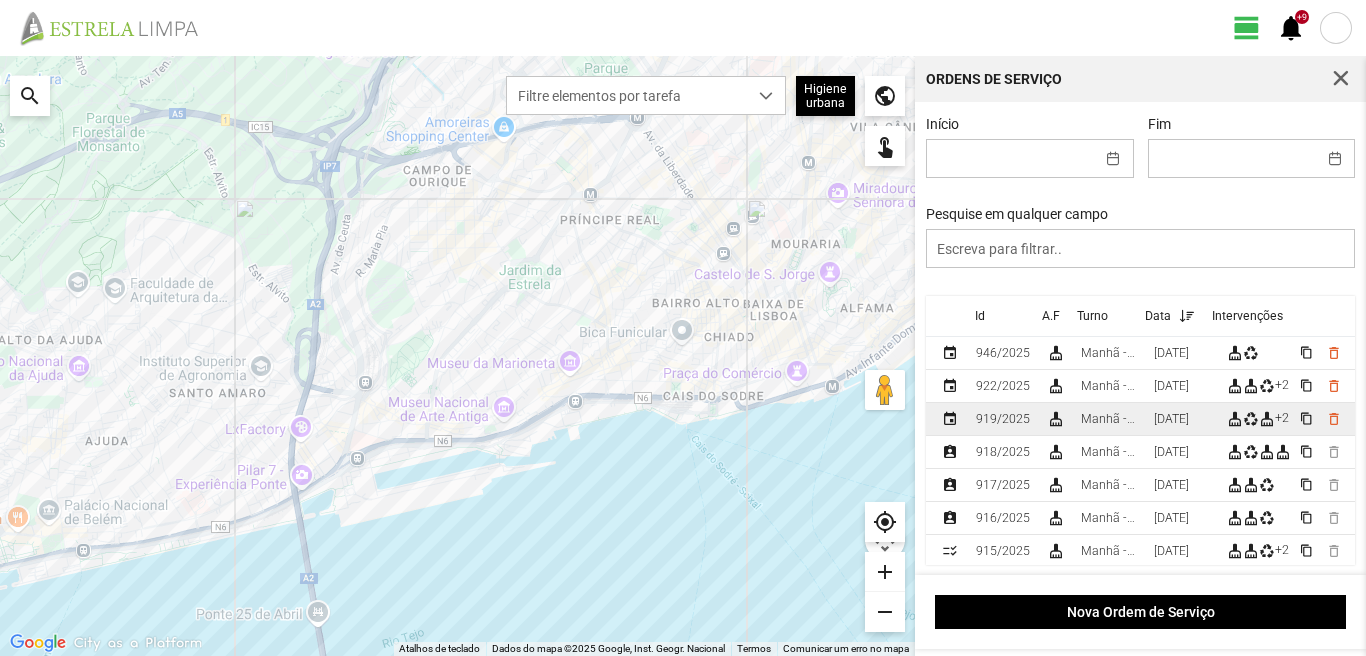 click on "[DATE]" at bounding box center [1182, 419] 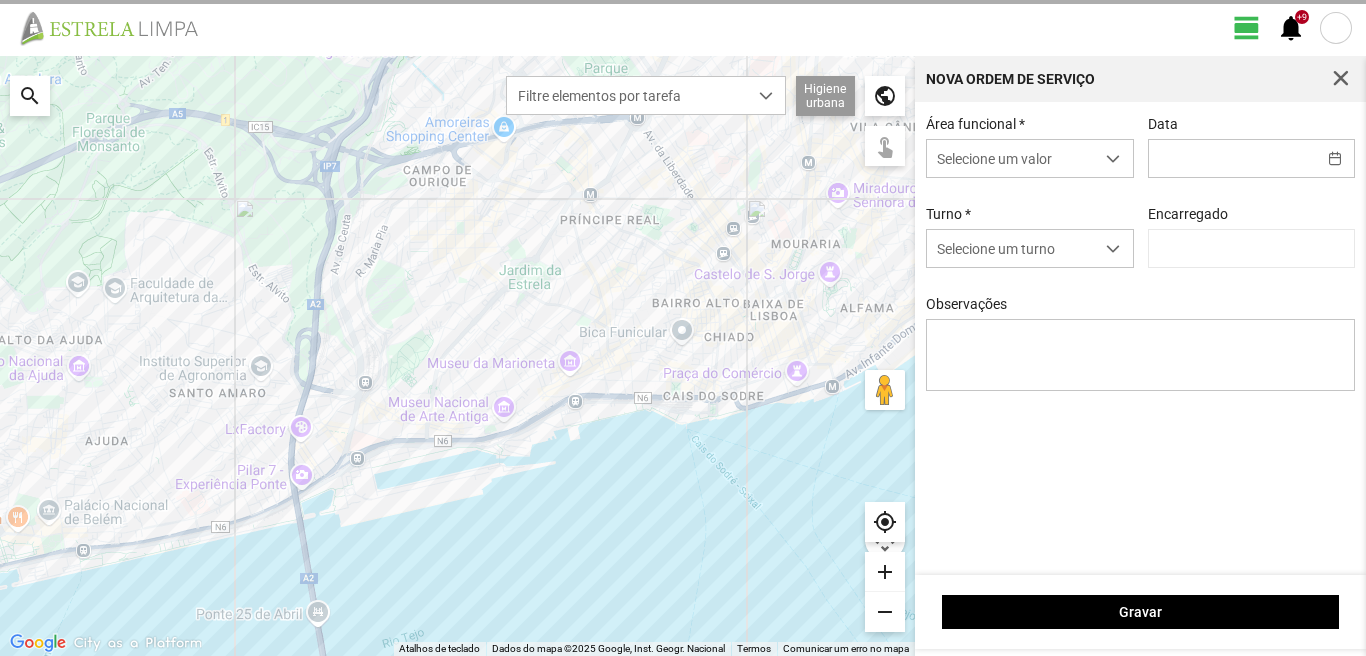 type on "[DATE]" 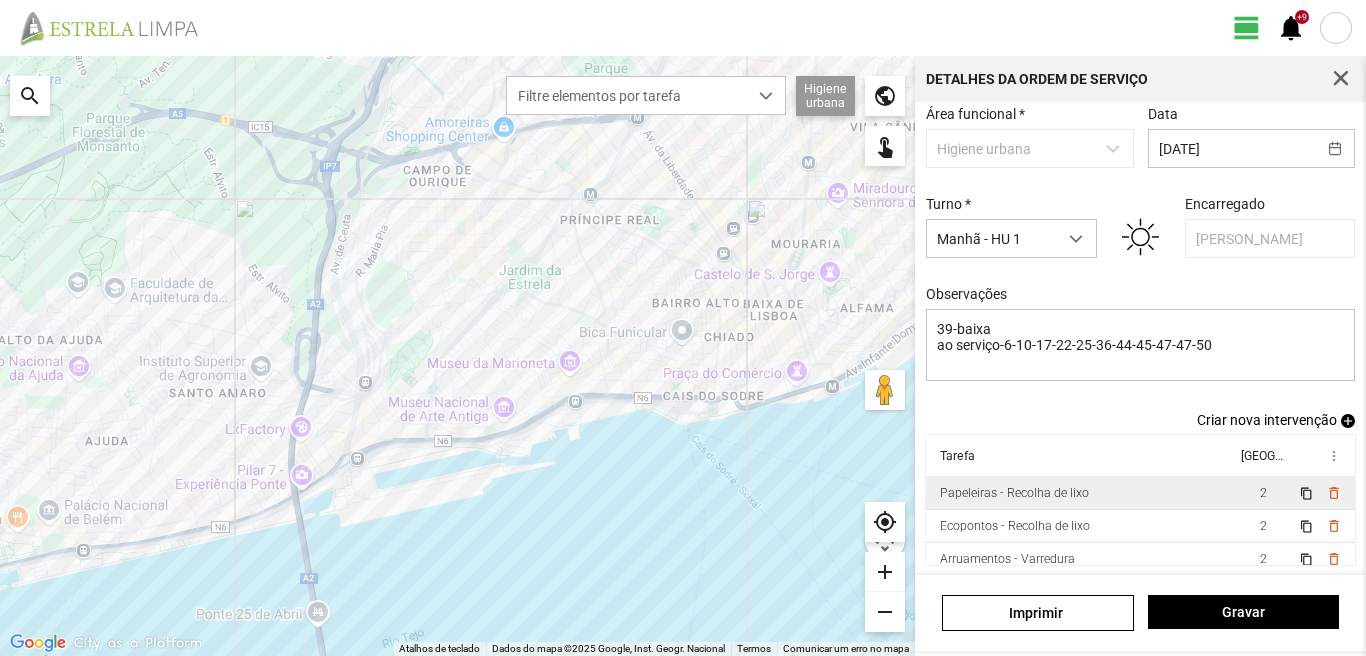 scroll, scrollTop: 109, scrollLeft: 0, axis: vertical 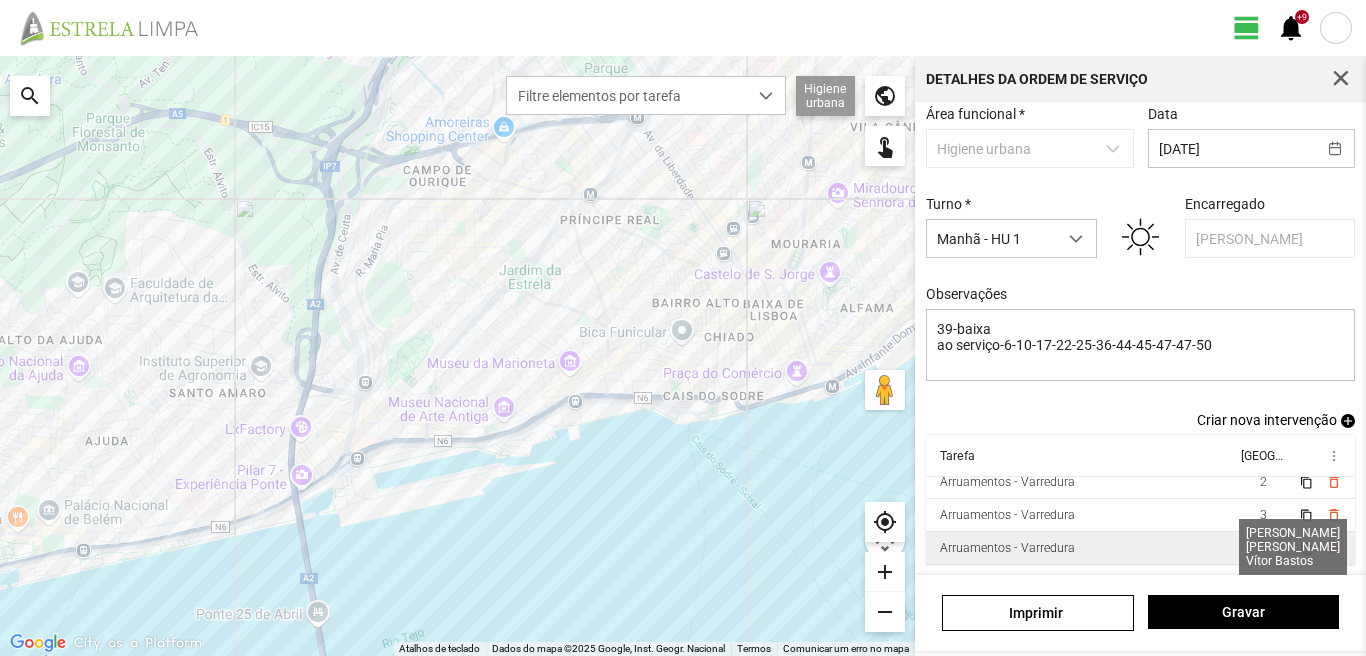 click on "3" at bounding box center (1263, 548) 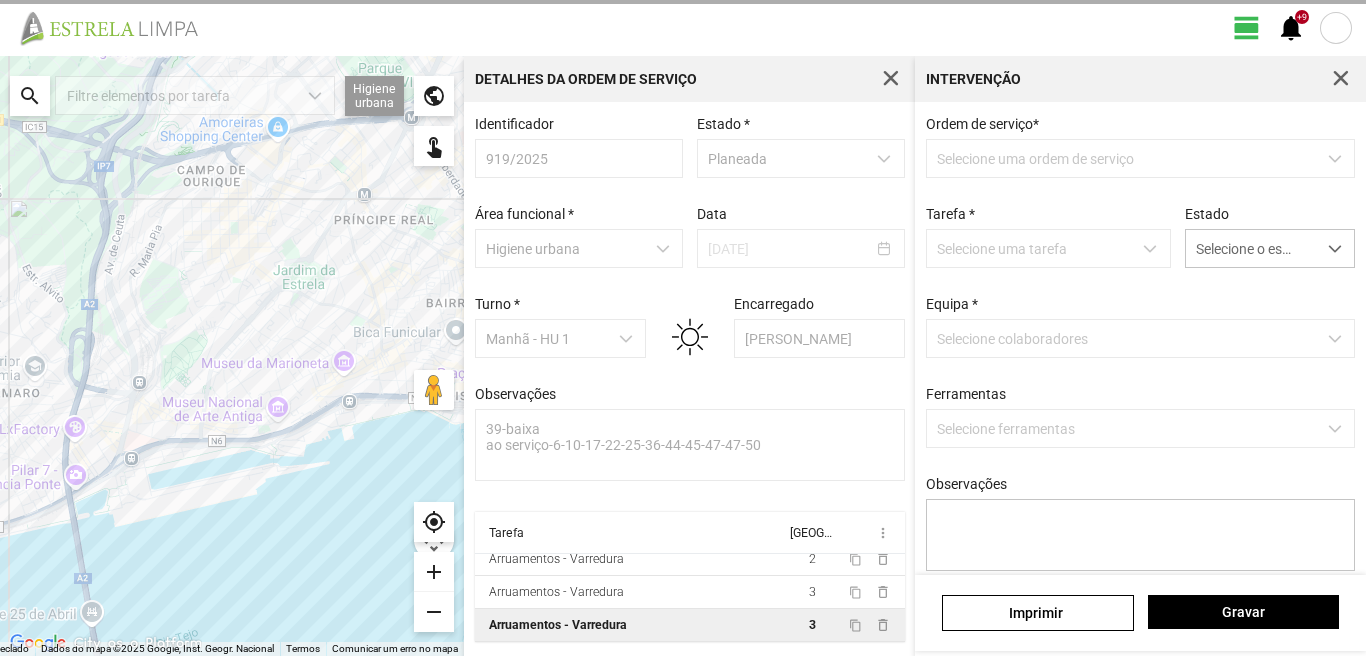 scroll, scrollTop: 4, scrollLeft: 0, axis: vertical 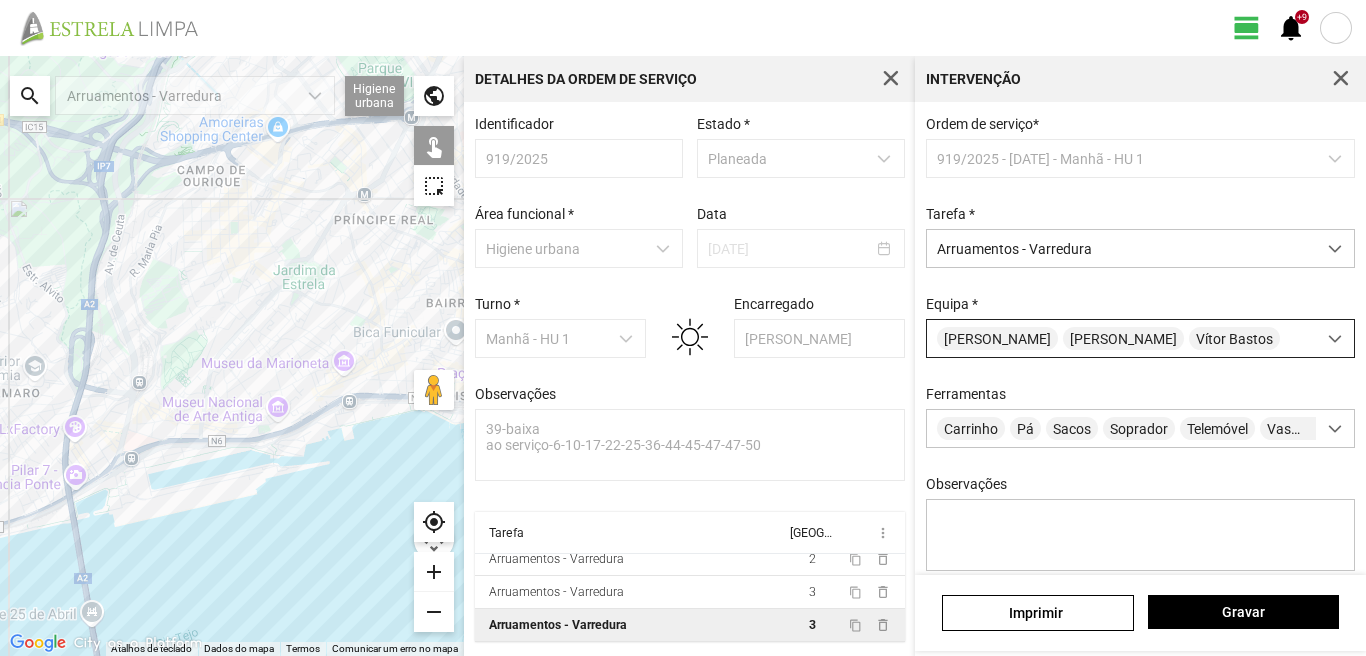 click on "Artur Pereira   Paula Pinto   Vítor Bastos" at bounding box center (1121, 338) 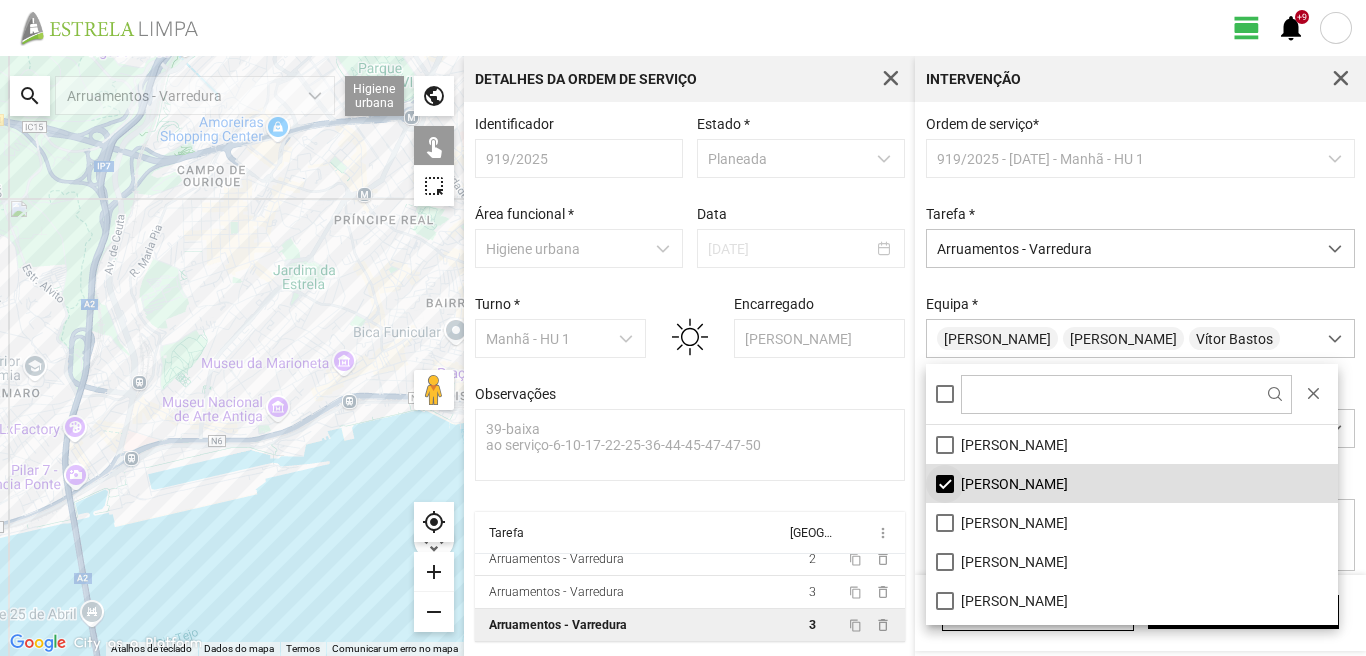 click on "Artur Pereira" at bounding box center (1132, 483) 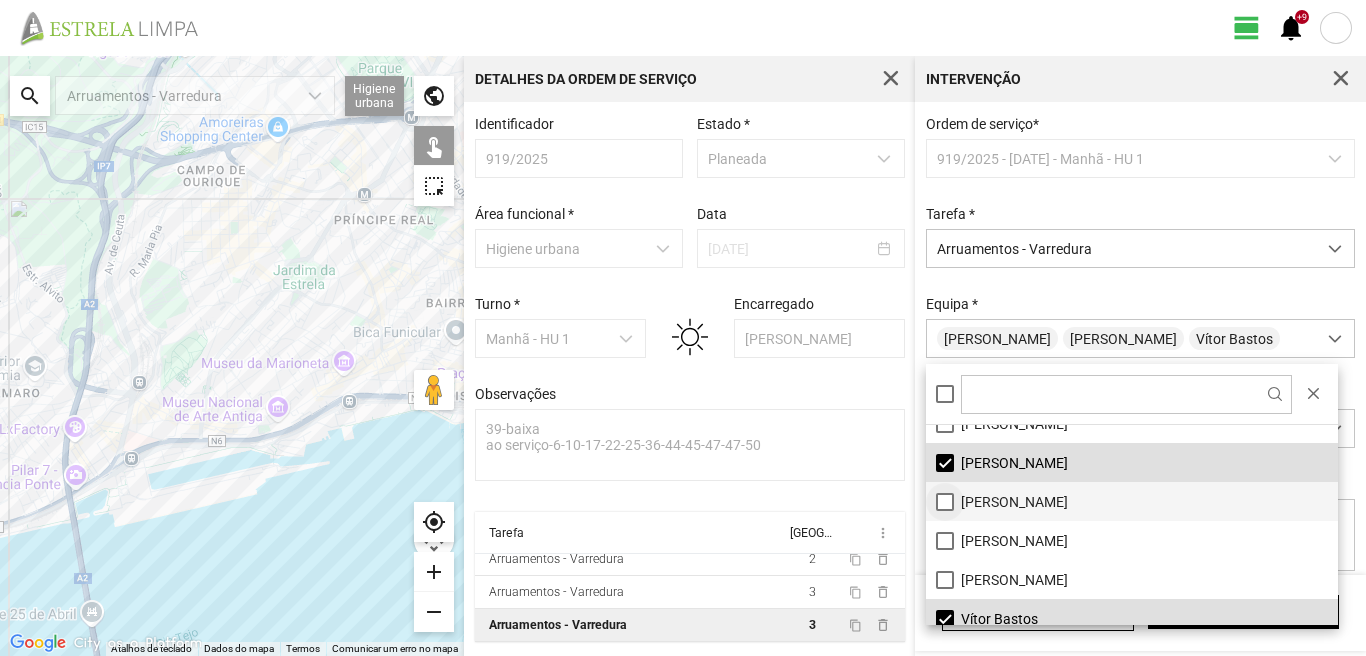 scroll, scrollTop: 268, scrollLeft: 0, axis: vertical 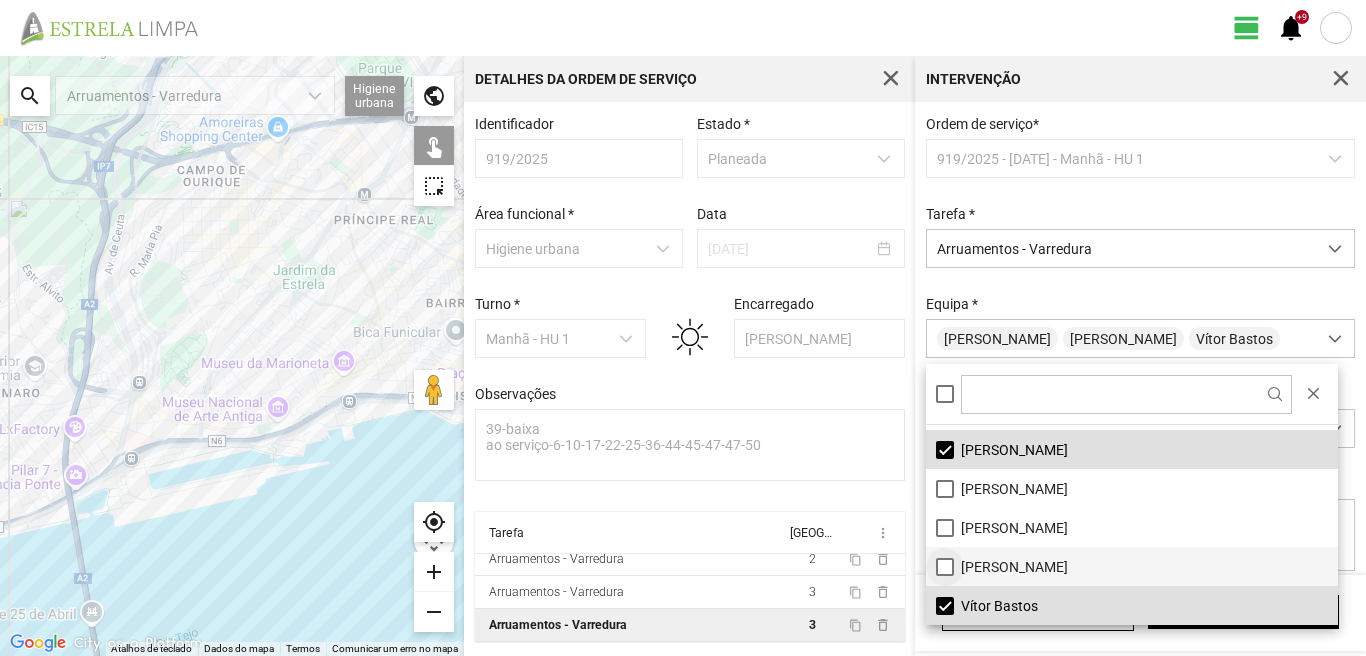 click on "Vanda Marques" at bounding box center [1132, 566] 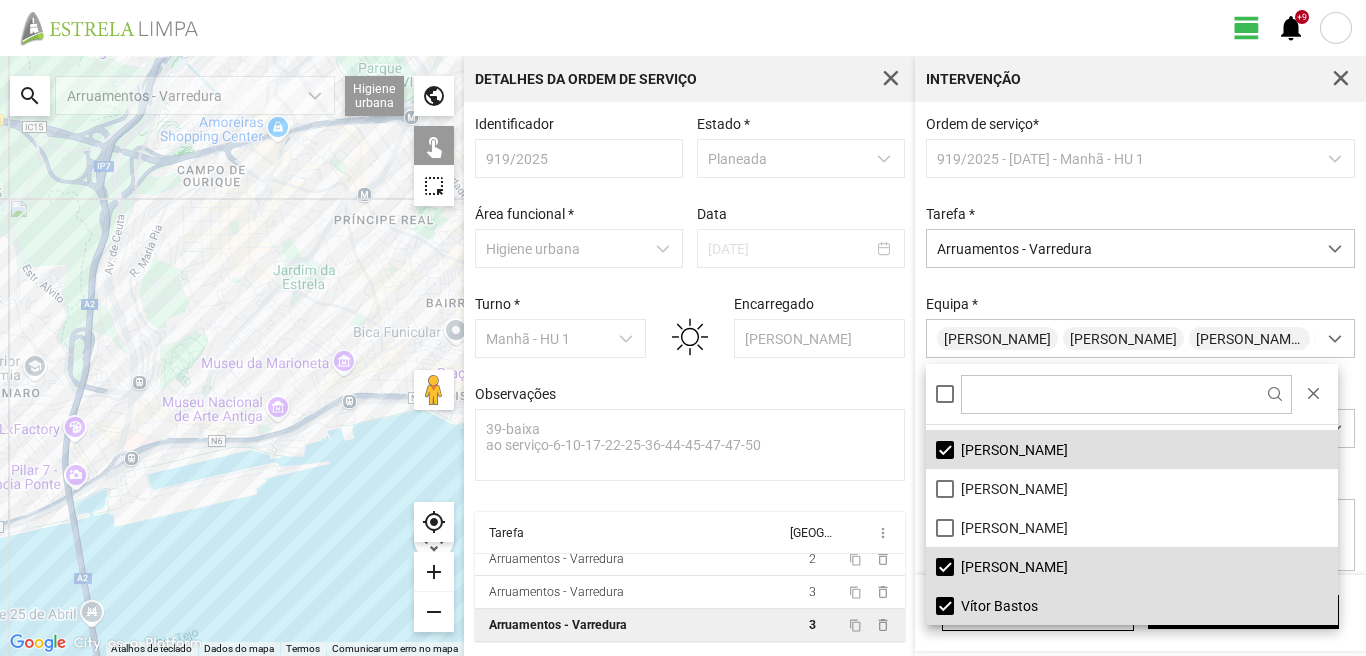 click on "Para navegar, prima as teclas de seta." 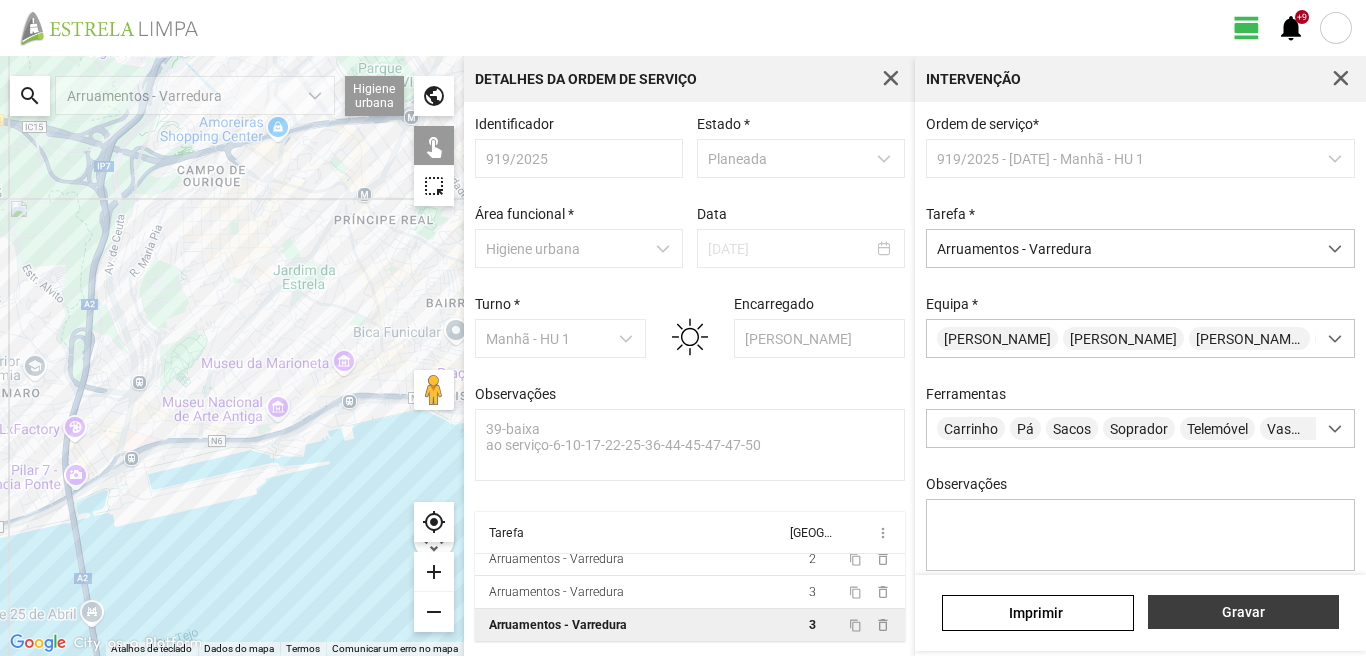 click on "Gravar" at bounding box center (1243, 612) 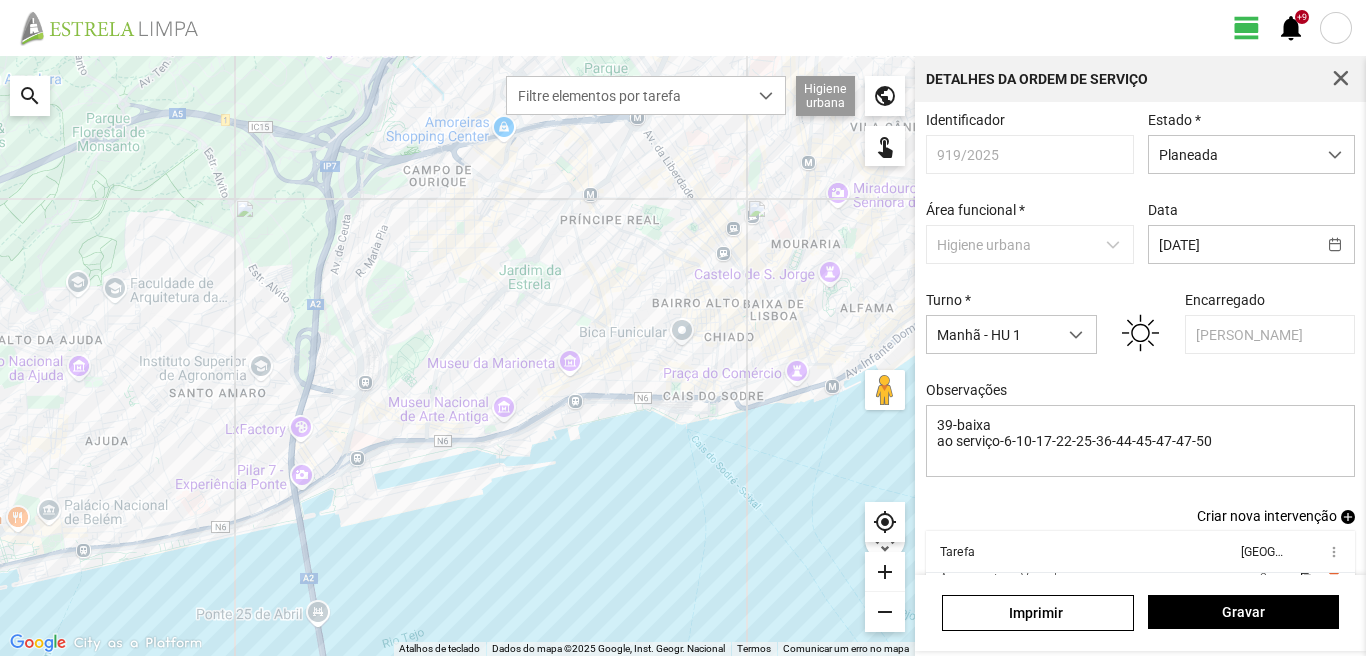 click on "add" at bounding box center (1348, 517) 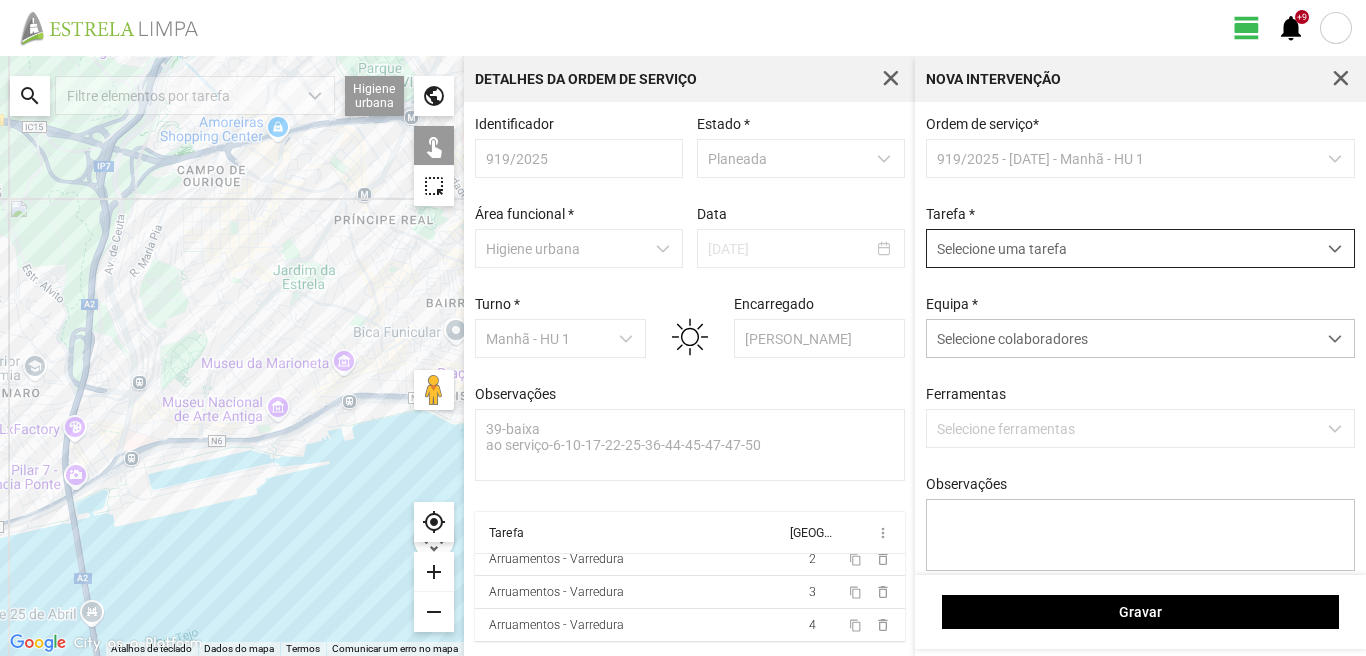 click on "Selecione uma tarefa" at bounding box center [1121, 248] 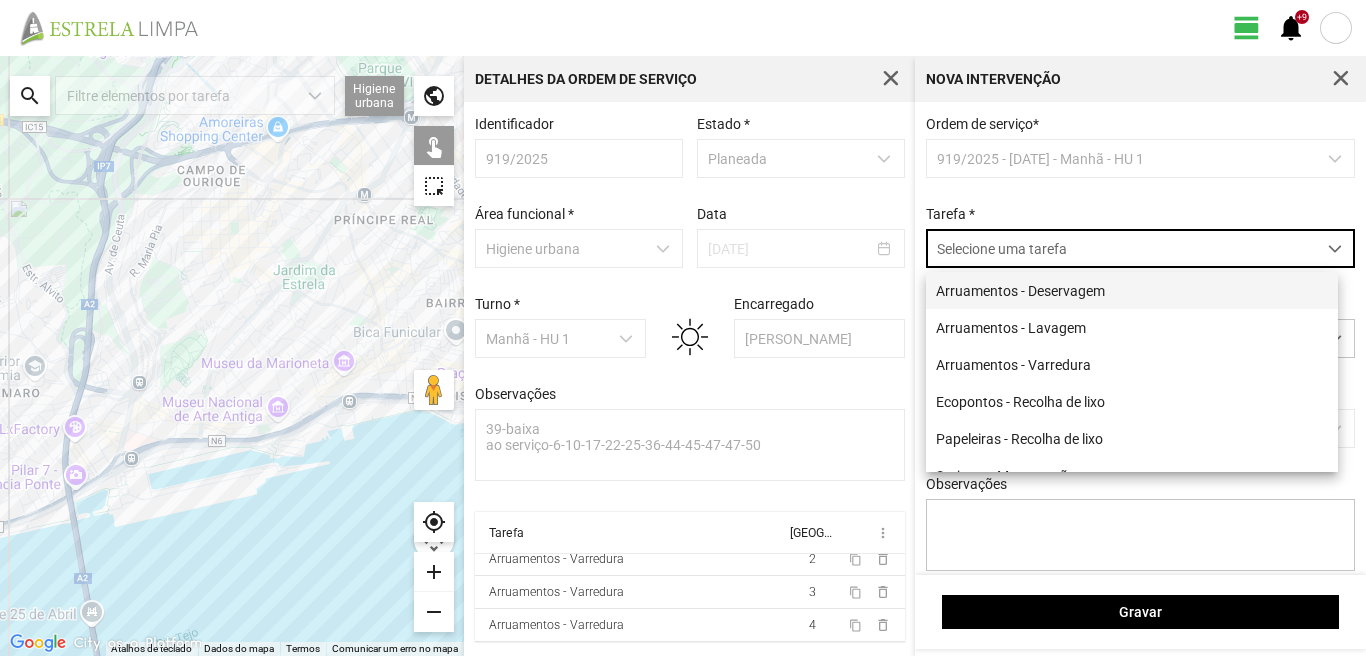 scroll, scrollTop: 11, scrollLeft: 89, axis: both 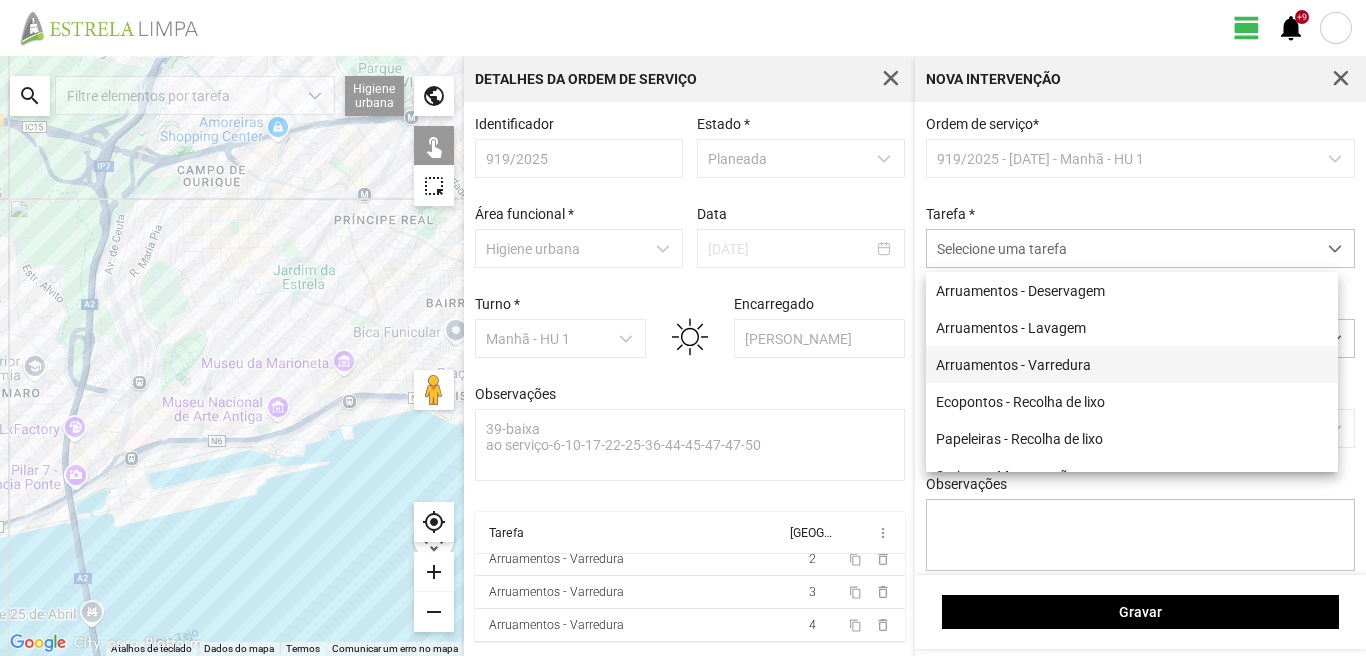 click on "Arruamentos - Varredura" at bounding box center [1132, 364] 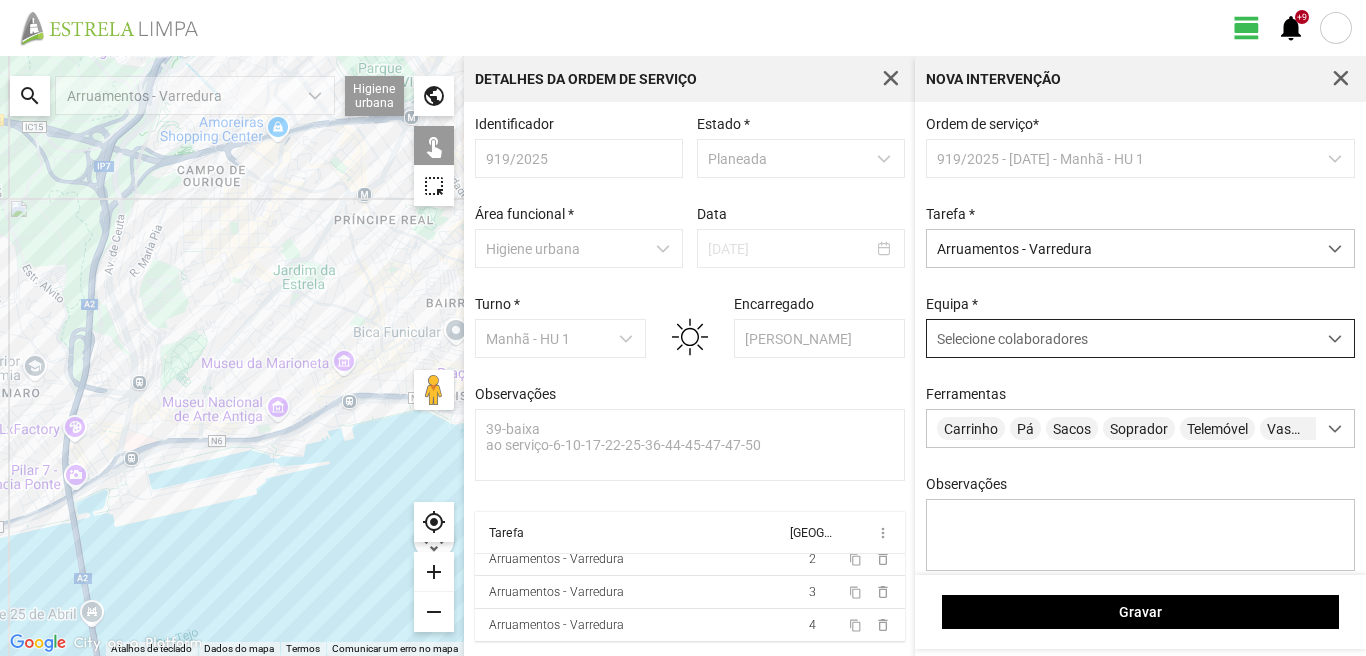click on "Selecione colaboradores" at bounding box center [1012, 339] 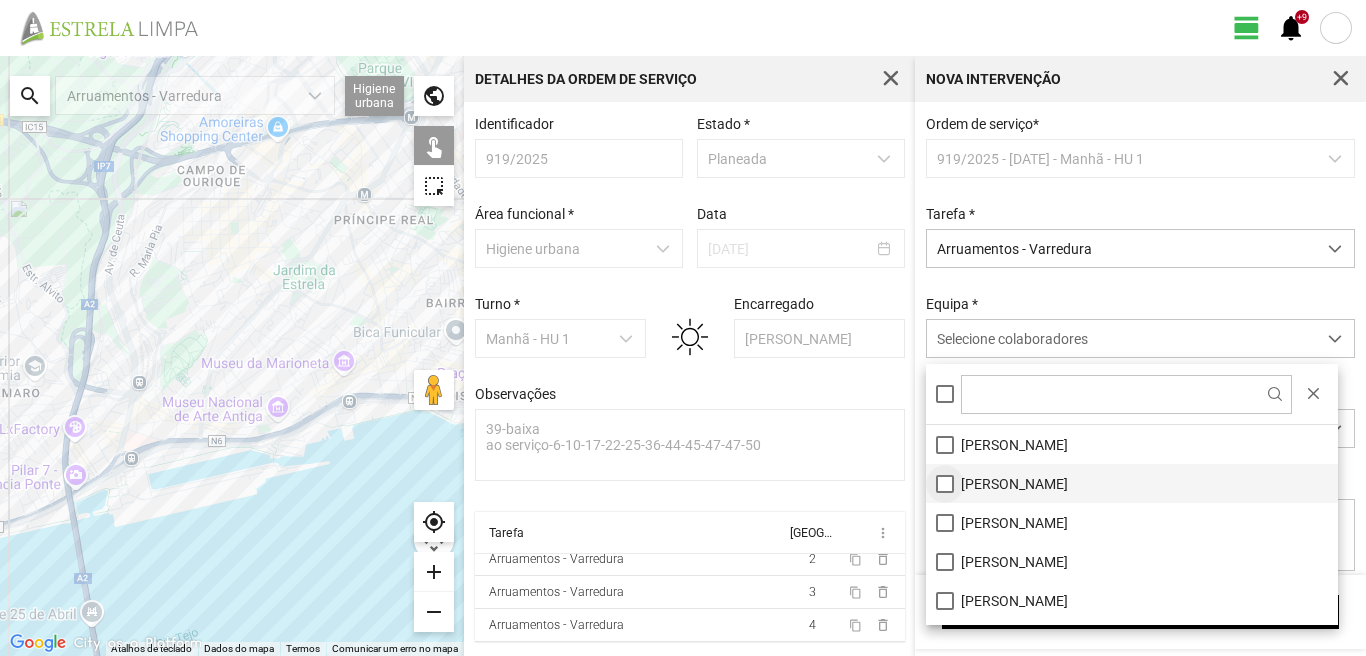 click on "Artur Pereira" at bounding box center [1132, 483] 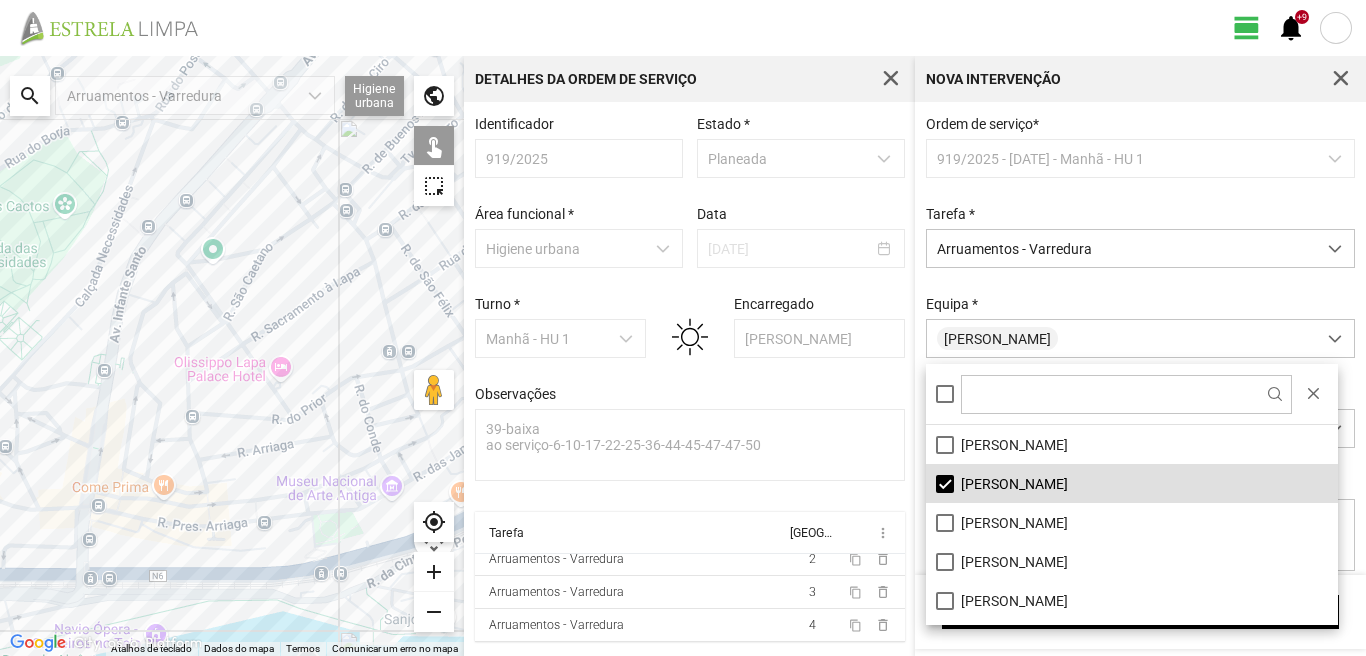 drag, startPoint x: 233, startPoint y: 291, endPoint x: 228, endPoint y: 416, distance: 125.09996 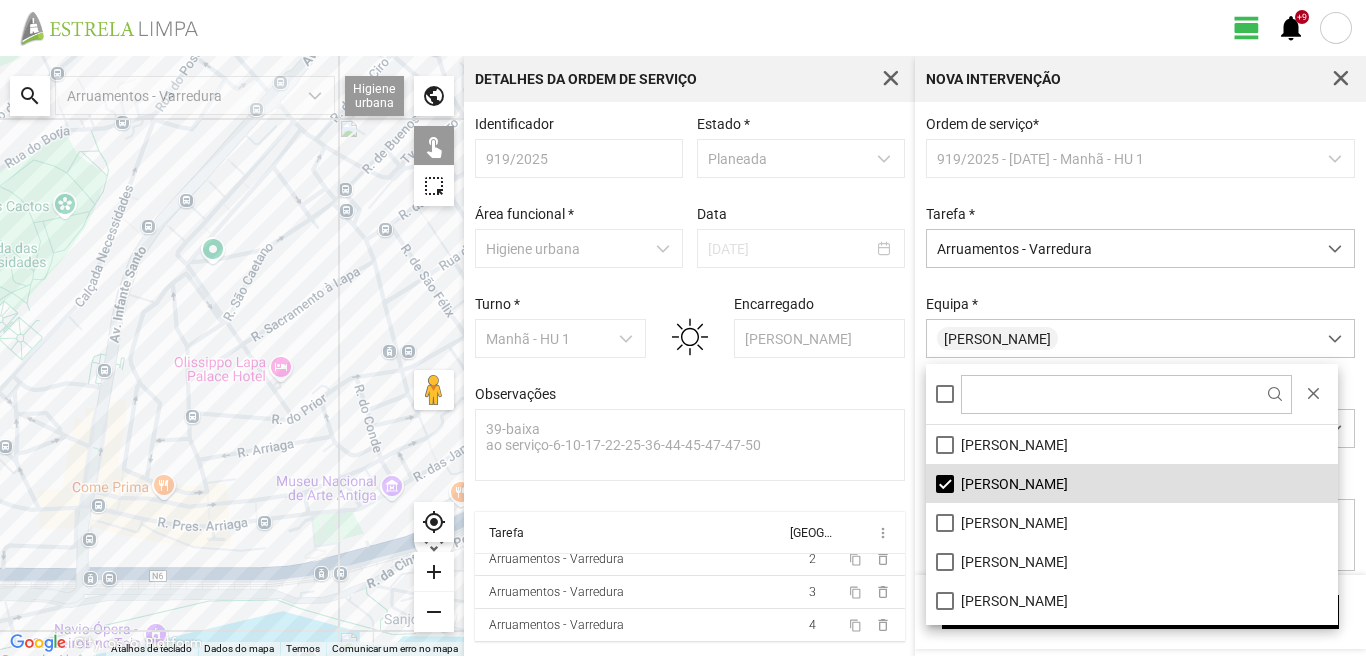 click on "Para navegar, prima as teclas de seta." 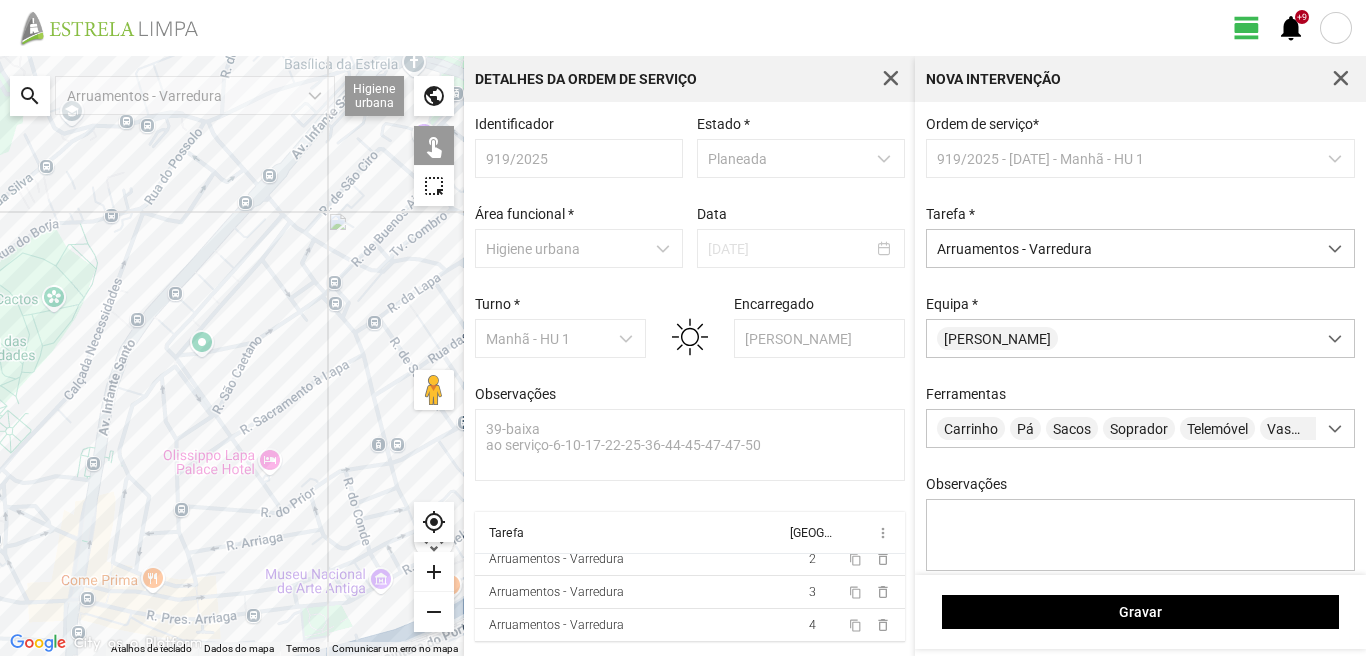 drag, startPoint x: 253, startPoint y: 152, endPoint x: 217, endPoint y: 260, distance: 113.841995 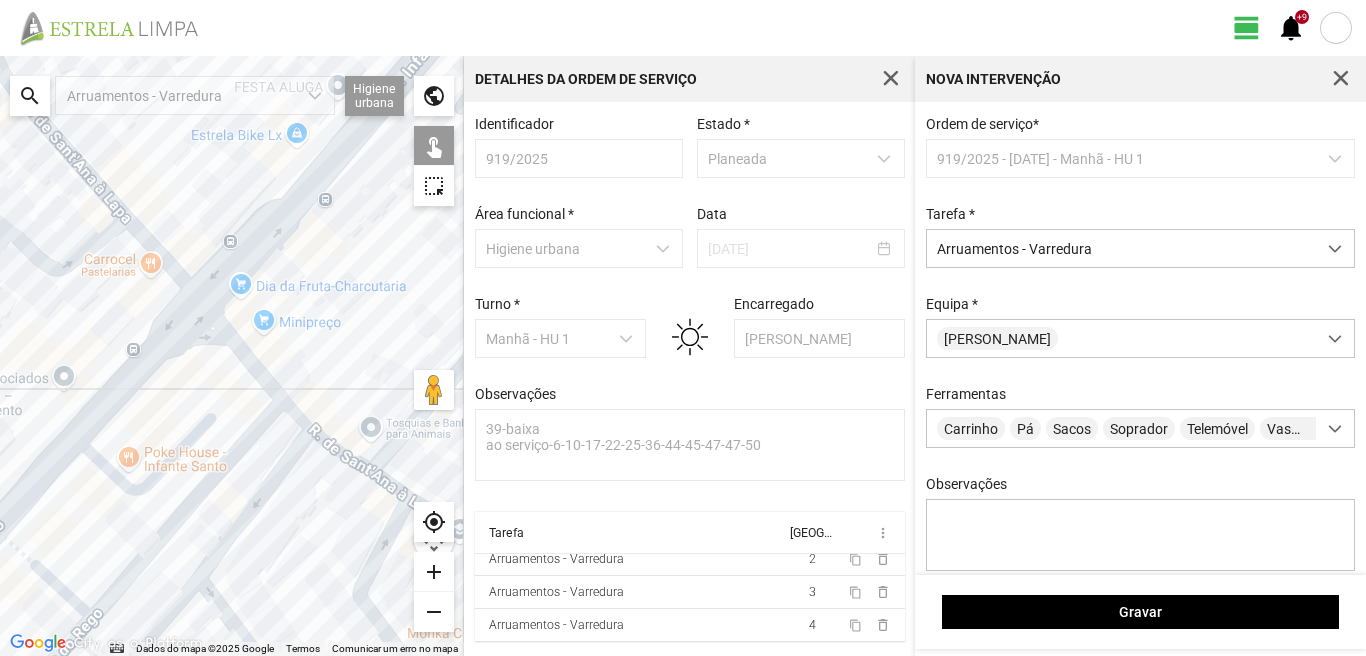 drag, startPoint x: 258, startPoint y: 253, endPoint x: 118, endPoint y: 368, distance: 181.17671 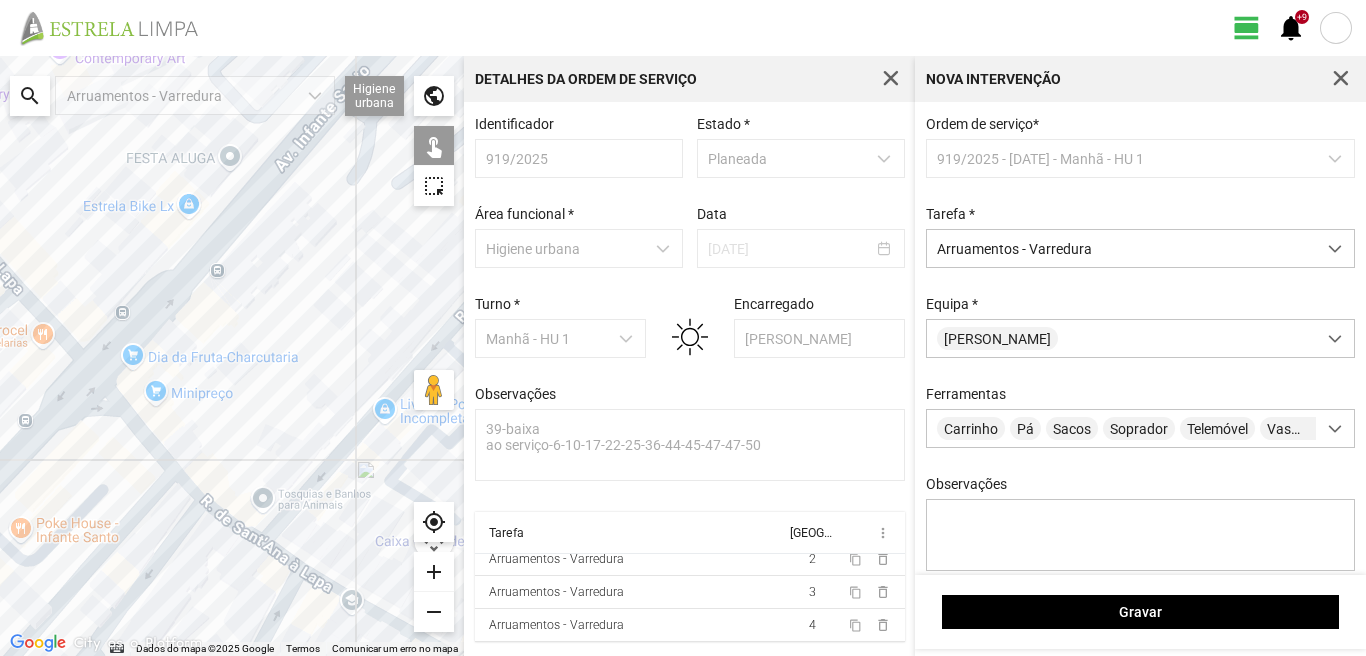 drag, startPoint x: 234, startPoint y: 348, endPoint x: 228, endPoint y: 377, distance: 29.614185 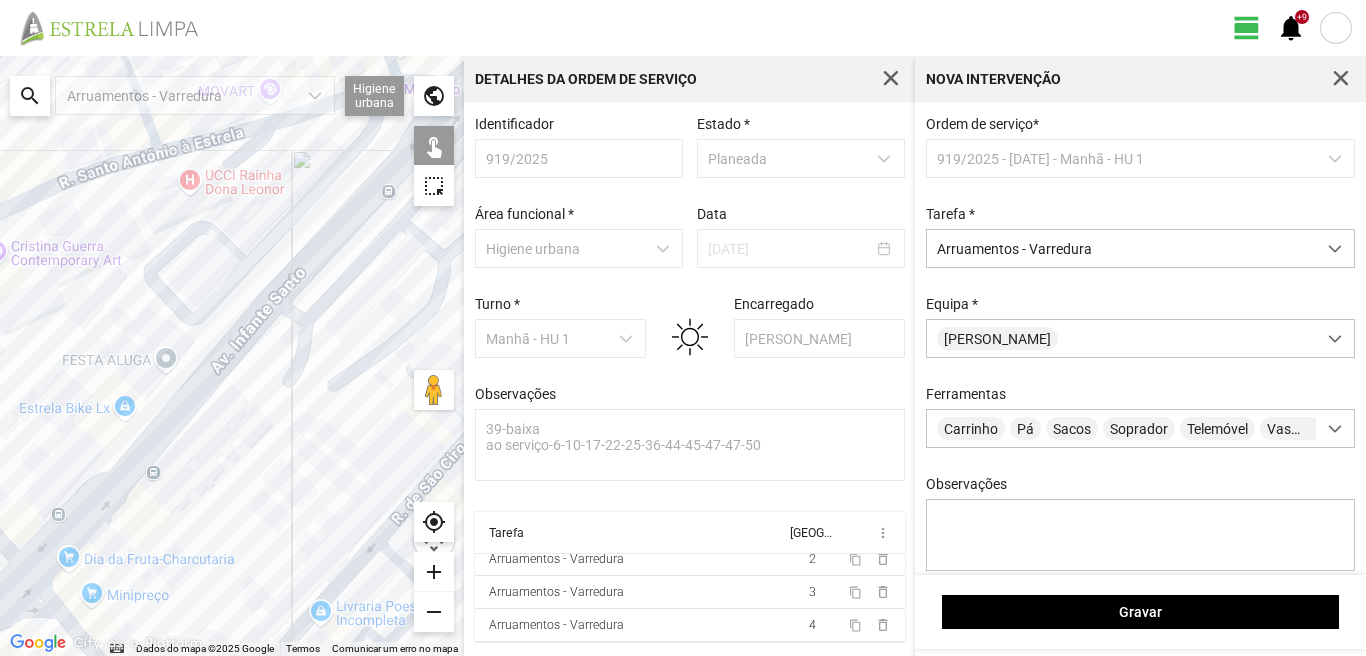 click on "Para navegar, prima as teclas de seta." 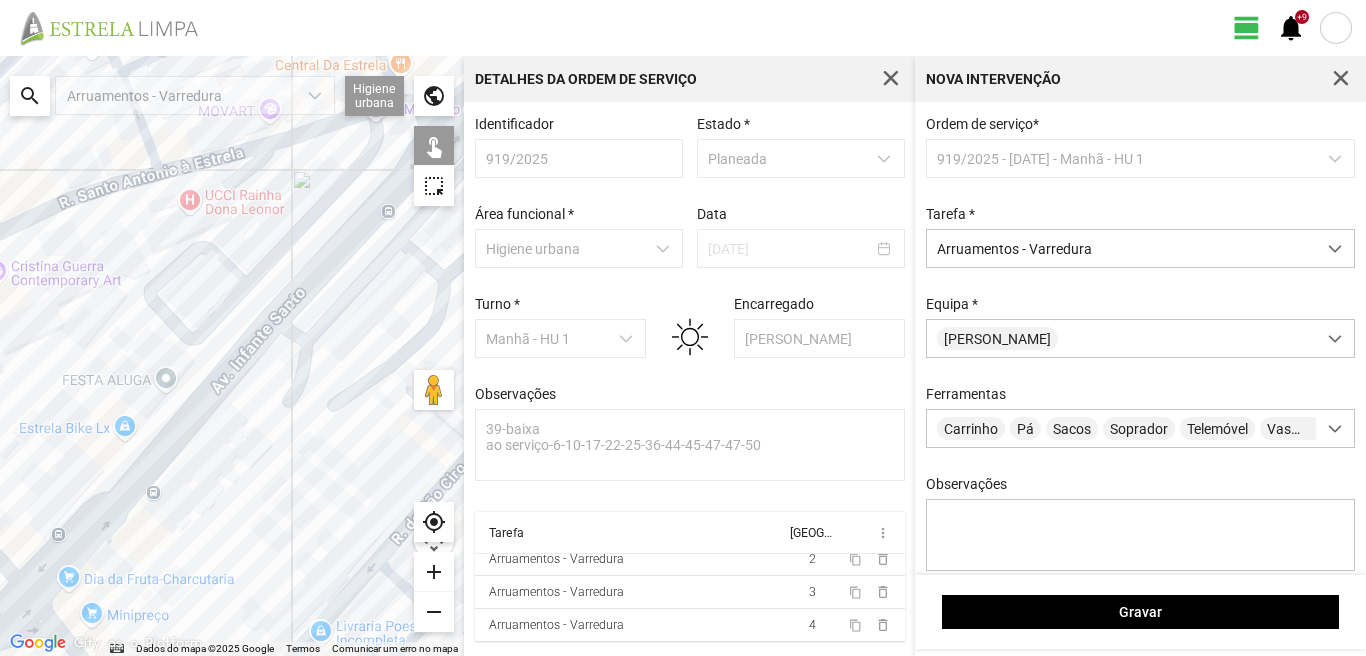 drag, startPoint x: 283, startPoint y: 342, endPoint x: 190, endPoint y: 444, distance: 138.03261 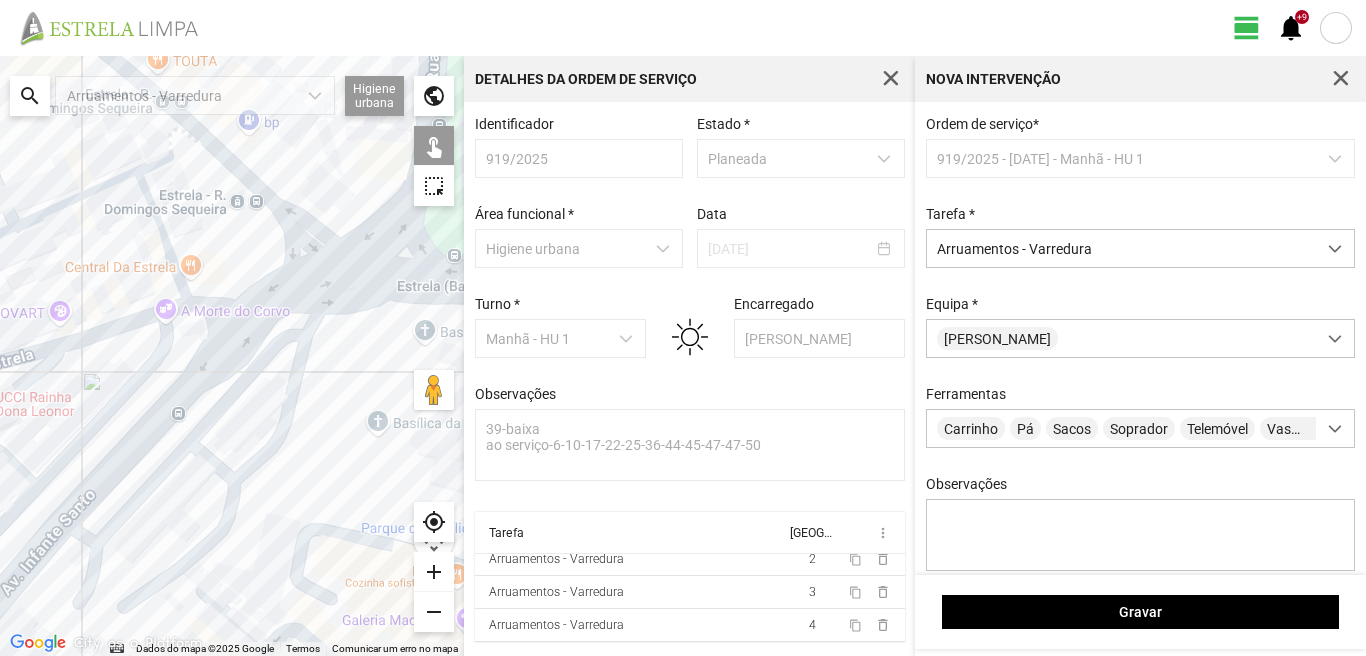 drag, startPoint x: 316, startPoint y: 292, endPoint x: 259, endPoint y: 349, distance: 80.610176 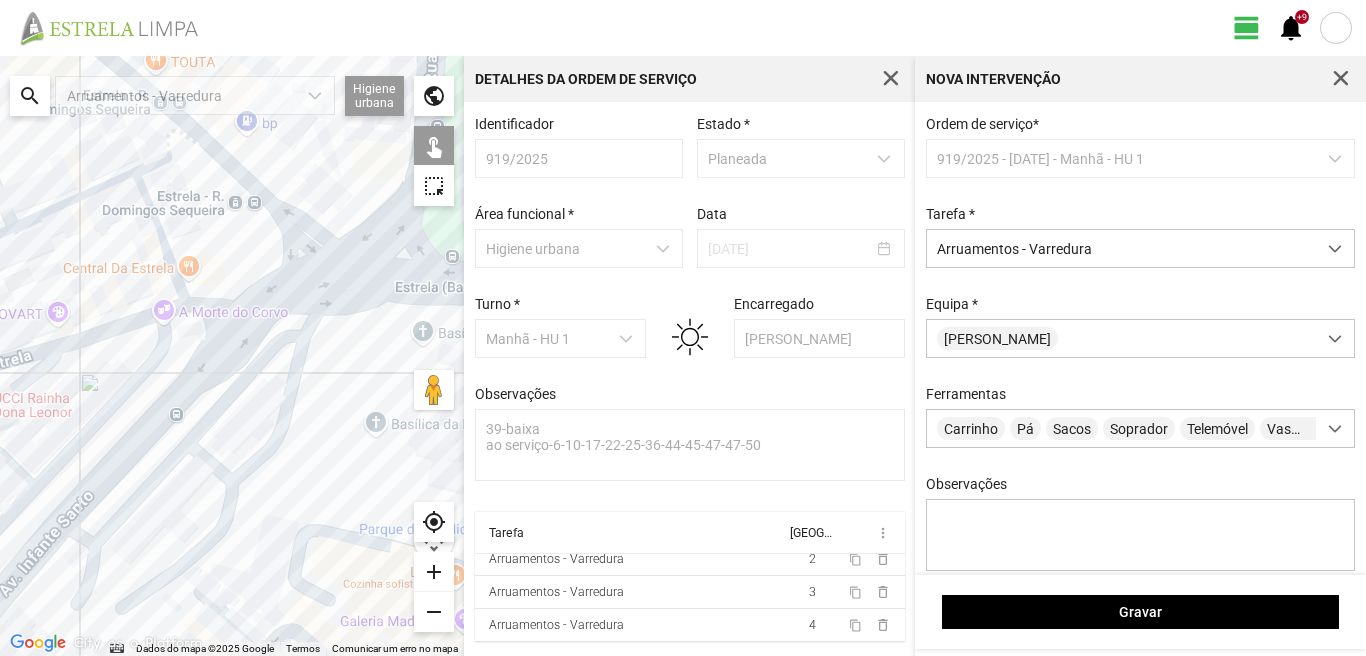 drag, startPoint x: 315, startPoint y: 309, endPoint x: 218, endPoint y: 335, distance: 100.4241 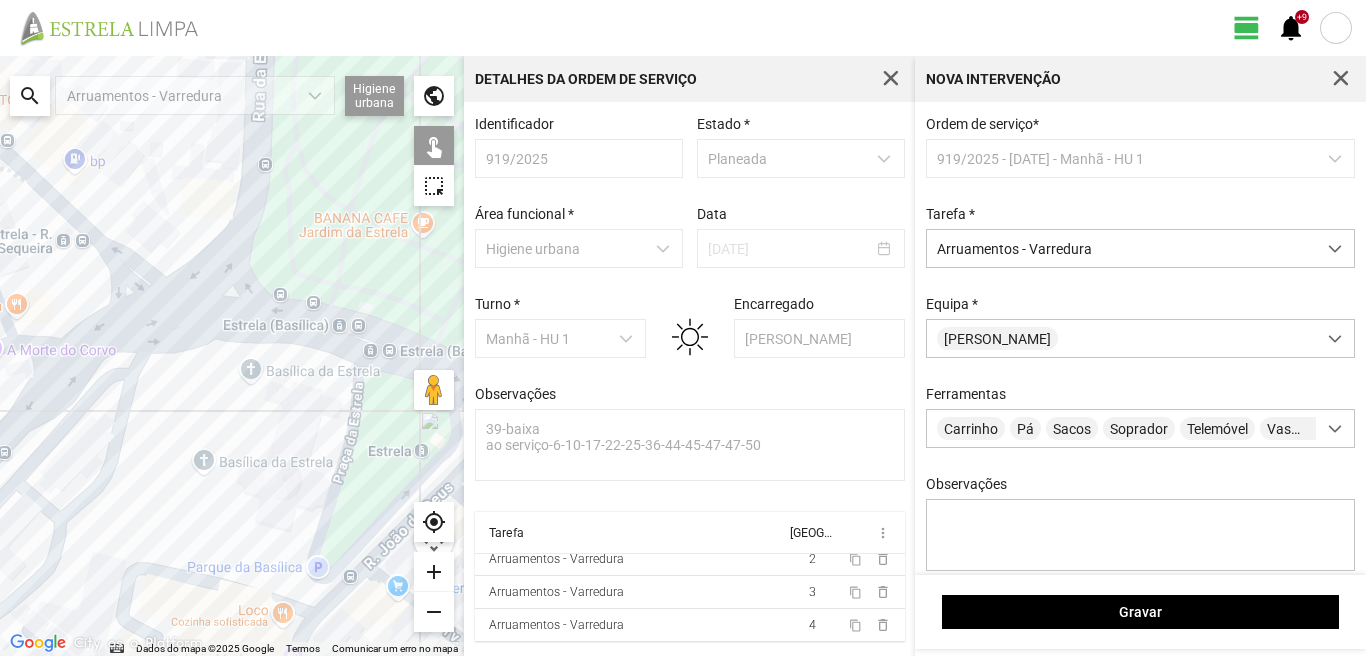 drag, startPoint x: 366, startPoint y: 333, endPoint x: 275, endPoint y: 339, distance: 91.197586 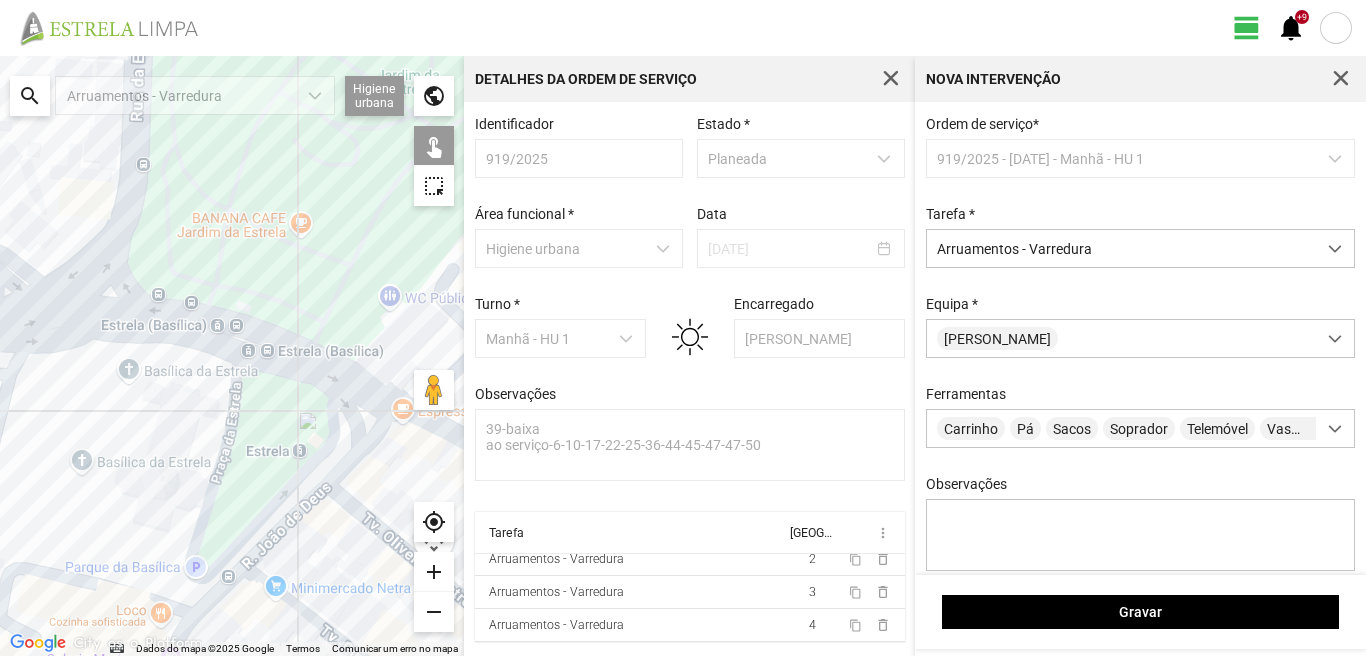 click on "Para navegar, prima as teclas de seta." 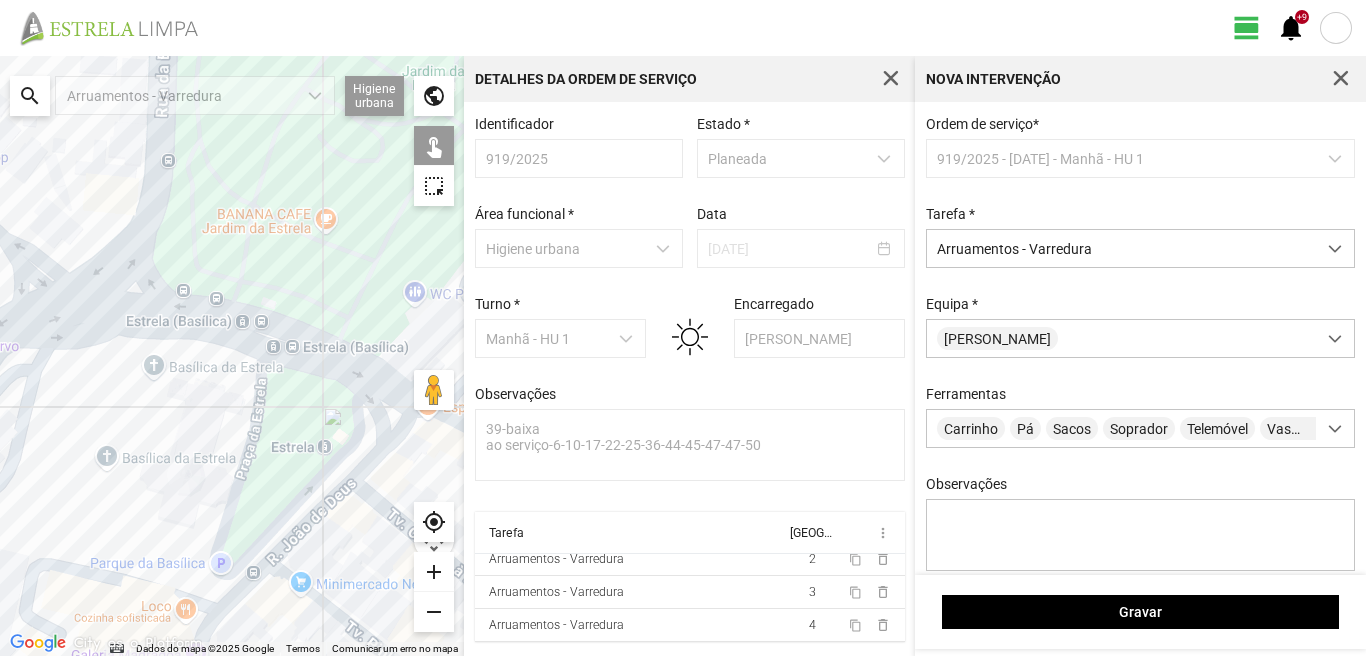 drag, startPoint x: 44, startPoint y: 360, endPoint x: 196, endPoint y: 324, distance: 156.20499 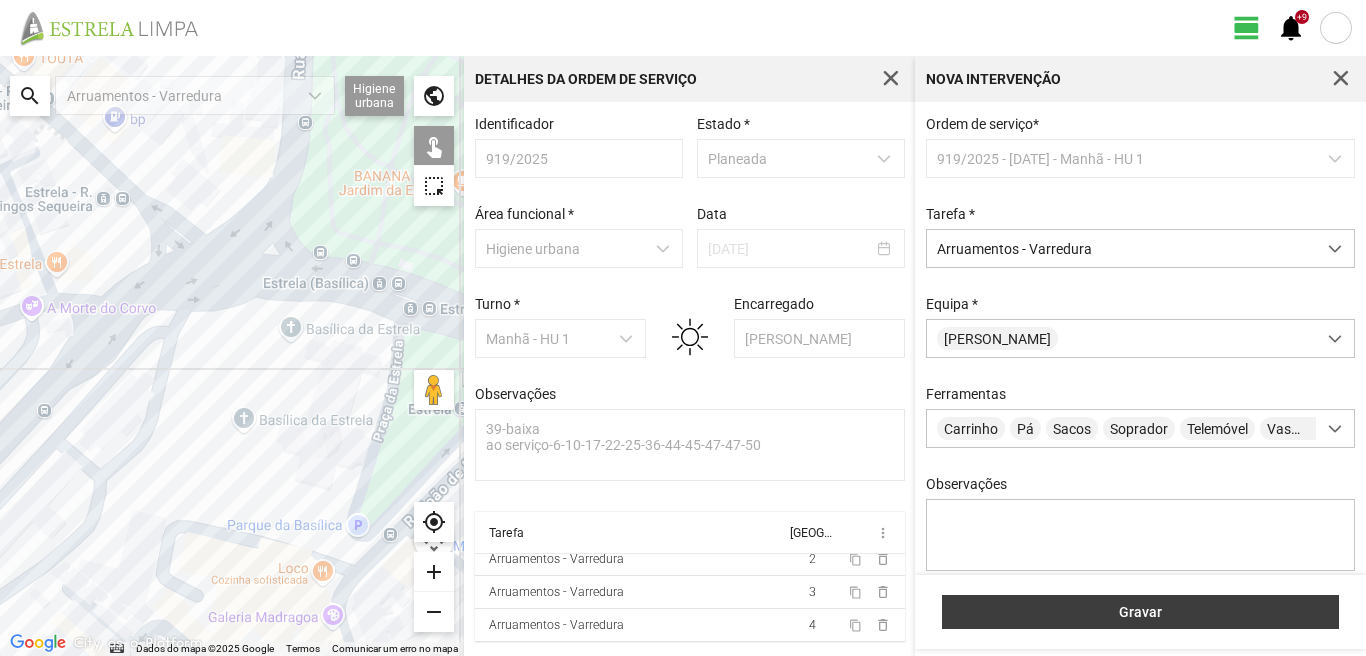 click on "Gravar" at bounding box center [1140, 612] 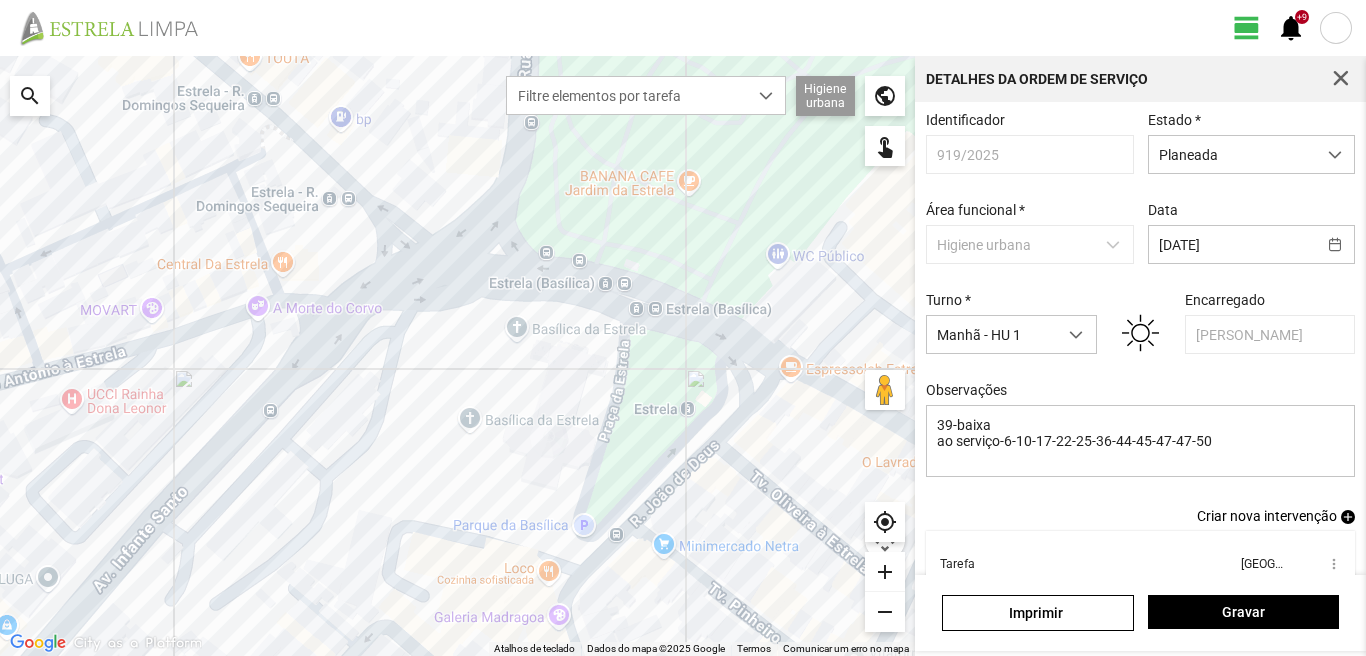 scroll, scrollTop: 10, scrollLeft: 0, axis: vertical 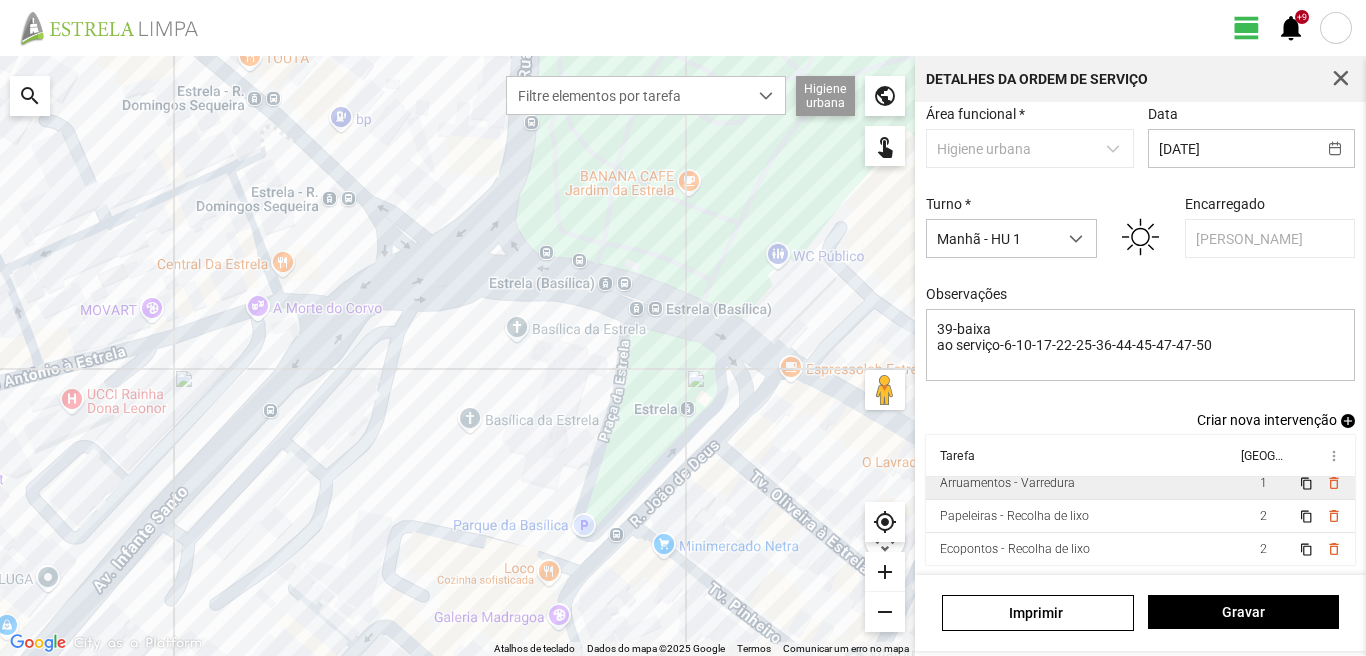click on "1" at bounding box center (1263, 483) 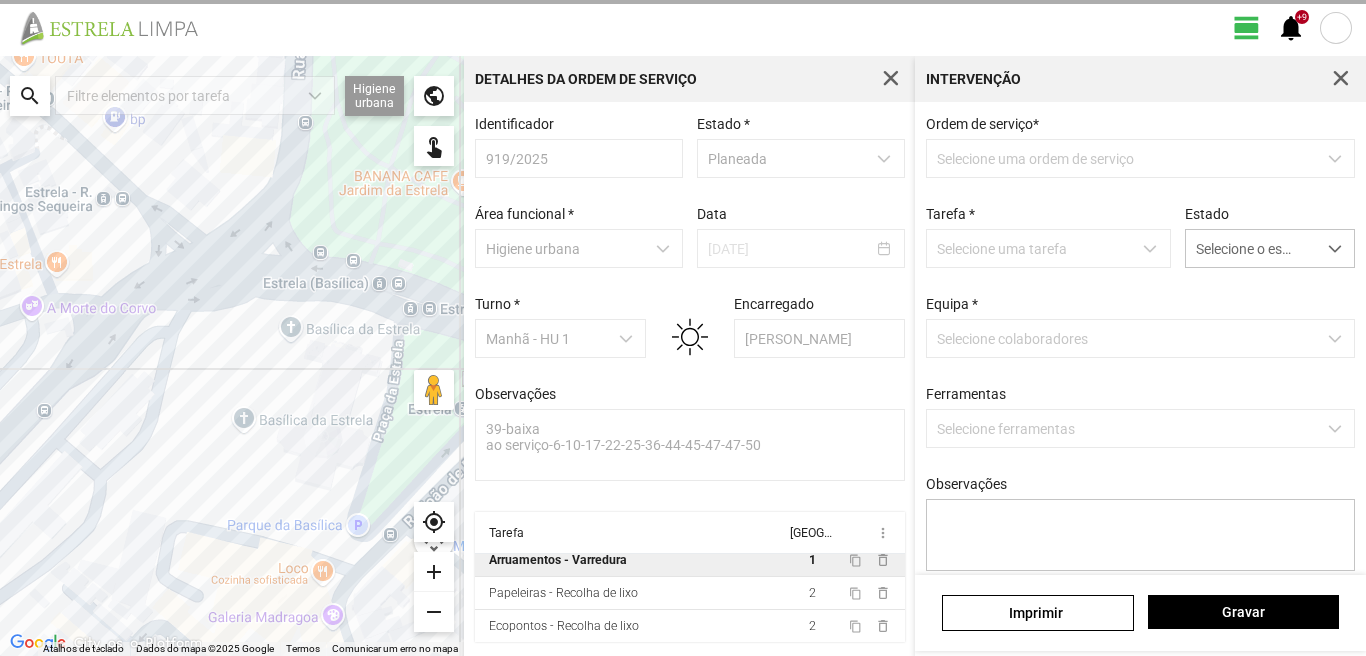 scroll, scrollTop: 4, scrollLeft: 0, axis: vertical 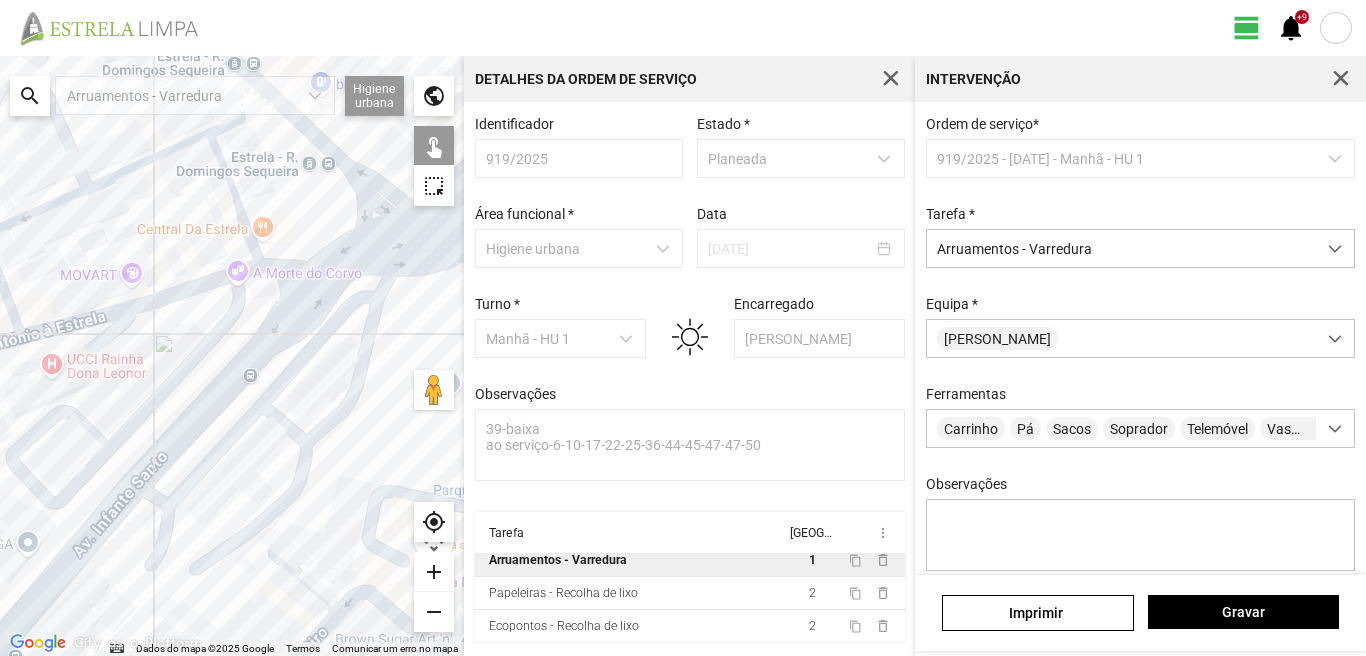 drag, startPoint x: 178, startPoint y: 424, endPoint x: 401, endPoint y: 382, distance: 226.92068 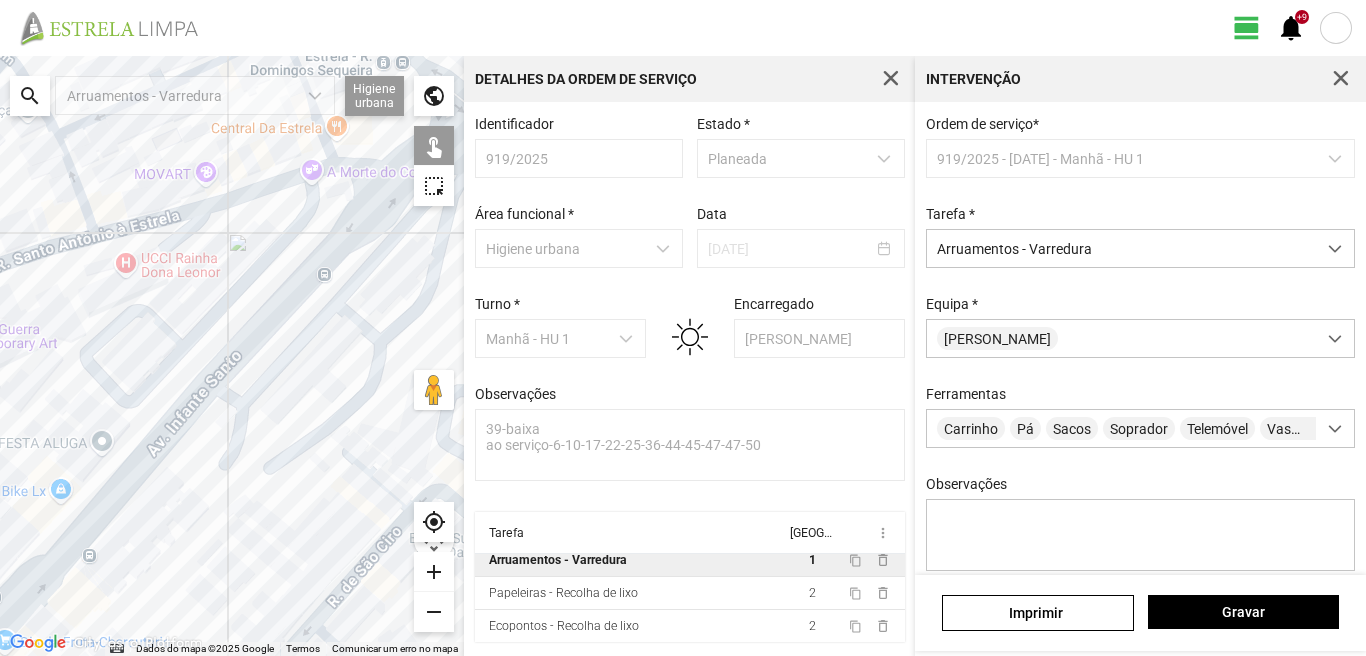 drag, startPoint x: 259, startPoint y: 470, endPoint x: 289, endPoint y: 327, distance: 146.11298 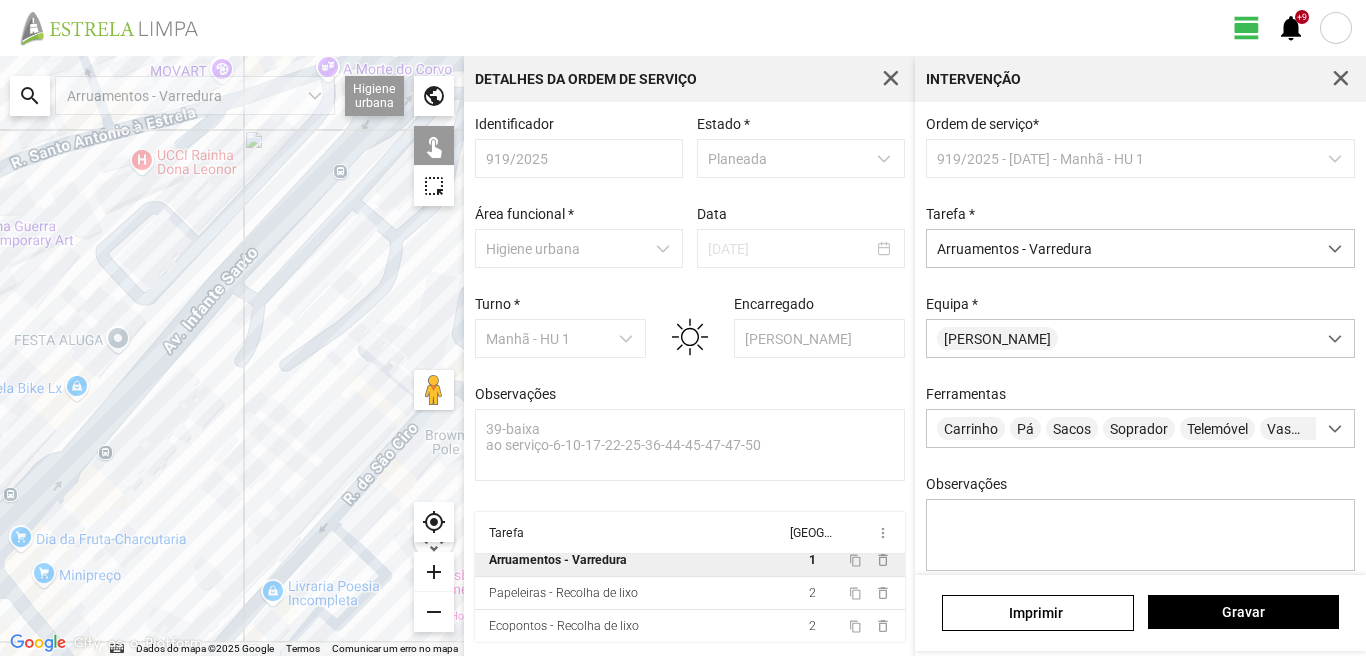 drag, startPoint x: 177, startPoint y: 443, endPoint x: 240, endPoint y: 341, distance: 119.88744 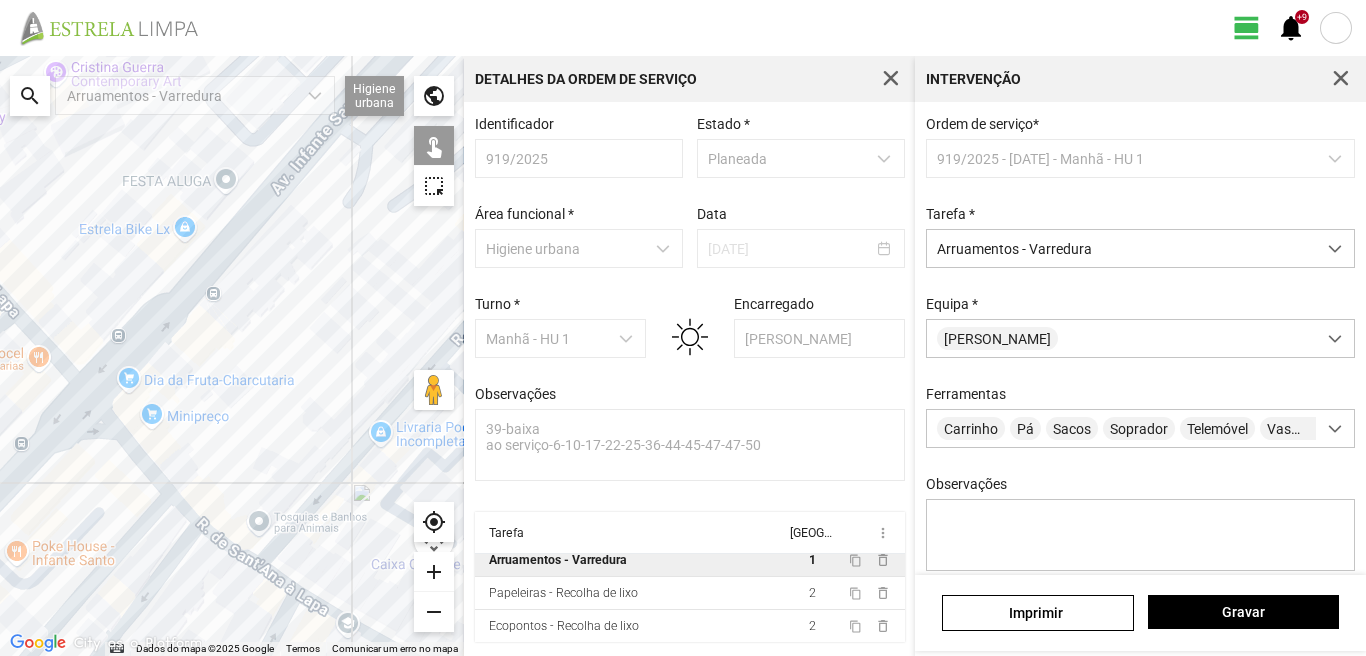 click on "Para navegar, prima as teclas de seta." 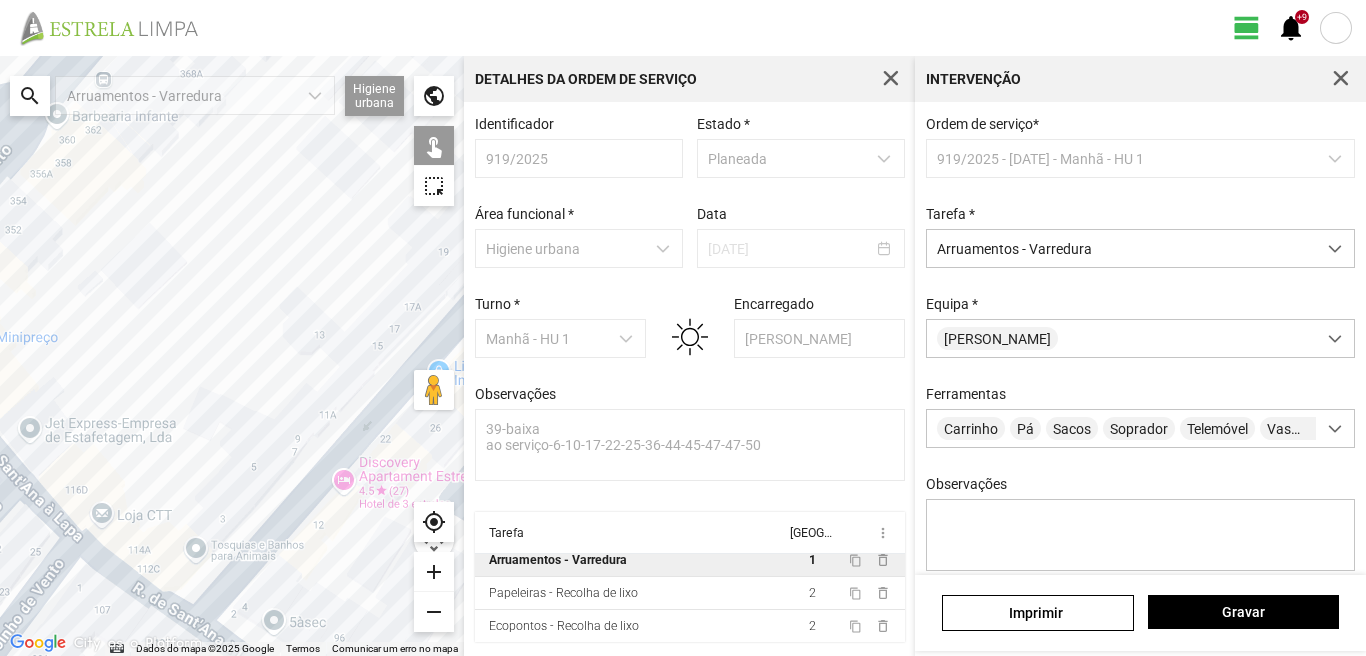 drag, startPoint x: 304, startPoint y: 516, endPoint x: 217, endPoint y: 558, distance: 96.60745 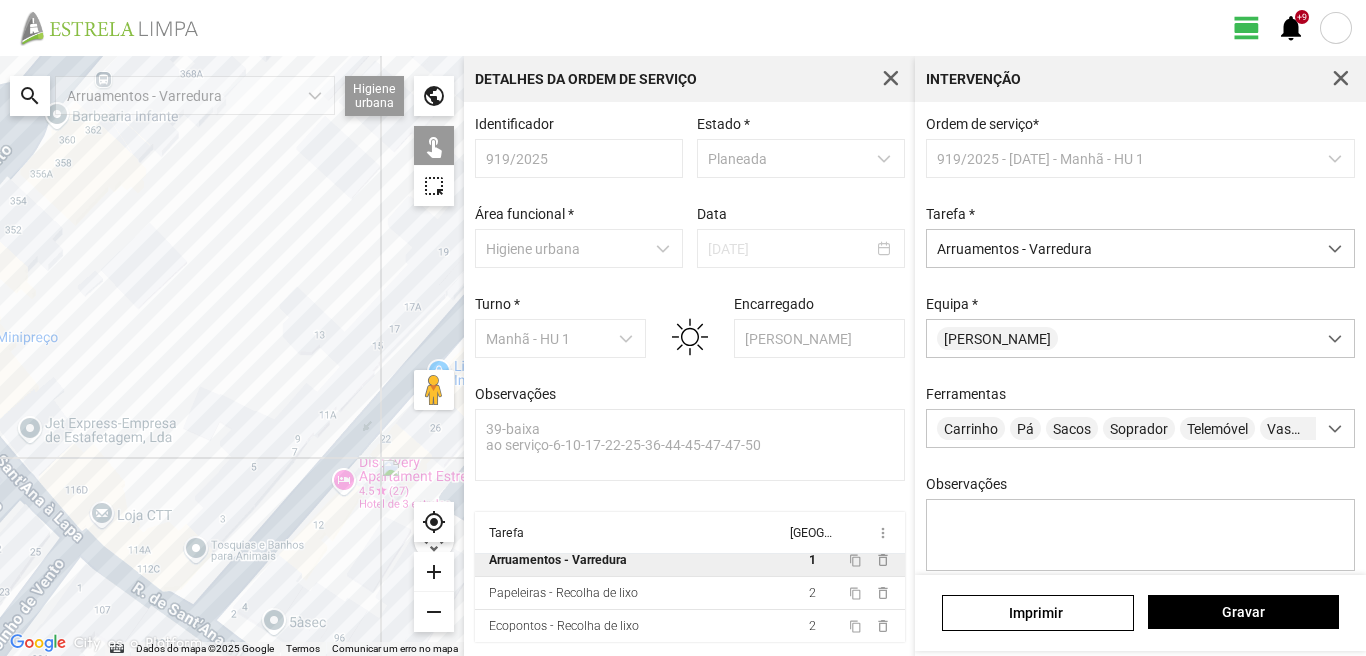click on "Para navegar, prima as teclas de seta." 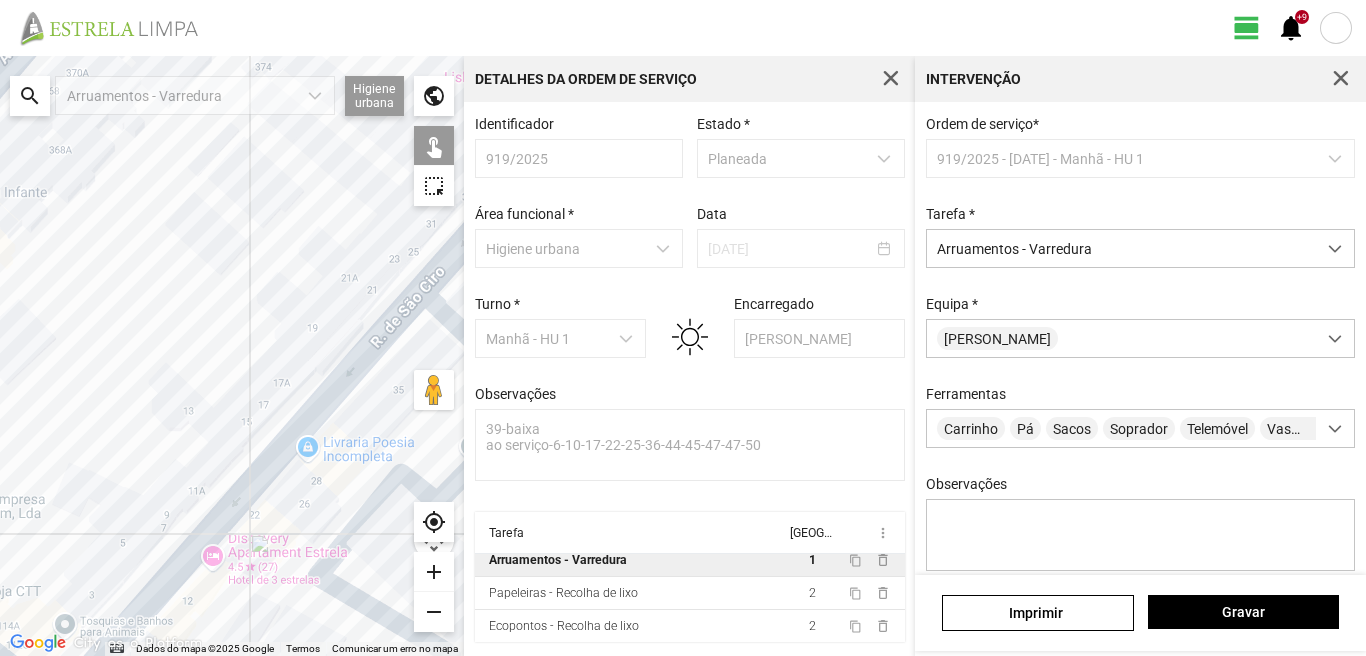 drag, startPoint x: 305, startPoint y: 454, endPoint x: 274, endPoint y: 472, distance: 35.846897 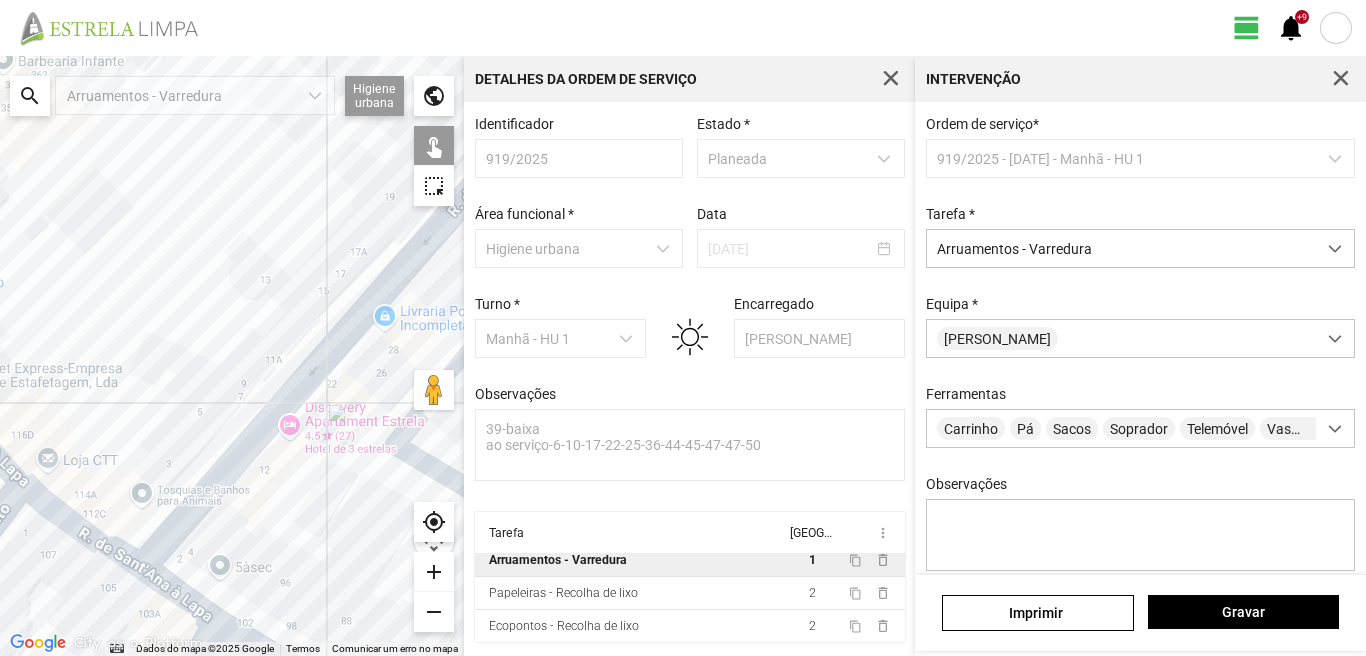 drag, startPoint x: 310, startPoint y: 404, endPoint x: 351, endPoint y: 309, distance: 103.4698 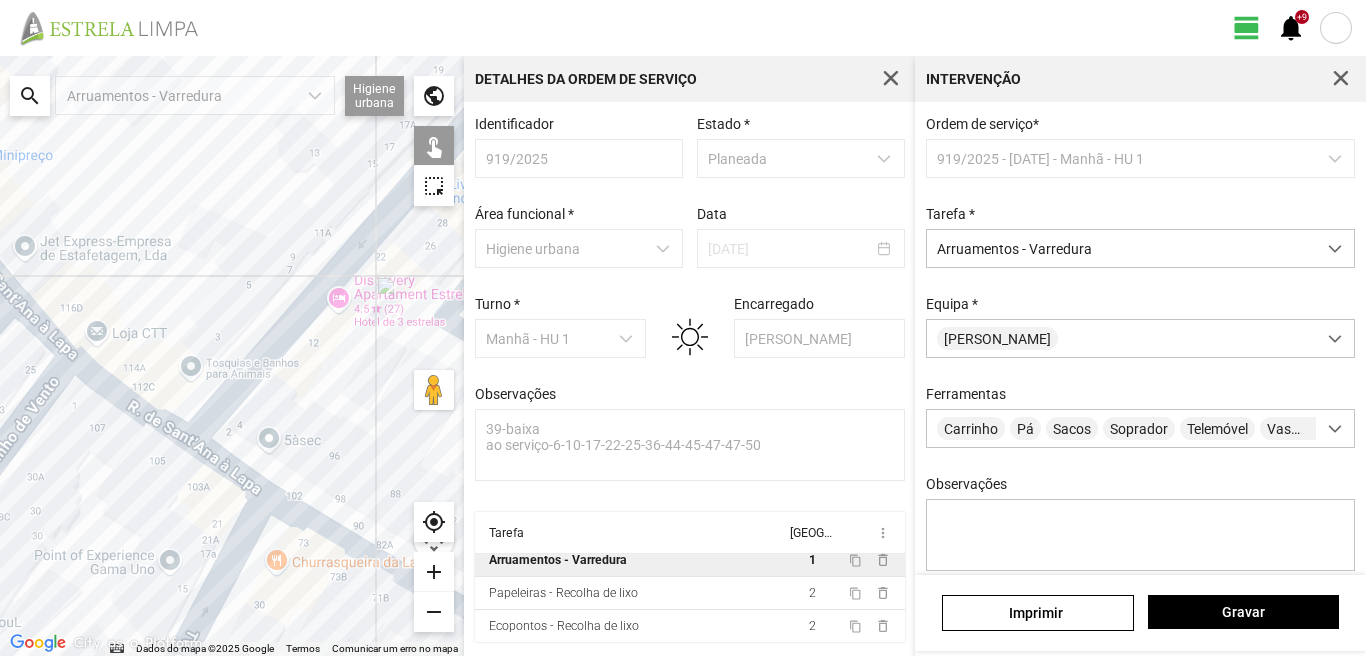 click on "Para navegar, prima as teclas de seta." 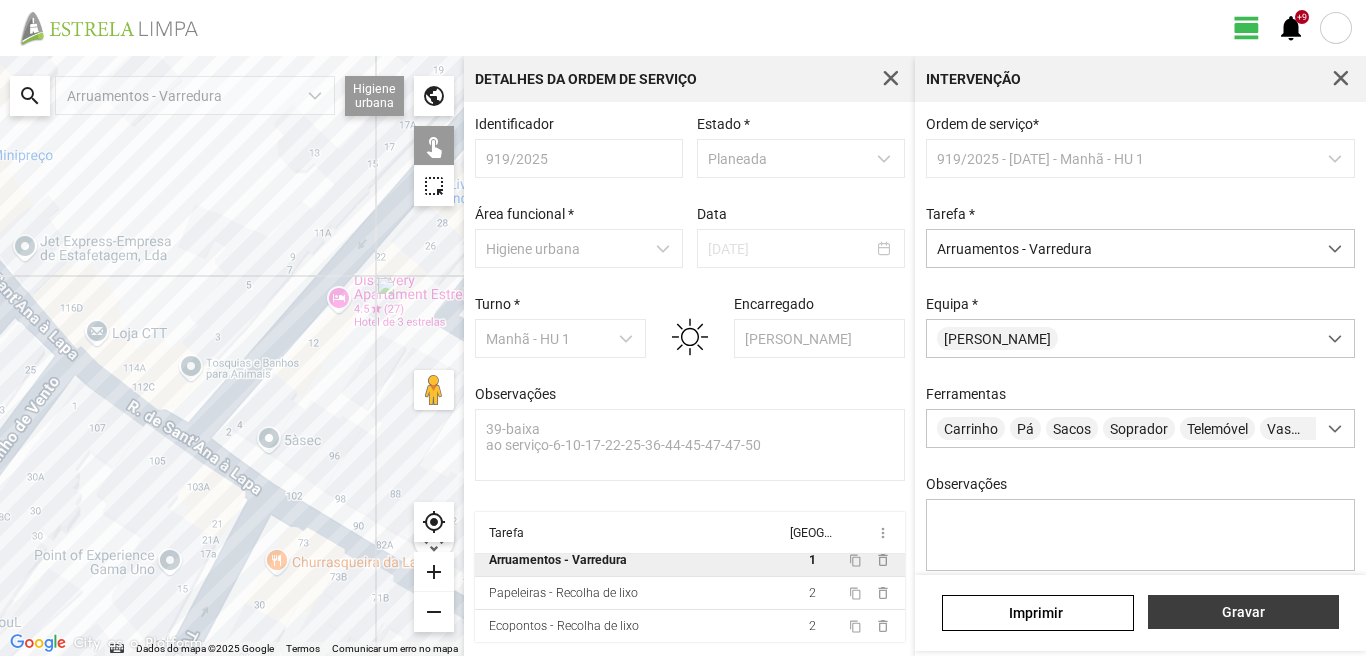 click on "Gravar" at bounding box center (1243, 612) 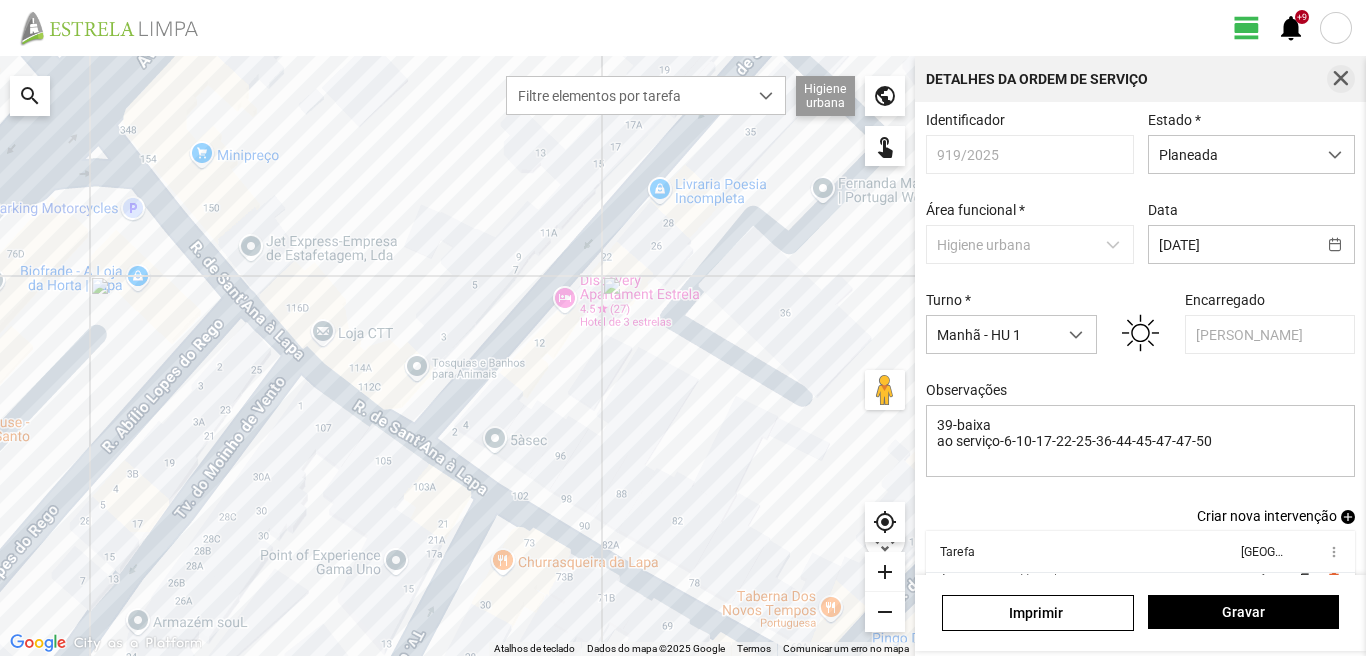 click at bounding box center (1341, 79) 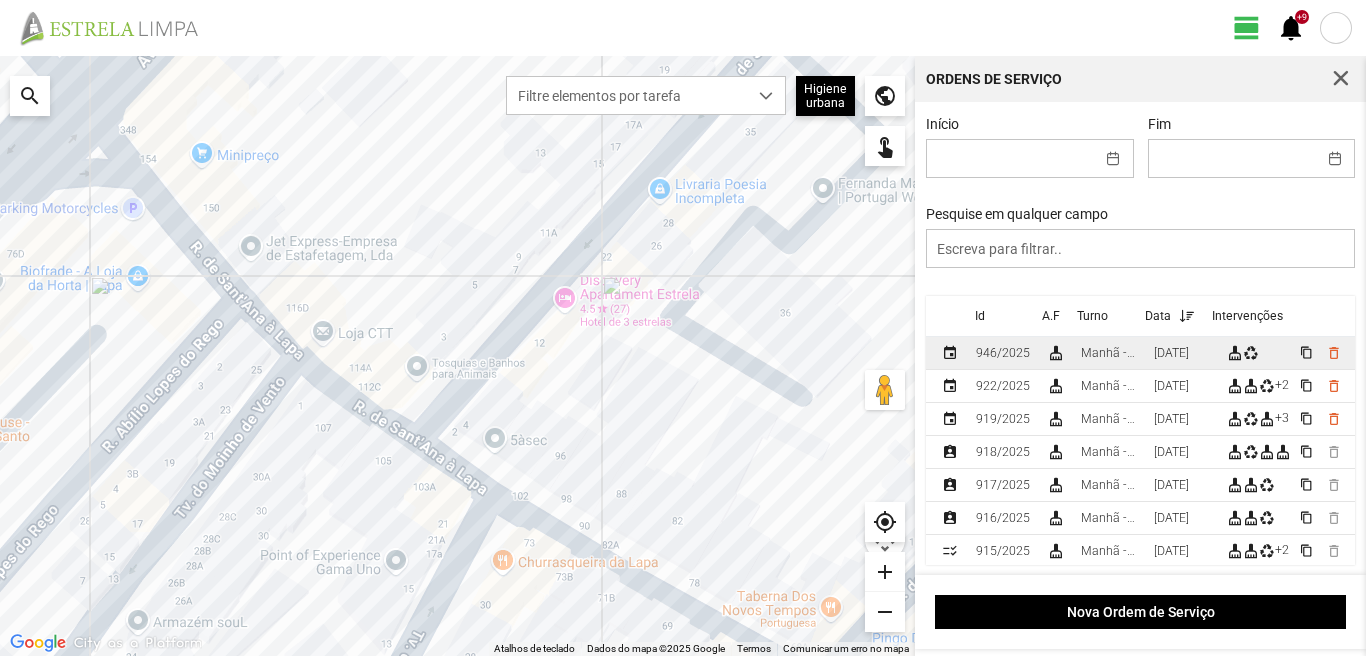 click on "Manhã - HU 1" at bounding box center [1109, 353] 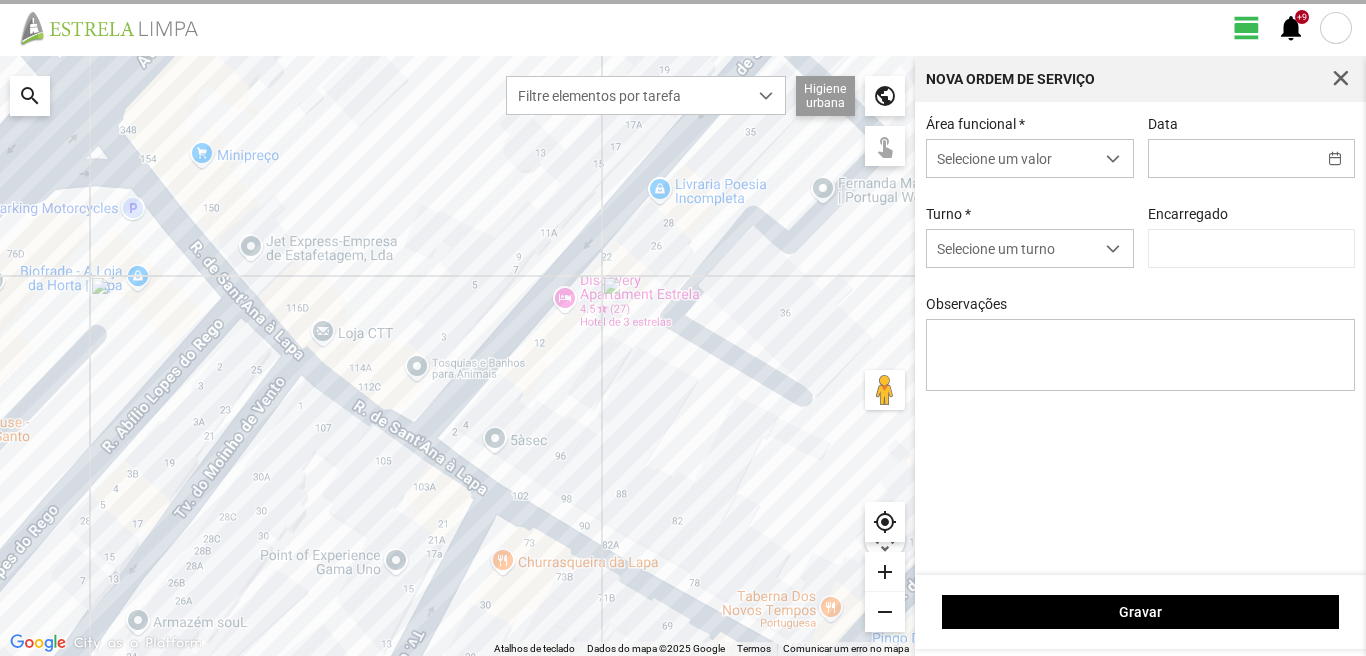 type on "[DATE]" 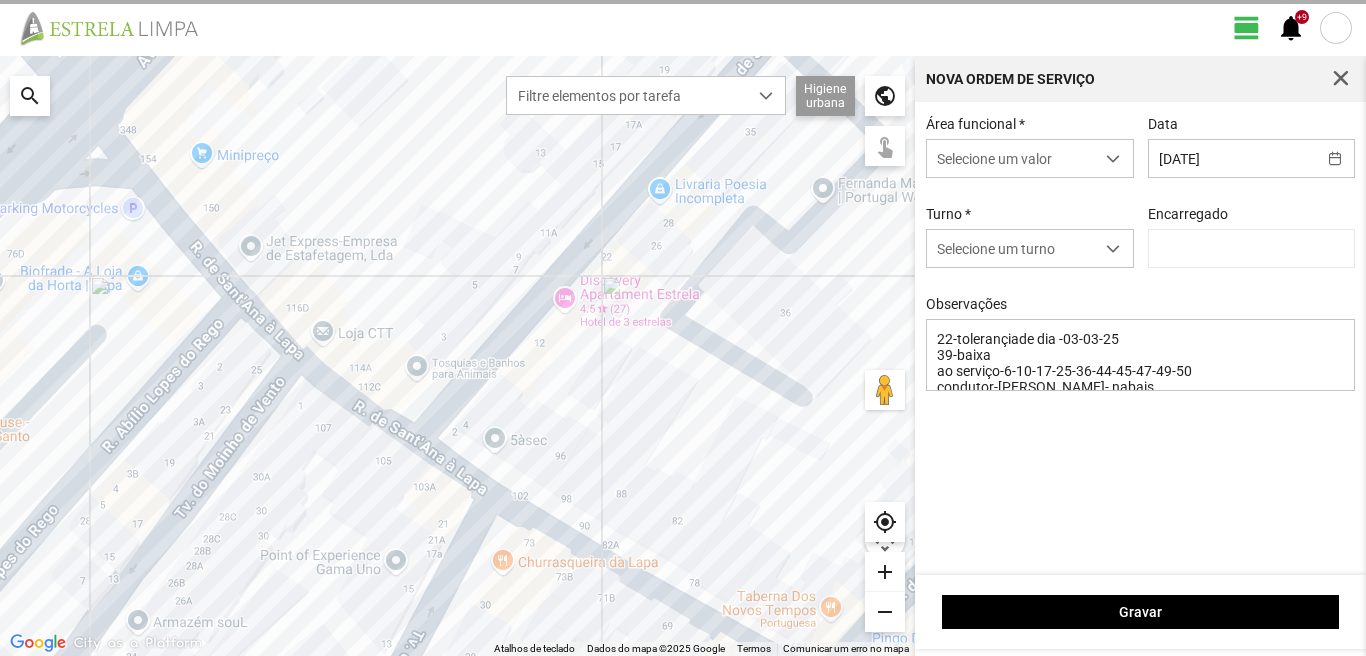 type on "Marco Ferreira" 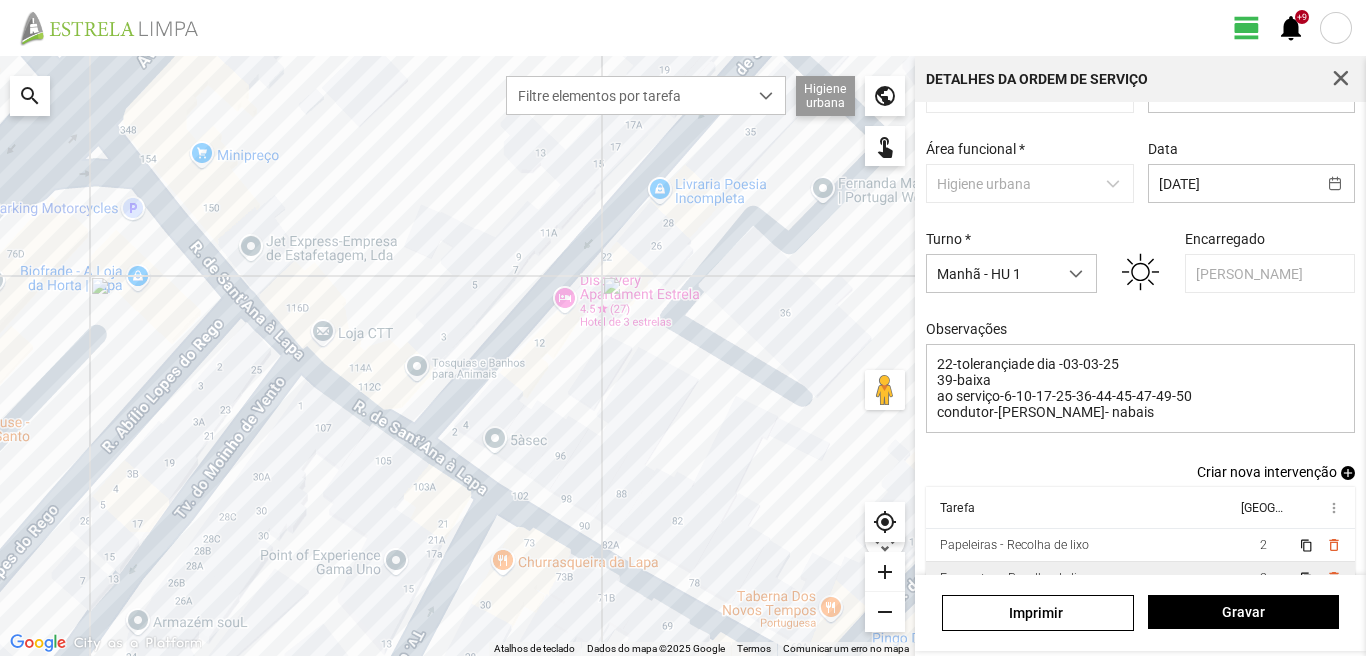 scroll, scrollTop: 100, scrollLeft: 0, axis: vertical 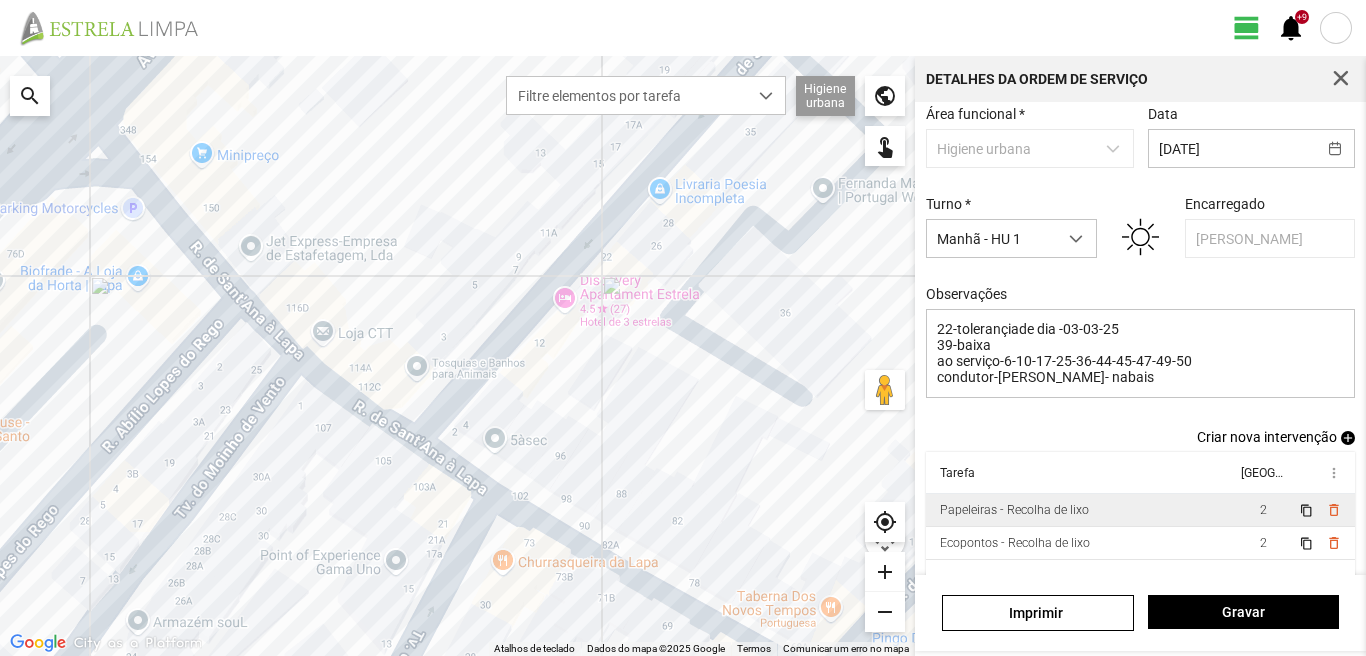 click on "2" at bounding box center (1263, 510) 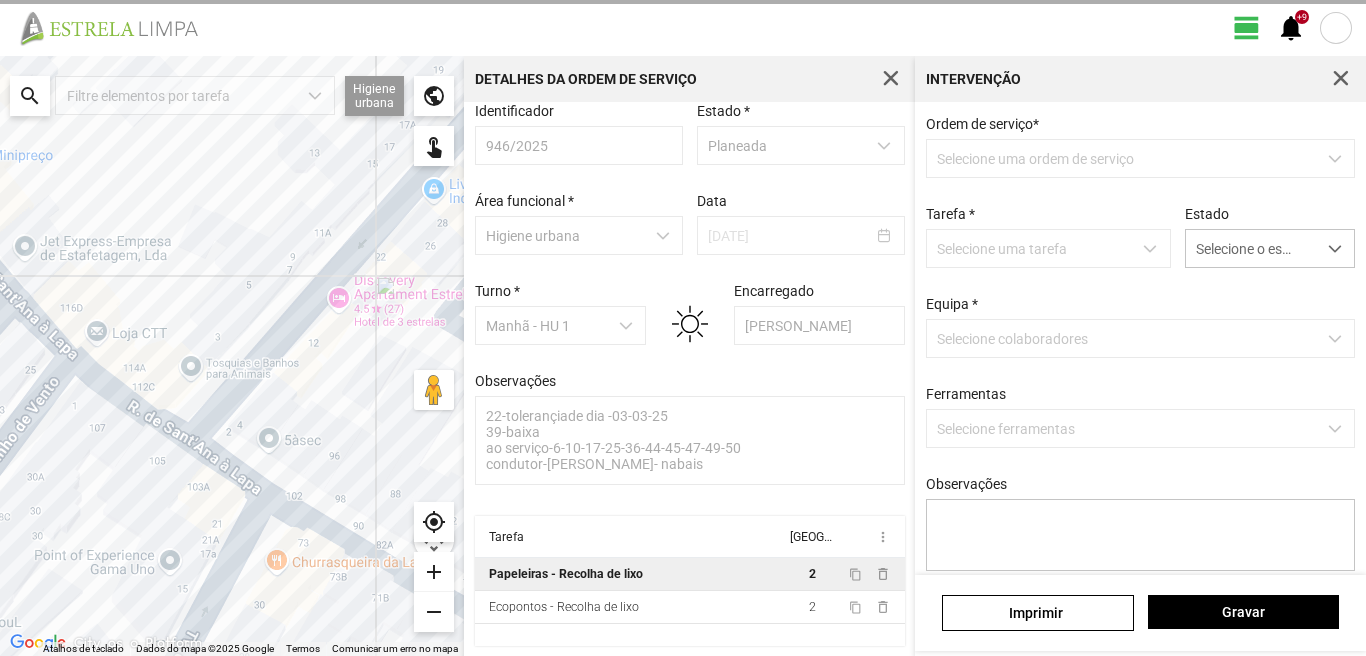 scroll, scrollTop: 21, scrollLeft: 0, axis: vertical 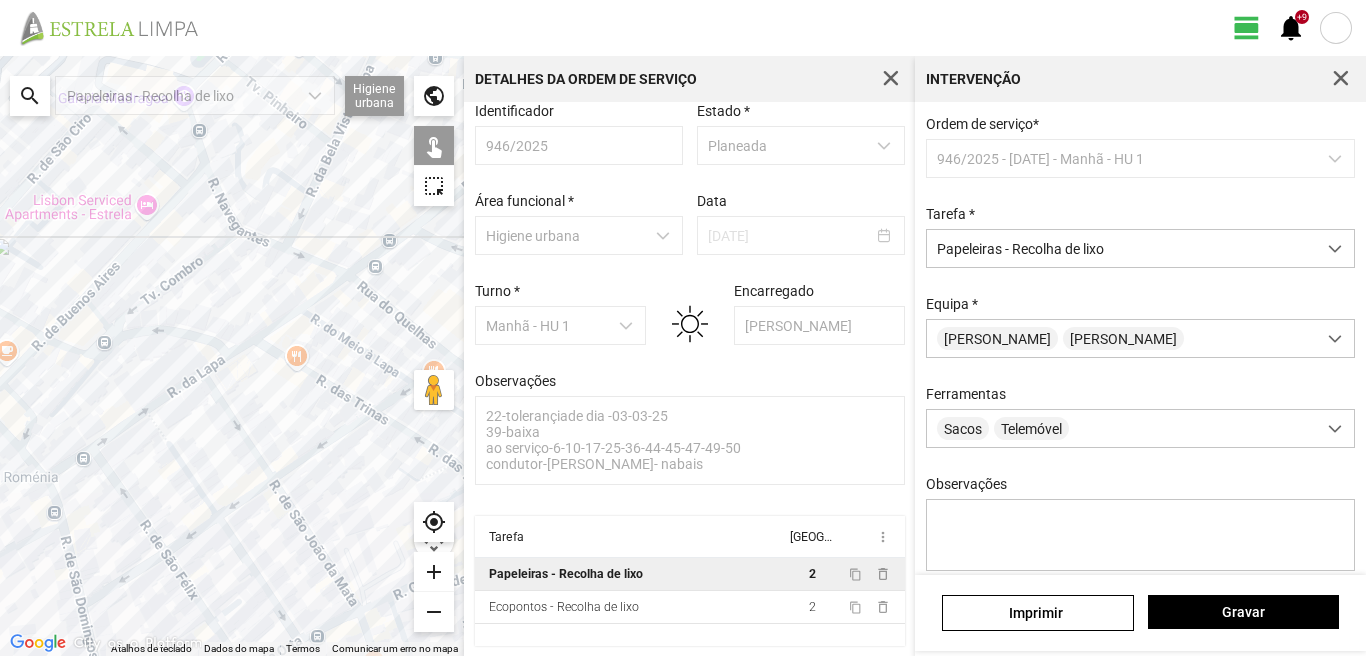click on "Para navegar, prima as teclas de seta." 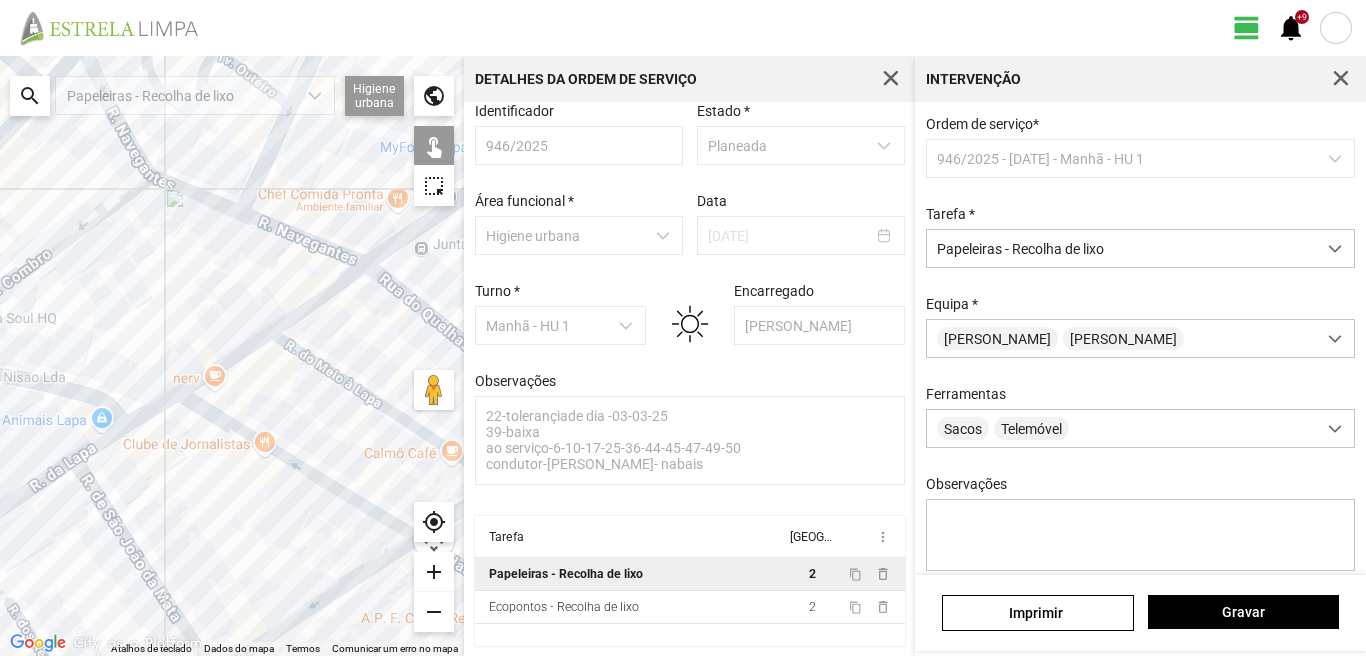 click on "Para navegar, prima as teclas de seta." 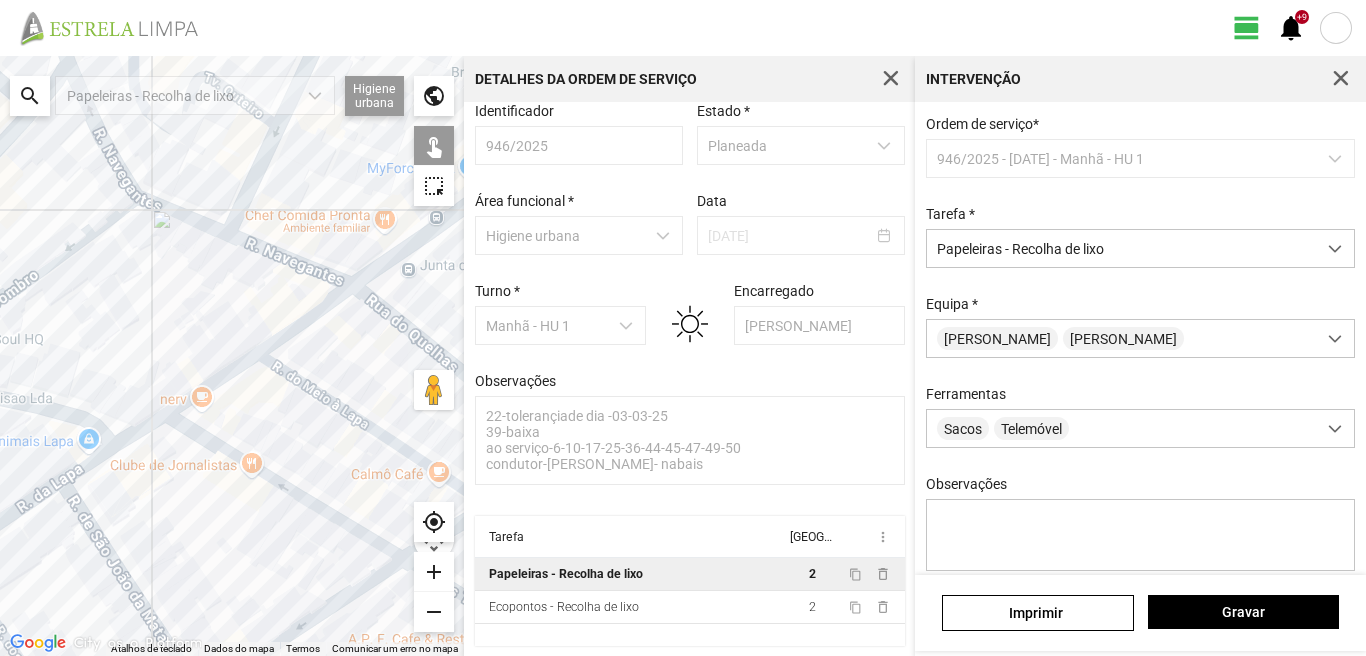 drag, startPoint x: 331, startPoint y: 285, endPoint x: 215, endPoint y: 327, distance: 123.36936 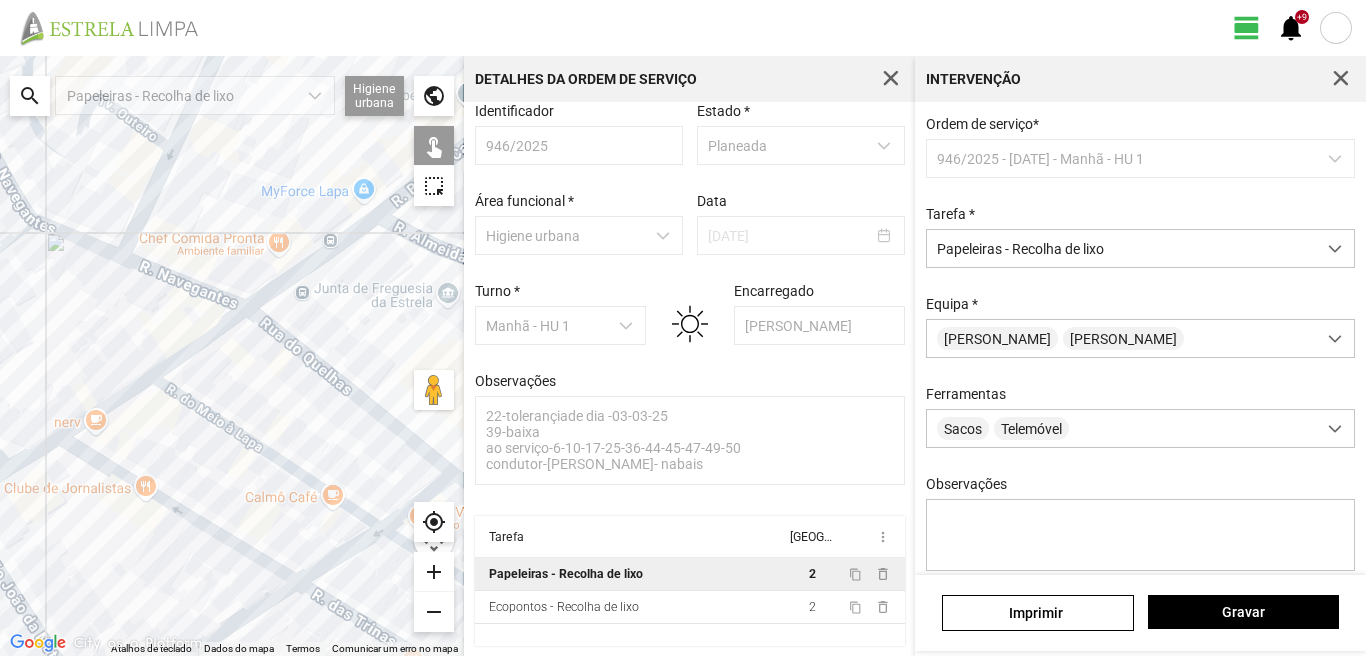 drag, startPoint x: 317, startPoint y: 335, endPoint x: 244, endPoint y: 239, distance: 120.60265 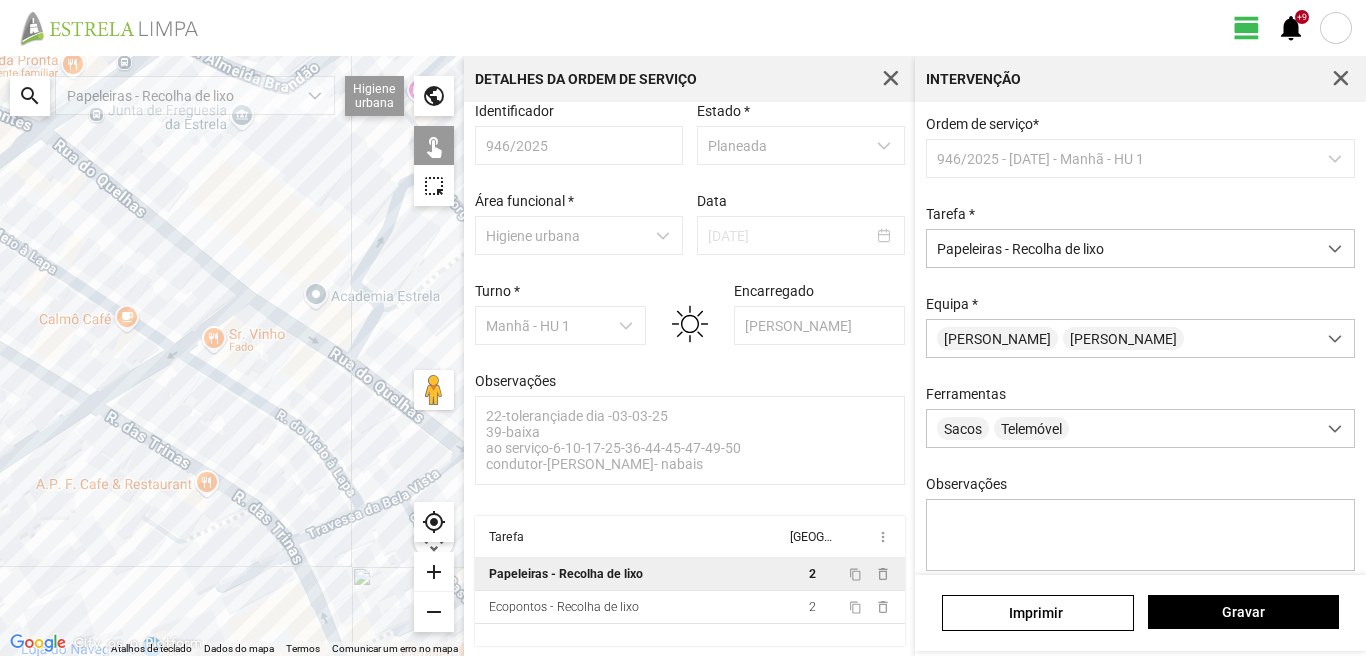 drag, startPoint x: 301, startPoint y: 288, endPoint x: 206, endPoint y: 275, distance: 95.885345 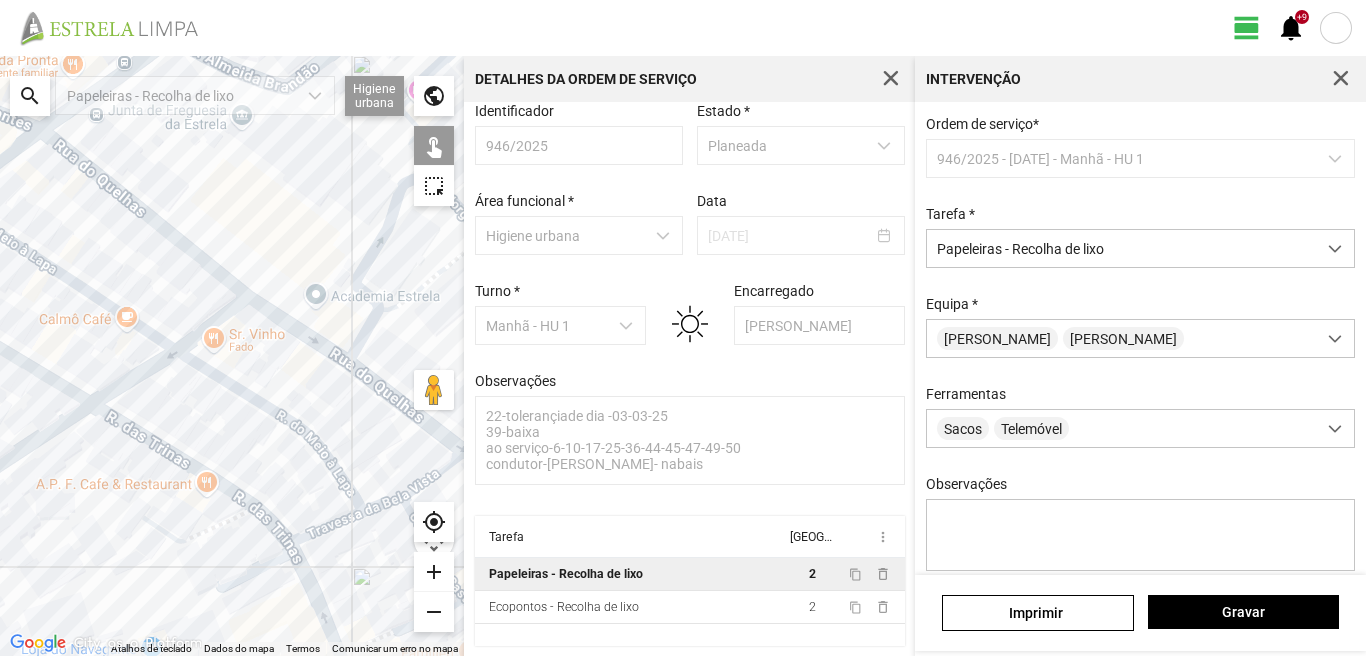 click on "Para navegar, prima as teclas de seta." 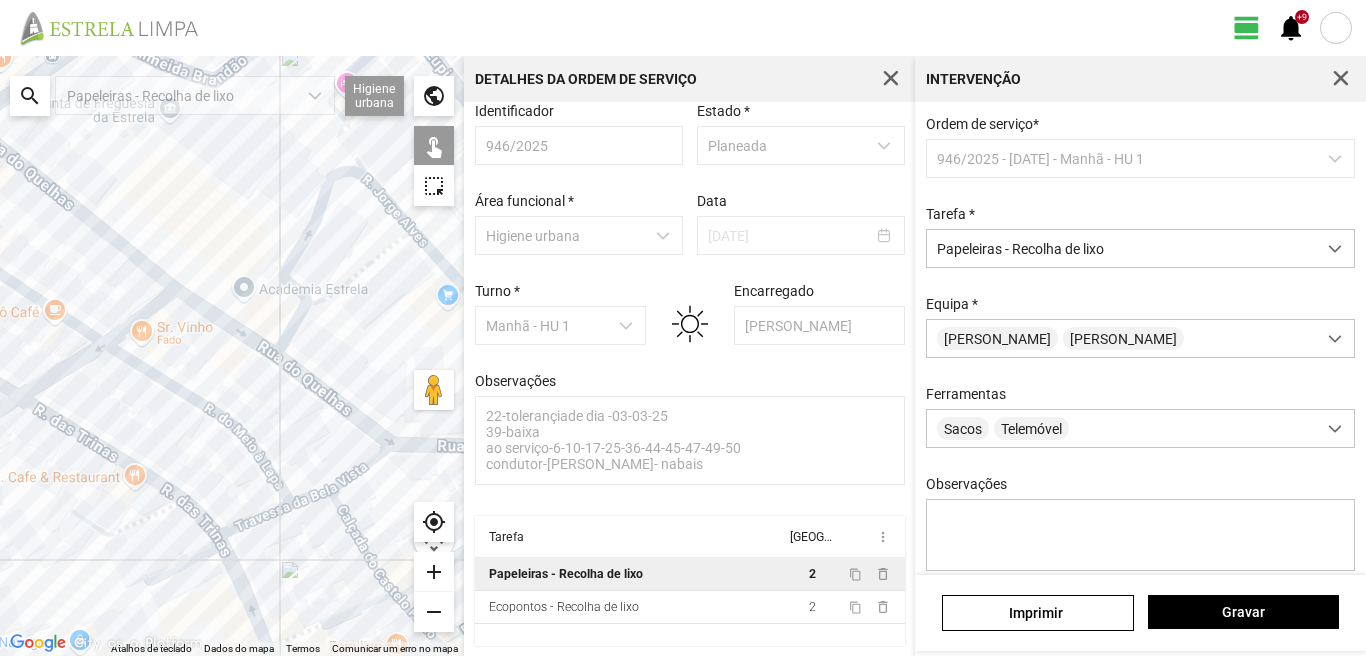 click on "Para navegar, prima as teclas de seta." 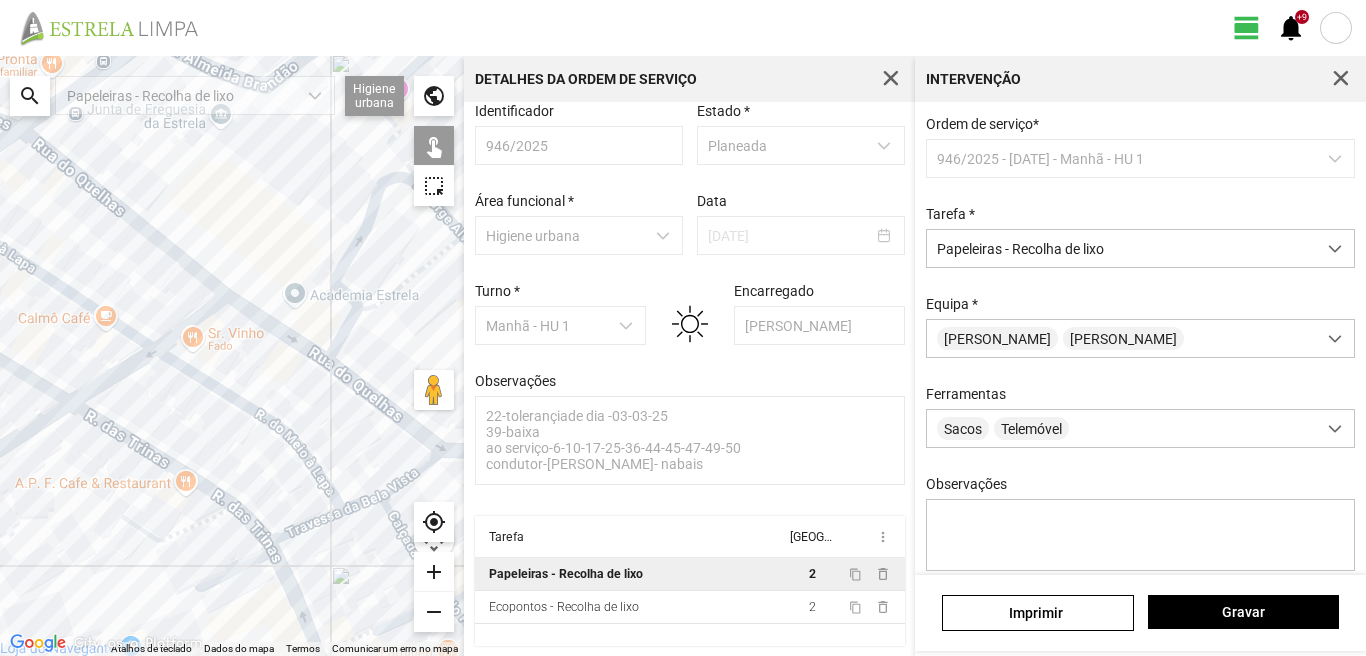 drag, startPoint x: 102, startPoint y: 412, endPoint x: 240, endPoint y: 463, distance: 147.12239 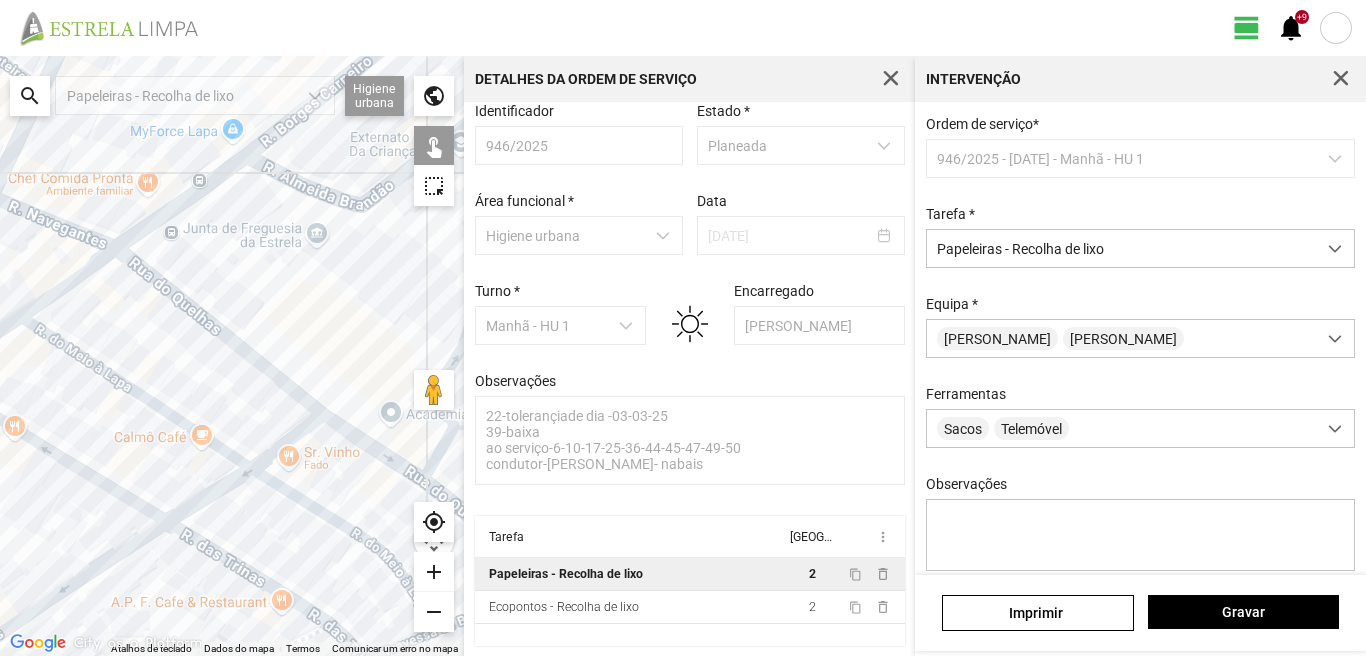 drag, startPoint x: 185, startPoint y: 364, endPoint x: 157, endPoint y: 470, distance: 109.63576 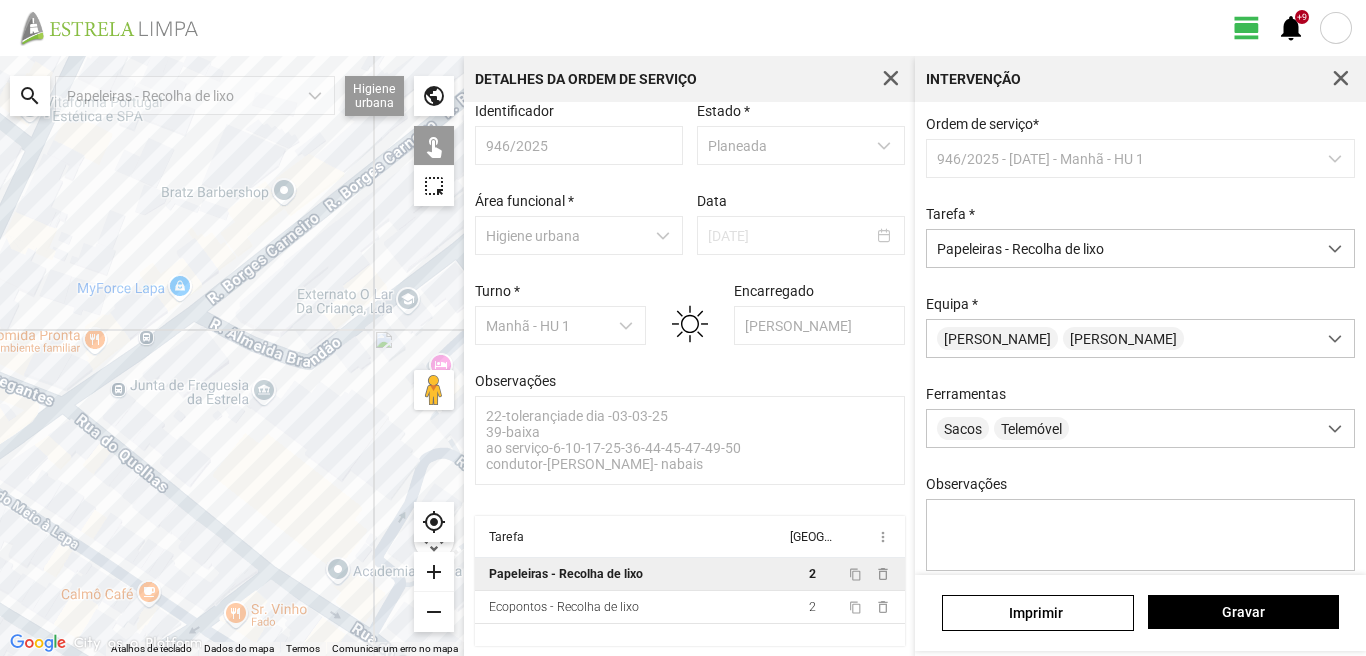 click on "Para navegar, prima as teclas de seta." 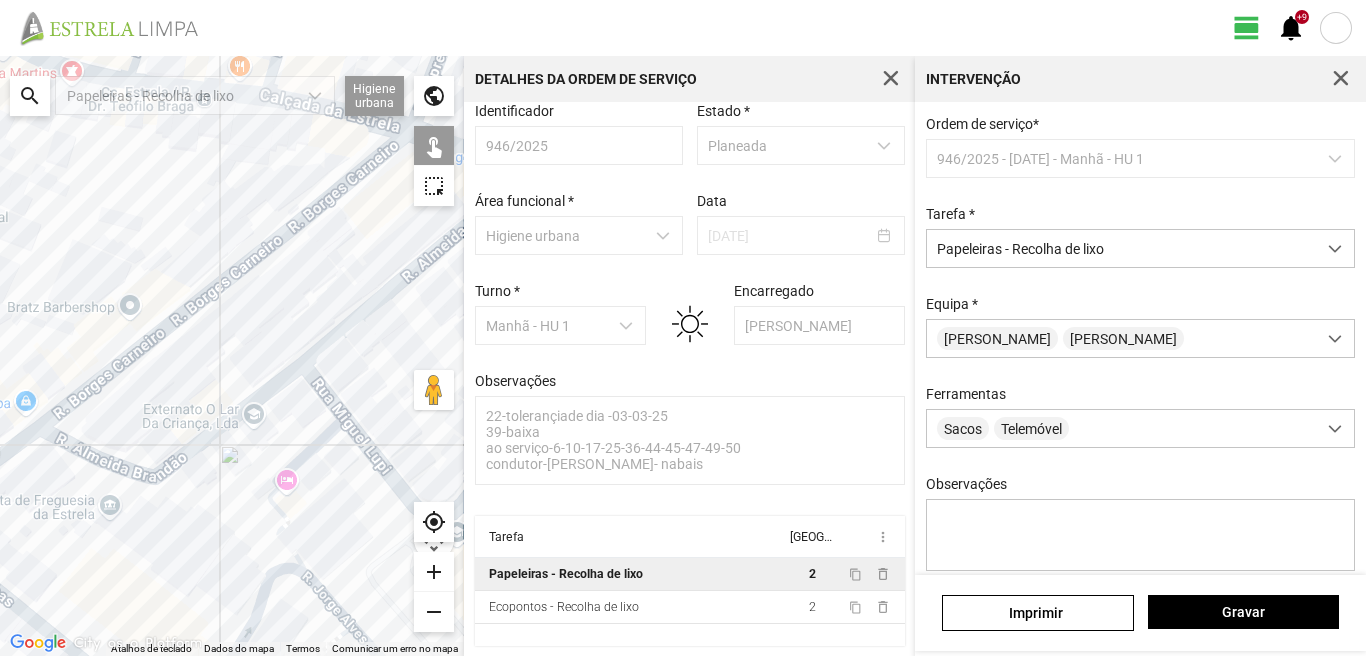 click on "Para navegar, prima as teclas de seta." 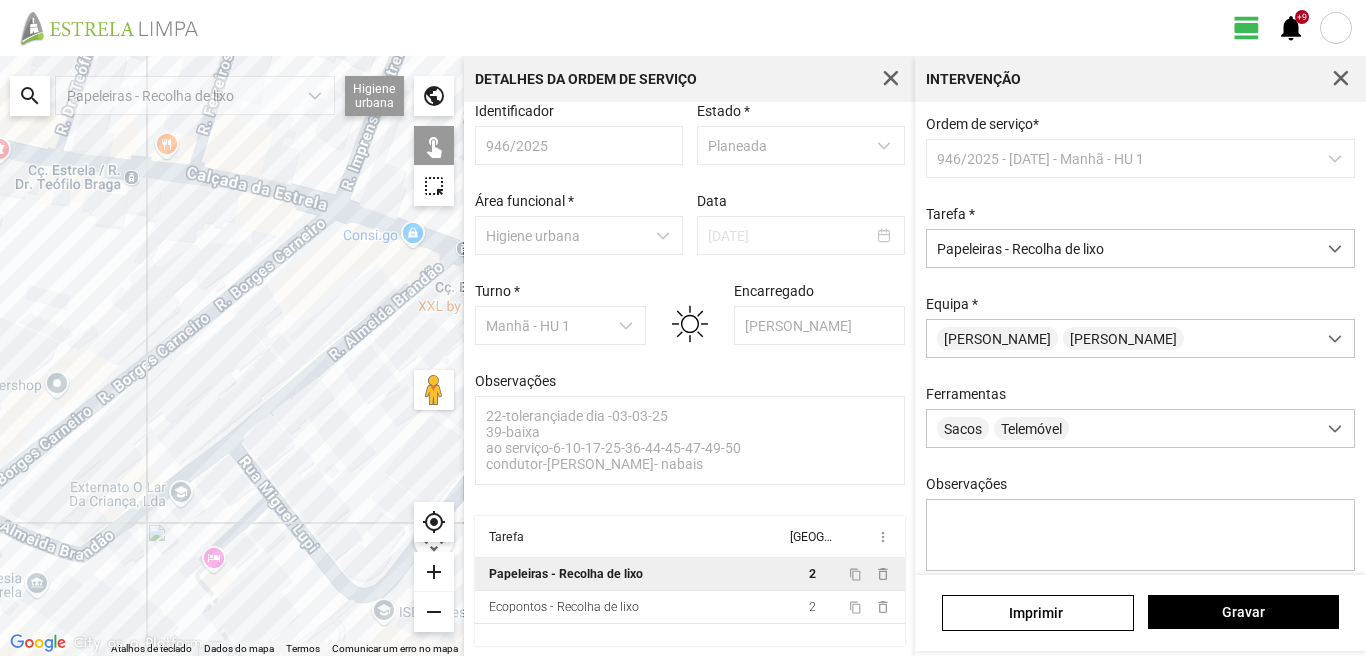 drag, startPoint x: 363, startPoint y: 200, endPoint x: 277, endPoint y: 278, distance: 116.1034 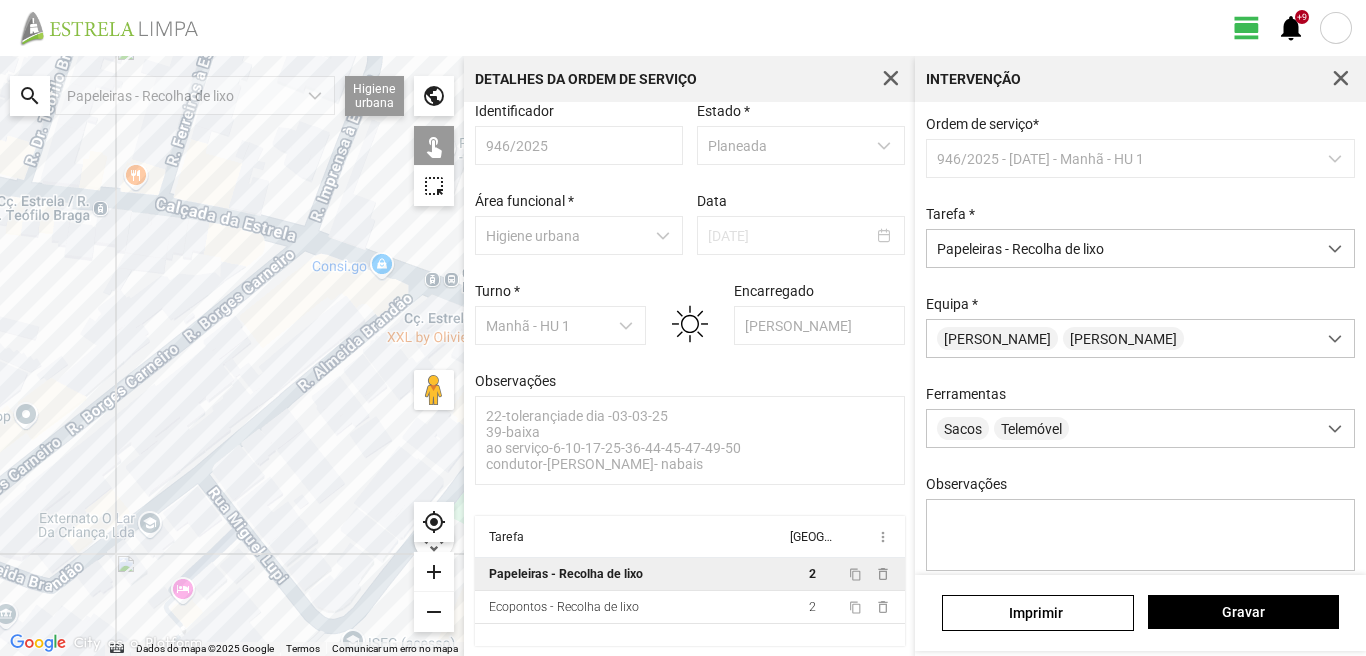 click on "Para navegar, prima as teclas de seta." 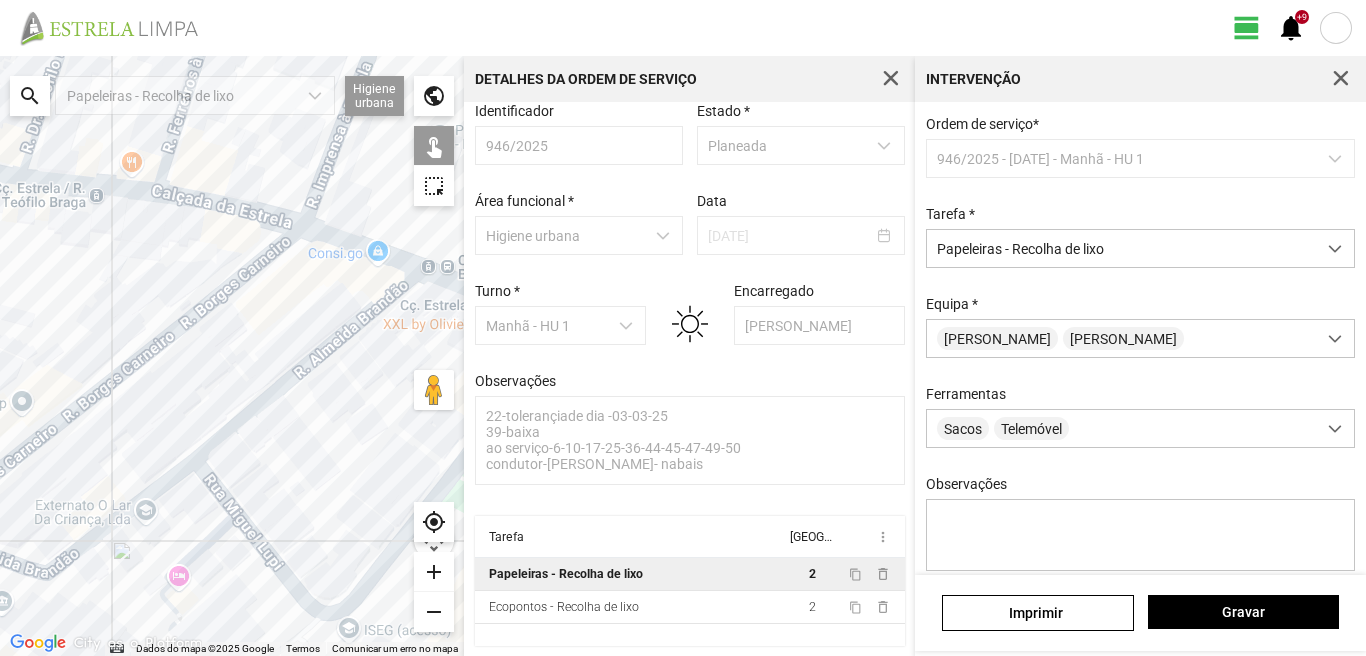 drag, startPoint x: 274, startPoint y: 393, endPoint x: 217, endPoint y: 332, distance: 83.48653 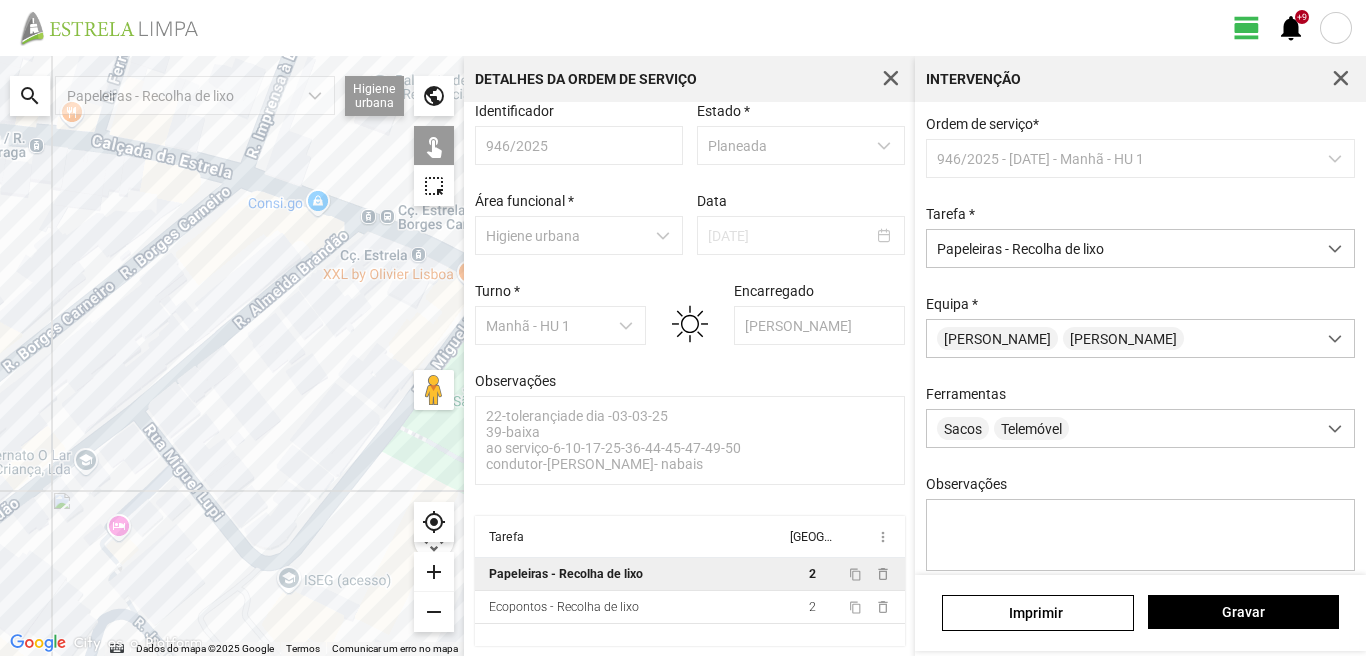 click on "Para navegar, prima as teclas de seta." 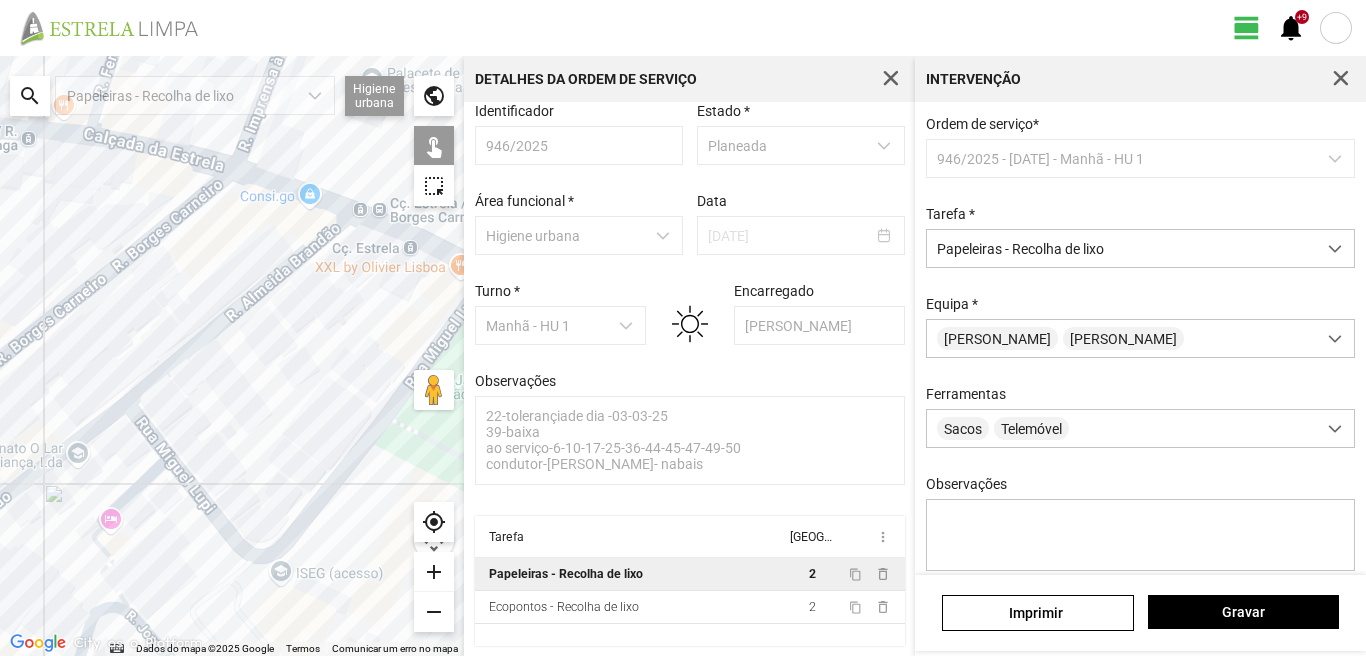 click on "Para navegar, prima as teclas de seta." 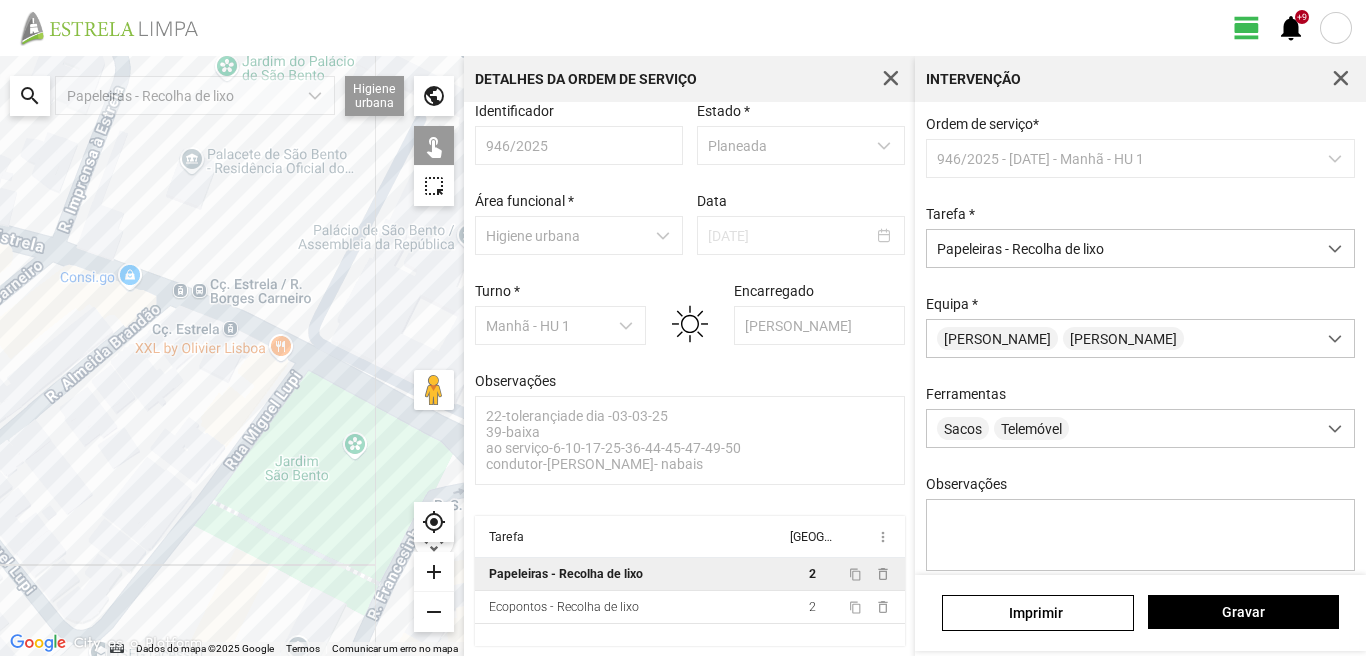 click on "Para navegar, prima as teclas de seta." 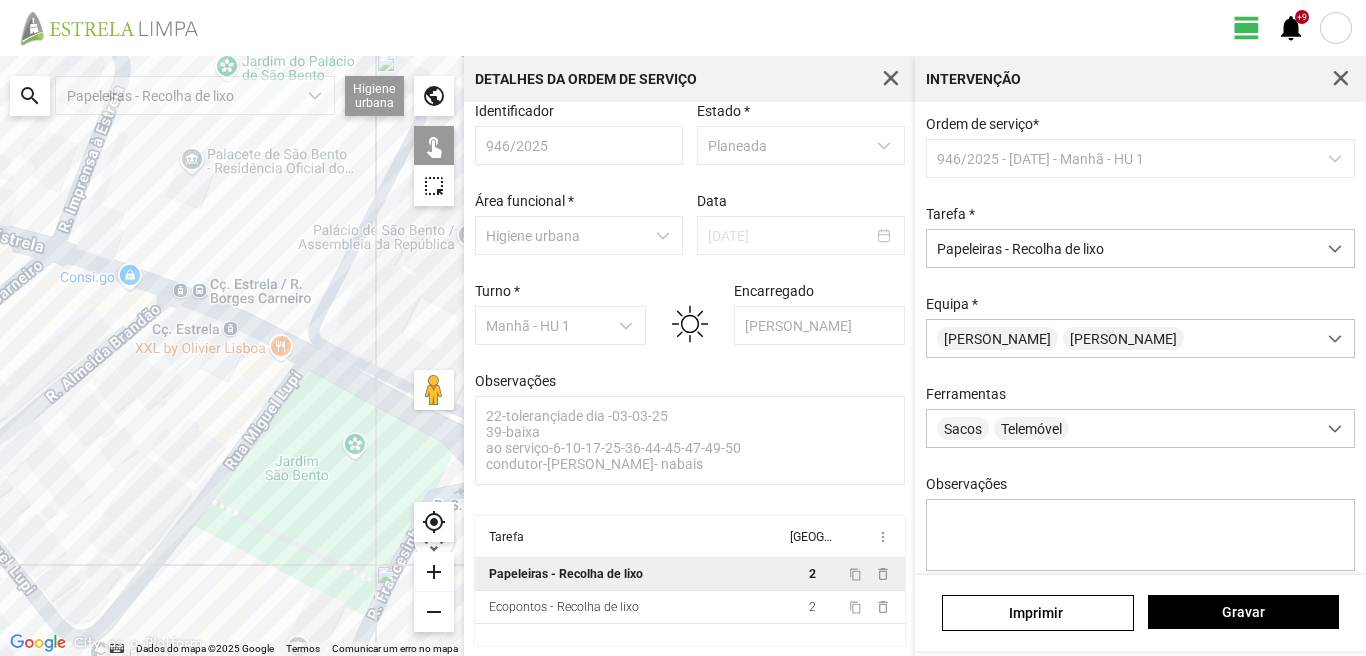 click on "Para navegar, prima as teclas de seta." 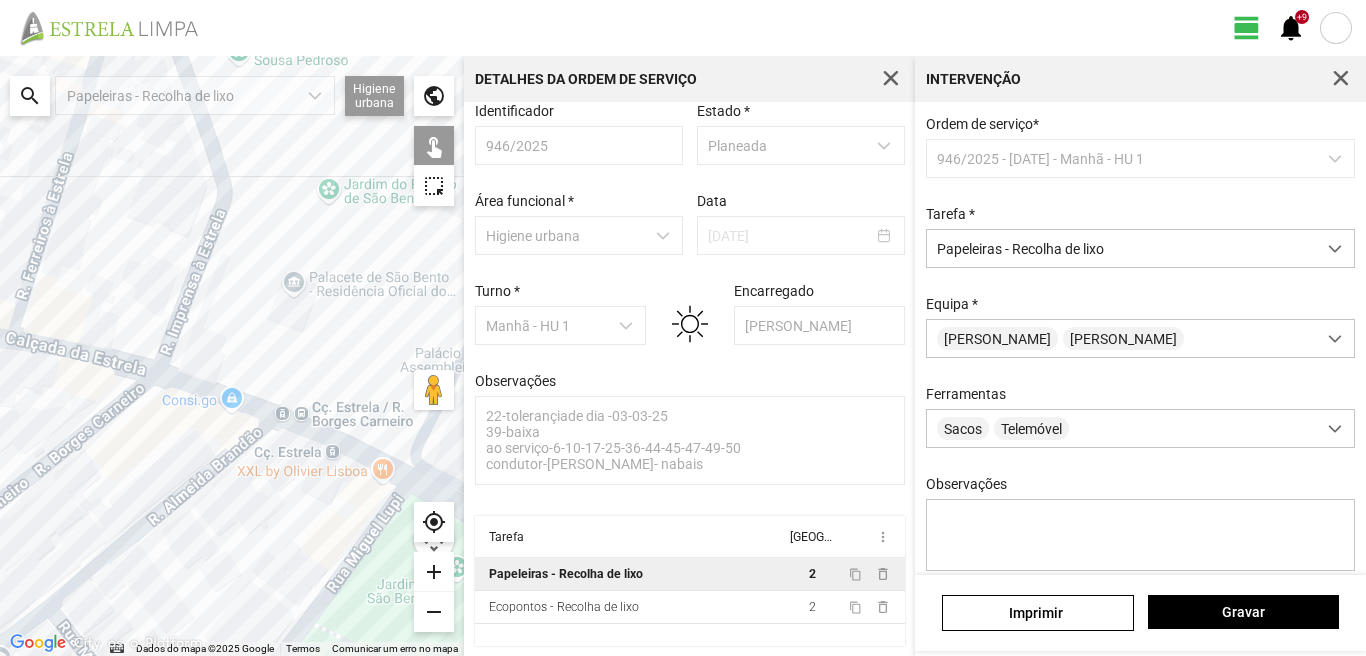 drag, startPoint x: 31, startPoint y: 427, endPoint x: 141, endPoint y: 558, distance: 171.05847 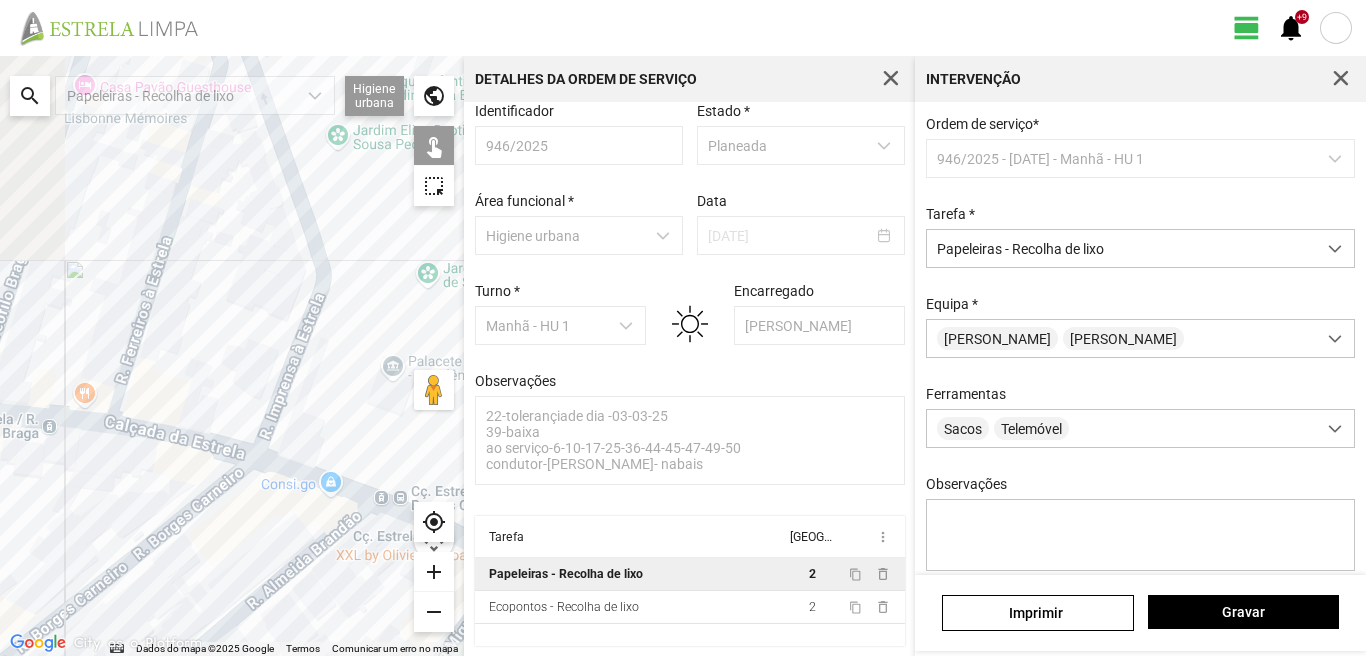 drag, startPoint x: 101, startPoint y: 466, endPoint x: 203, endPoint y: 580, distance: 152.97058 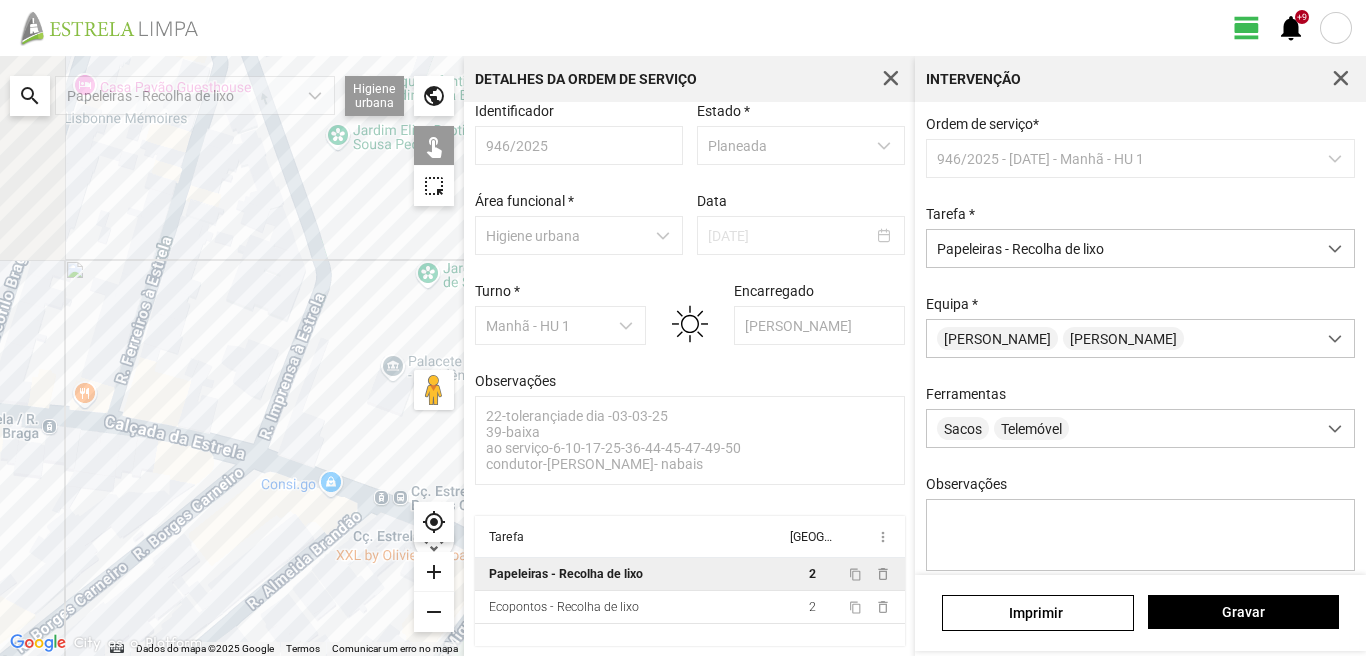 click on "Para navegar, prima as teclas de seta." 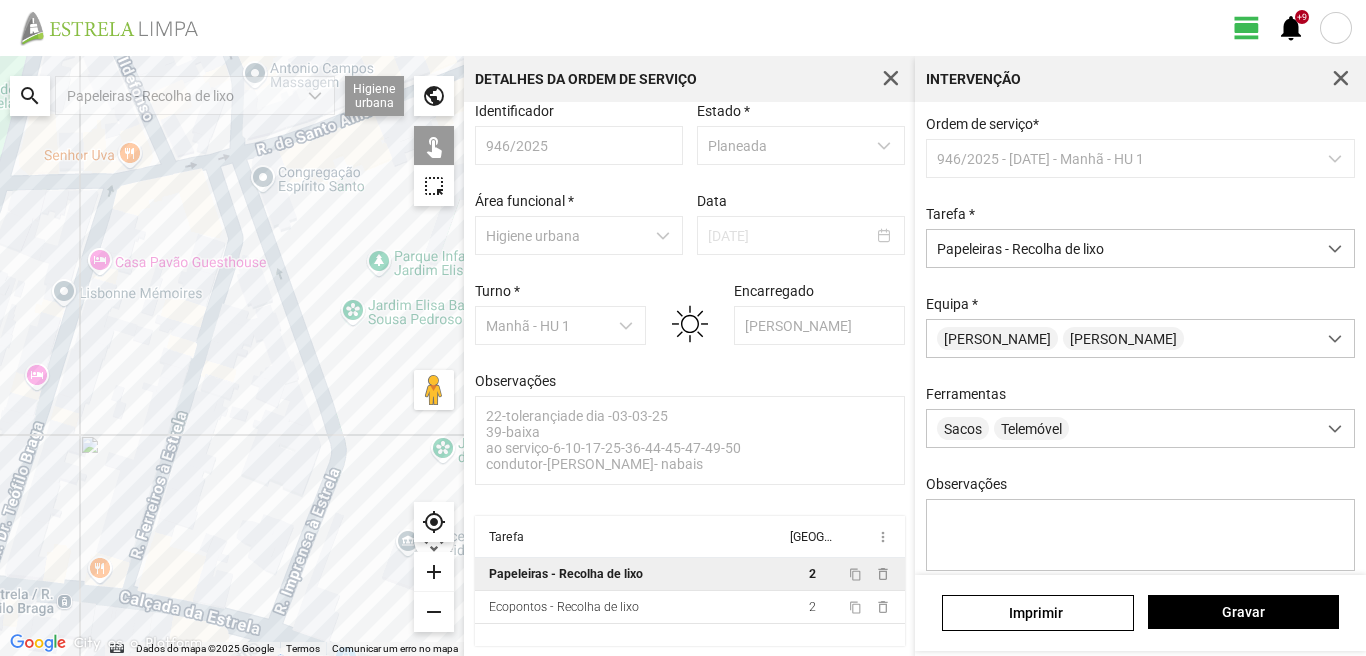 click on "Para navegar, prima as teclas de seta." 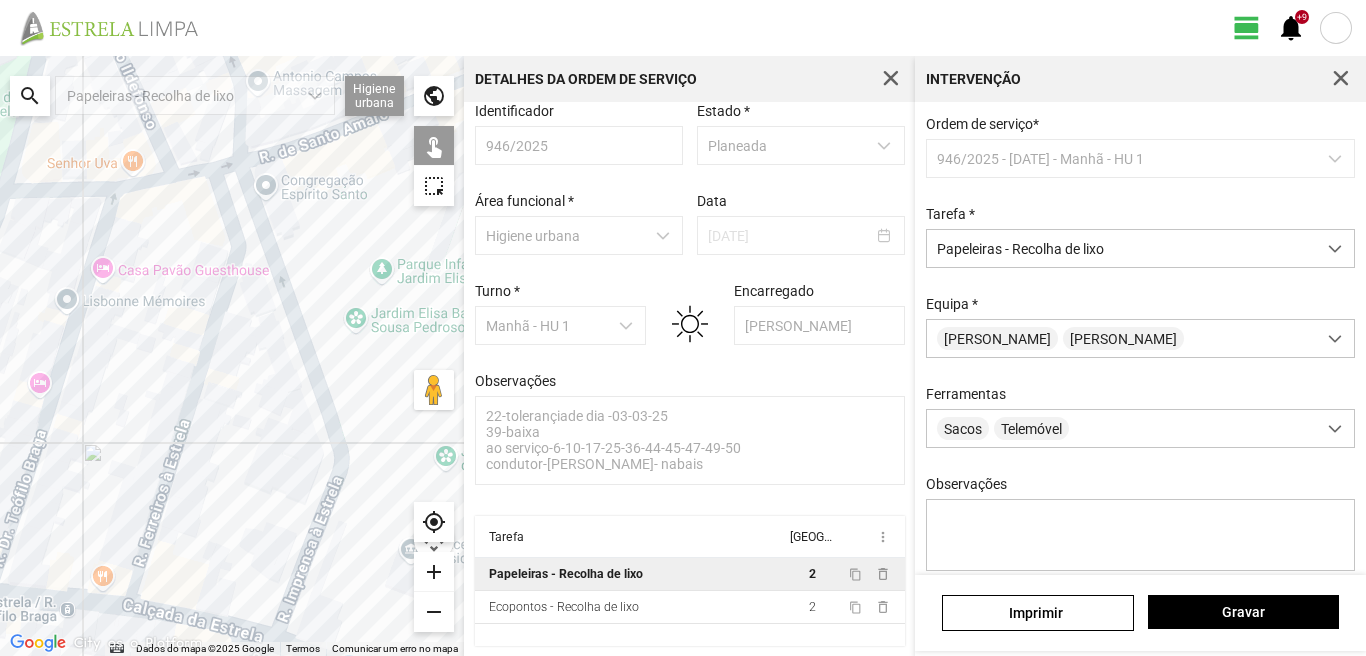 drag, startPoint x: 80, startPoint y: 403, endPoint x: 394, endPoint y: 536, distance: 341.00586 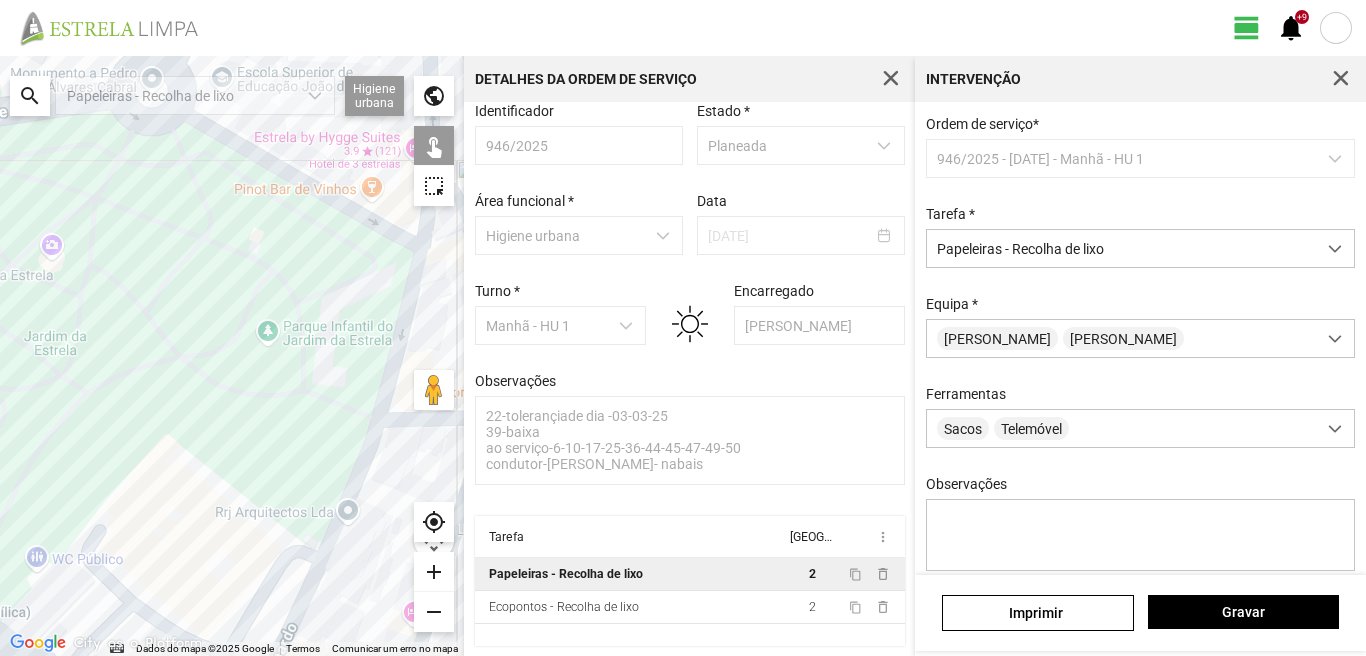 drag, startPoint x: 299, startPoint y: 521, endPoint x: 333, endPoint y: 629, distance: 113.22544 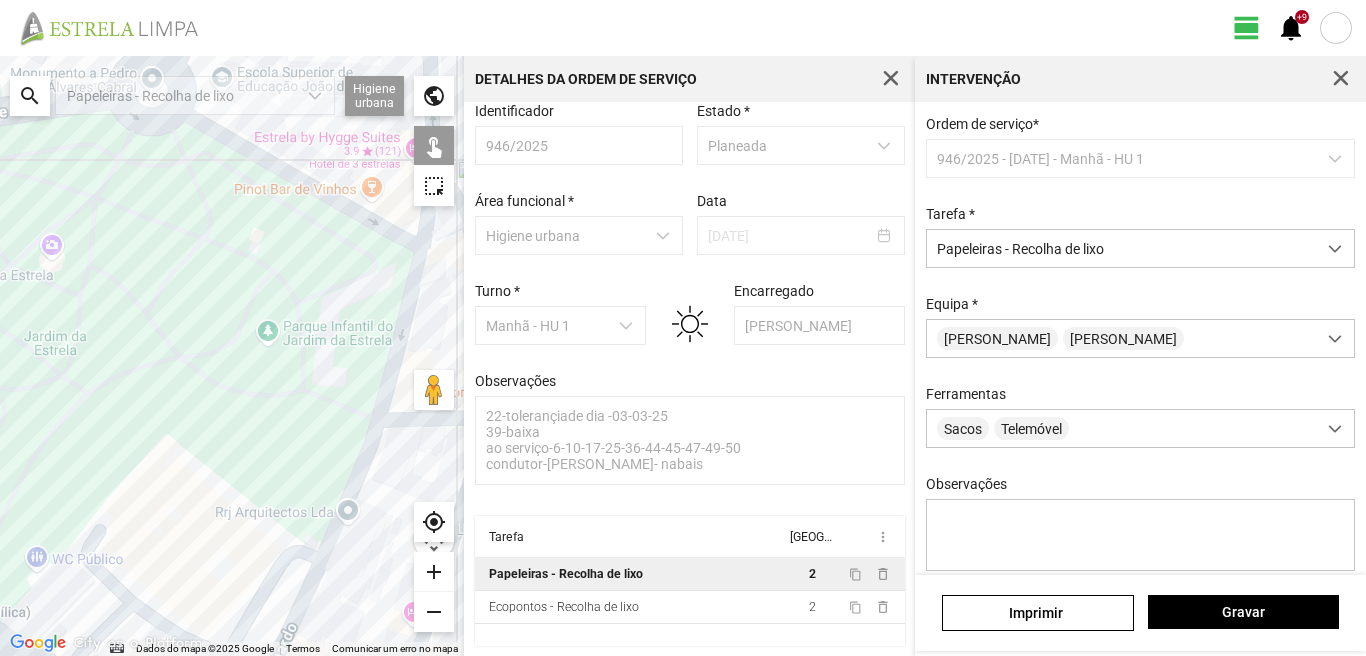 click on "Para navegar, prima as teclas de seta." 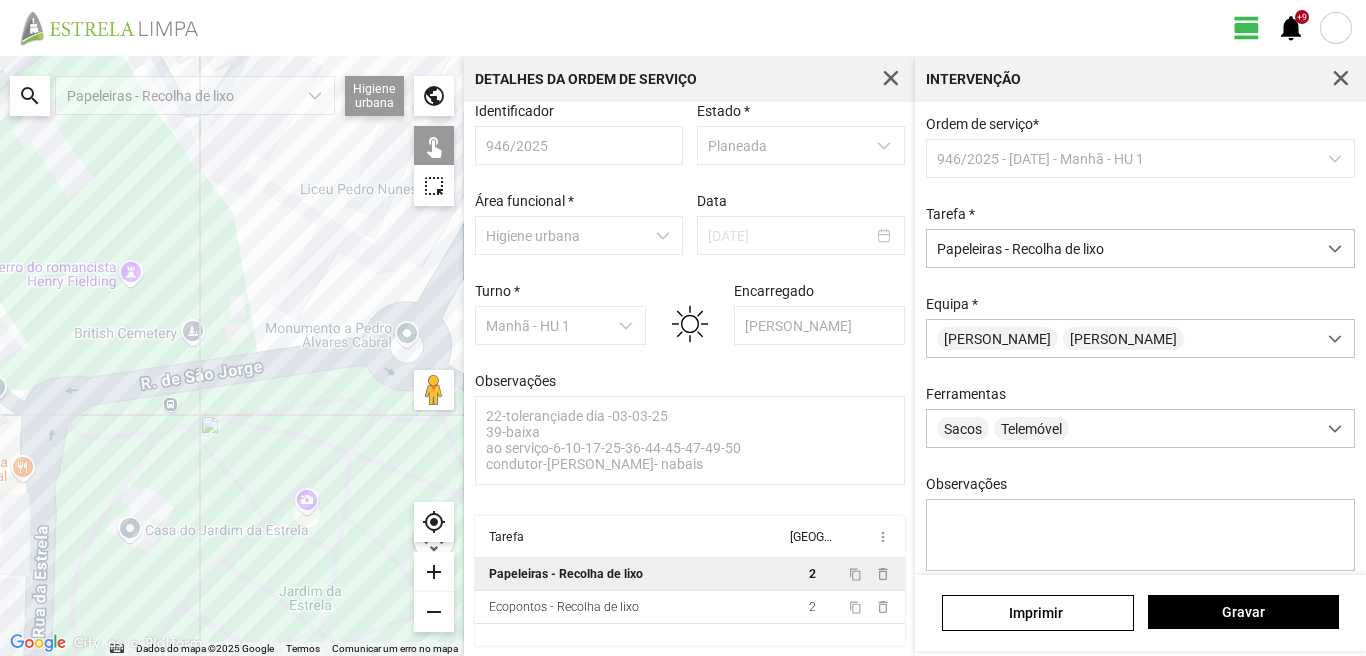 drag, startPoint x: 139, startPoint y: 527, endPoint x: 370, endPoint y: 530, distance: 231.01949 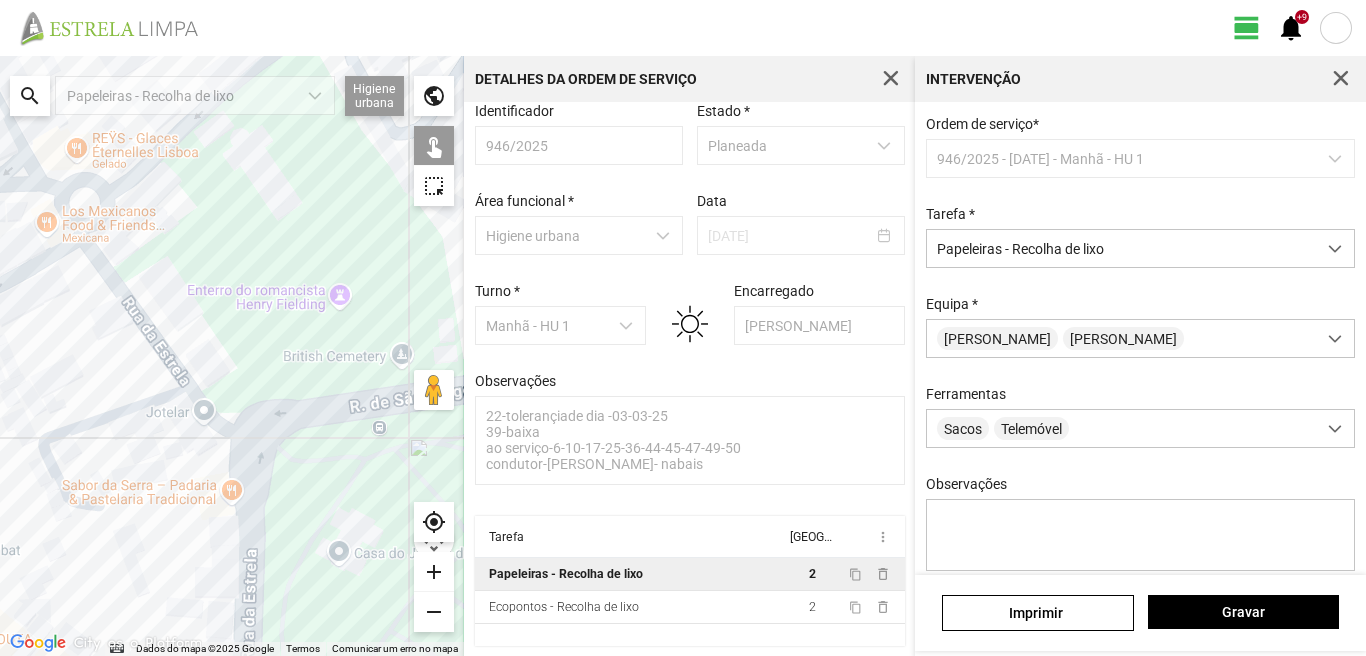 drag, startPoint x: 187, startPoint y: 501, endPoint x: 298, endPoint y: 536, distance: 116.38728 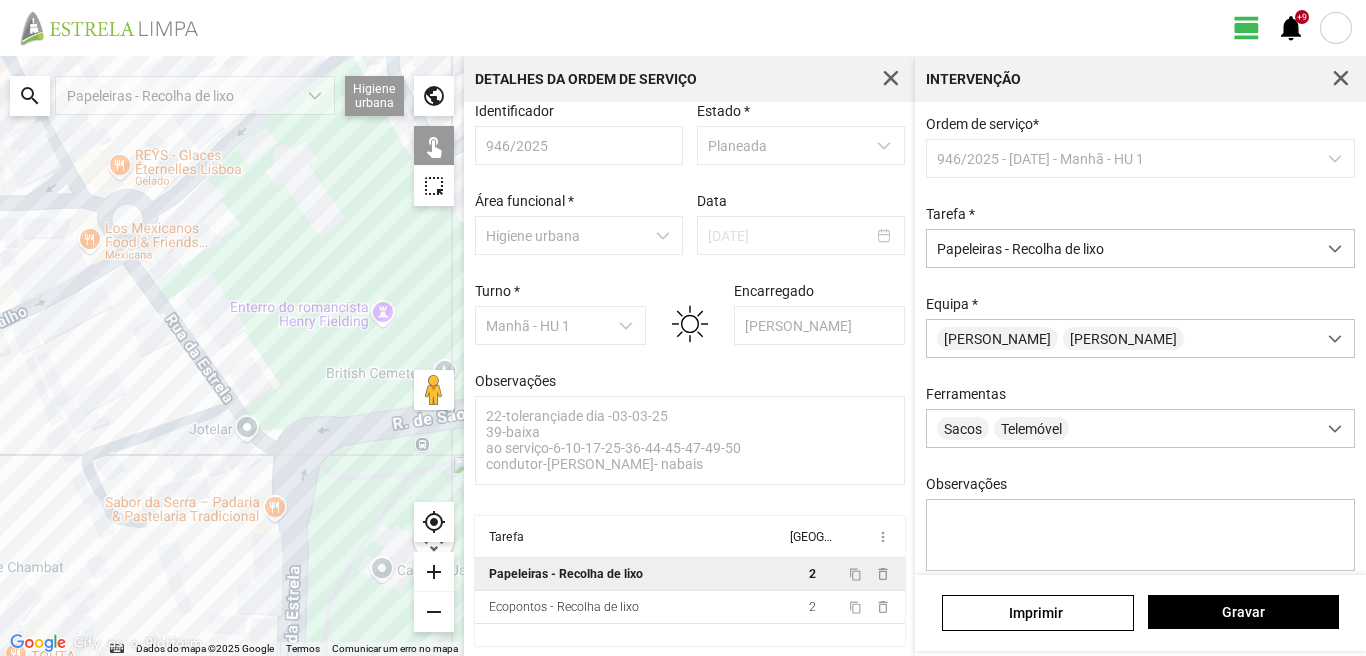 drag, startPoint x: 136, startPoint y: 510, endPoint x: 265, endPoint y: 510, distance: 129 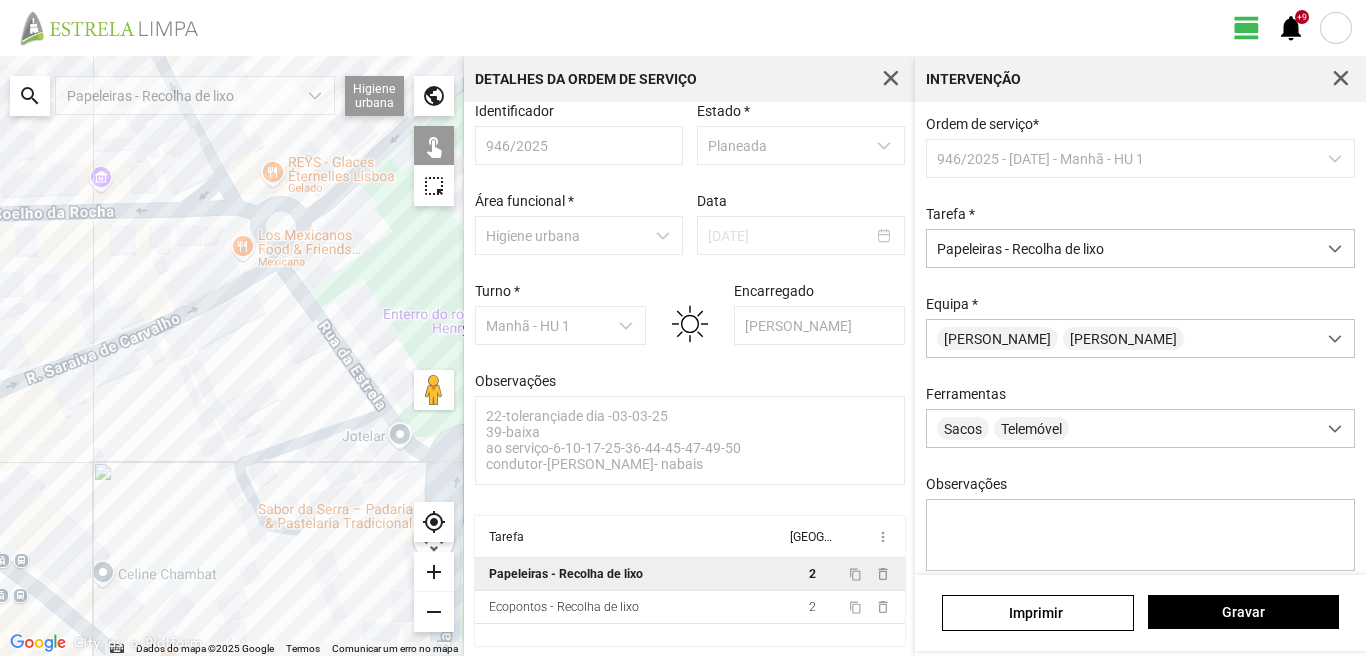 drag, startPoint x: 118, startPoint y: 526, endPoint x: 289, endPoint y: 496, distance: 173.61163 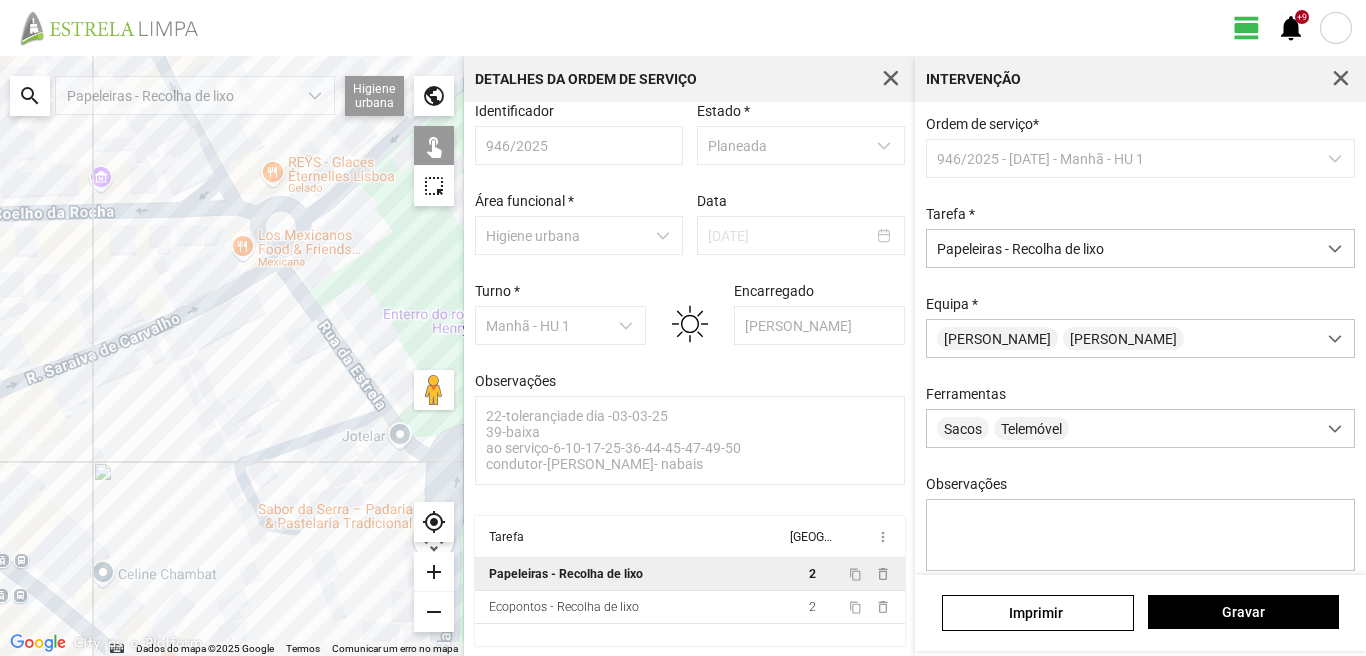 click on "Para navegar, prima as teclas de seta." 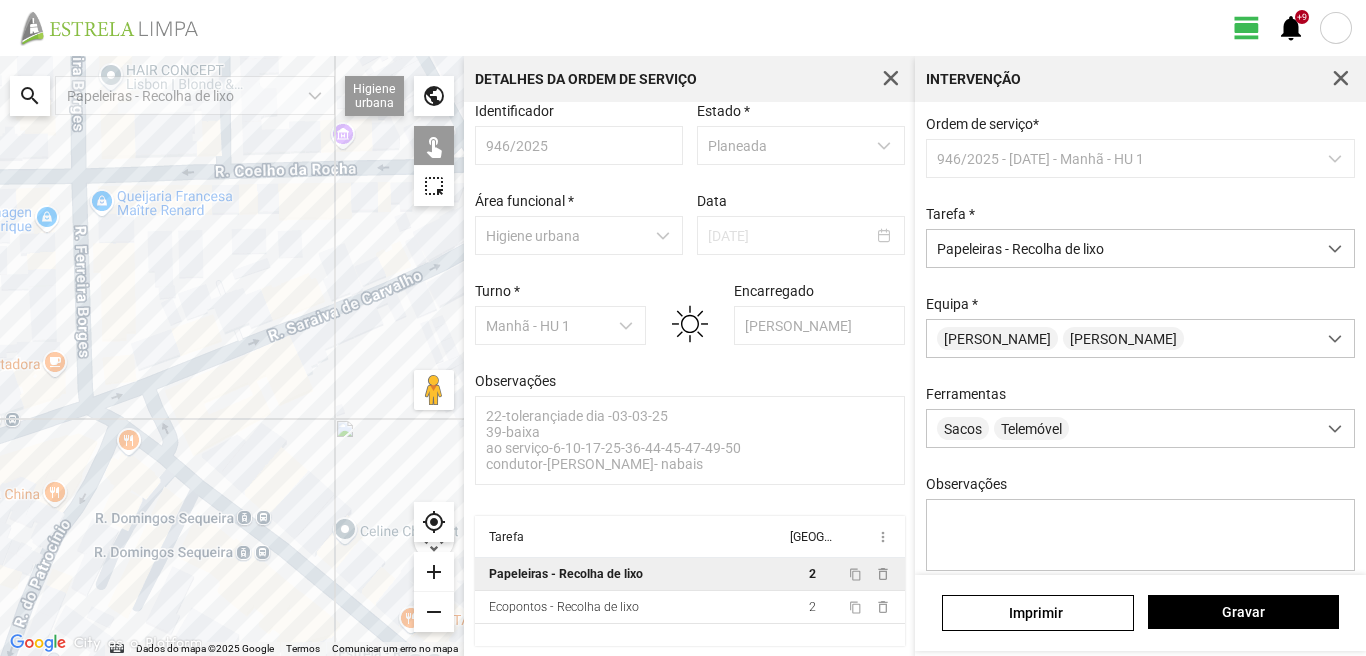 click on "Para navegar, prima as teclas de seta." 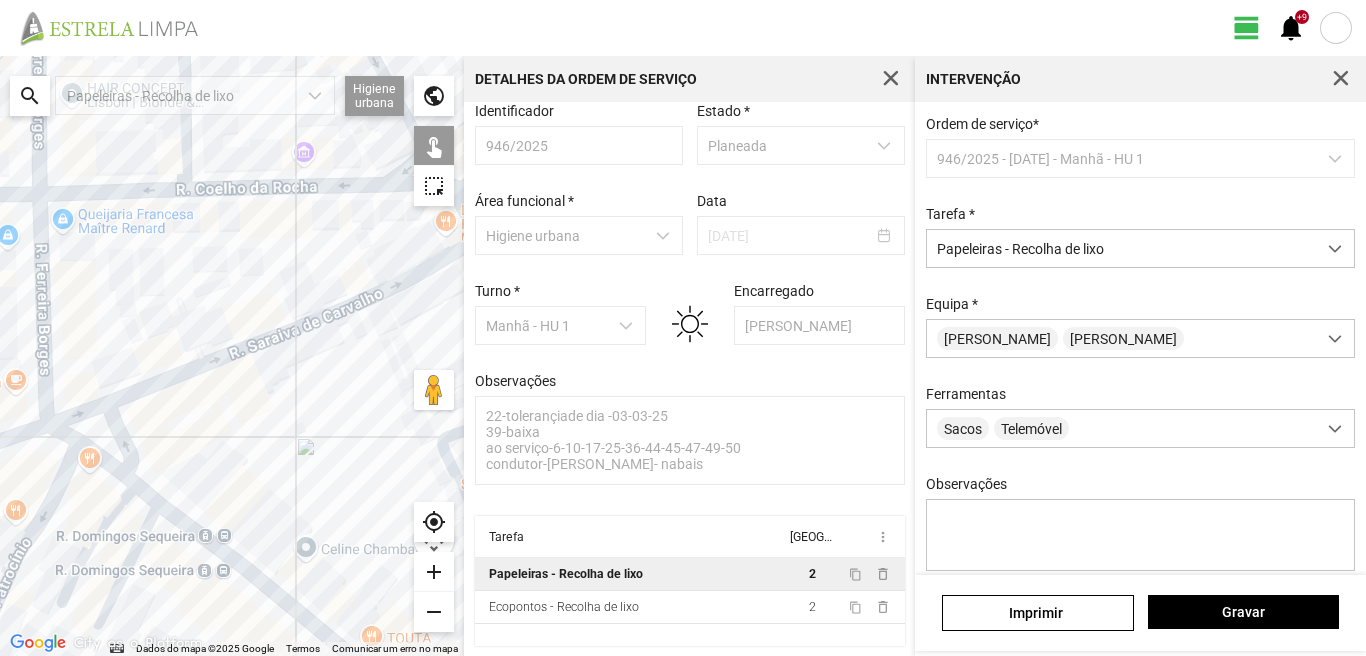 drag, startPoint x: 348, startPoint y: 381, endPoint x: 117, endPoint y: 514, distance: 266.55206 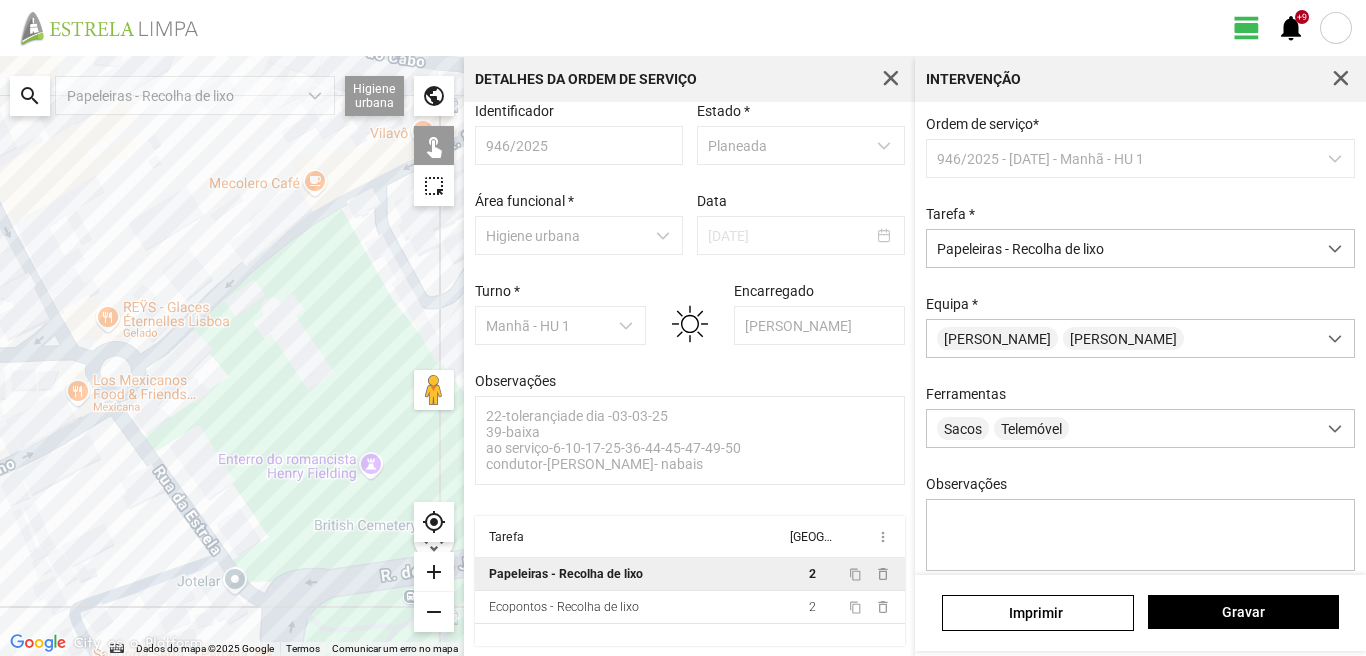 drag, startPoint x: 128, startPoint y: 572, endPoint x: 89, endPoint y: 474, distance: 105.47511 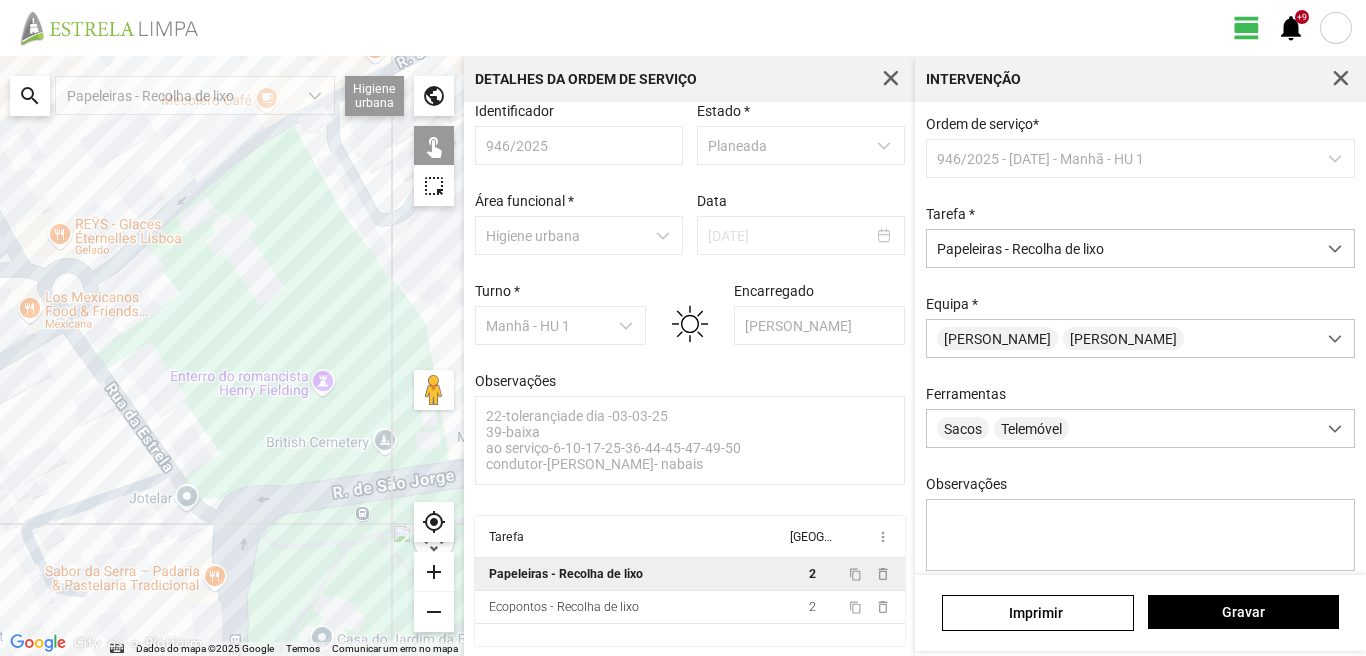 click on "Para navegar, prima as teclas de seta." 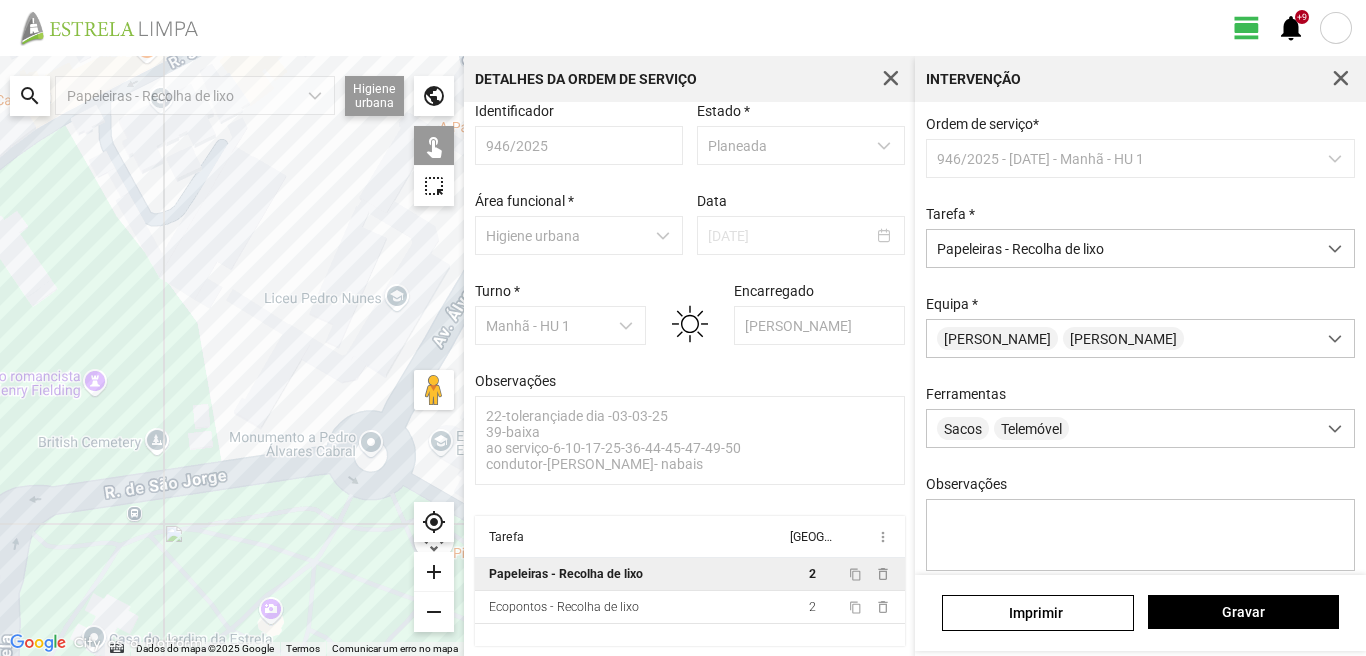 click on "Para navegar, prima as teclas de seta." 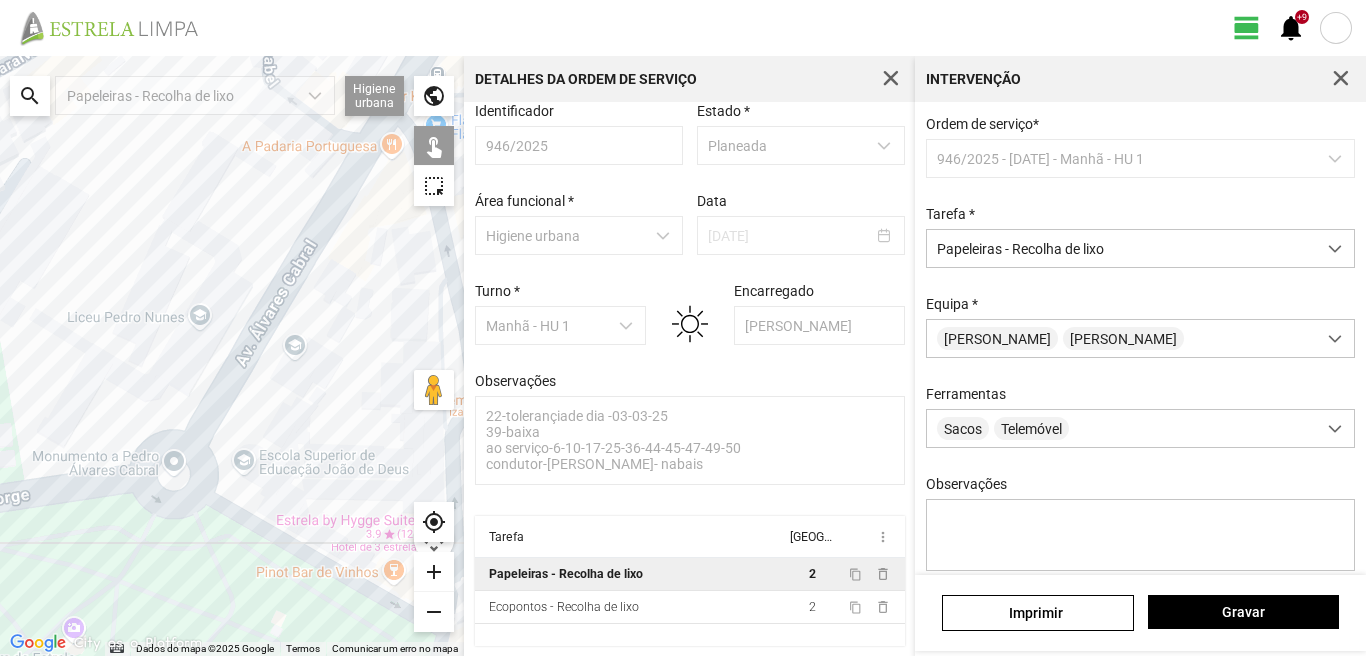 click on "Para navegar, prima as teclas de seta." 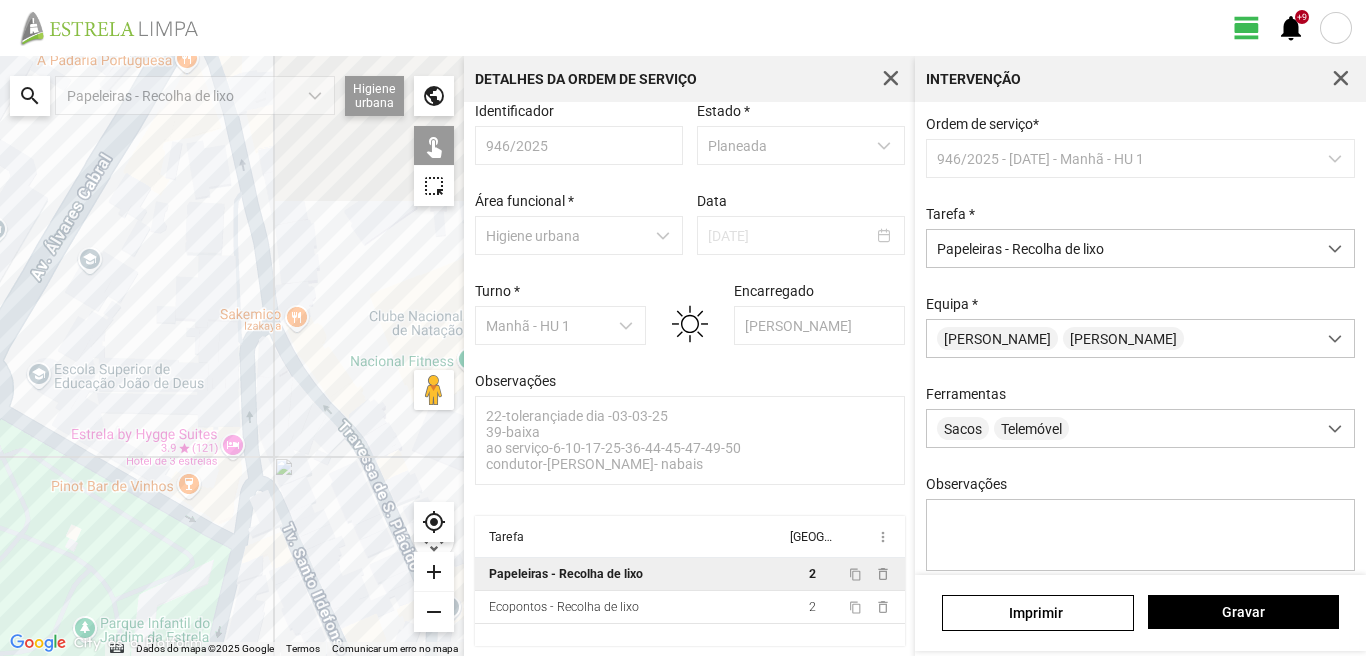drag, startPoint x: 205, startPoint y: 564, endPoint x: 0, endPoint y: 473, distance: 224.29 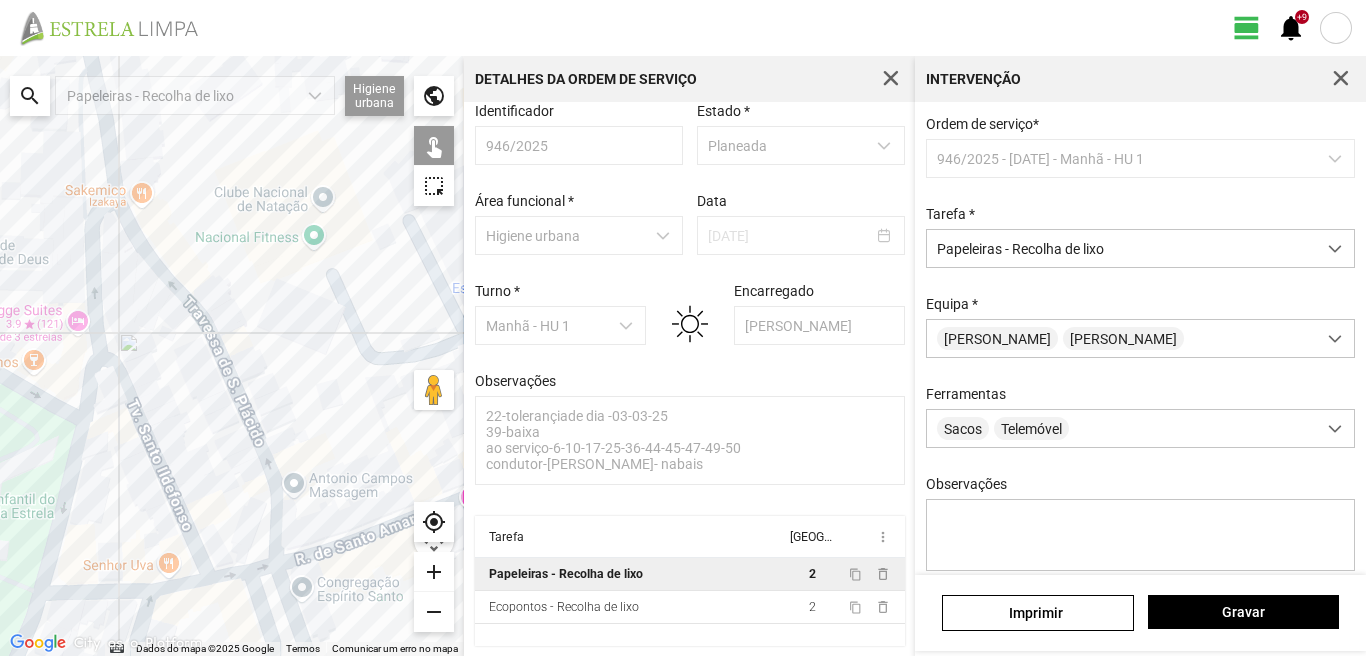 drag, startPoint x: 32, startPoint y: 468, endPoint x: 79, endPoint y: 429, distance: 61.073727 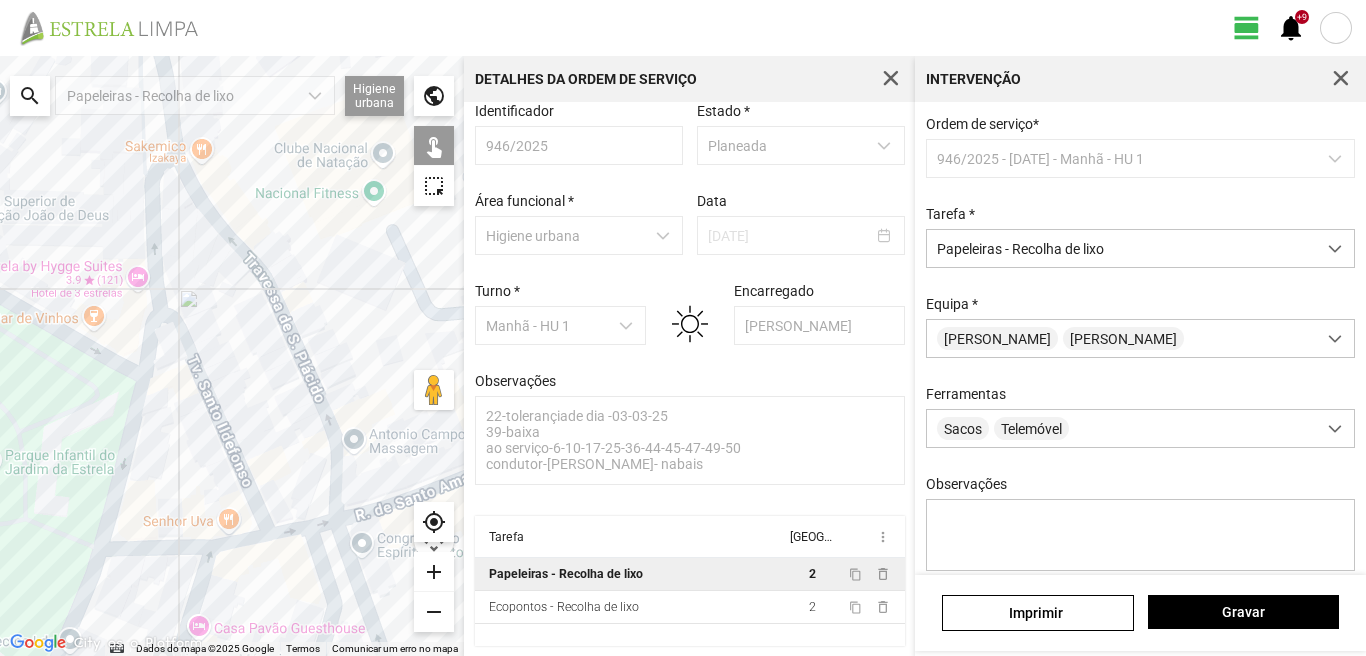 click on "Para navegar, prima as teclas de seta." 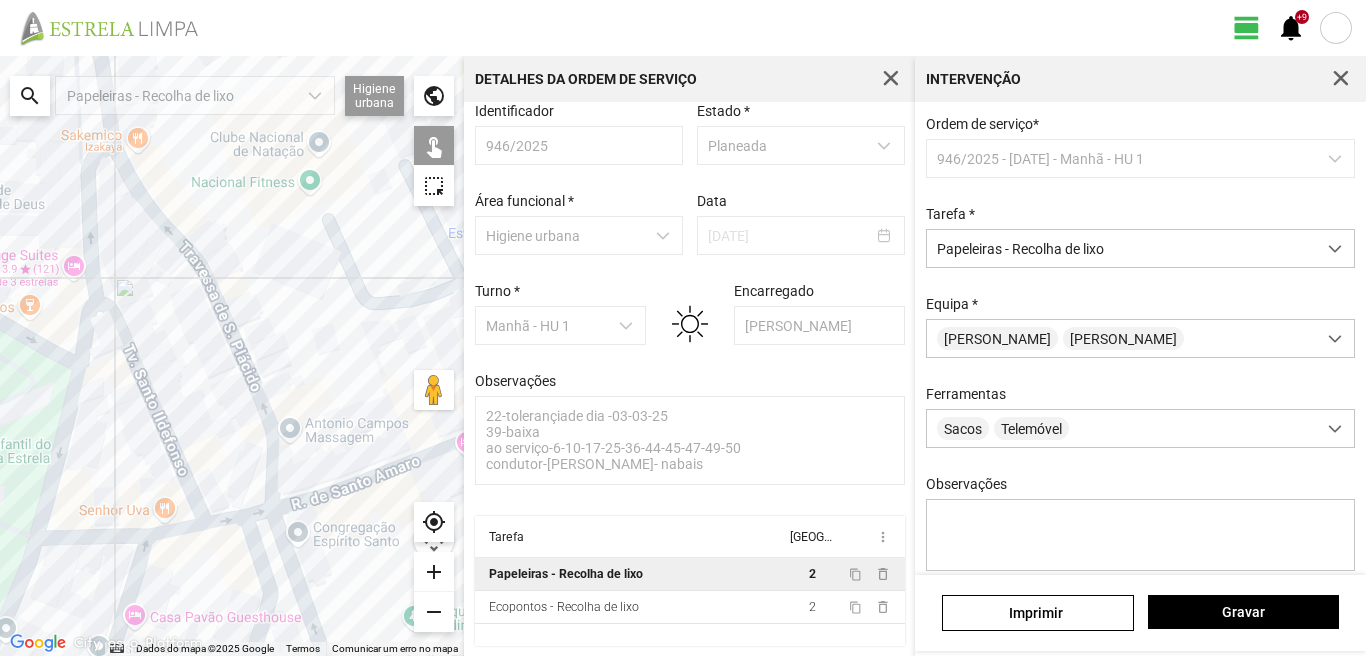 drag, startPoint x: 179, startPoint y: 598, endPoint x: 0, endPoint y: 554, distance: 184.3285 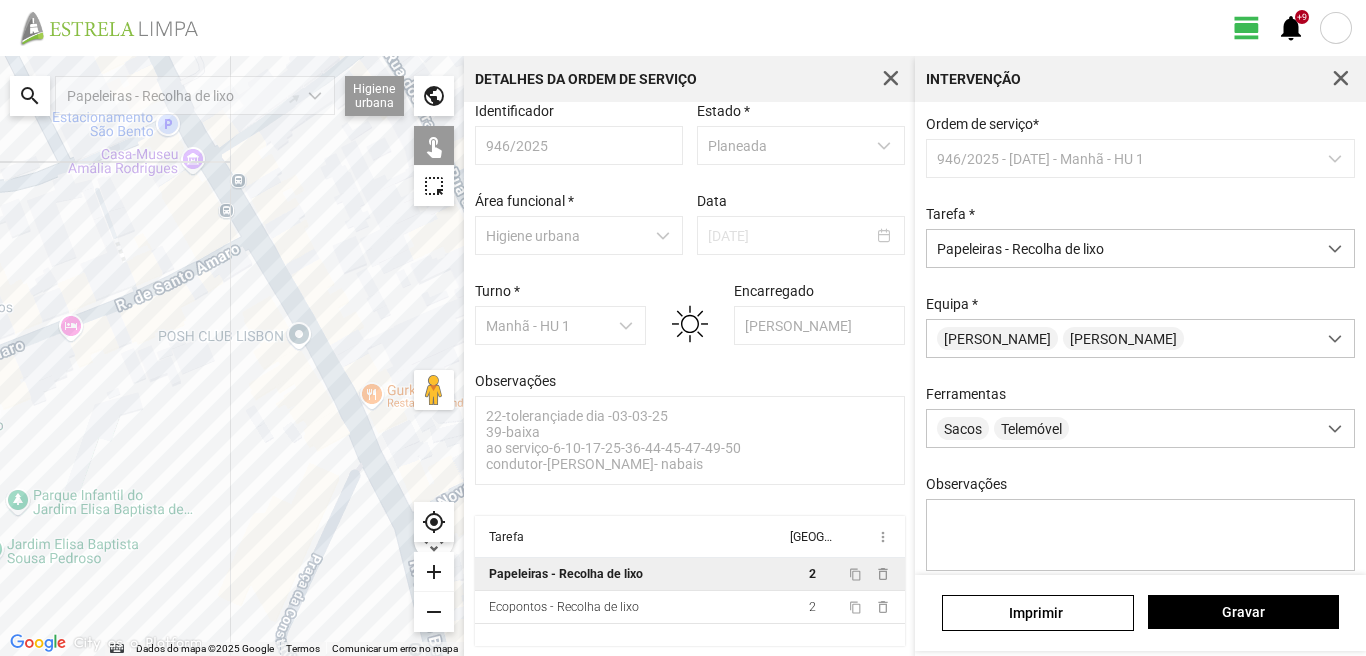 drag, startPoint x: 98, startPoint y: 512, endPoint x: 118, endPoint y: 495, distance: 26.24881 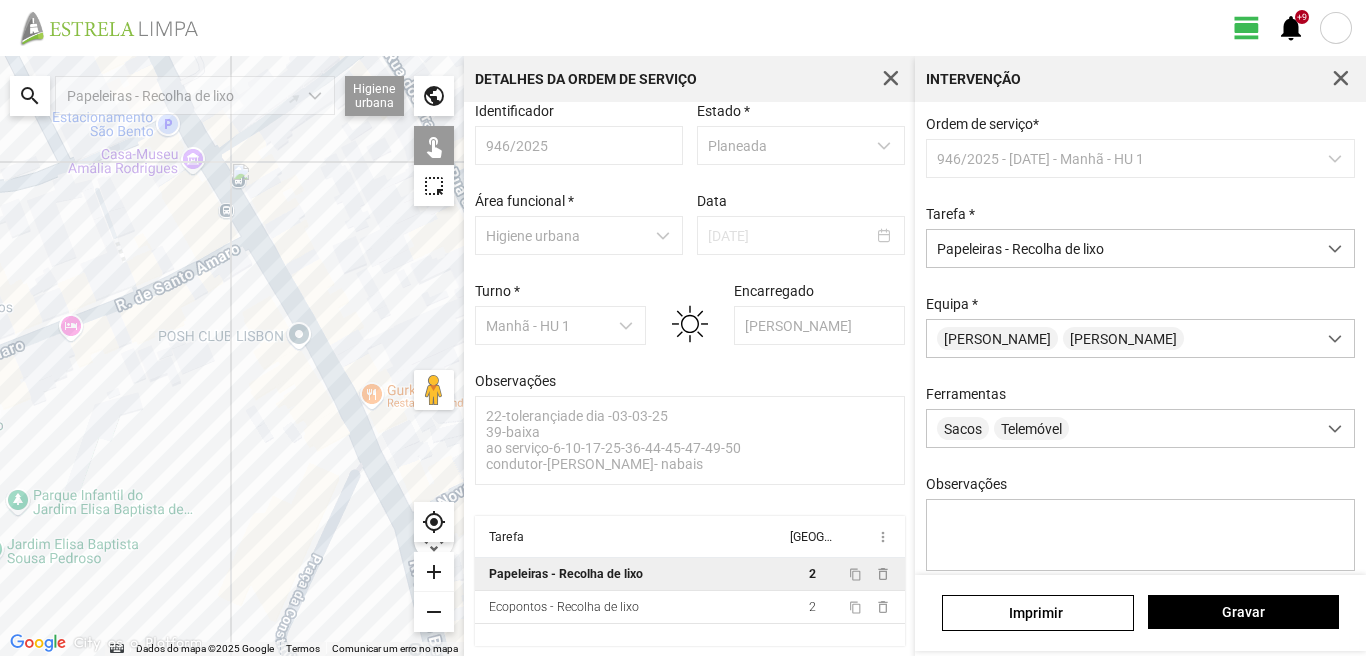 click on "Para navegar, prima as teclas de seta." 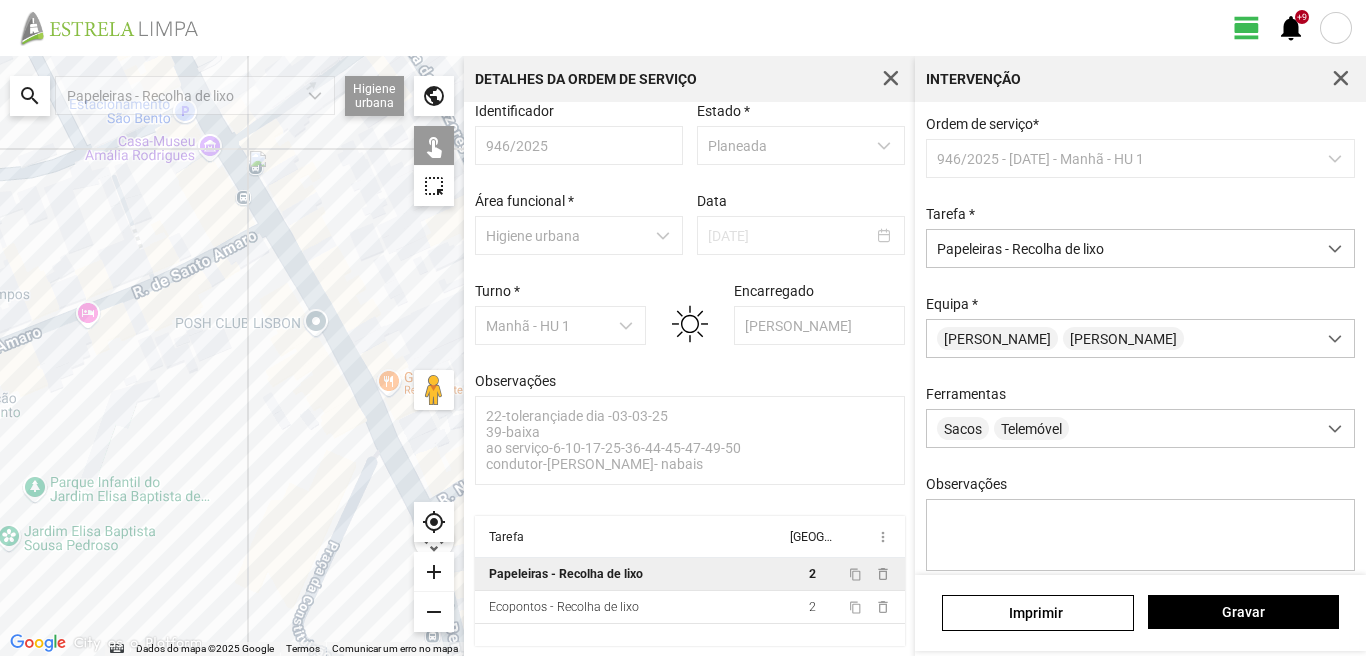 click on "Para navegar, prima as teclas de seta." 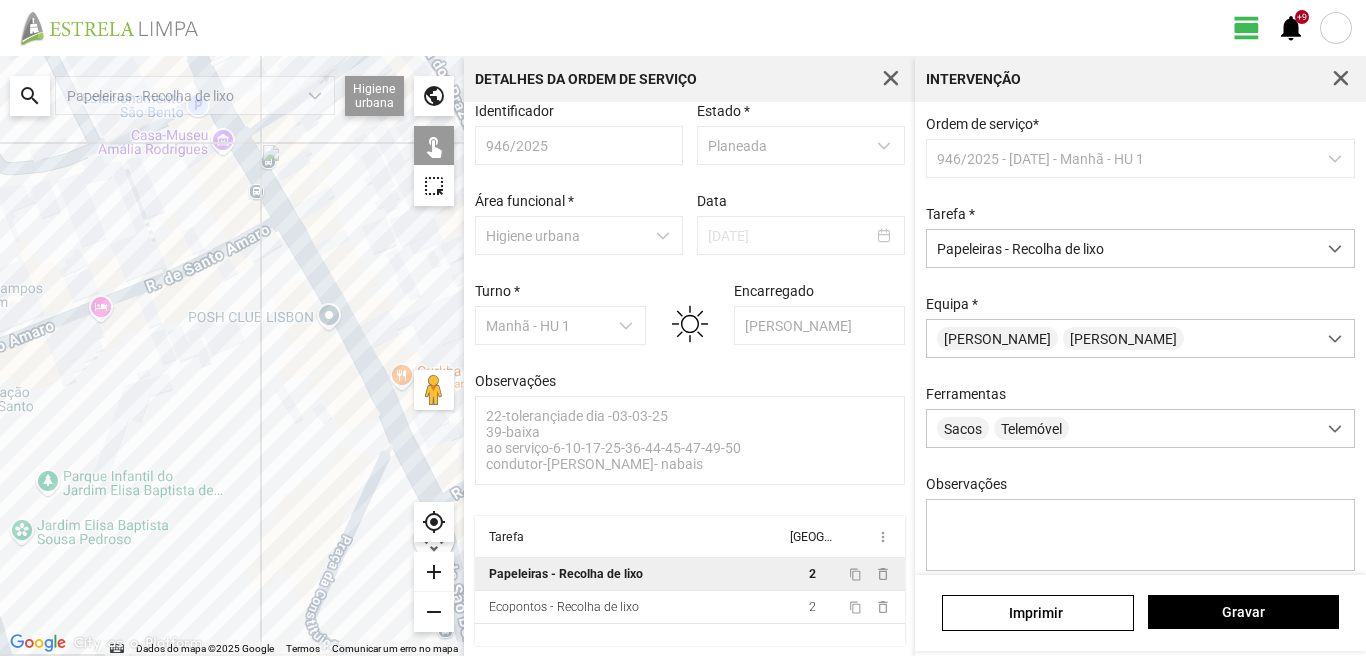 drag, startPoint x: 46, startPoint y: 480, endPoint x: 222, endPoint y: 393, distance: 196.32881 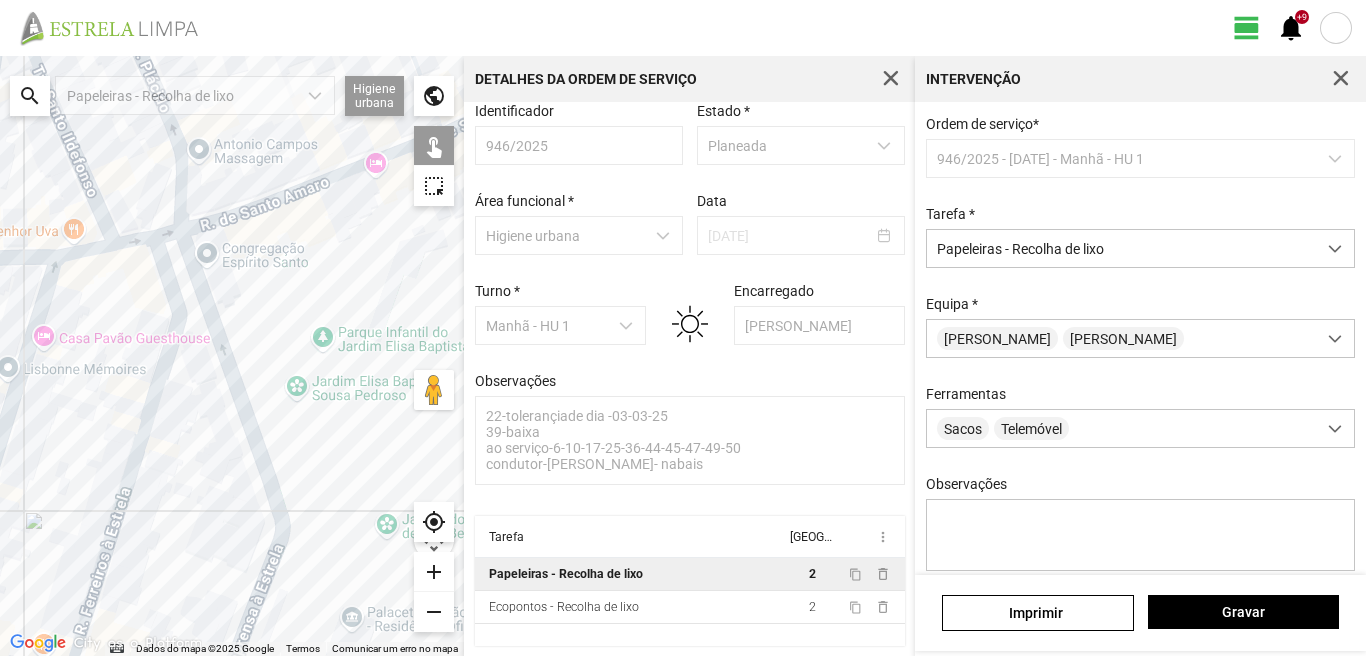 click on "Para navegar, prima as teclas de seta." 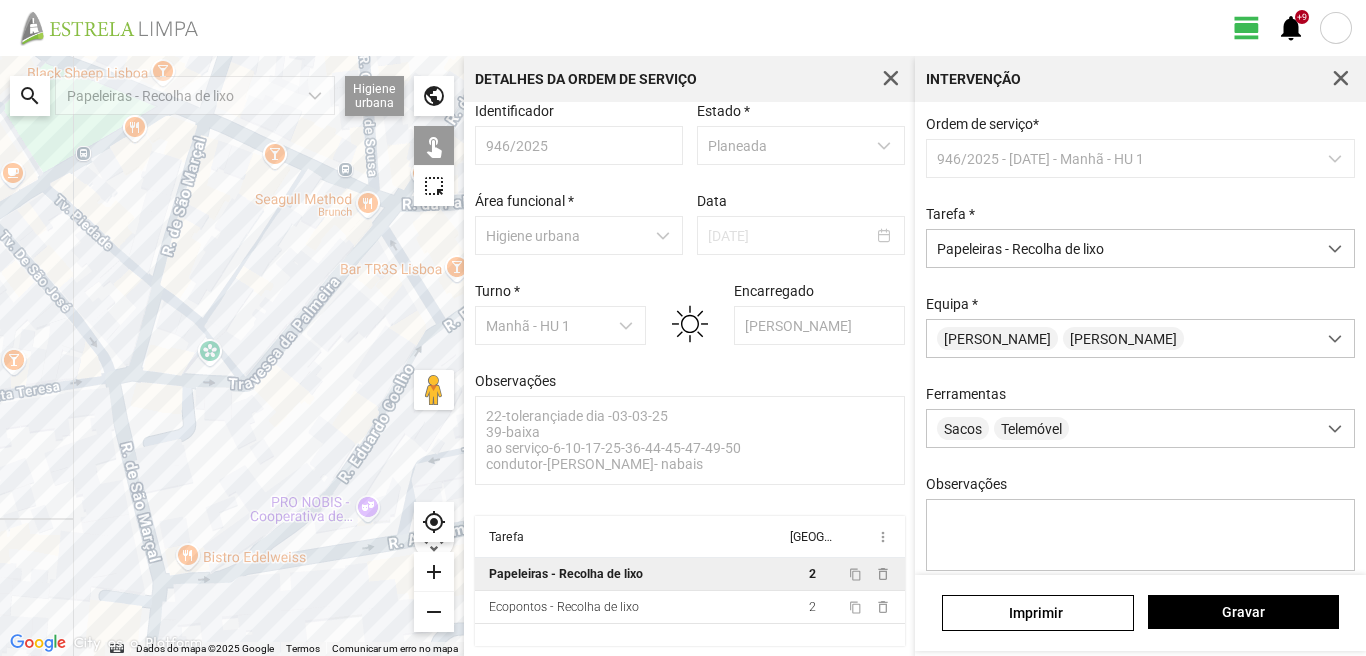 drag, startPoint x: 13, startPoint y: 460, endPoint x: 192, endPoint y: 433, distance: 181.02486 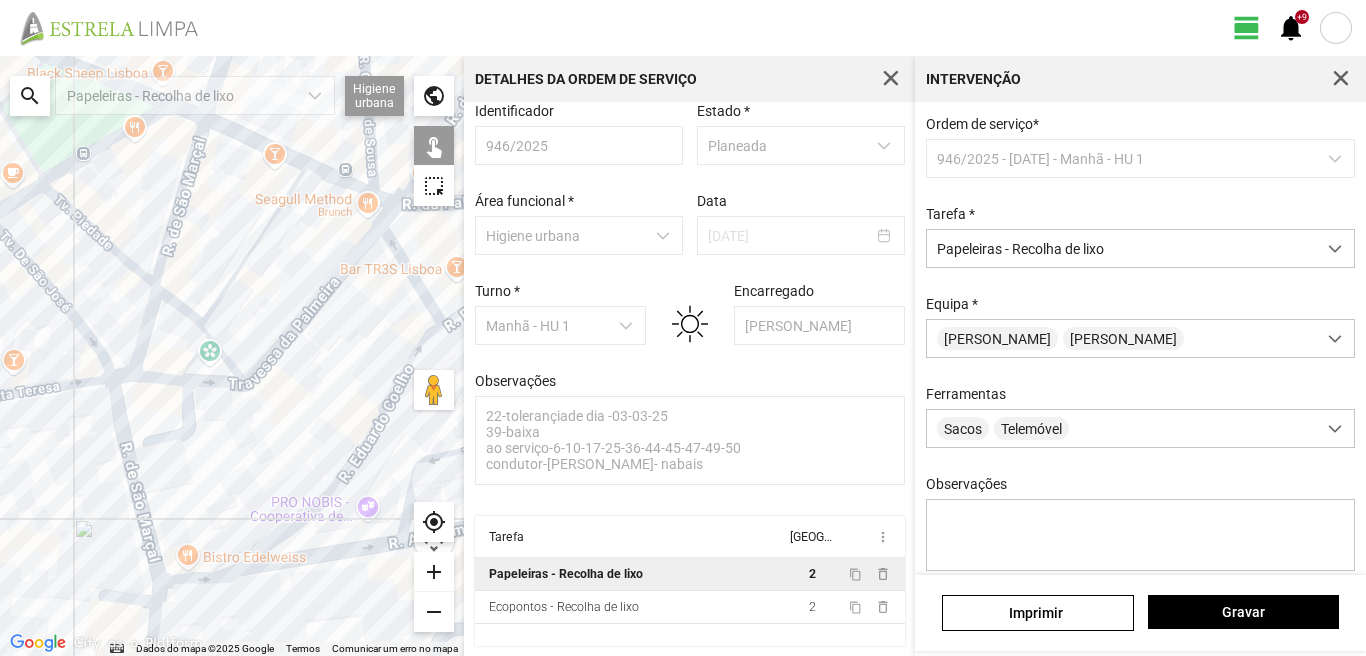 click on "Para navegar, prima as teclas de seta." 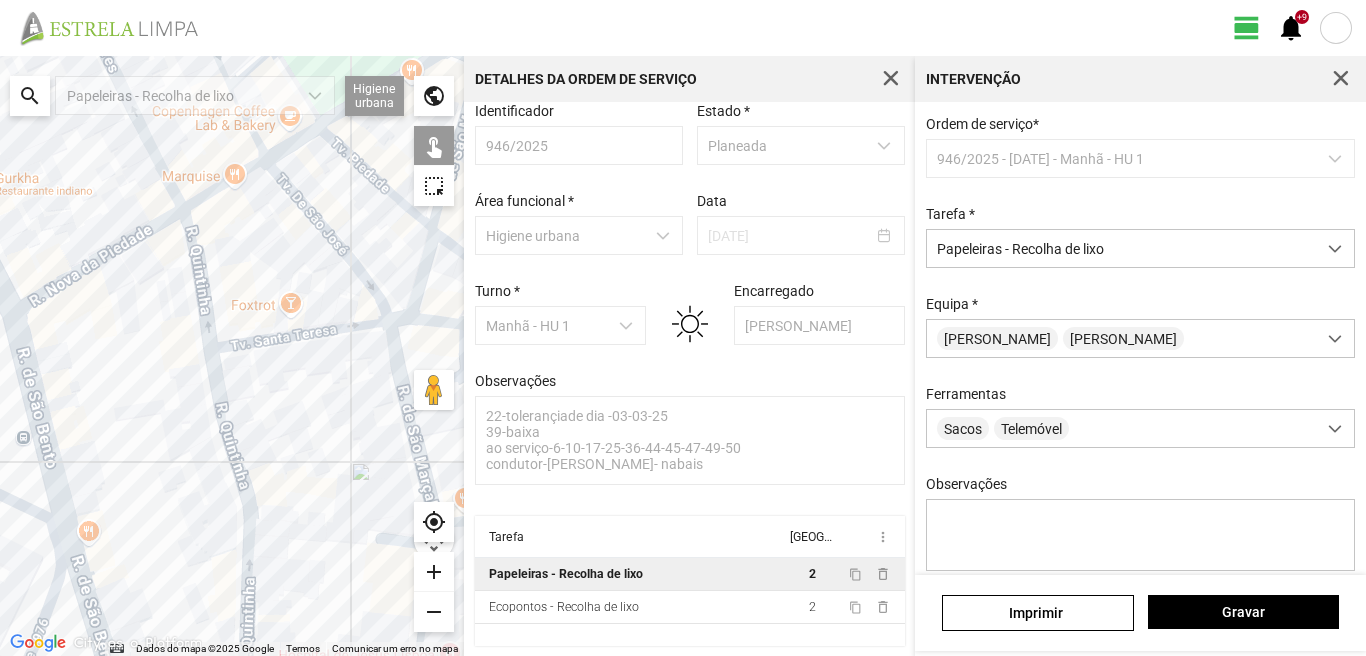 drag, startPoint x: 38, startPoint y: 490, endPoint x: 167, endPoint y: 422, distance: 145.82524 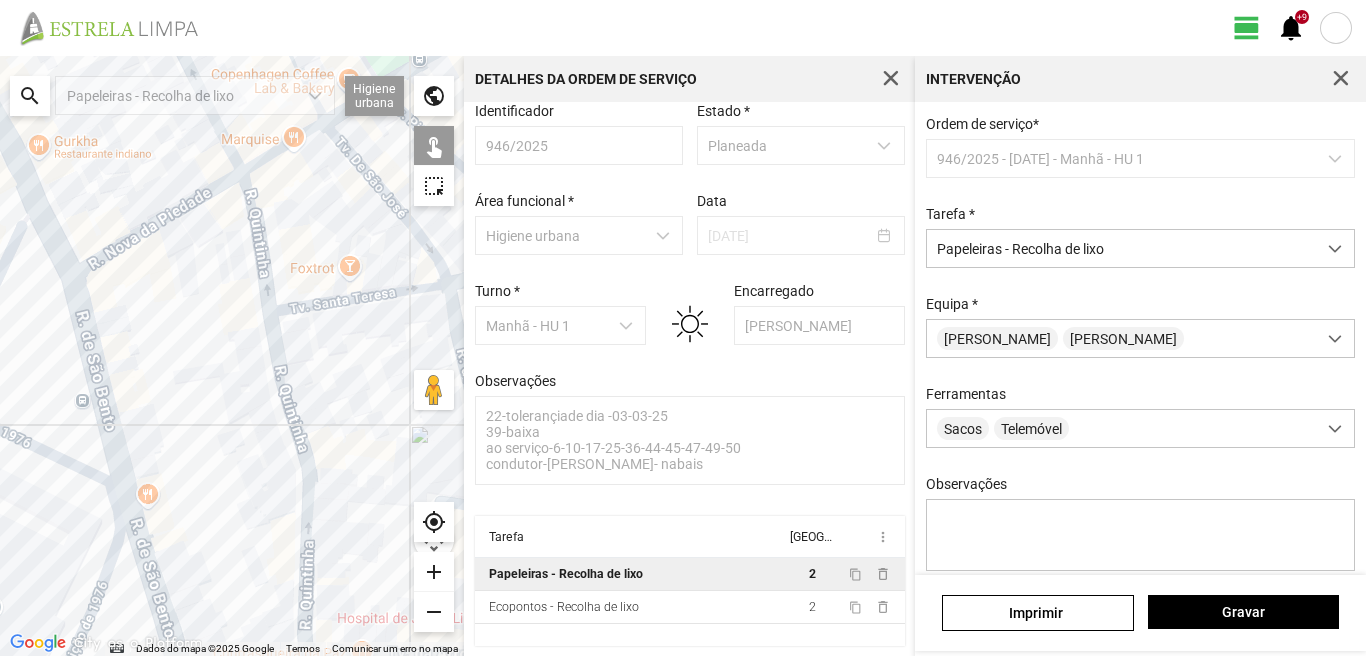 click on "Para navegar, prima as teclas de seta." 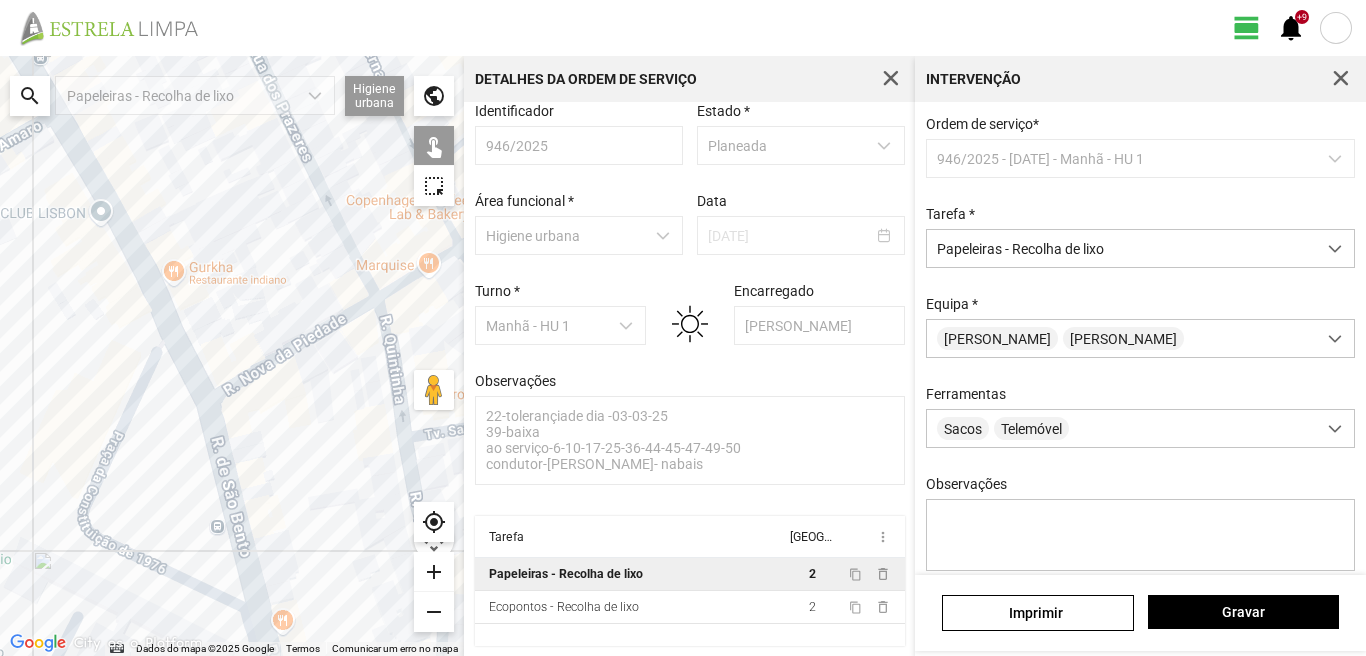 drag, startPoint x: 43, startPoint y: 413, endPoint x: 186, endPoint y: 556, distance: 202.23254 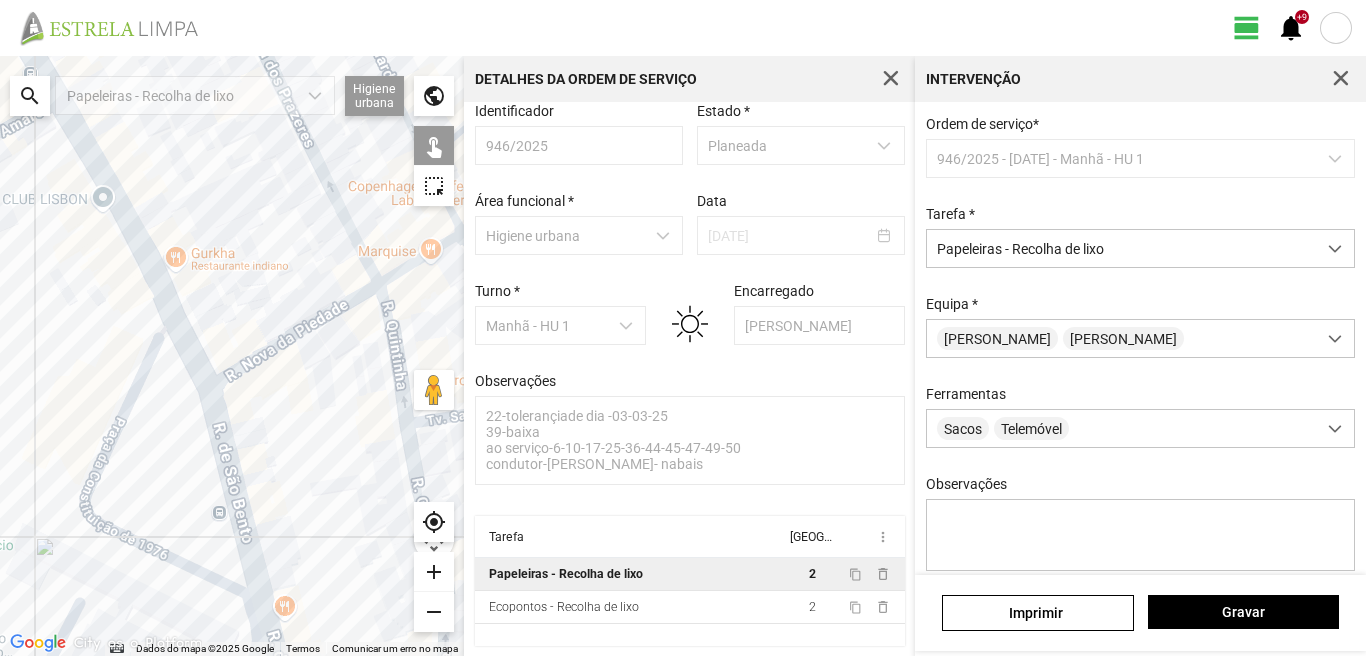 drag, startPoint x: 142, startPoint y: 396, endPoint x: 137, endPoint y: 370, distance: 26.476404 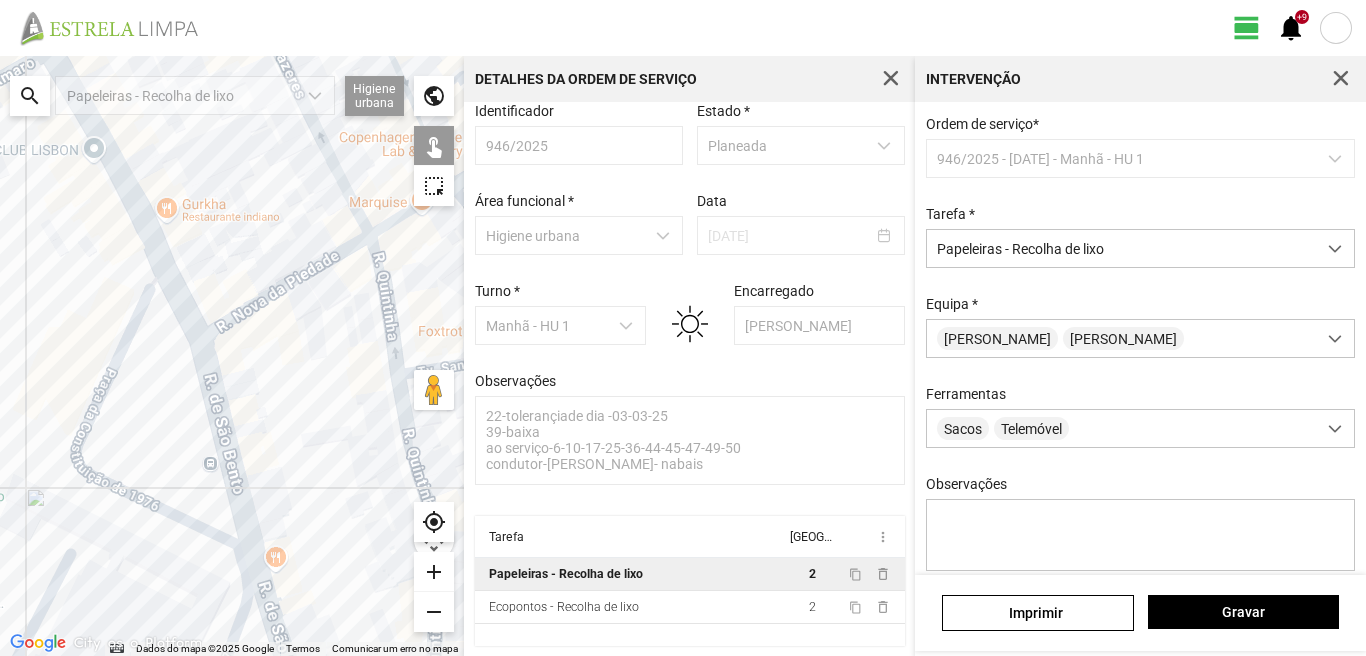 drag, startPoint x: 144, startPoint y: 529, endPoint x: 100, endPoint y: 370, distance: 164.97575 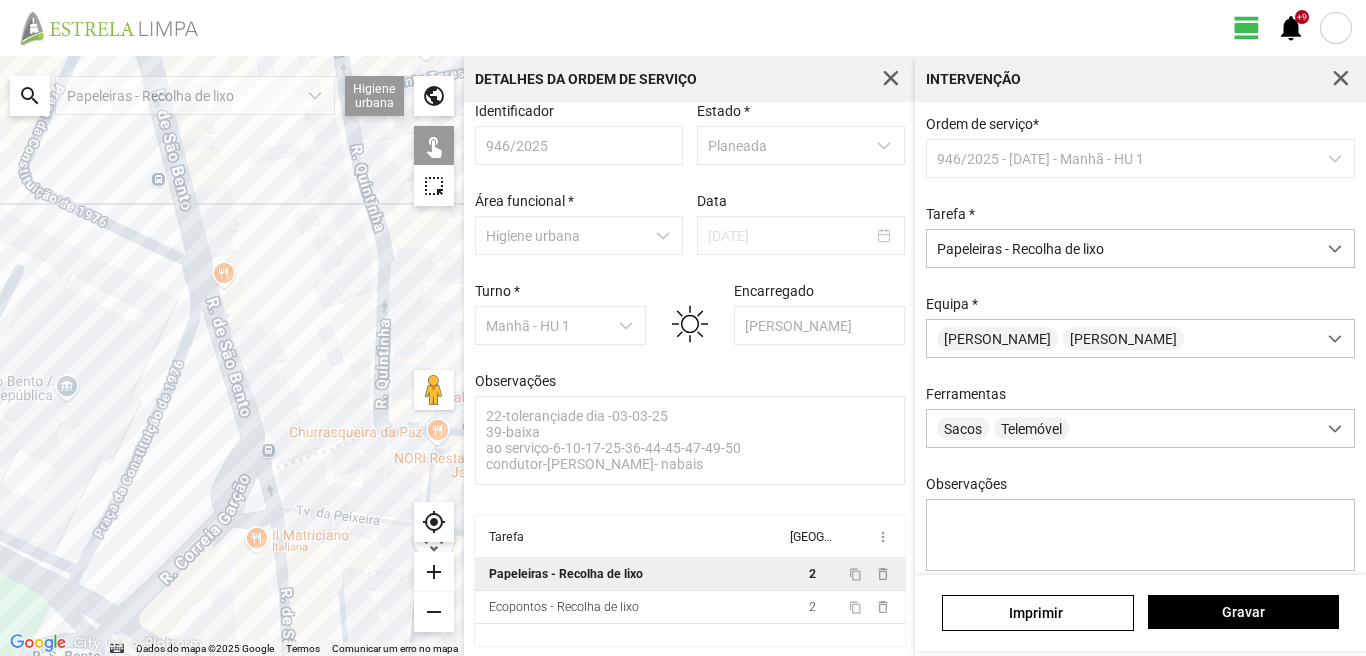 drag, startPoint x: 157, startPoint y: 446, endPoint x: 194, endPoint y: 368, distance: 86.33076 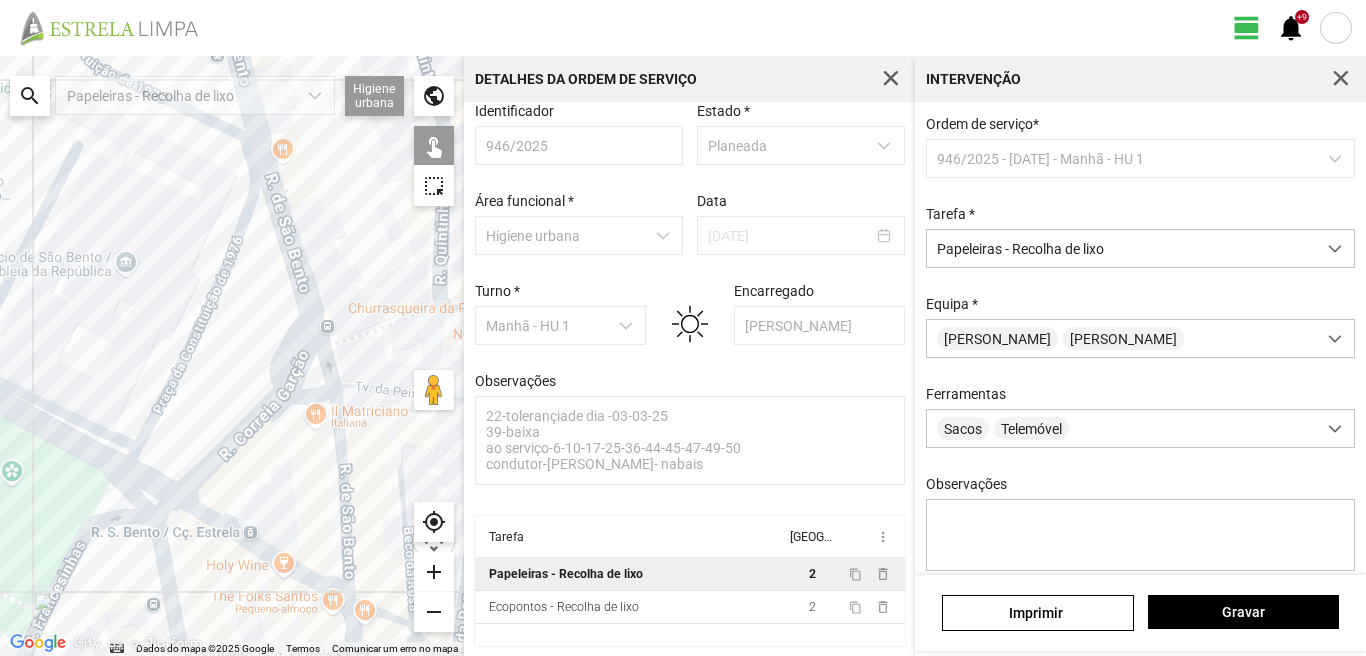click on "Para navegar, prima as teclas de seta." 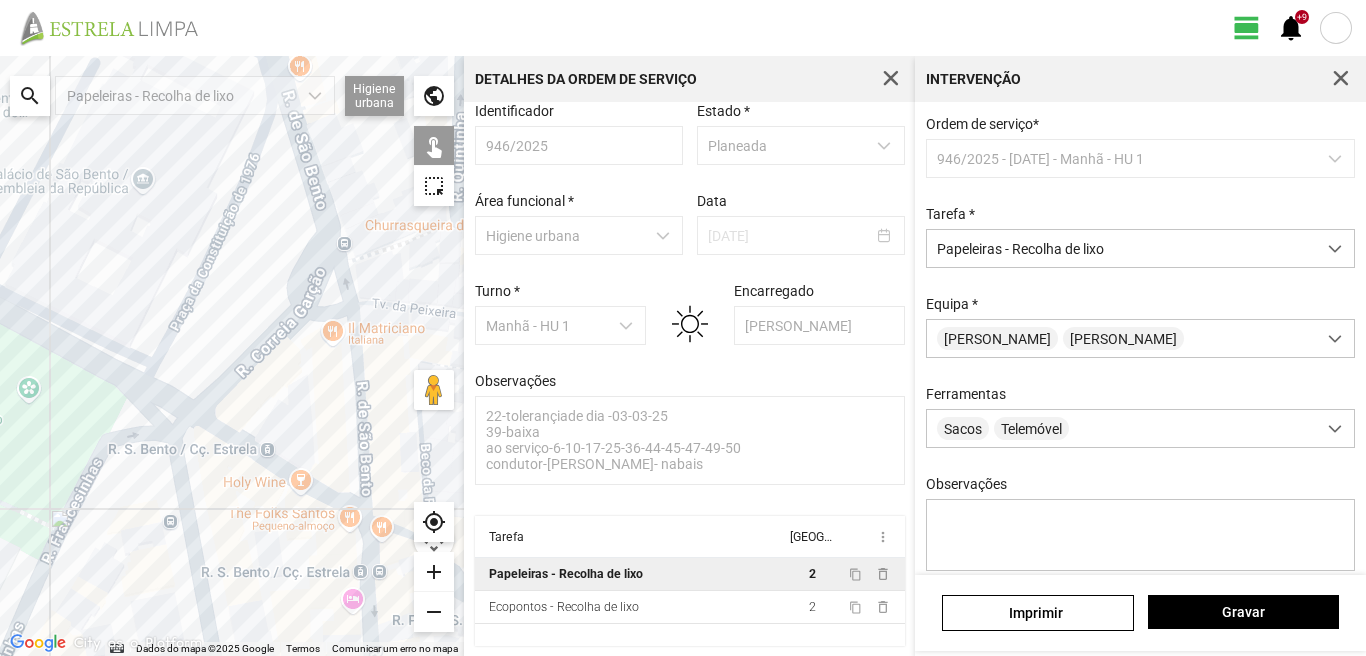 drag, startPoint x: 101, startPoint y: 562, endPoint x: 138, endPoint y: 360, distance: 205.36066 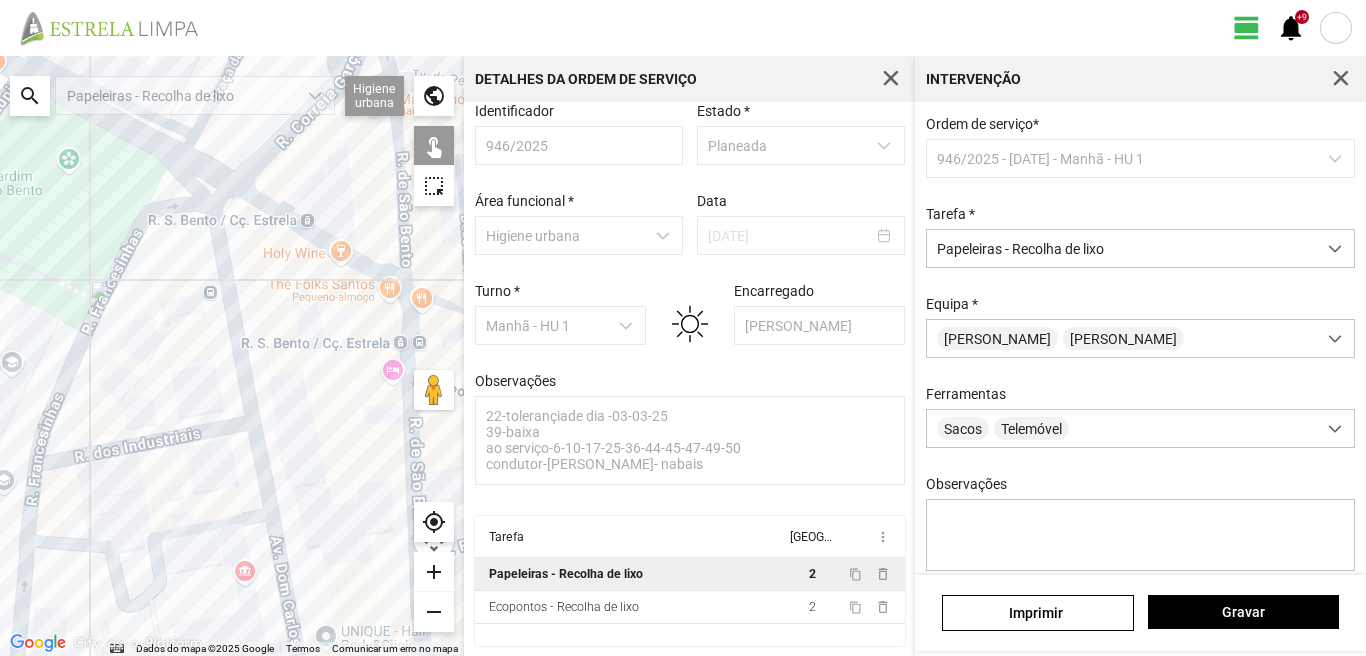 click on "Para navegar, prima as teclas de seta." 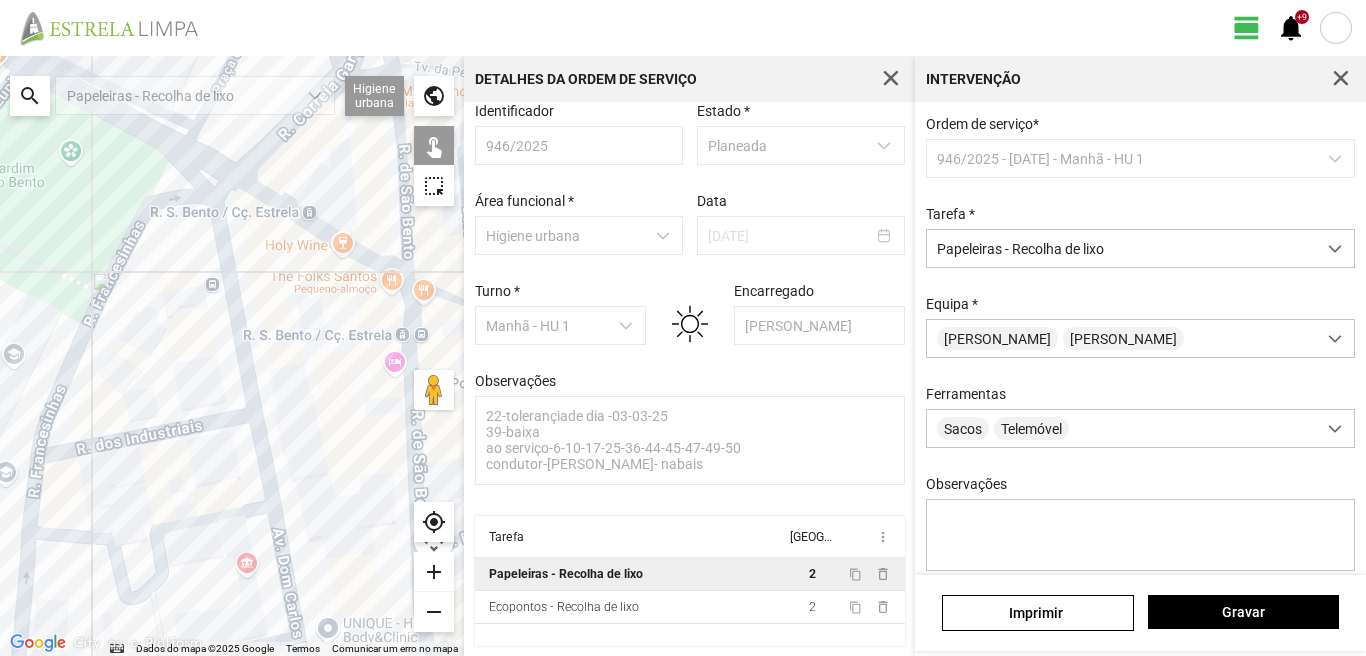 drag, startPoint x: 177, startPoint y: 554, endPoint x: 170, endPoint y: 400, distance: 154.15901 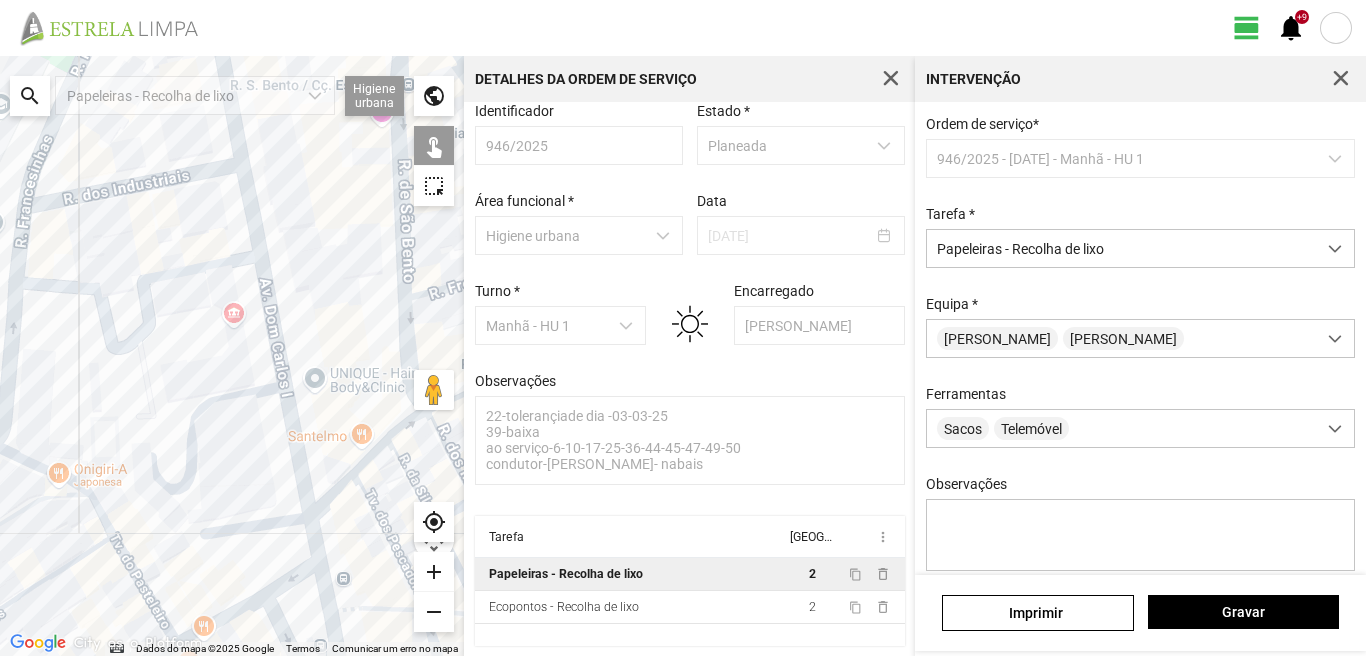 drag, startPoint x: 197, startPoint y: 491, endPoint x: 205, endPoint y: 361, distance: 130.24593 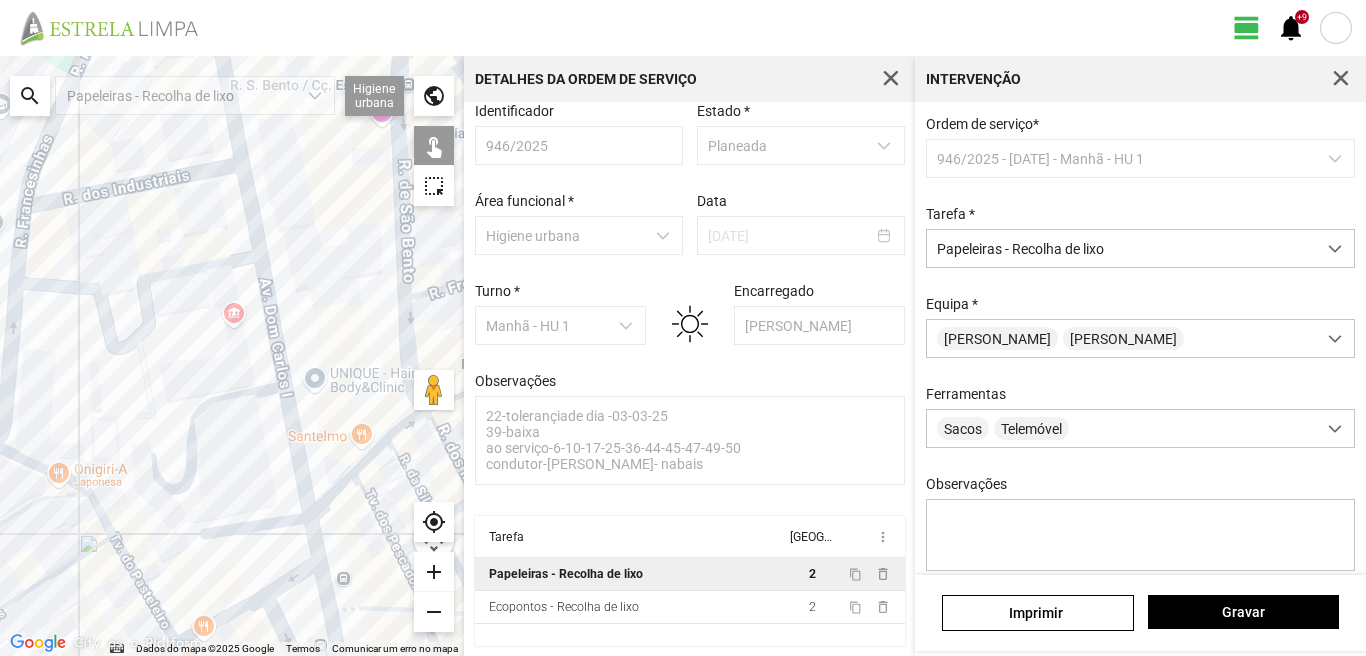 click on "Para navegar, prima as teclas de seta." 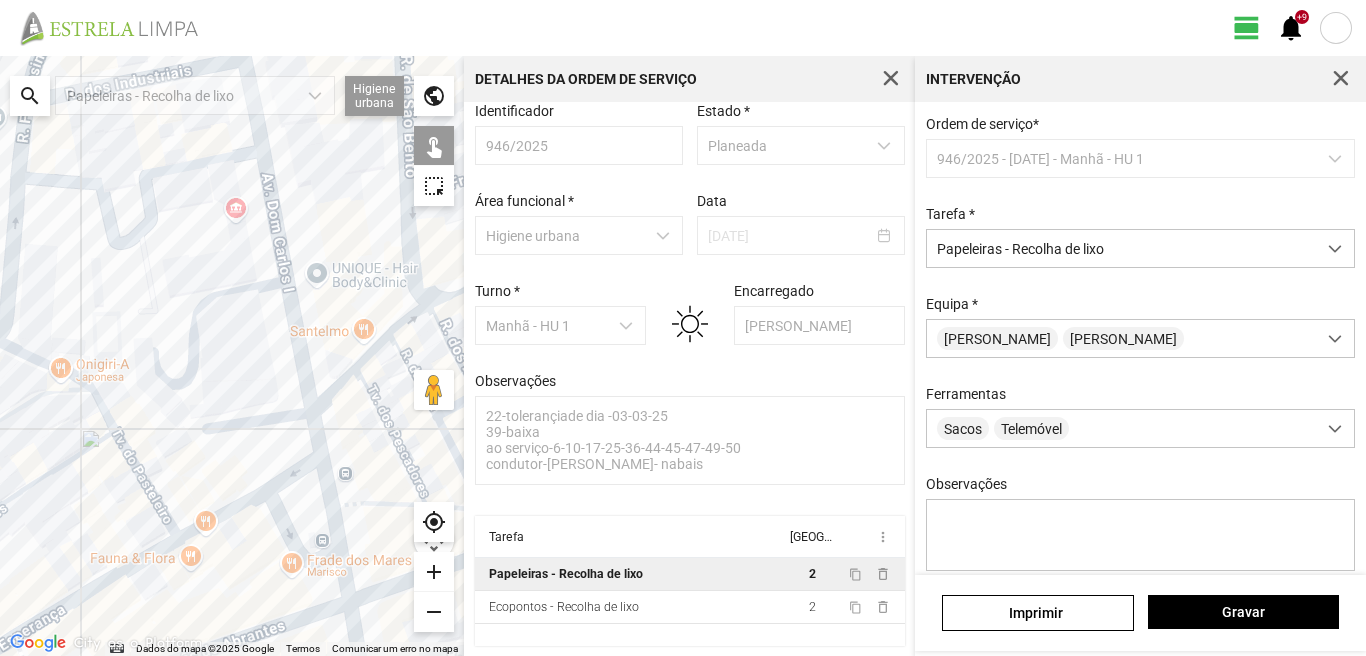 click on "Para navegar, prima as teclas de seta." 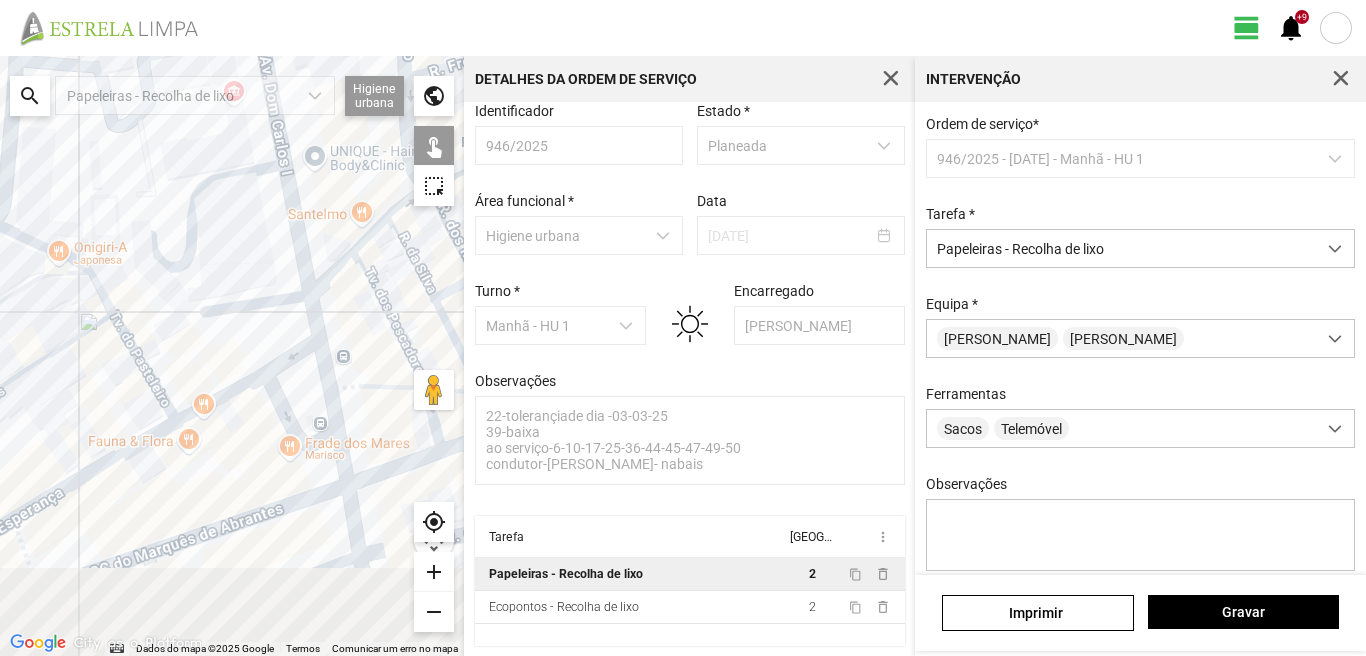 drag, startPoint x: 279, startPoint y: 507, endPoint x: 267, endPoint y: 284, distance: 223.32263 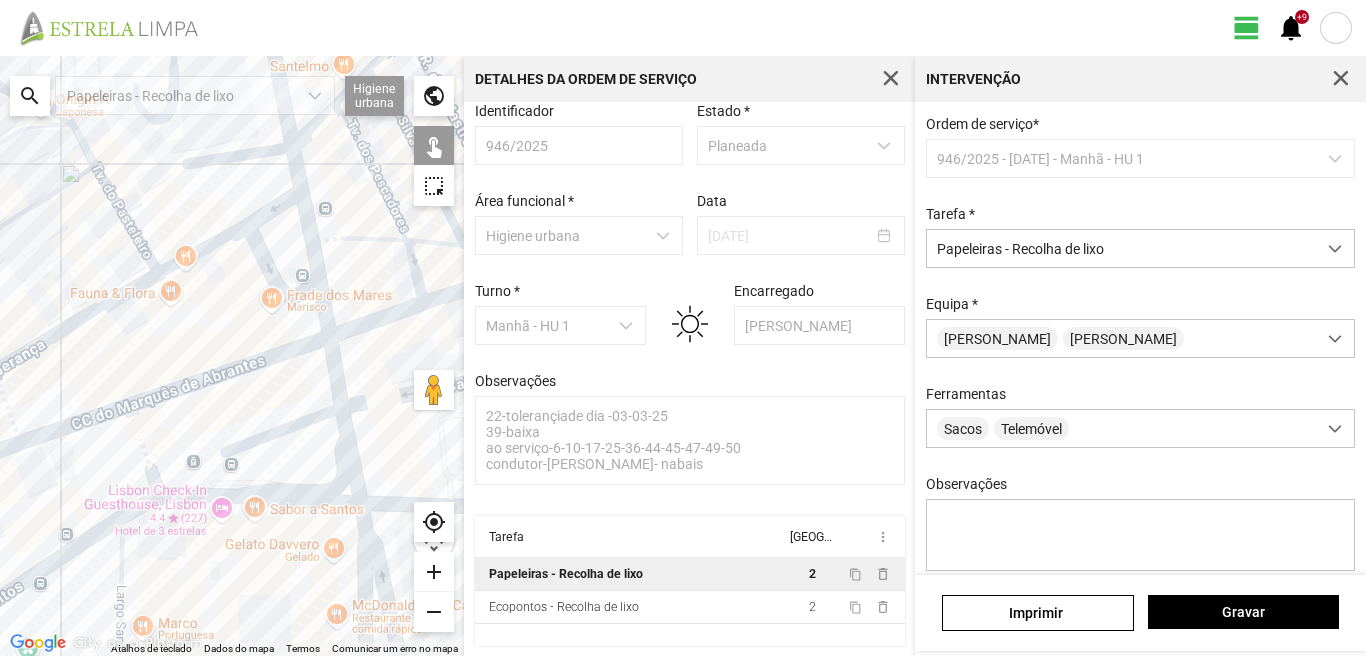 click on "Para navegar, prima as teclas de seta." 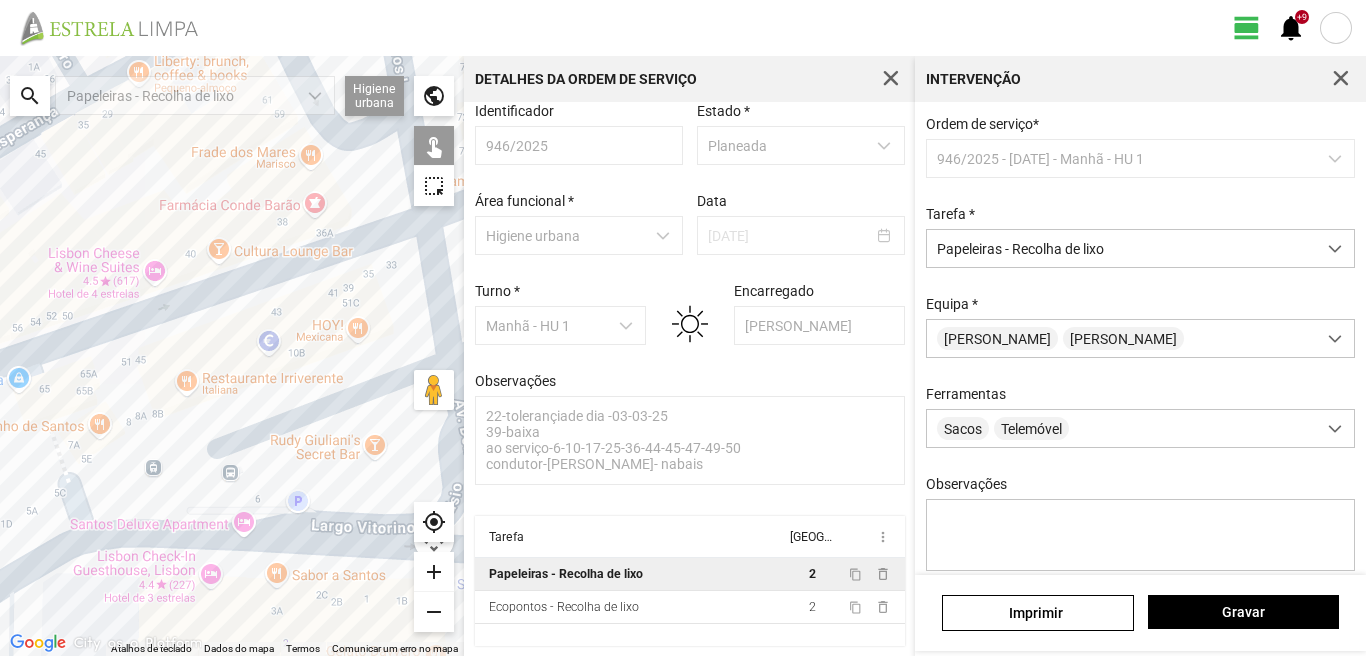 click on "Para navegar, prima as teclas de seta." 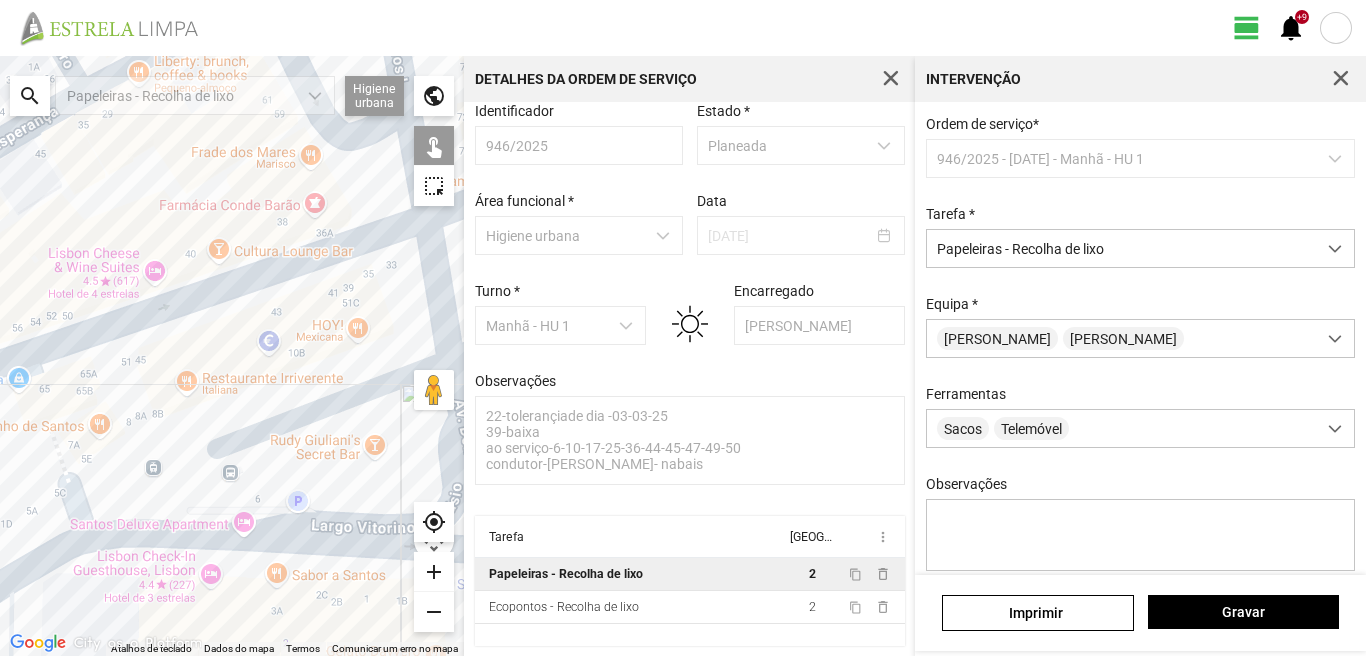 drag, startPoint x: 242, startPoint y: 564, endPoint x: 269, endPoint y: 458, distance: 109.38464 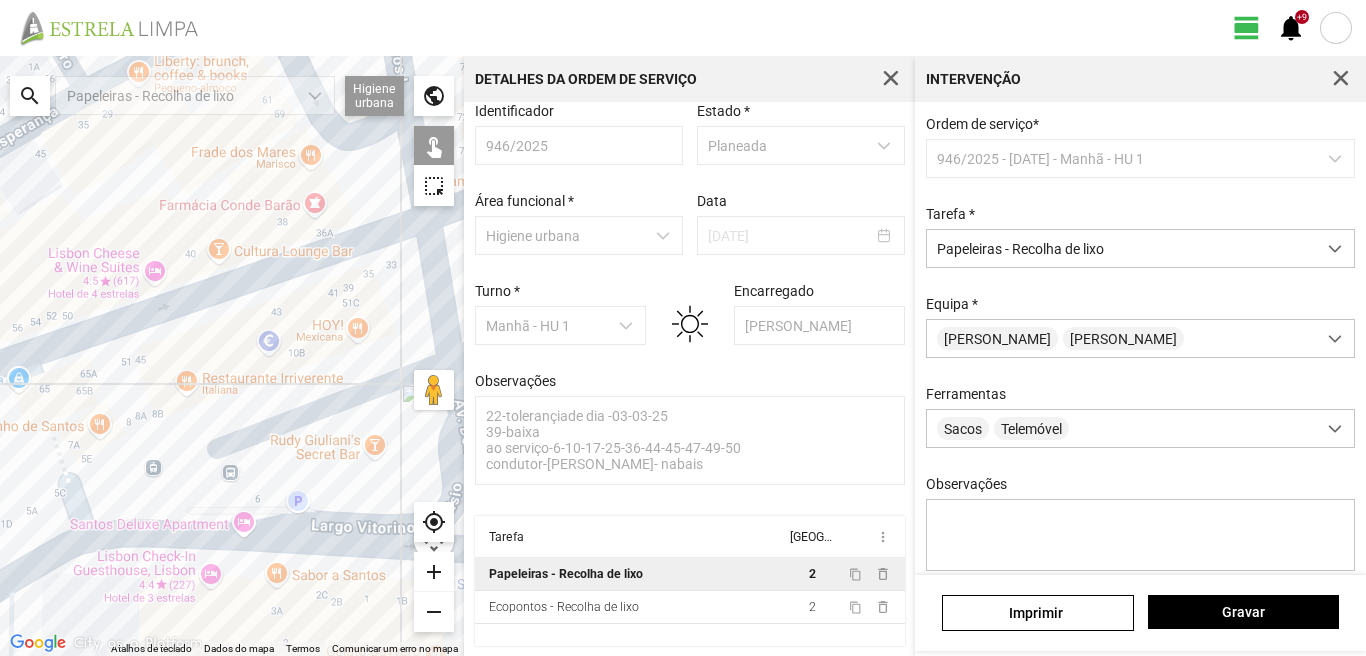 click on "Para navegar, prima as teclas de seta." 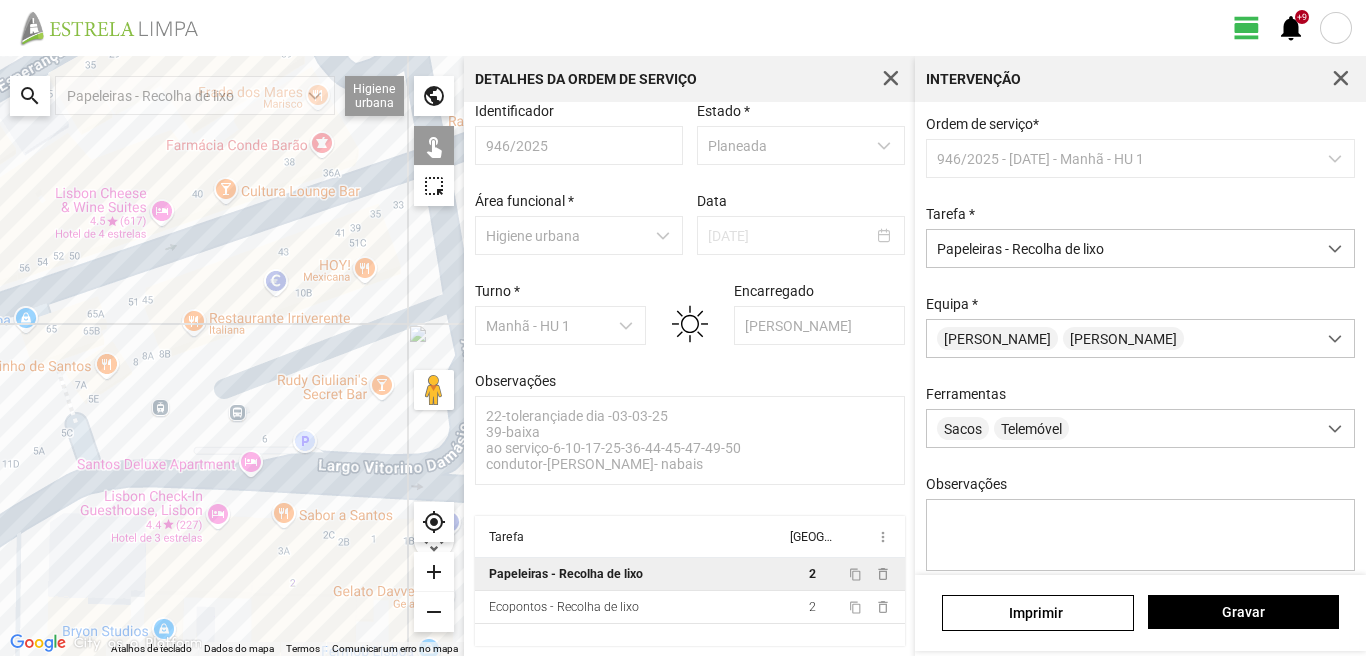 drag, startPoint x: 272, startPoint y: 475, endPoint x: 272, endPoint y: 419, distance: 56 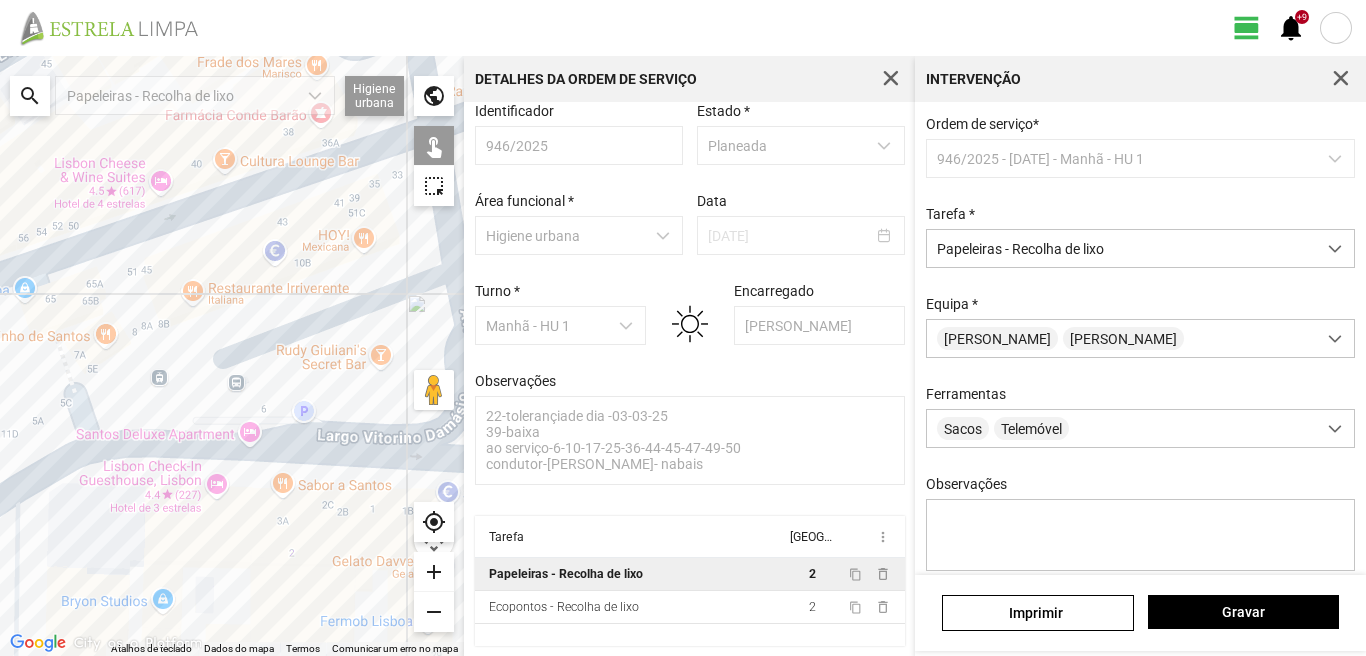 click on "Para navegar, prima as teclas de seta." 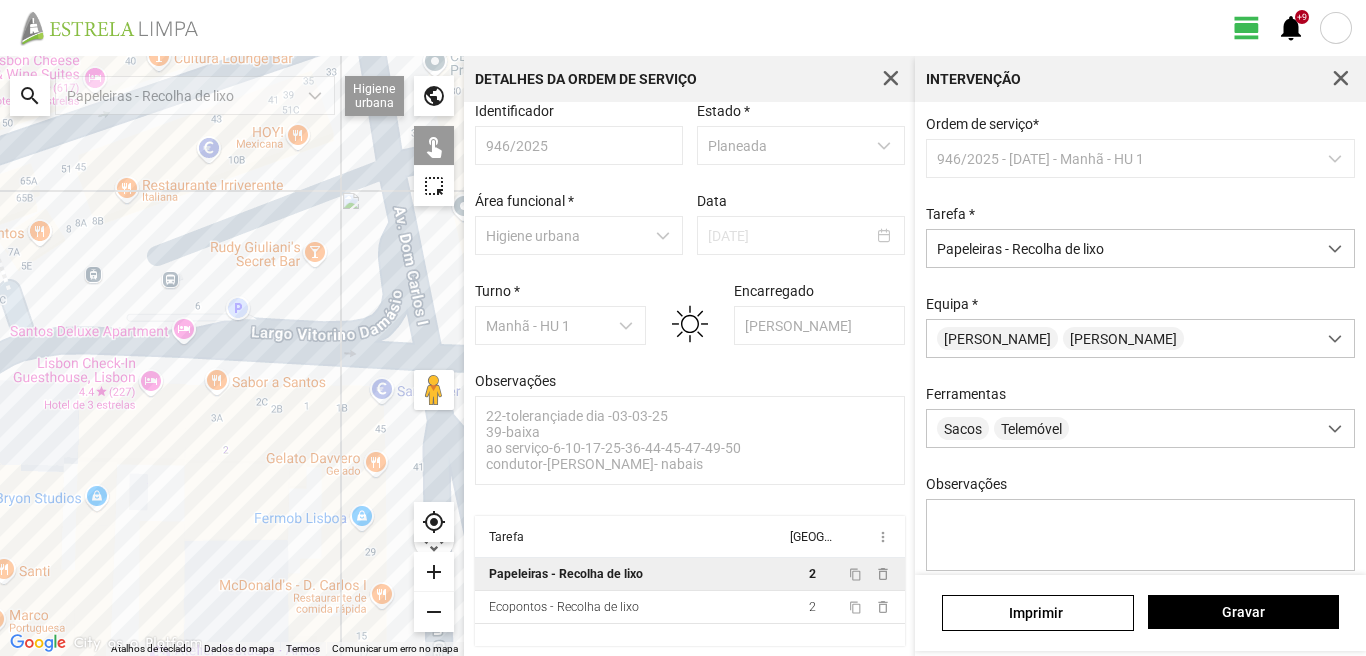 drag, startPoint x: 364, startPoint y: 493, endPoint x: 297, endPoint y: 384, distance: 127.9453 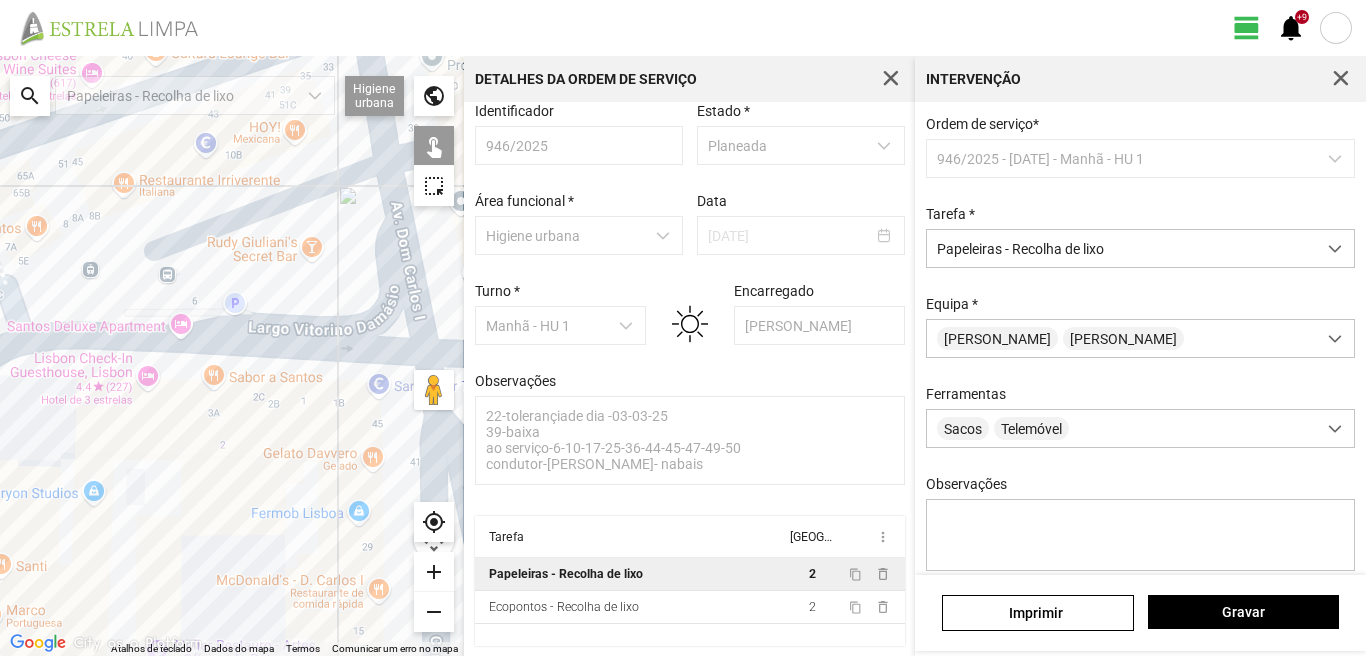 click on "Para navegar, prima as teclas de seta." 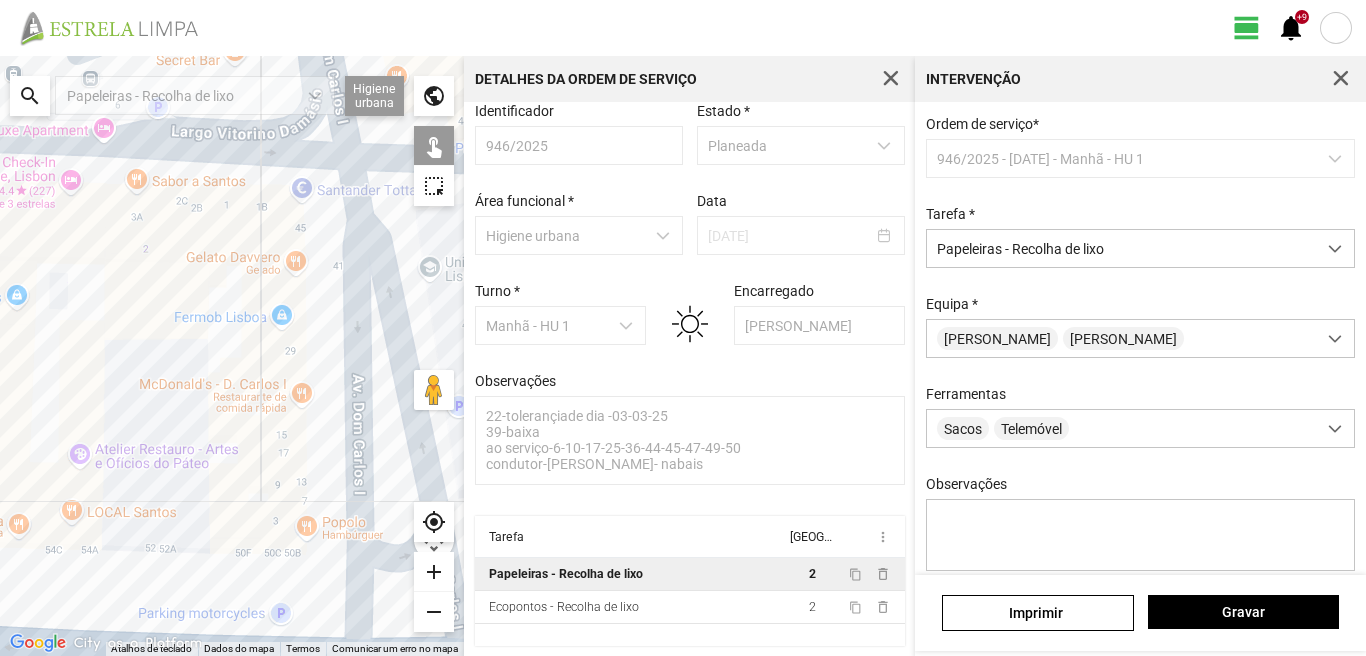 click on "Para navegar, prima as teclas de seta." 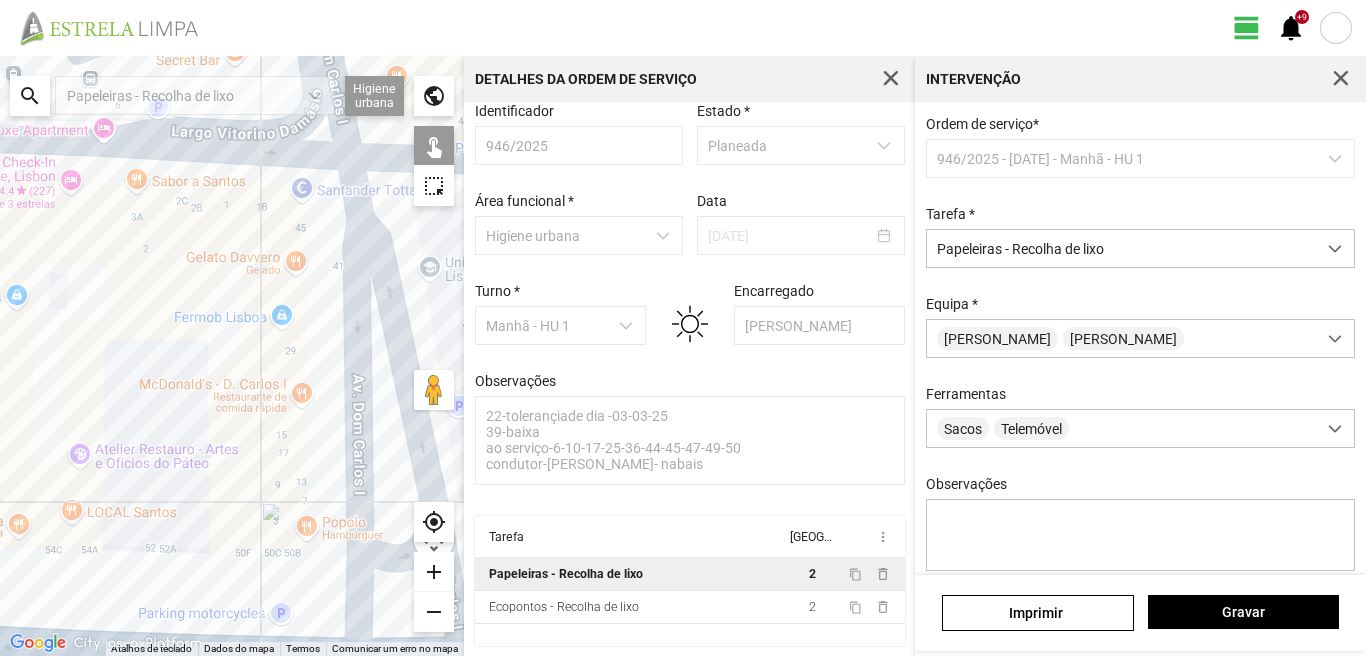 click on "Para navegar, prima as teclas de seta." 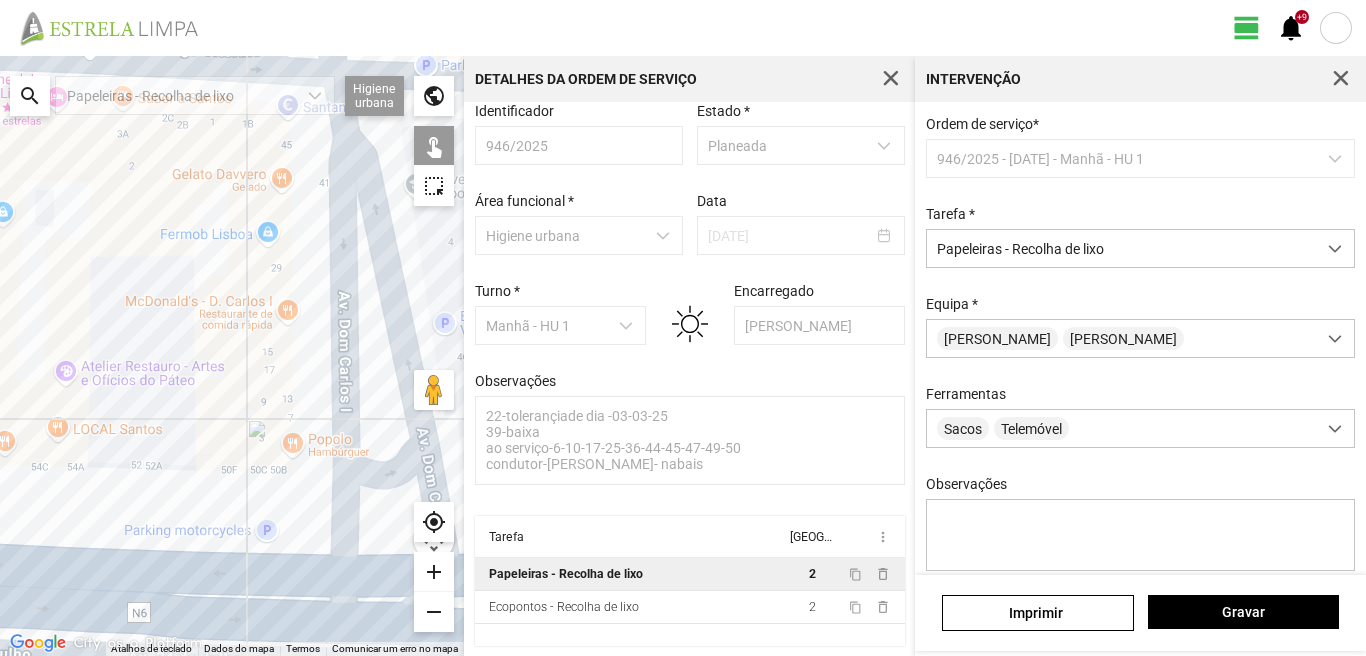 drag, startPoint x: 320, startPoint y: 519, endPoint x: 304, endPoint y: 342, distance: 177.7217 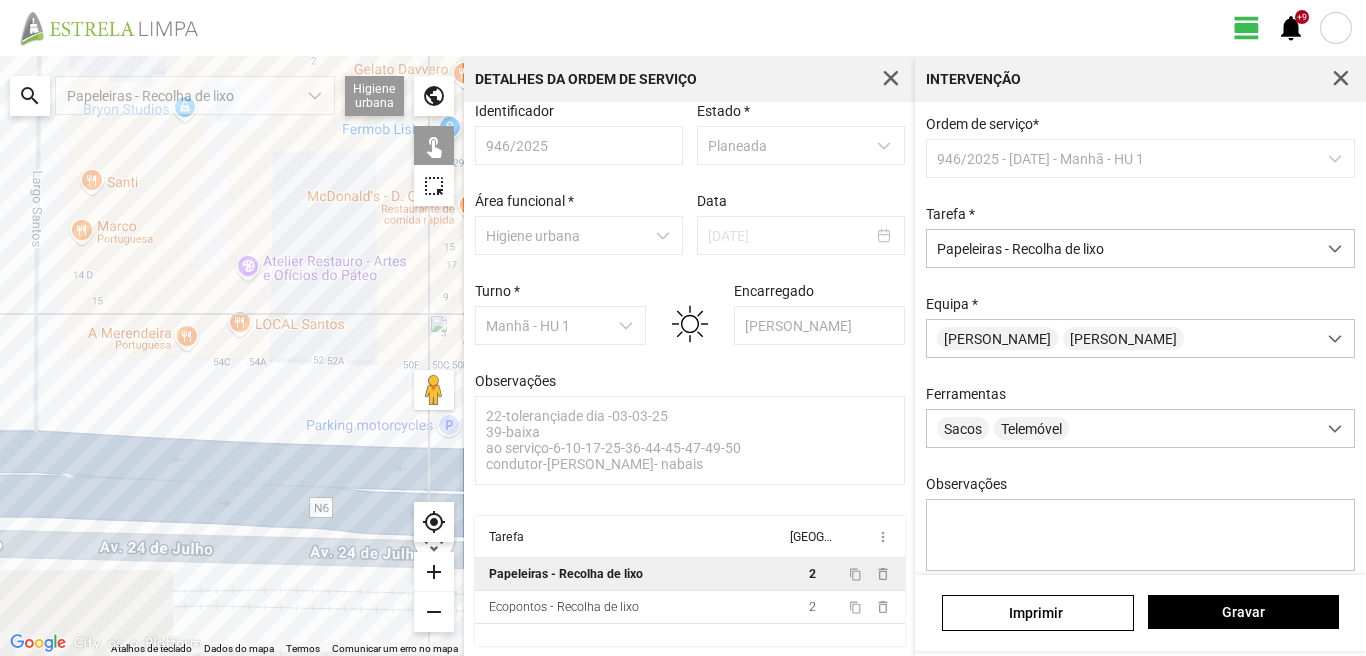drag, startPoint x: 187, startPoint y: 356, endPoint x: 416, endPoint y: 408, distance: 234.82973 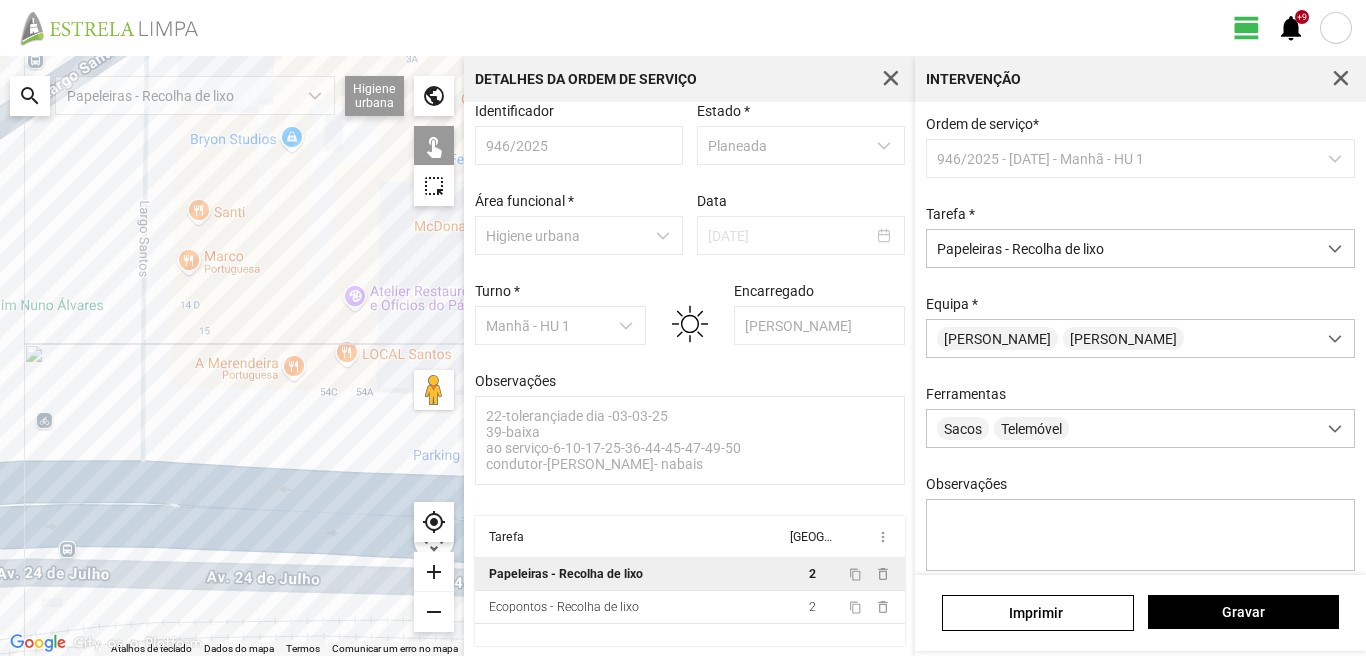 click on "Para navegar, prima as teclas de seta." 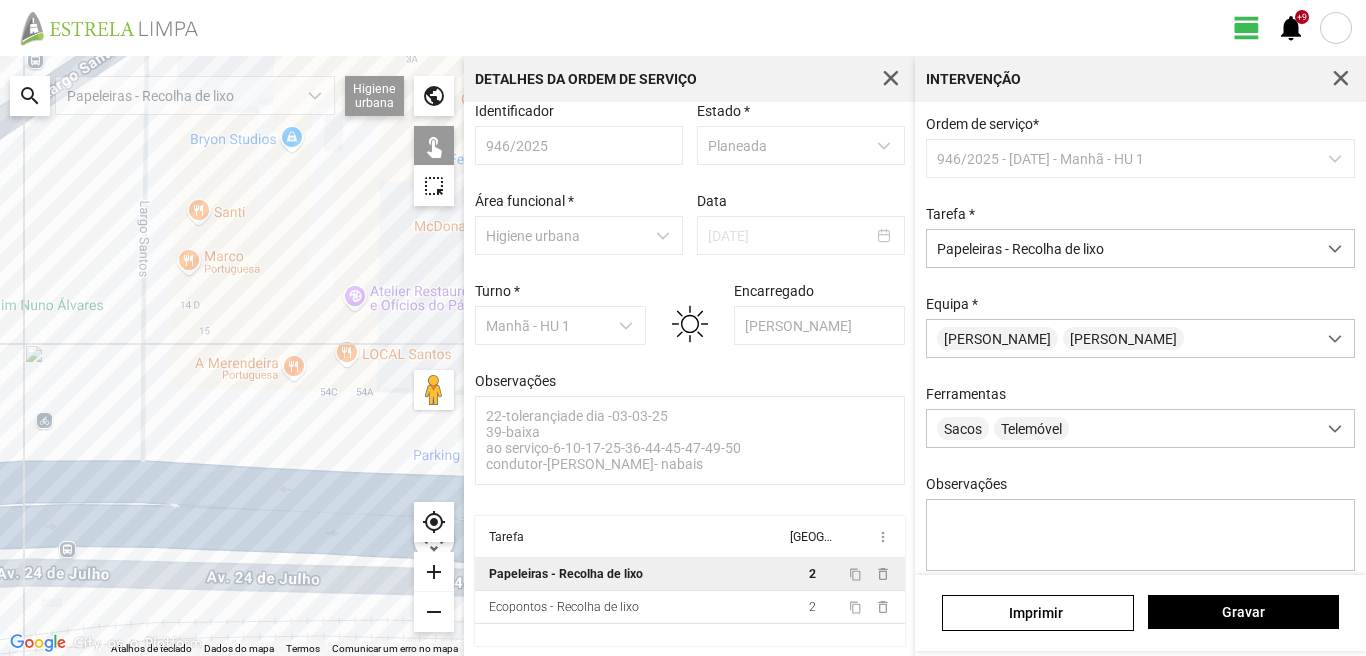click on "Para navegar, prima as teclas de seta." 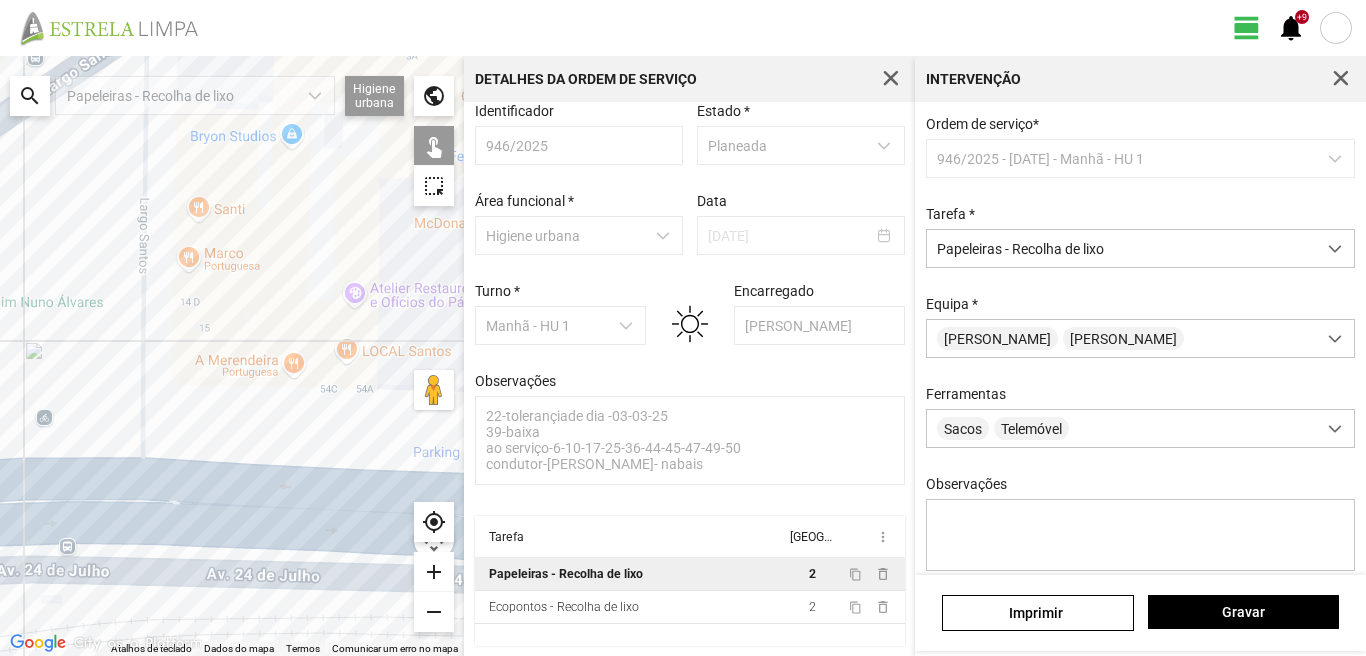 click on "Para navegar, prima as teclas de seta." 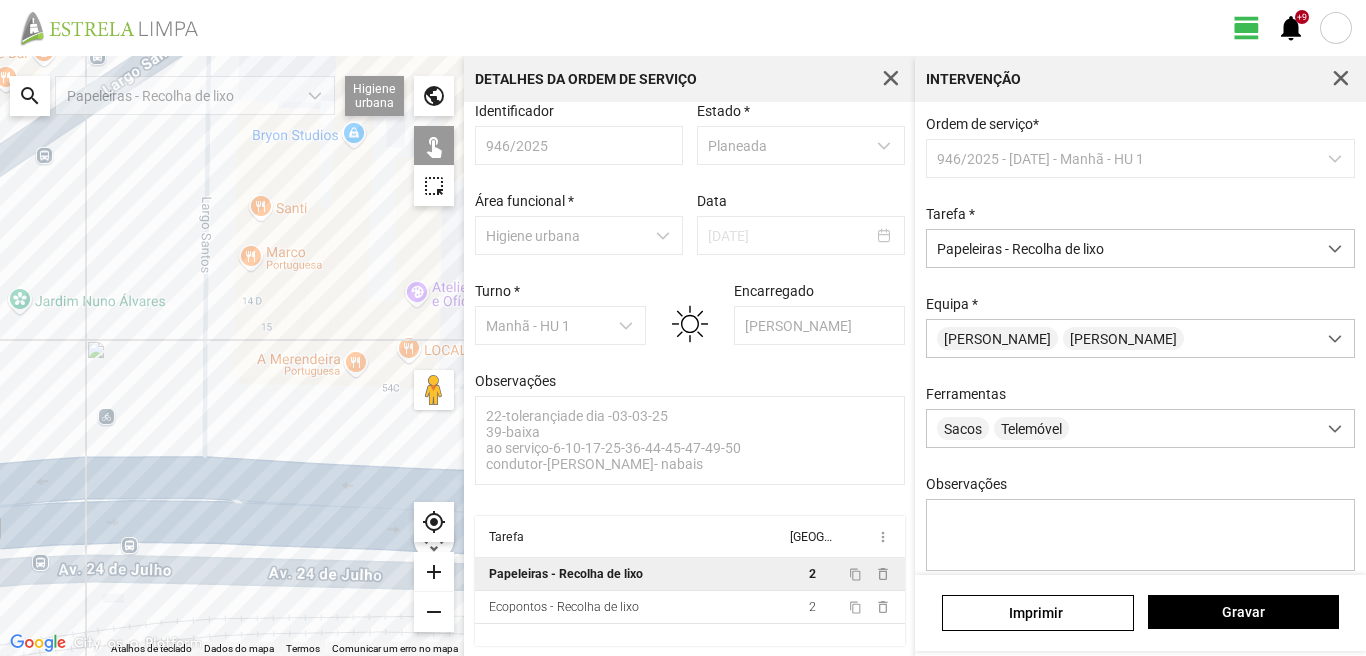 drag, startPoint x: 158, startPoint y: 466, endPoint x: 258, endPoint y: 500, distance: 105.62197 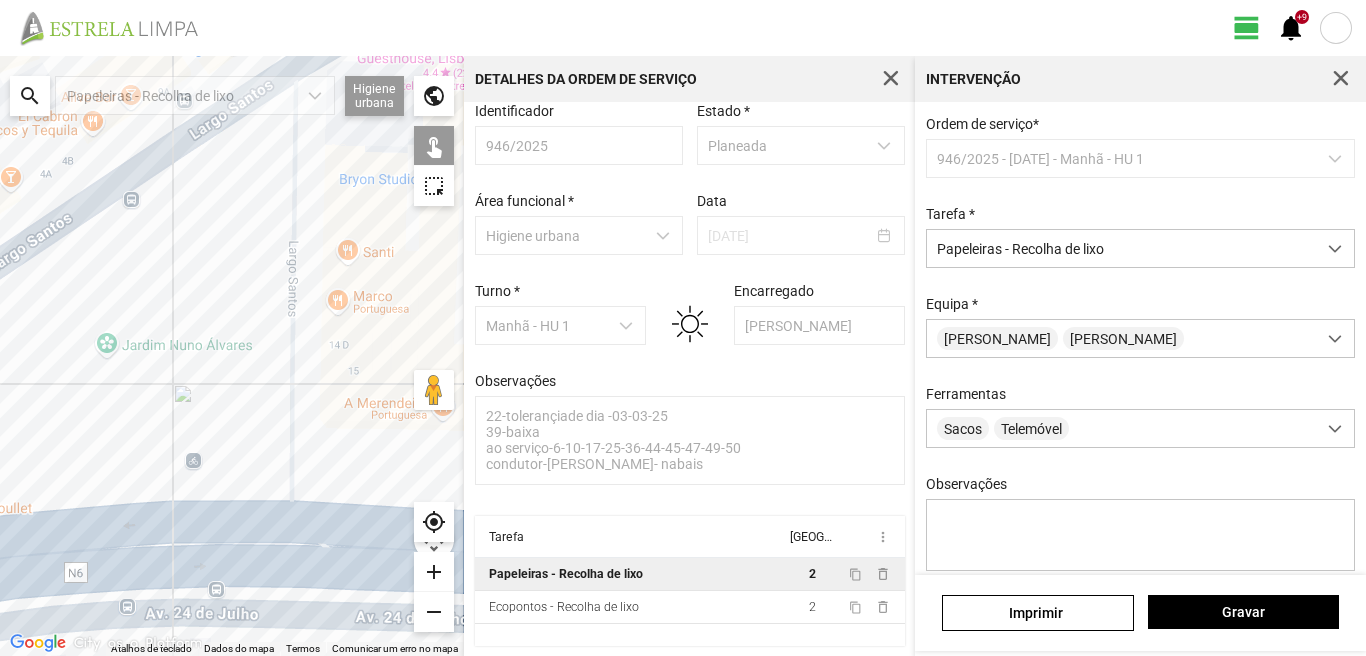 click on "Para navegar, prima as teclas de seta." 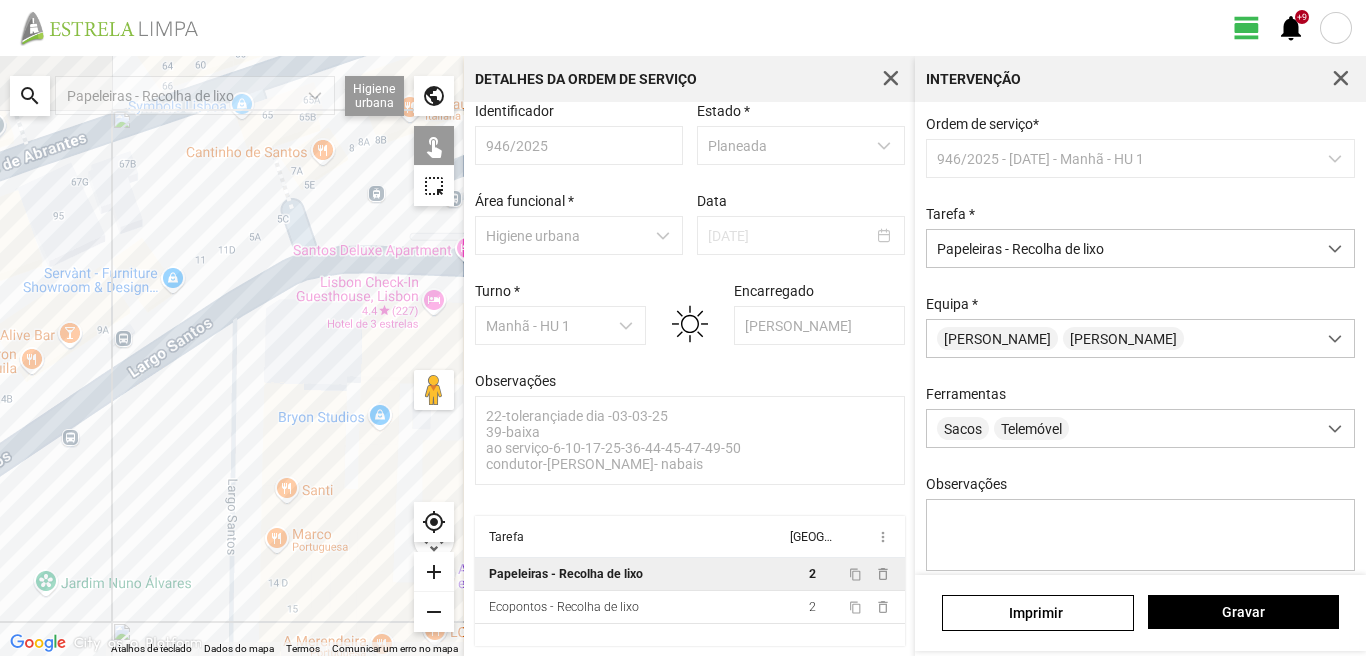 drag, startPoint x: 184, startPoint y: 211, endPoint x: 125, endPoint y: 450, distance: 246.17473 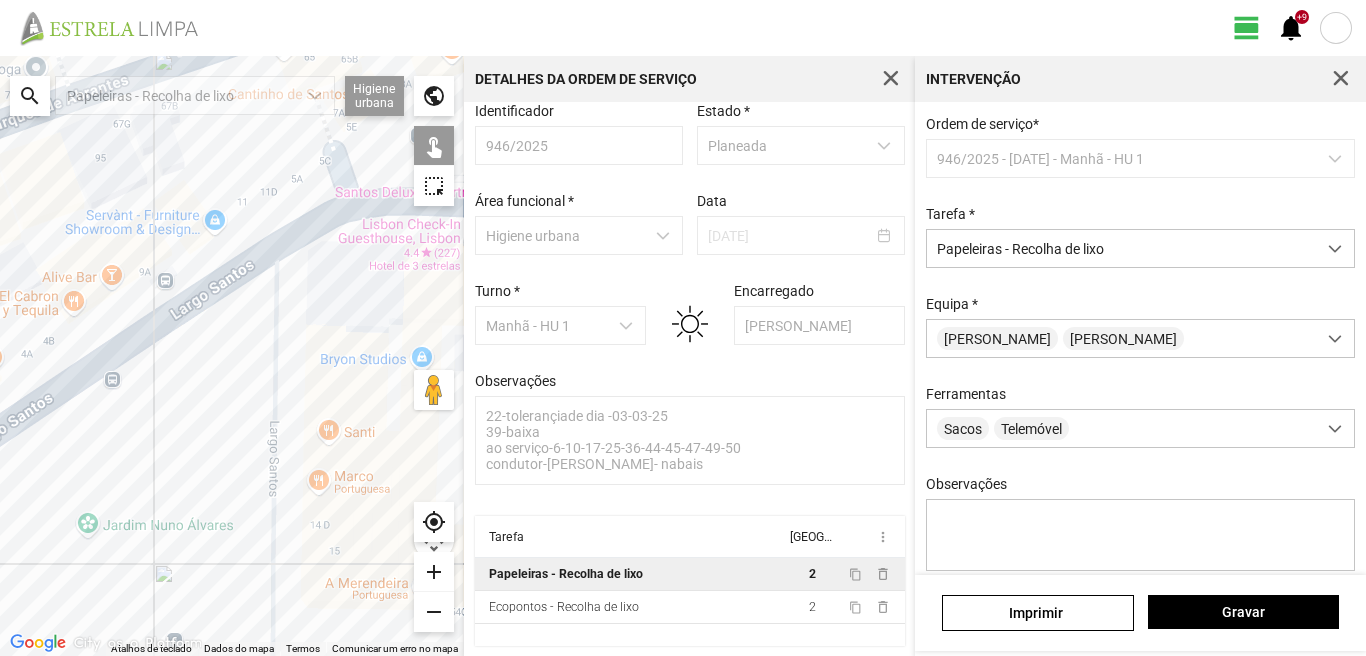 drag, startPoint x: 204, startPoint y: 359, endPoint x: 234, endPoint y: 333, distance: 39.698868 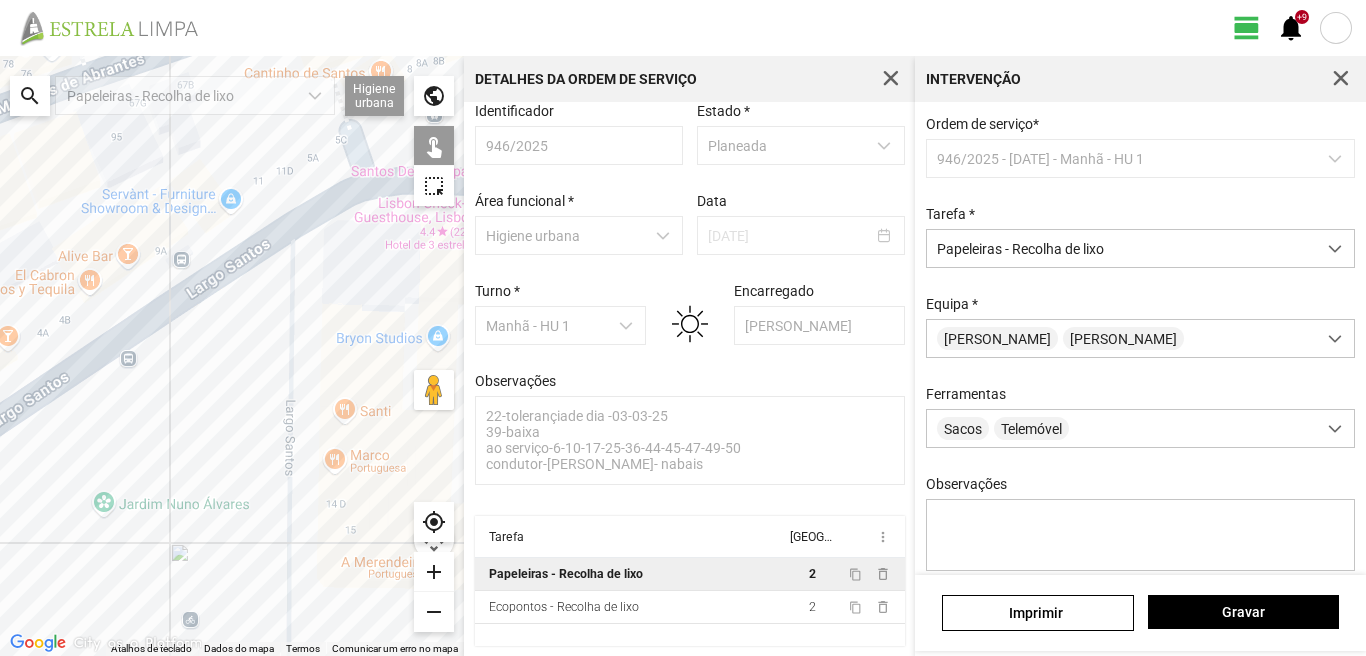 drag, startPoint x: 67, startPoint y: 514, endPoint x: 139, endPoint y: 409, distance: 127.31457 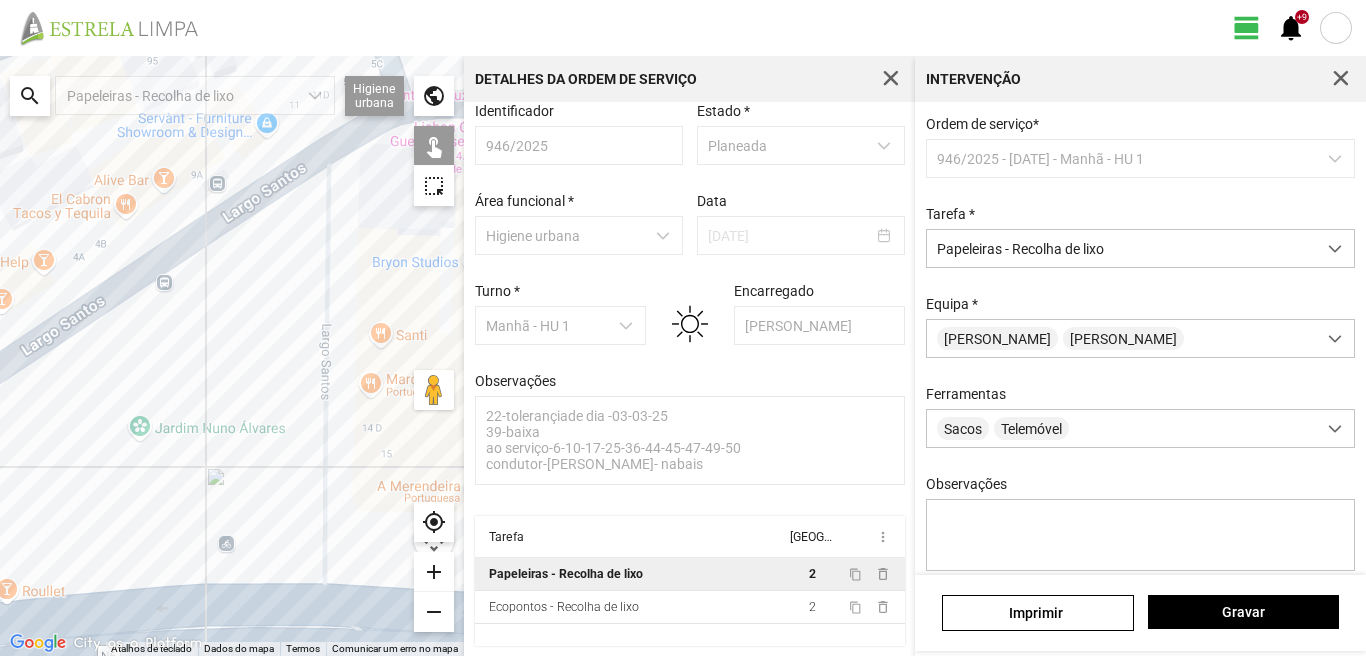 drag, startPoint x: 98, startPoint y: 466, endPoint x: 148, endPoint y: 382, distance: 97.7548 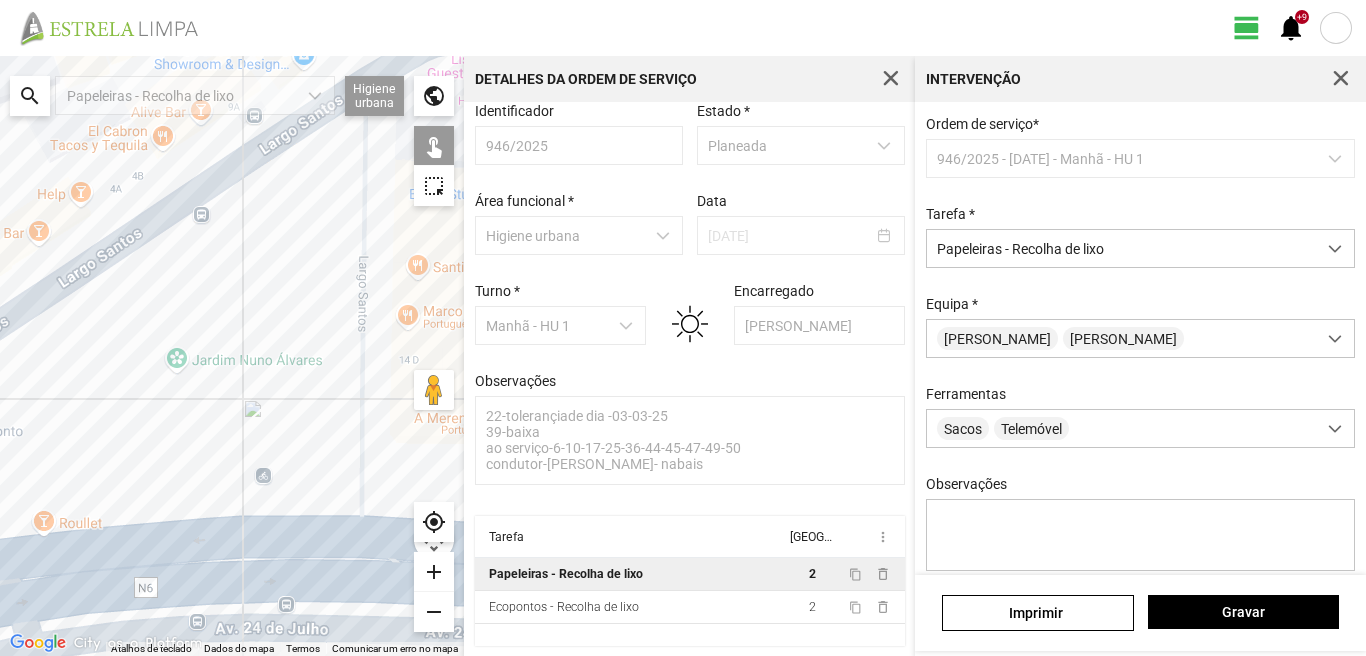 click on "Para navegar, prima as teclas de seta." 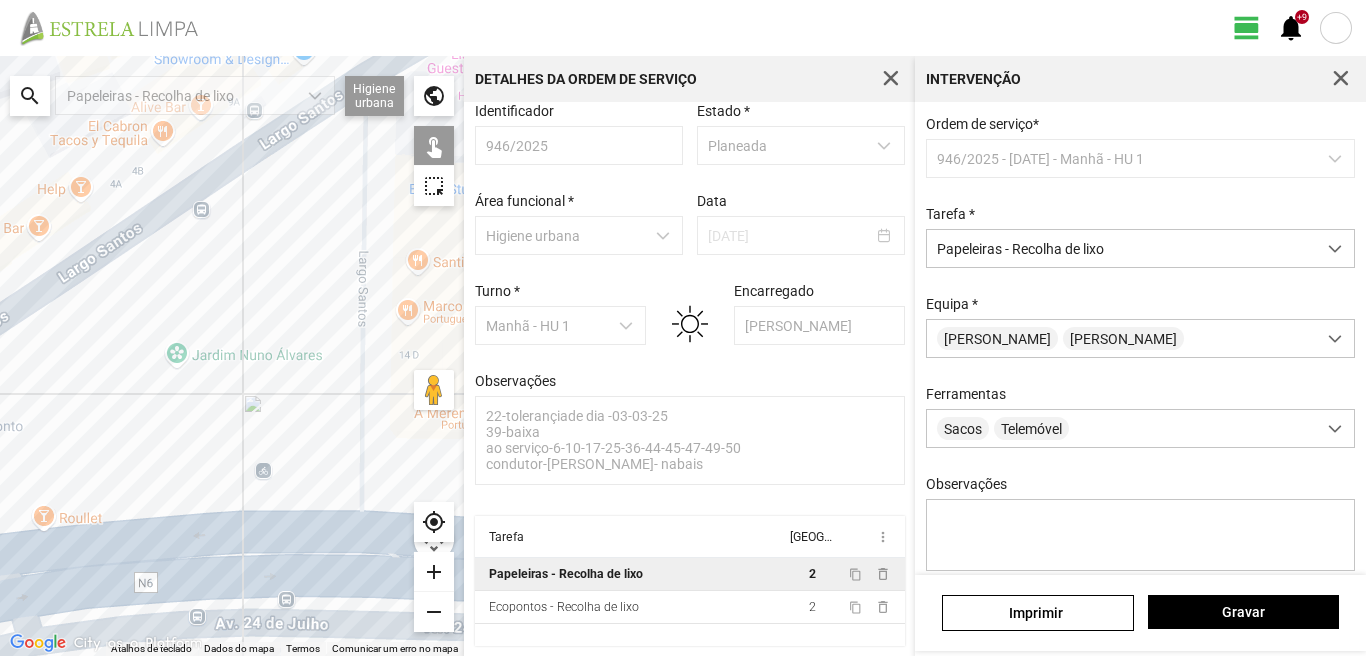 click on "Para navegar, prima as teclas de seta." 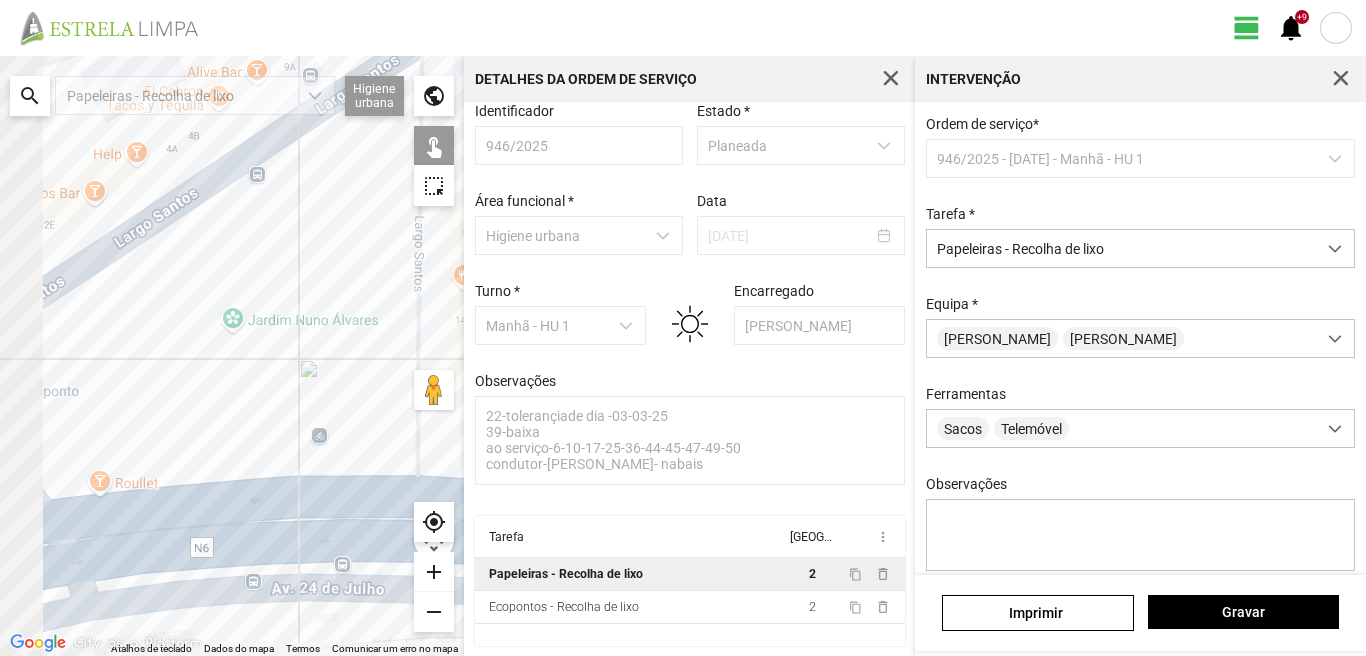 drag, startPoint x: 92, startPoint y: 498, endPoint x: 360, endPoint y: 441, distance: 273.99454 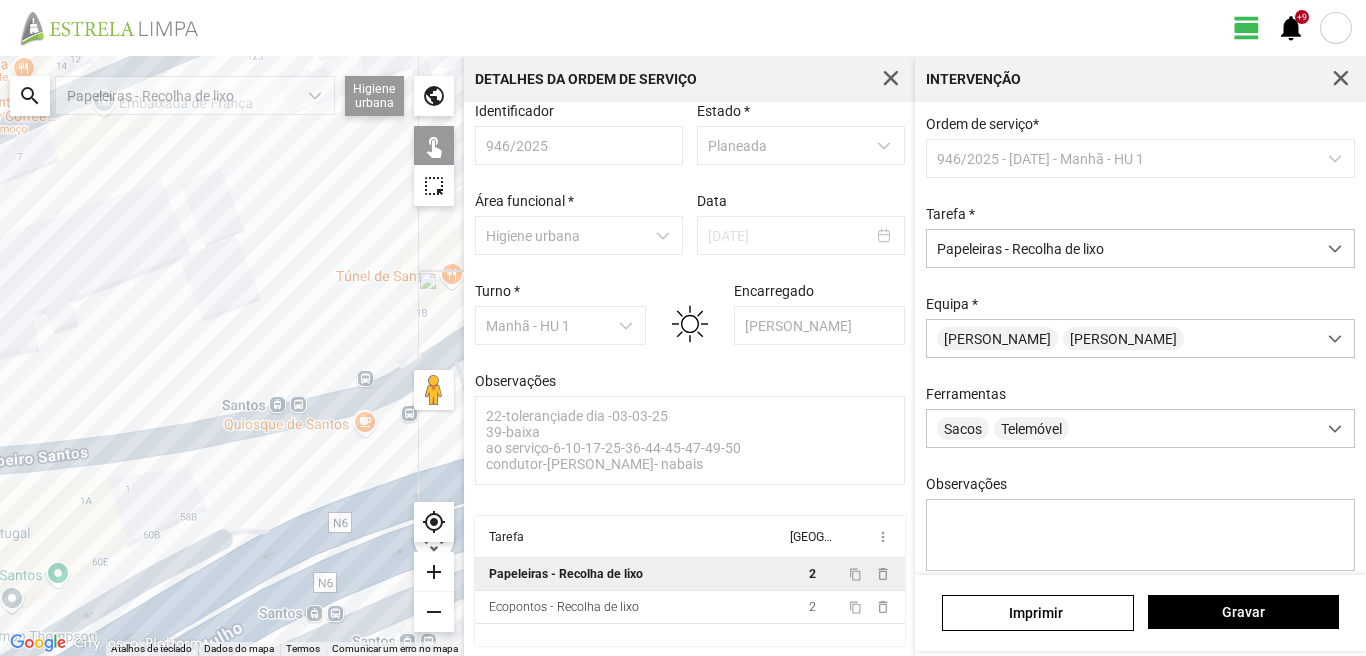 drag, startPoint x: 350, startPoint y: 446, endPoint x: 198, endPoint y: 469, distance: 153.73029 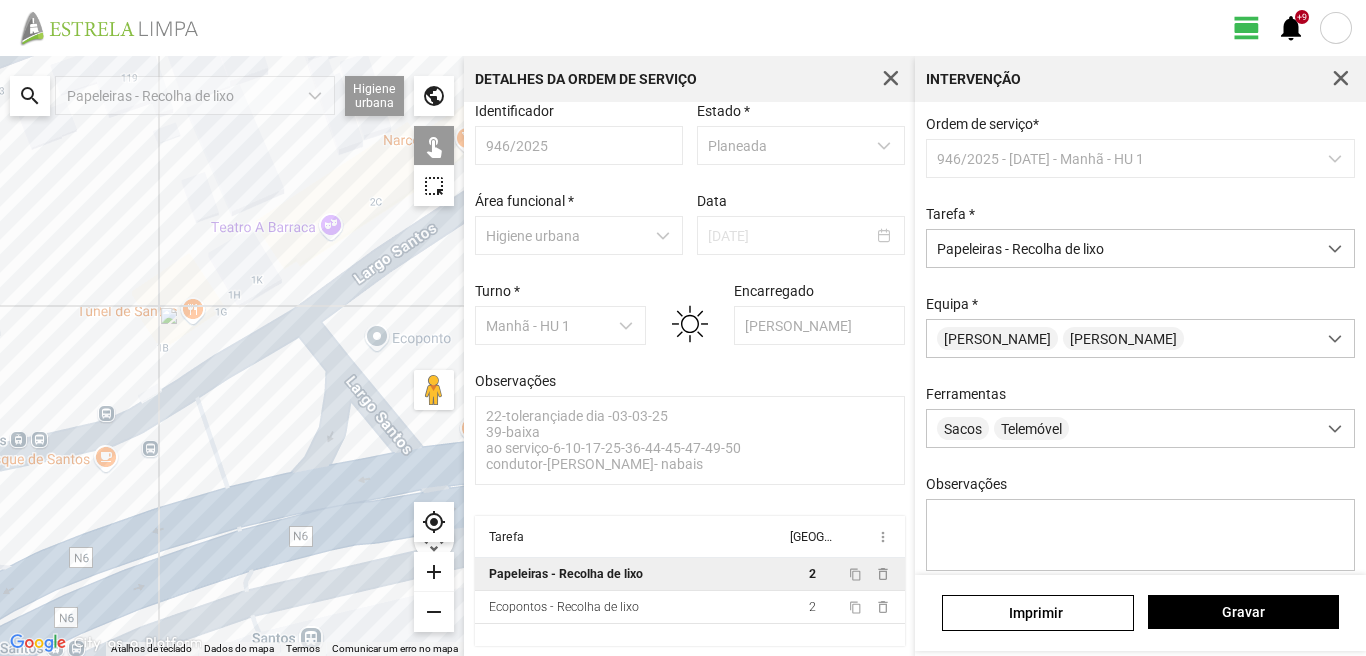 drag, startPoint x: 282, startPoint y: 286, endPoint x: 293, endPoint y: 326, distance: 41.484936 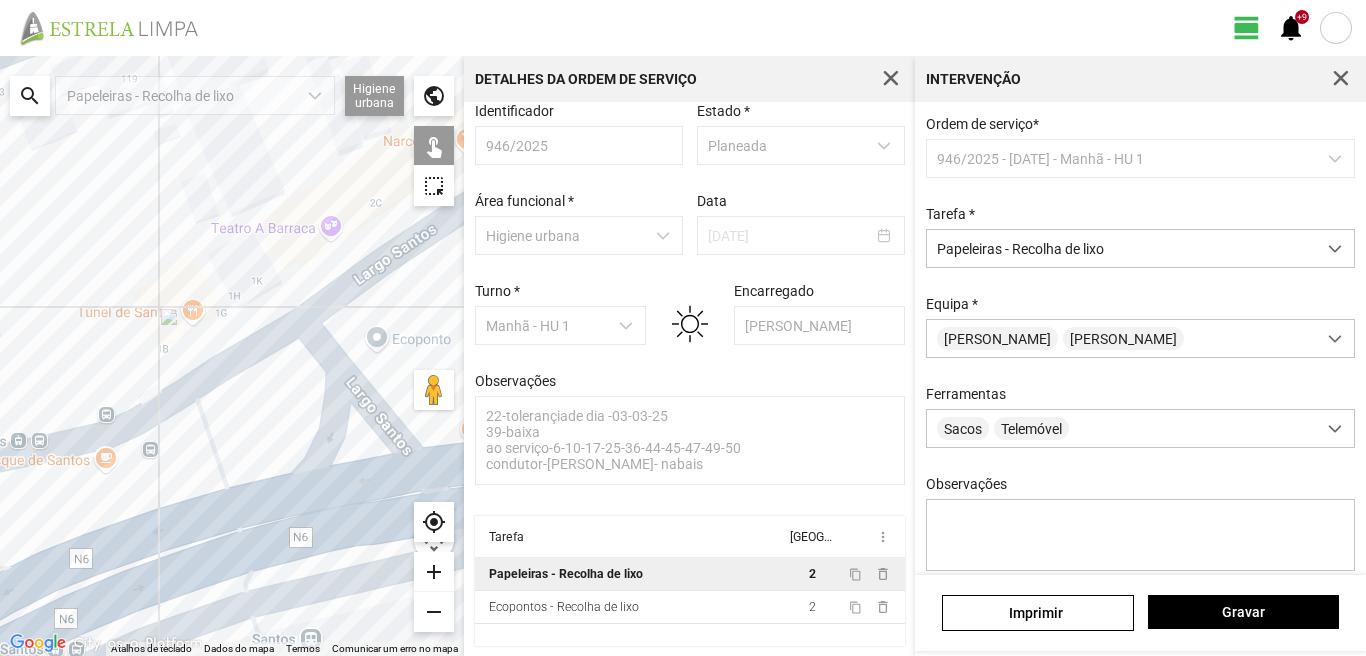click on "Para navegar, prima as teclas de seta." 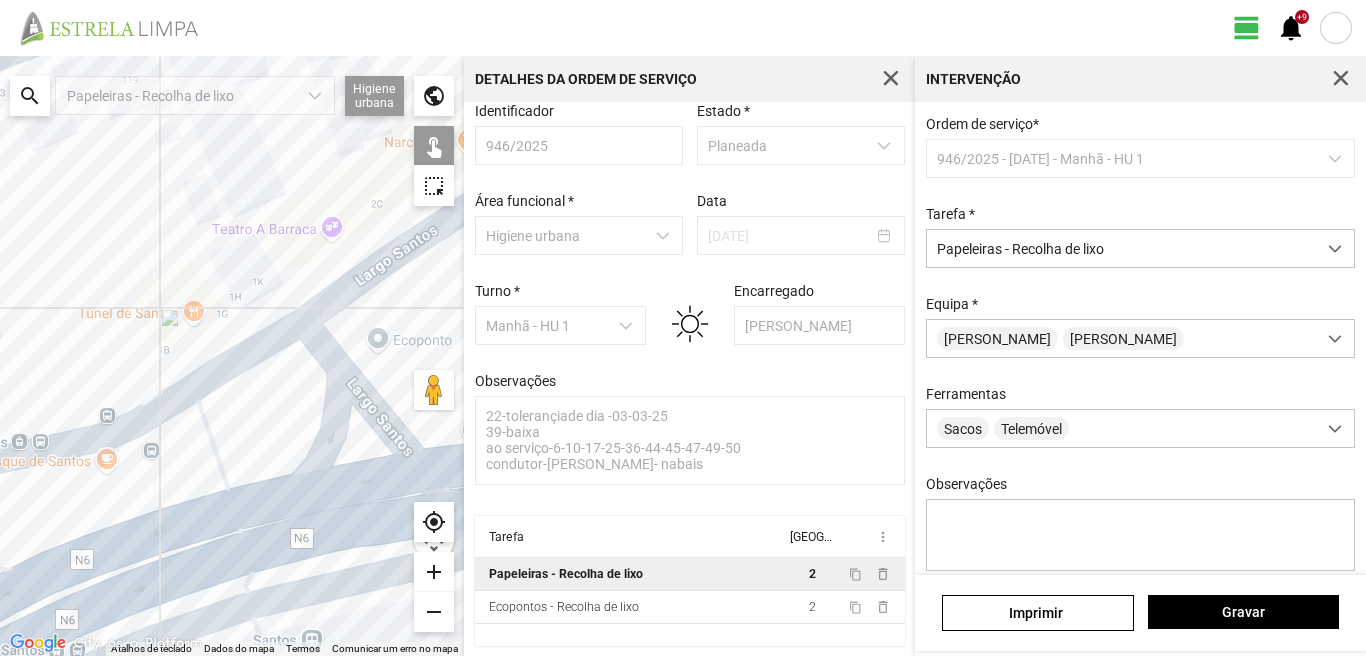click on "Para navegar, prima as teclas de seta." 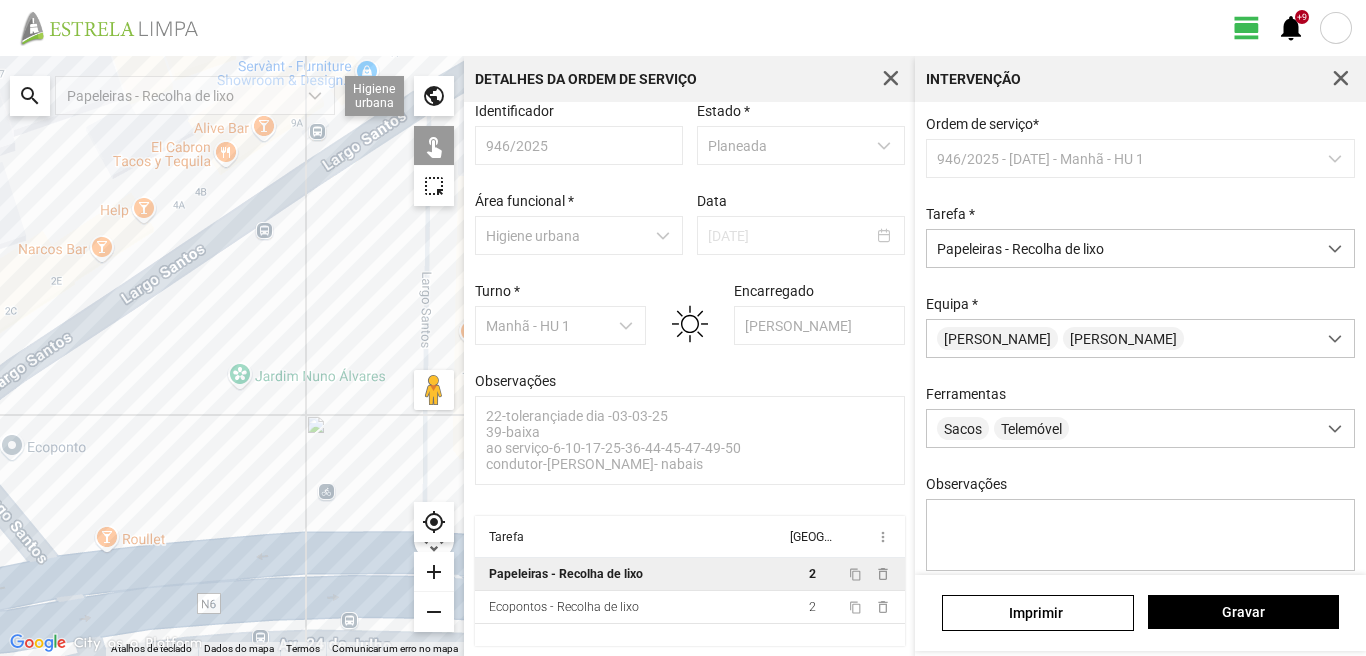 drag, startPoint x: 123, startPoint y: 358, endPoint x: 343, endPoint y: 224, distance: 257.5966 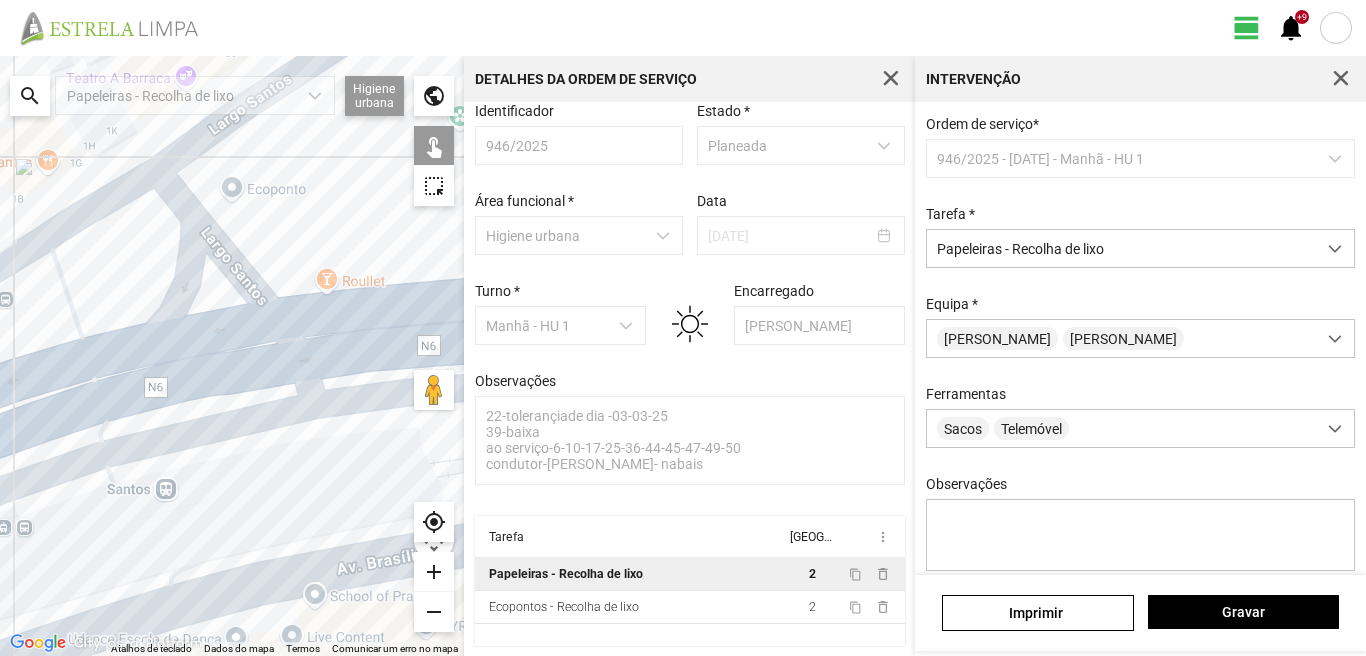 drag, startPoint x: 218, startPoint y: 428, endPoint x: 250, endPoint y: 329, distance: 104.04326 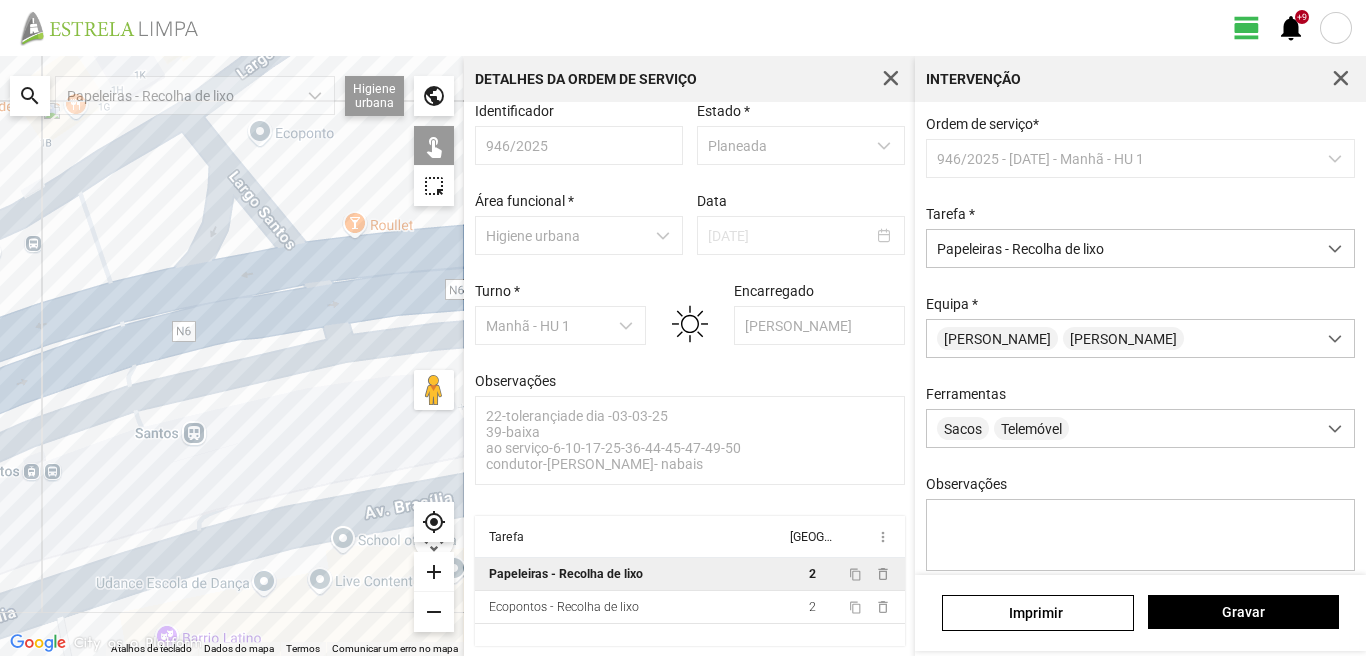 click on "Para navegar, prima as teclas de seta." 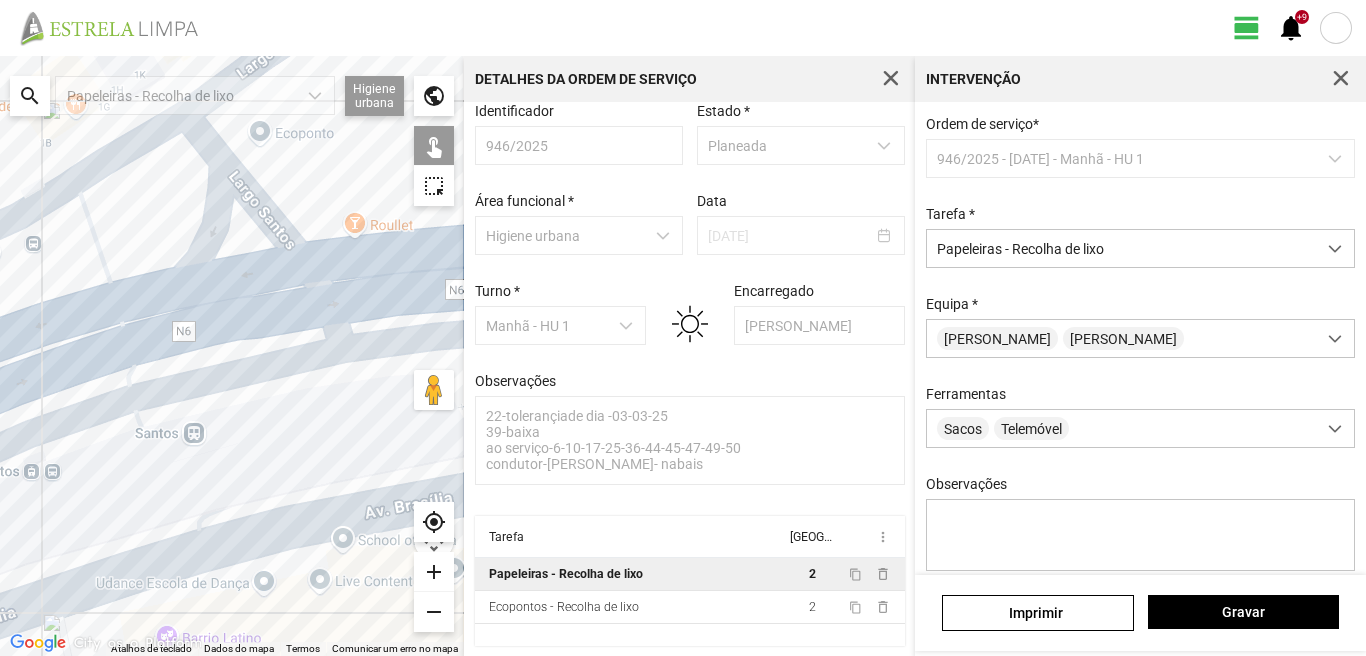 click on "Para navegar, prima as teclas de seta." 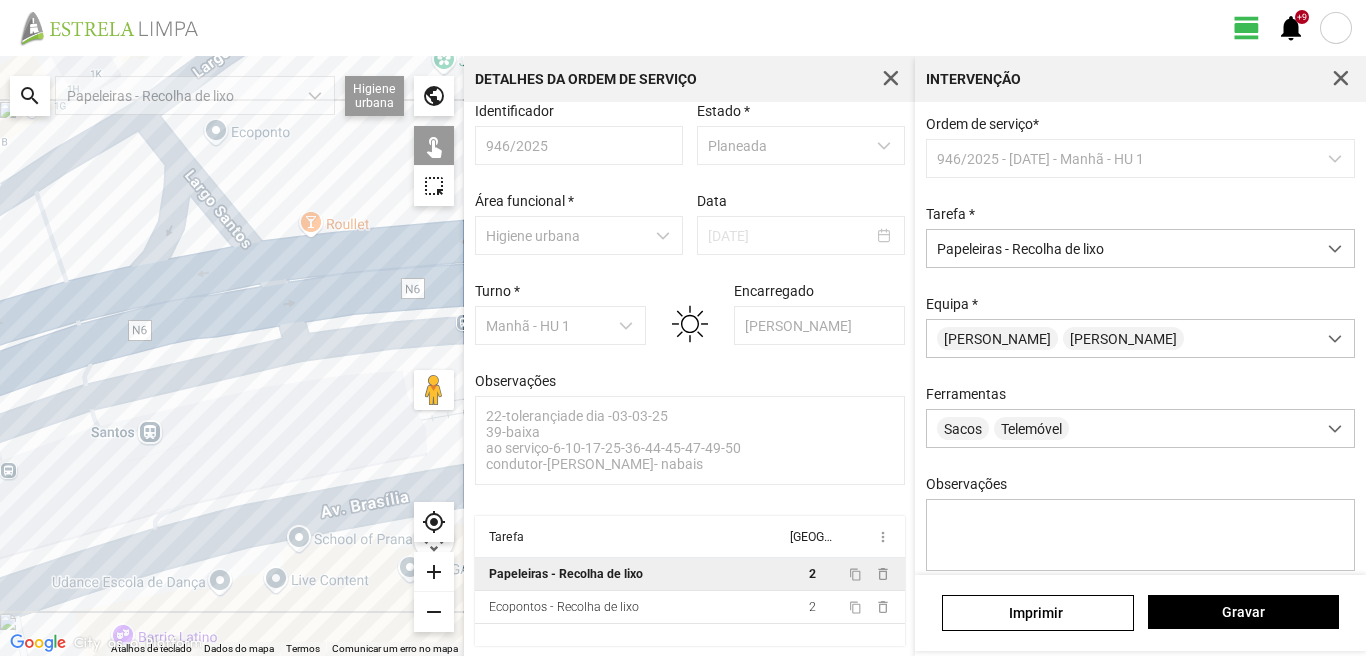 drag, startPoint x: 310, startPoint y: 397, endPoint x: 175, endPoint y: 396, distance: 135.00371 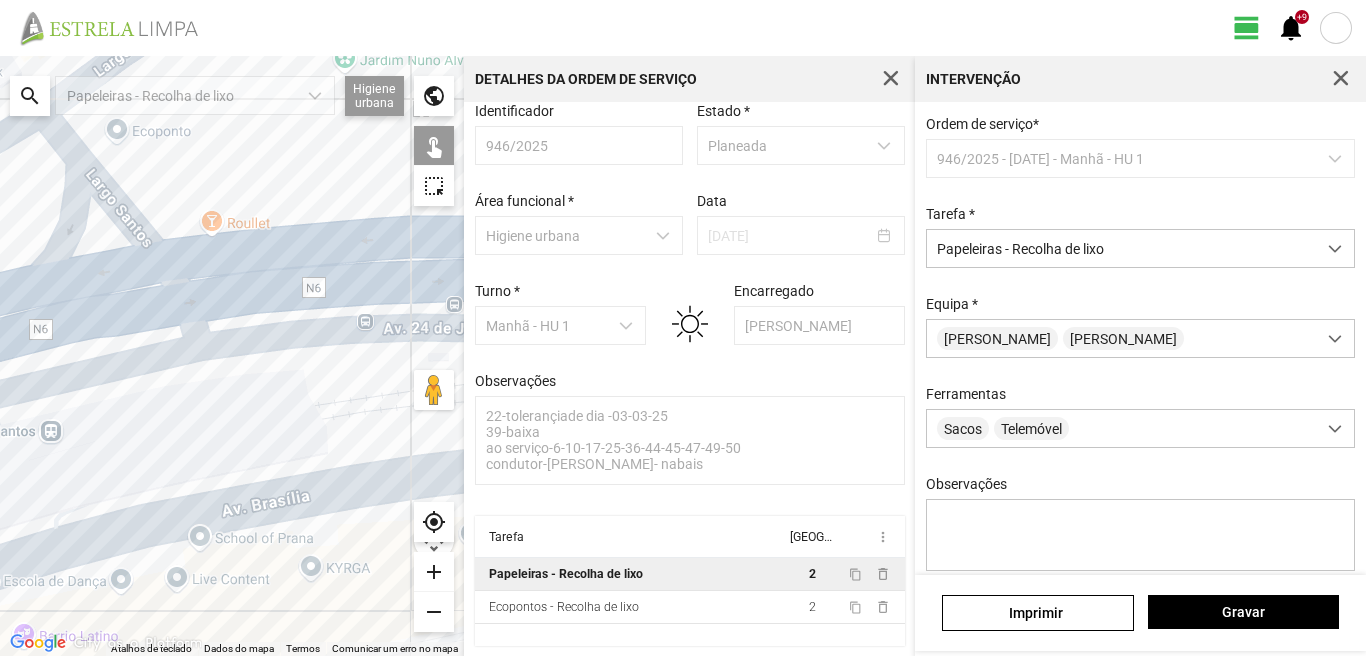 click on "Para navegar, prima as teclas de seta." 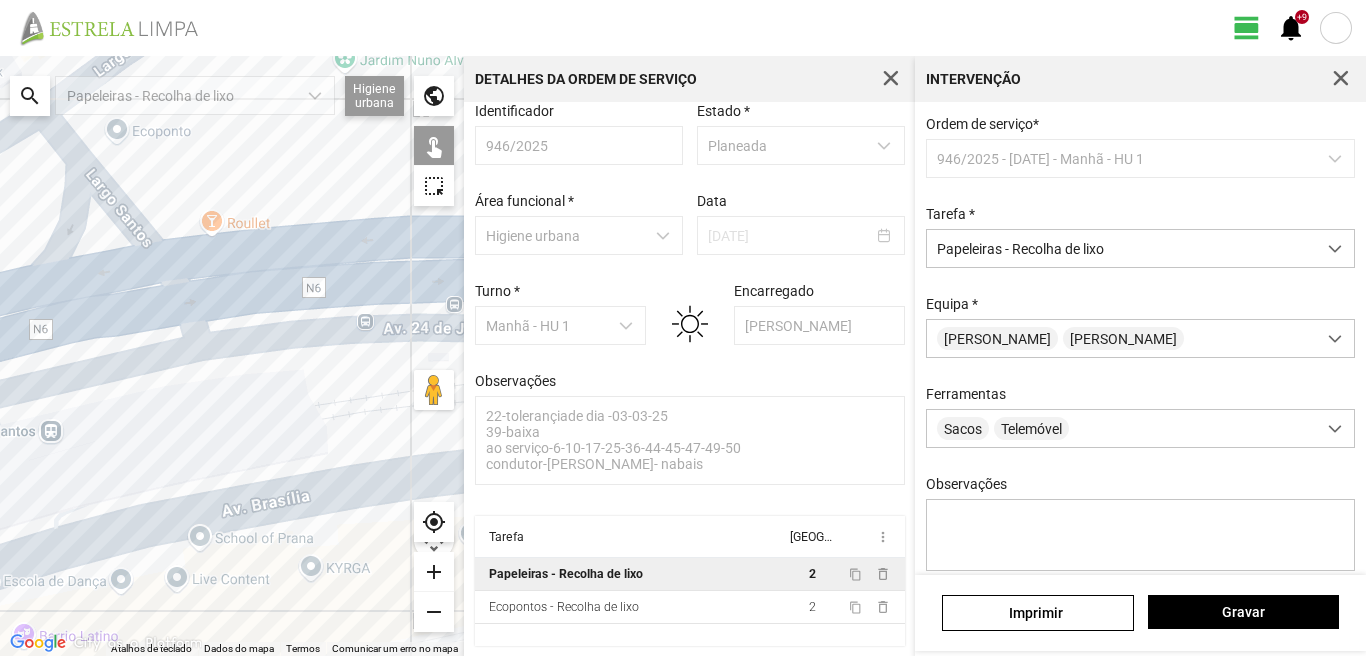 drag, startPoint x: 327, startPoint y: 440, endPoint x: 198, endPoint y: 370, distance: 146.76852 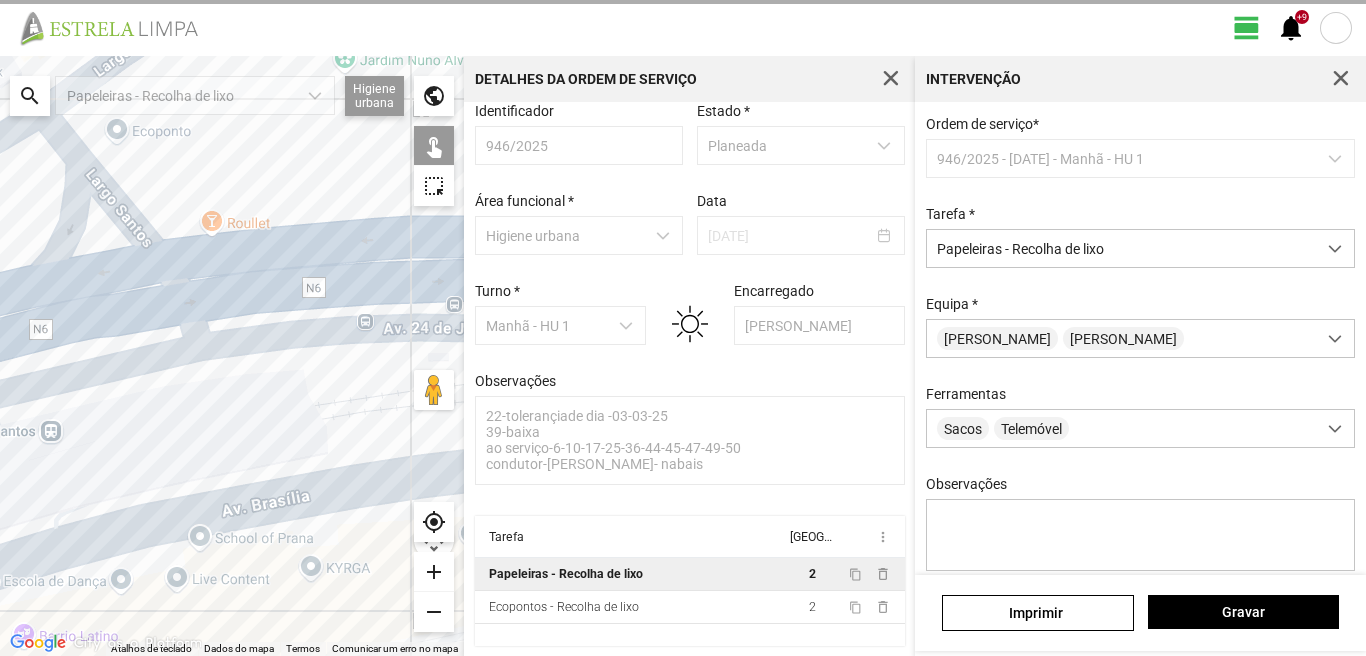 click on "Para navegar, prima as teclas de seta." 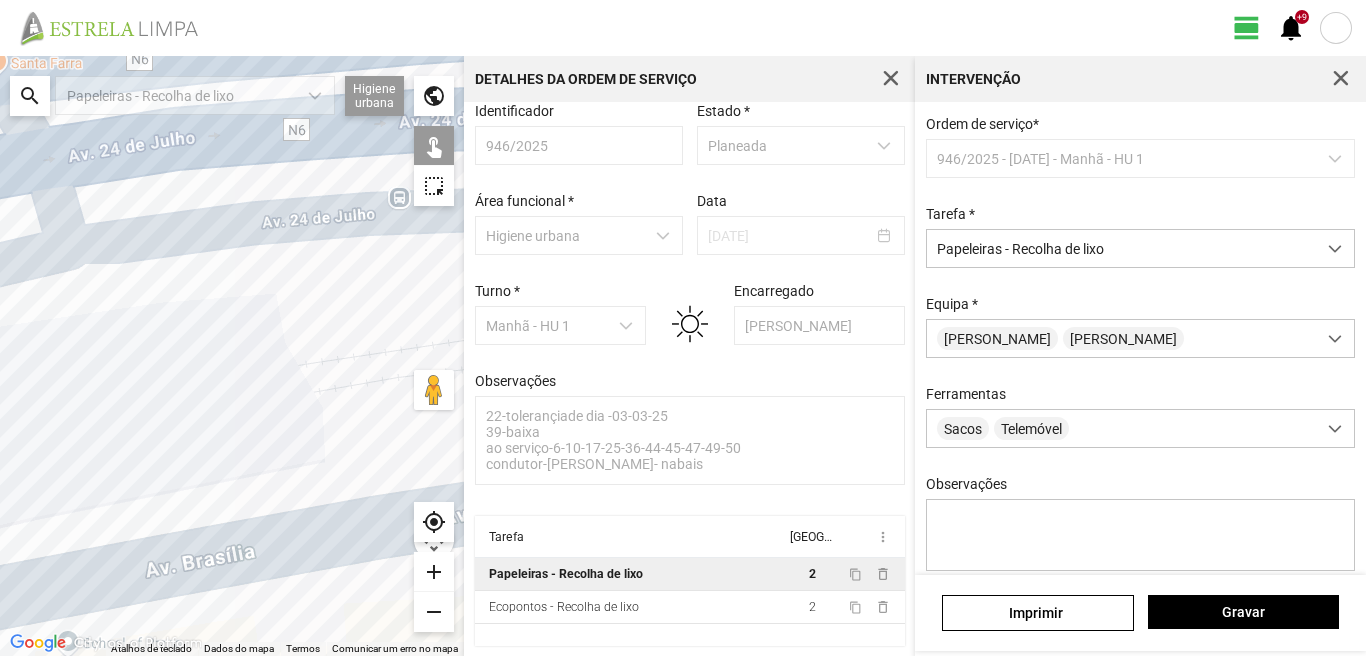 click on "Para navegar, prima as teclas de seta." 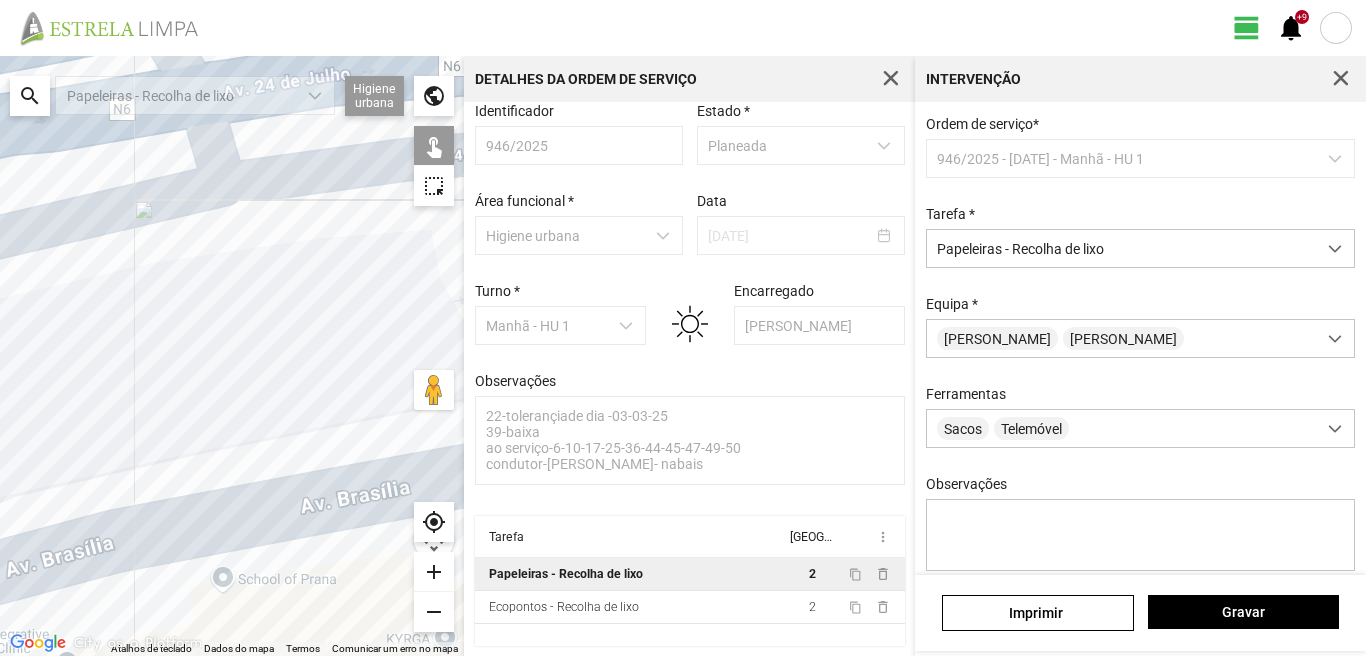 drag, startPoint x: 199, startPoint y: 334, endPoint x: 365, endPoint y: 253, distance: 184.70787 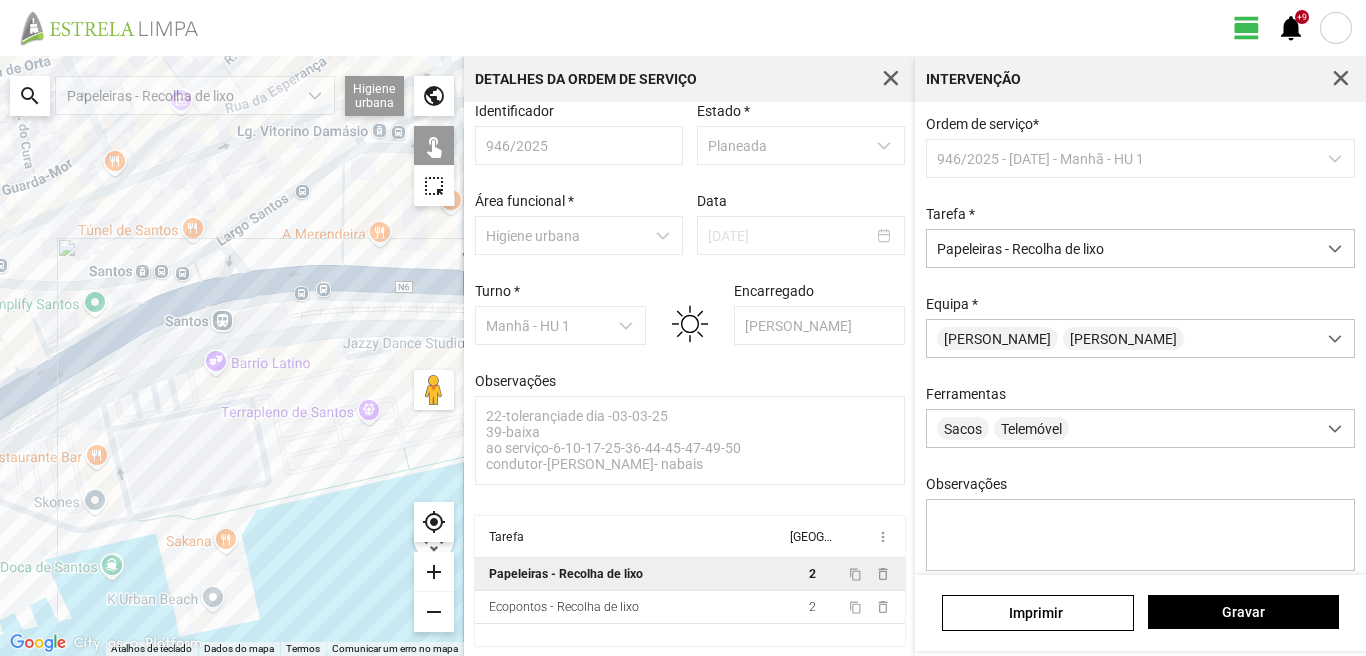 drag, startPoint x: 55, startPoint y: 273, endPoint x: 159, endPoint y: 283, distance: 104.47966 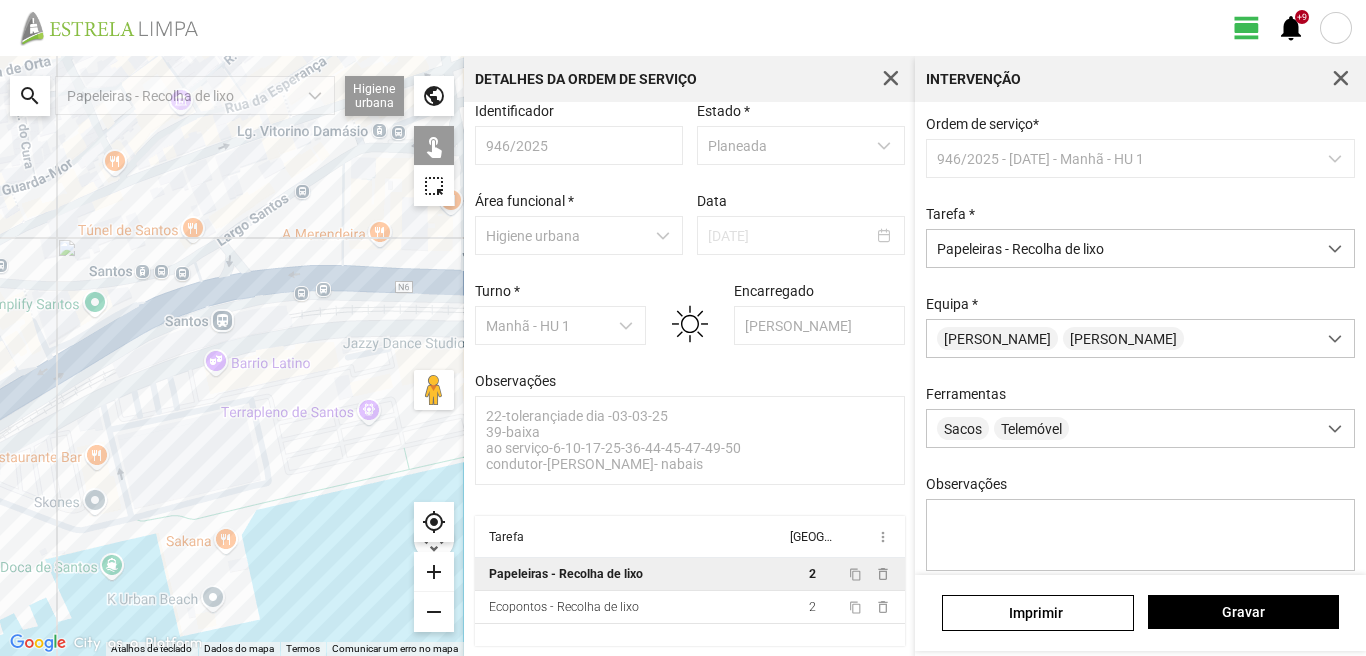 click on "Para navegar, prima as teclas de seta." 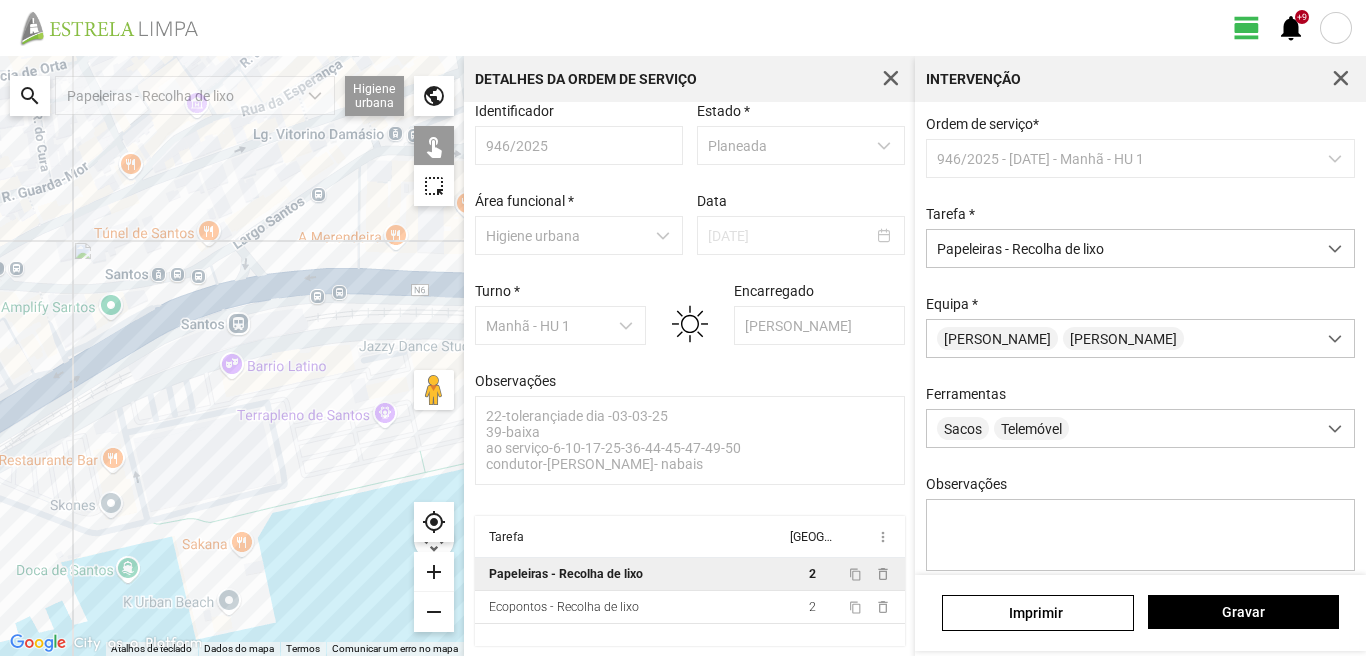click on "Para navegar, prima as teclas de seta." 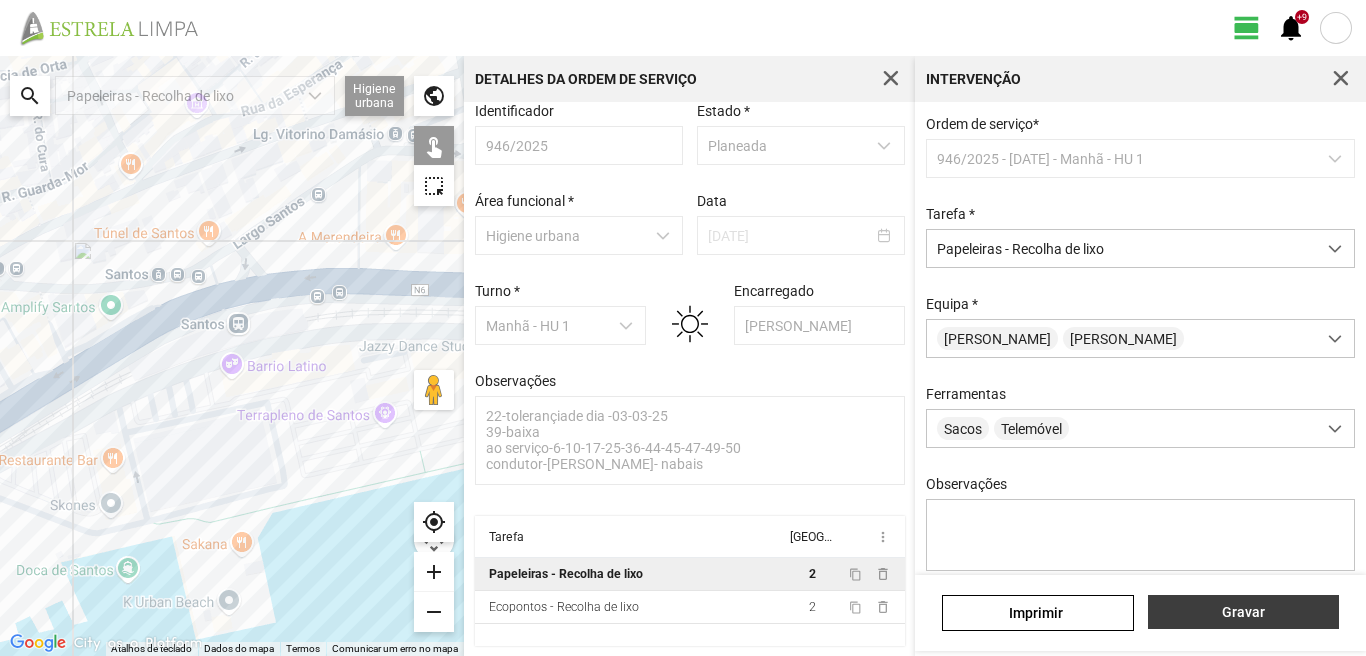 click on "Gravar" at bounding box center [1243, 612] 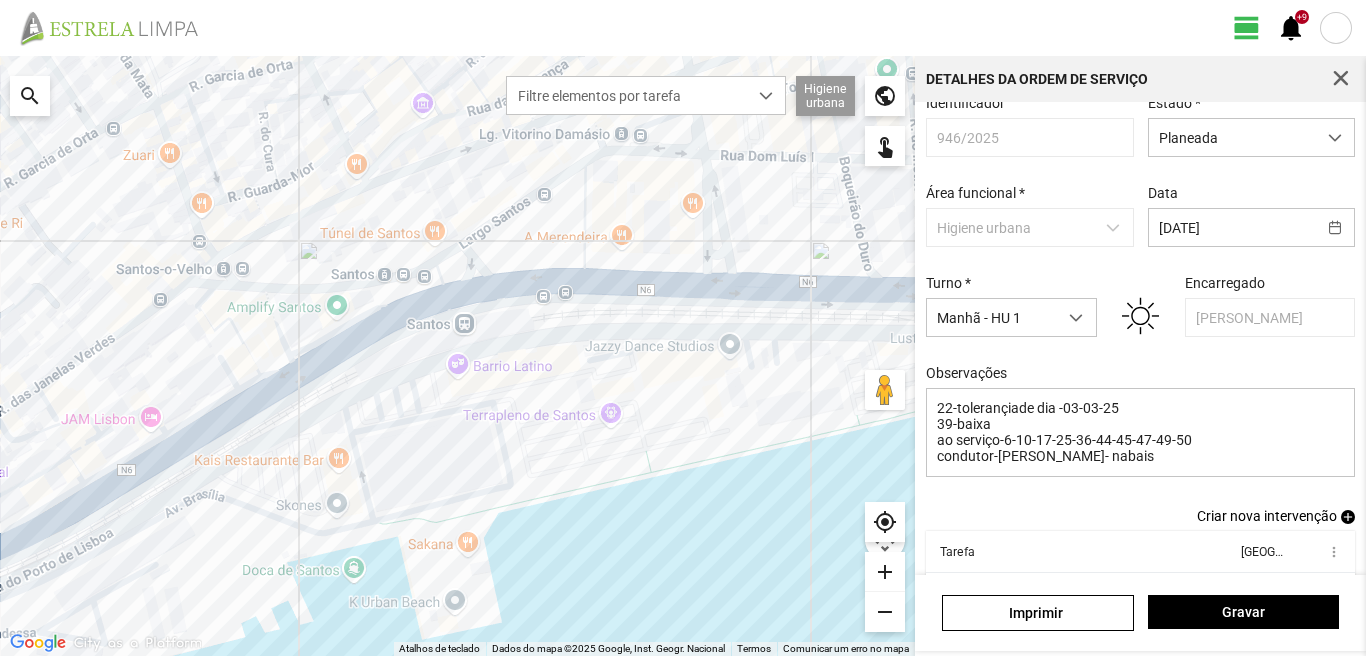 click on "add" at bounding box center (1348, 517) 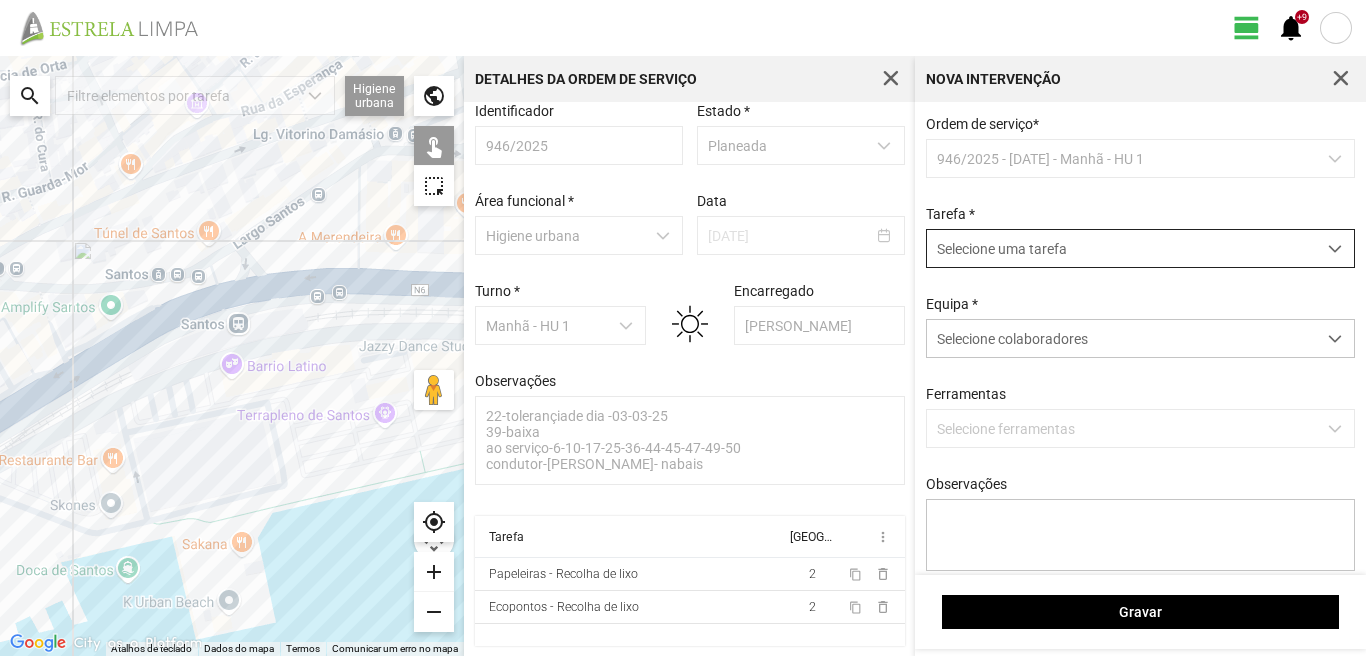 click on "Selecione uma tarefa" at bounding box center (1121, 248) 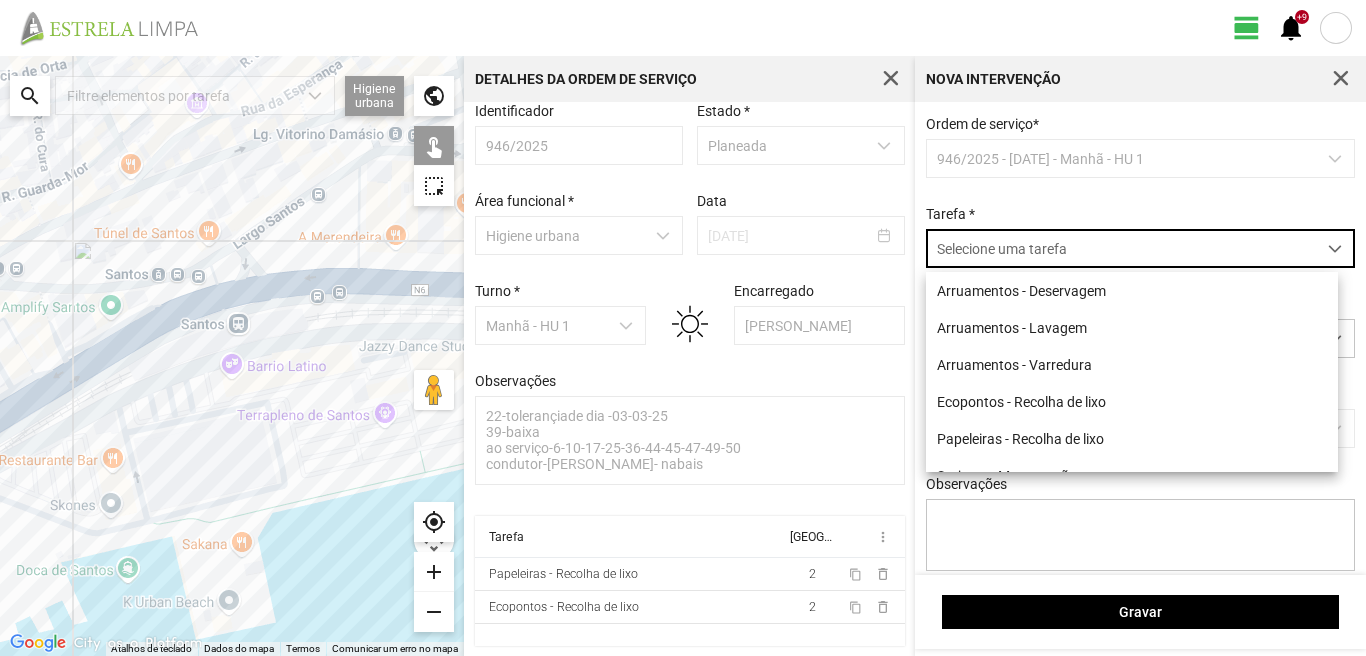 scroll, scrollTop: 11, scrollLeft: 89, axis: both 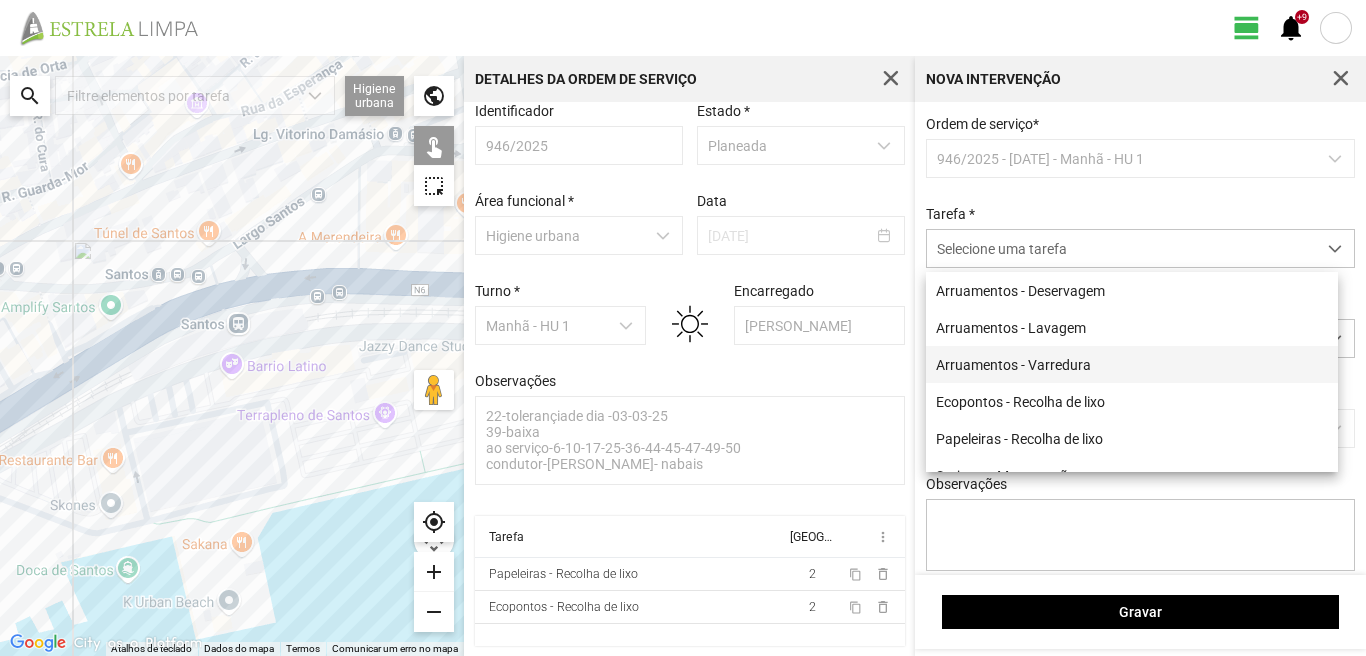 click on "Arruamentos - Varredura" at bounding box center [1132, 364] 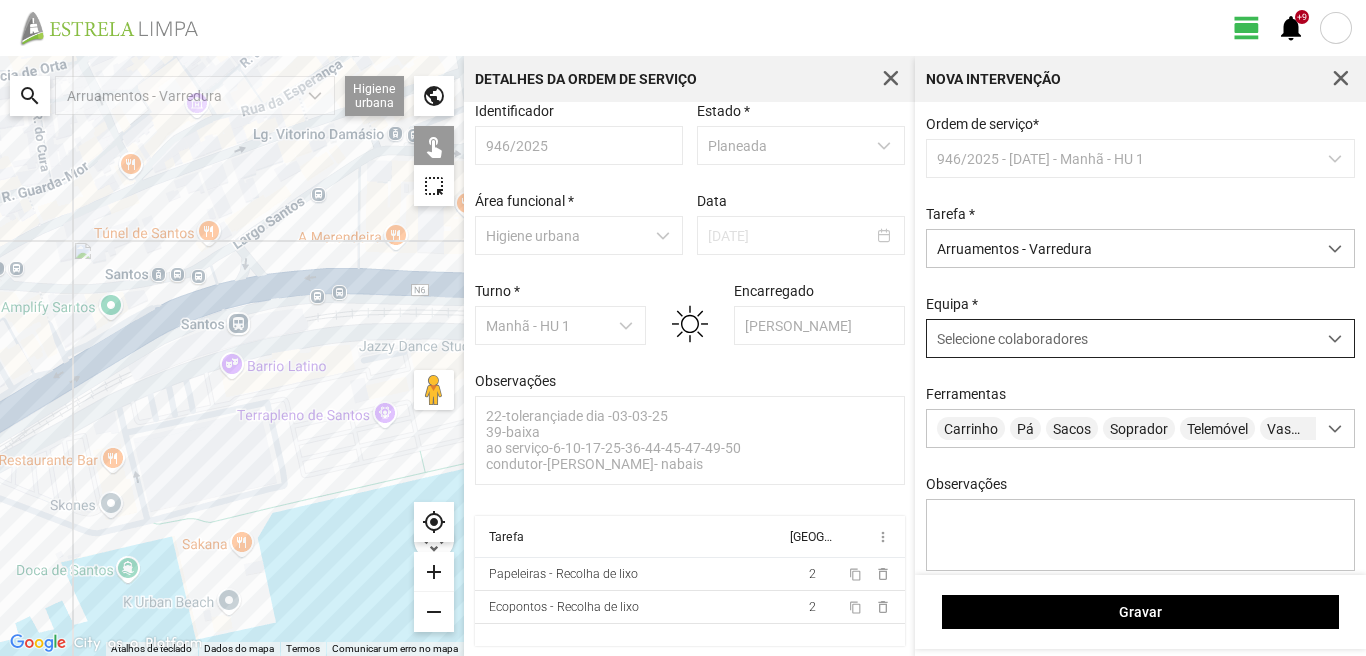 click on "Selecione colaboradores" at bounding box center [1121, 338] 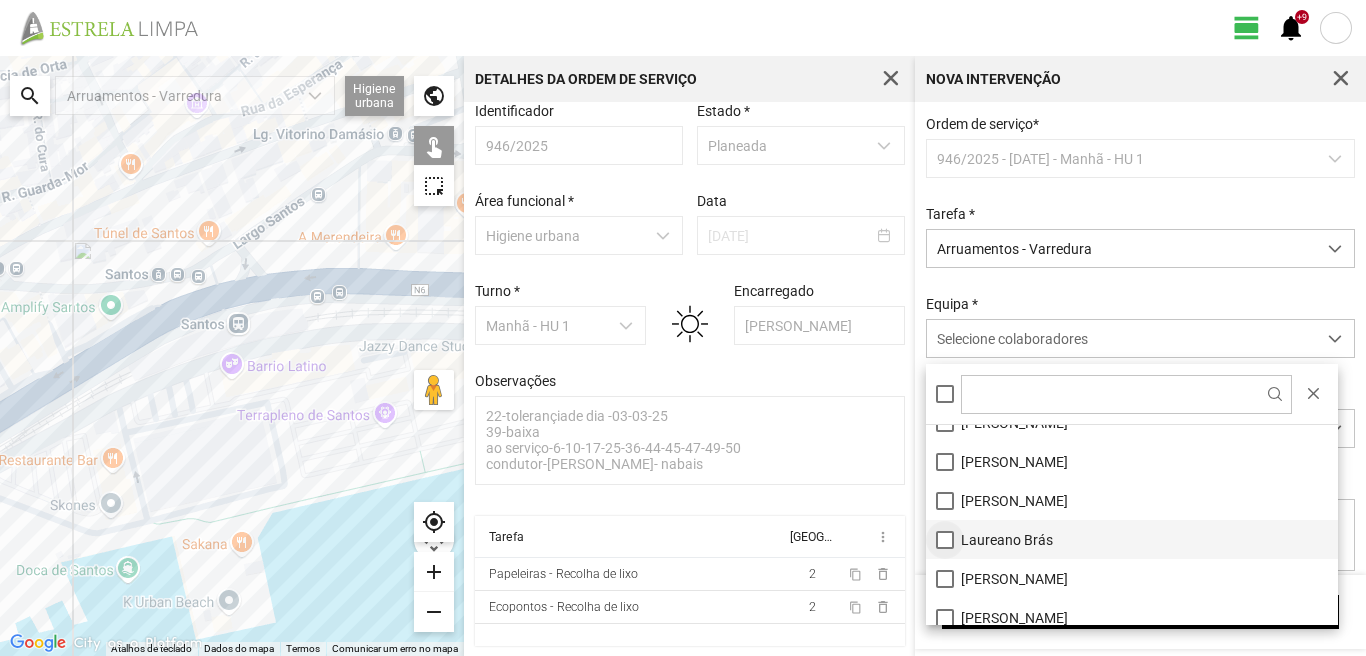 scroll, scrollTop: 200, scrollLeft: 0, axis: vertical 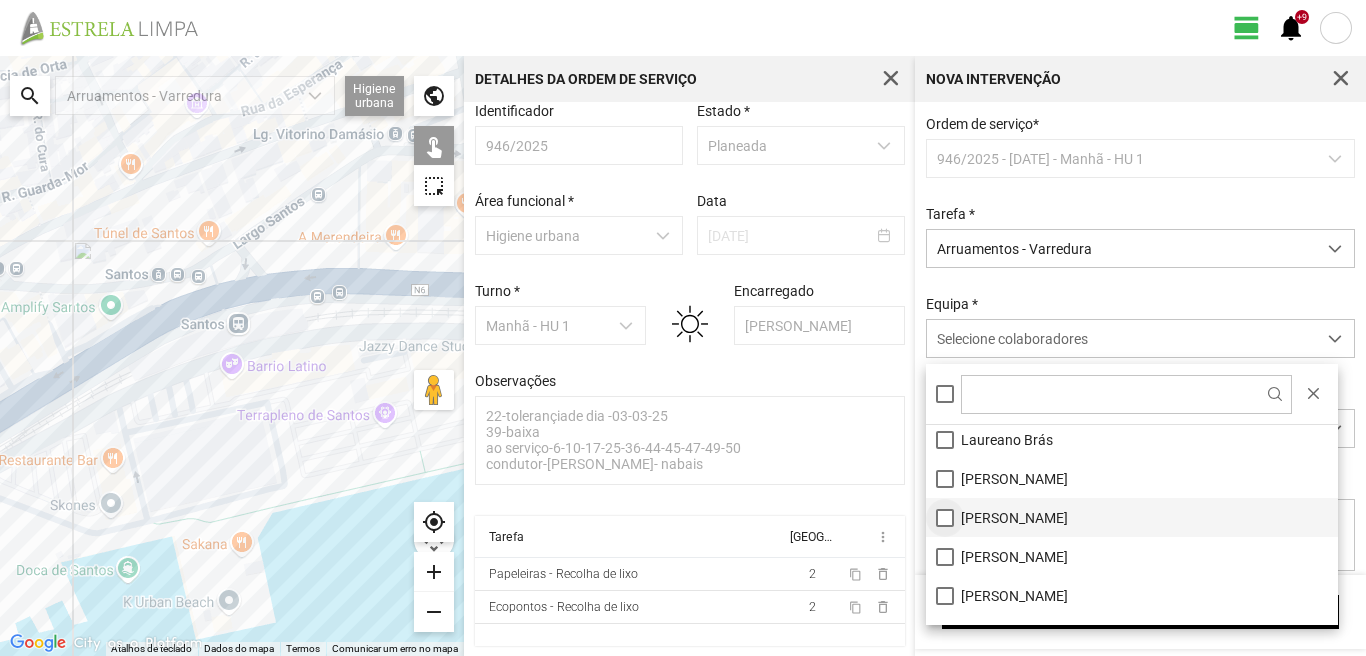 click on "Paula Pinto" at bounding box center [1132, 517] 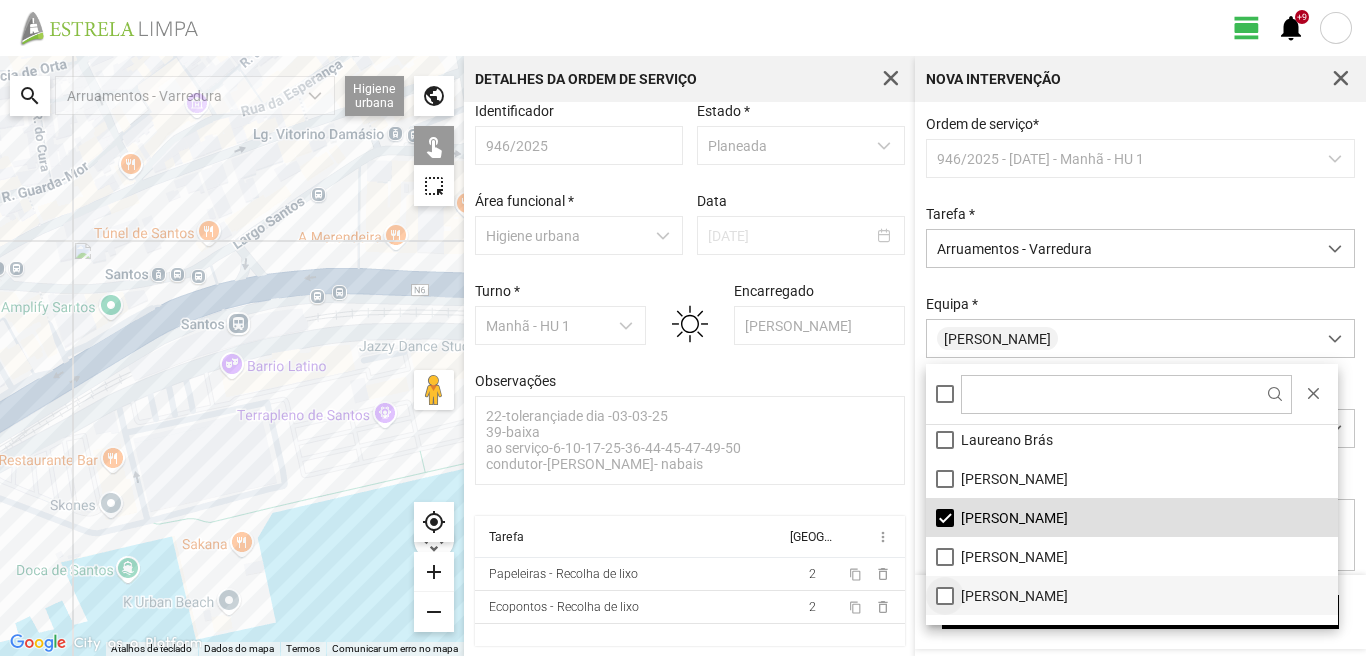 scroll, scrollTop: 268, scrollLeft: 0, axis: vertical 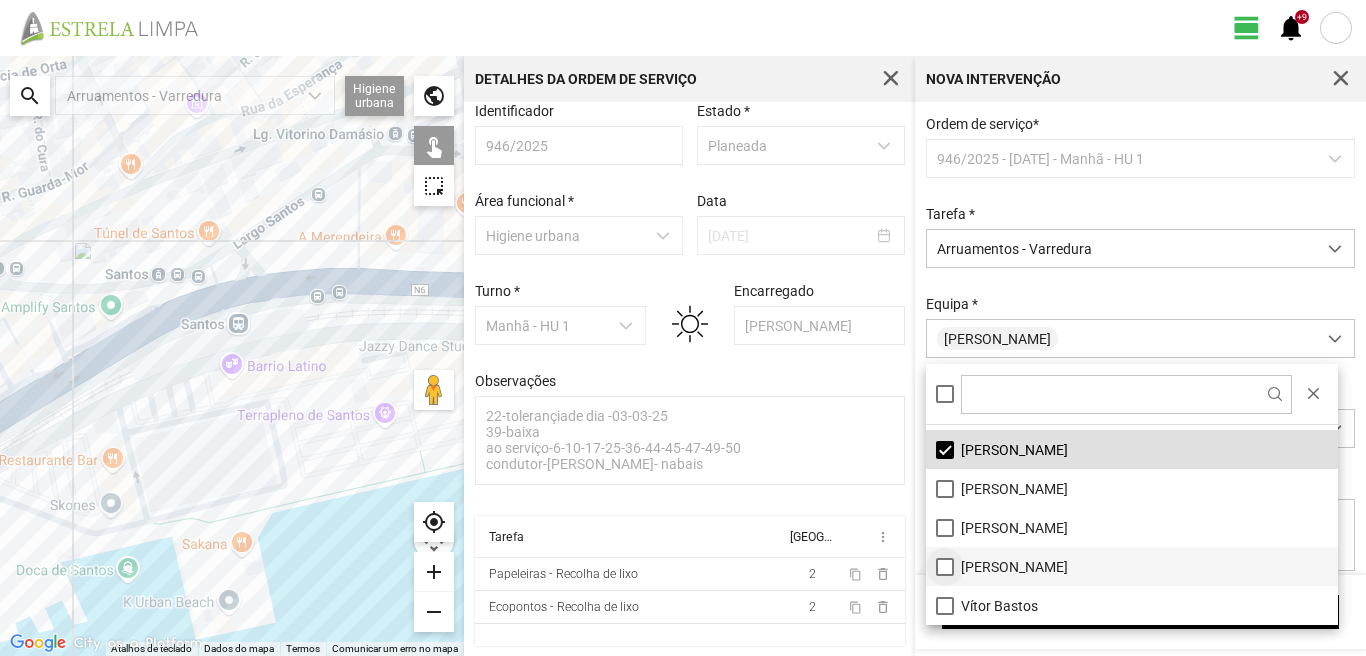 click on "Vanda Marques" at bounding box center (1132, 566) 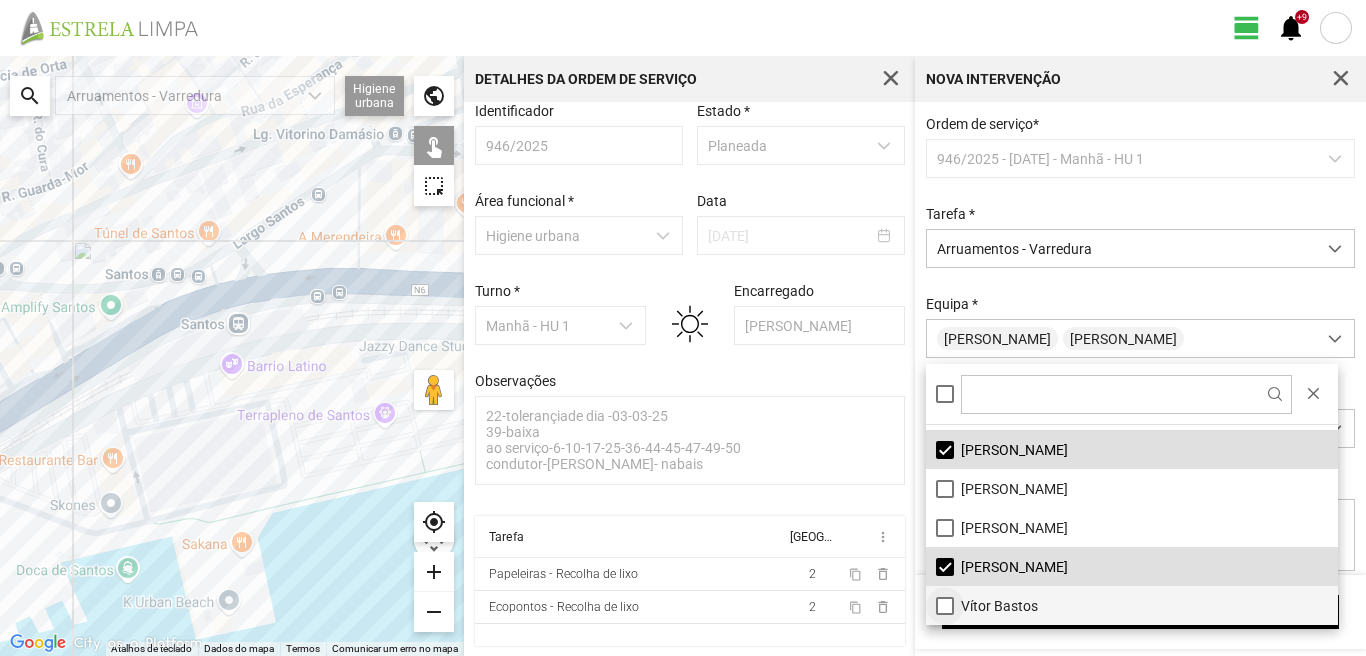 click on "Vítor Bastos" at bounding box center [1132, 605] 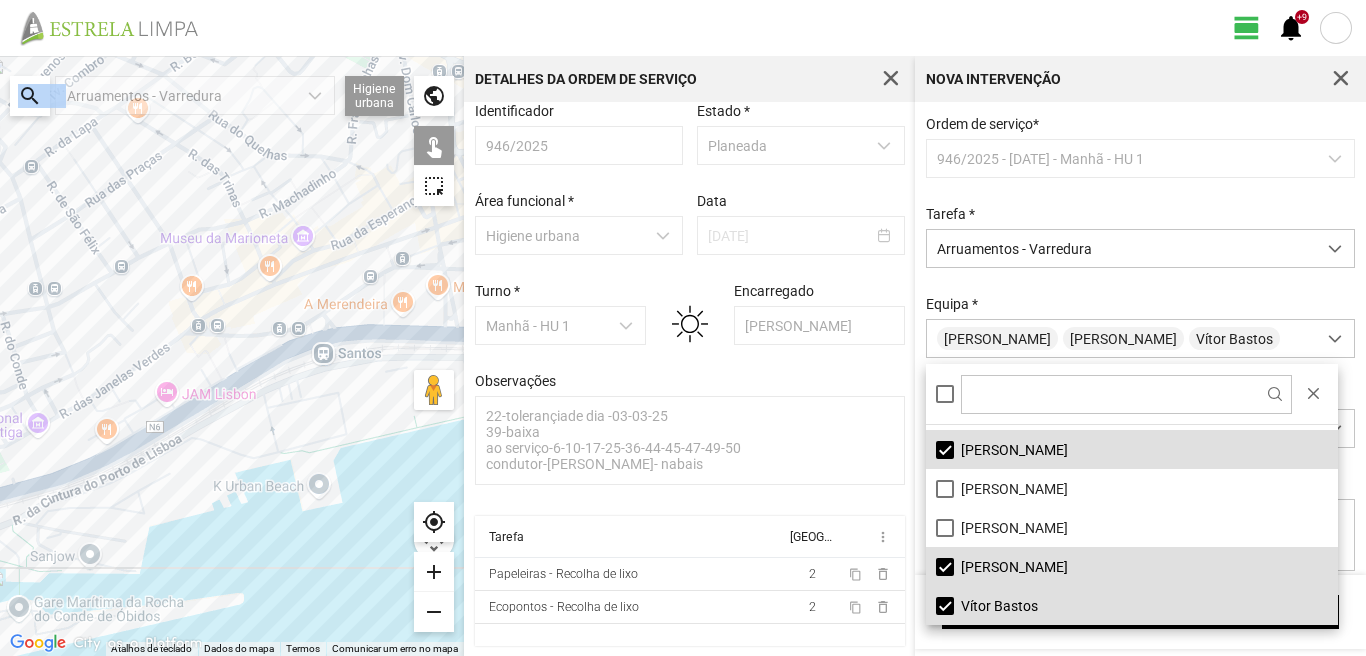 drag, startPoint x: 293, startPoint y: 87, endPoint x: 218, endPoint y: 172, distance: 113.35784 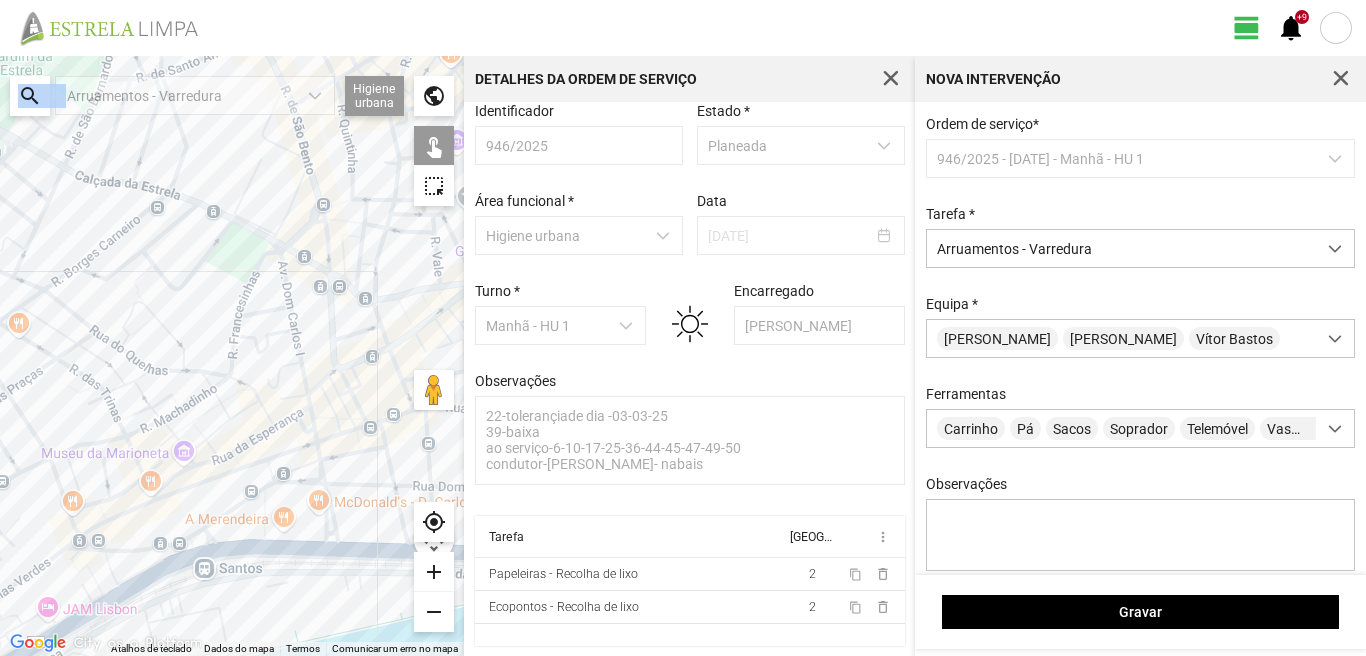drag, startPoint x: 218, startPoint y: 172, endPoint x: 296, endPoint y: 443, distance: 282.00177 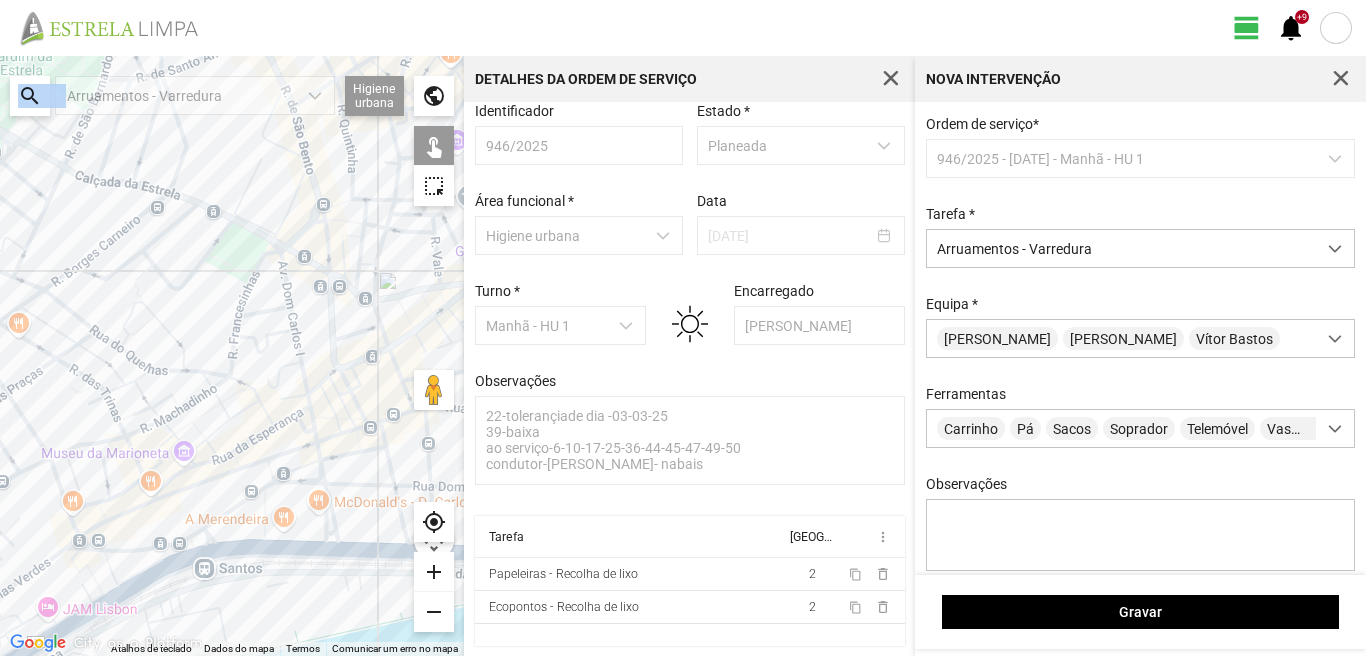 click on "Para navegar, prima as teclas de seta." 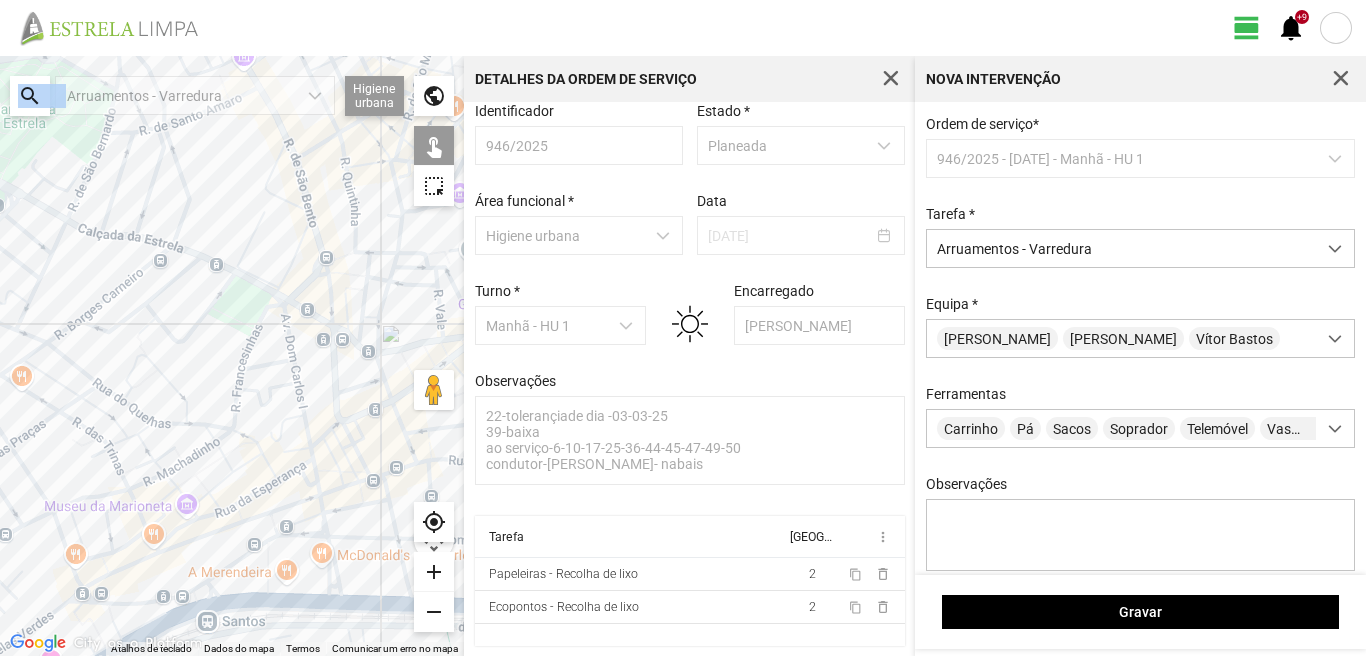 click on "Para navegar, prima as teclas de seta." 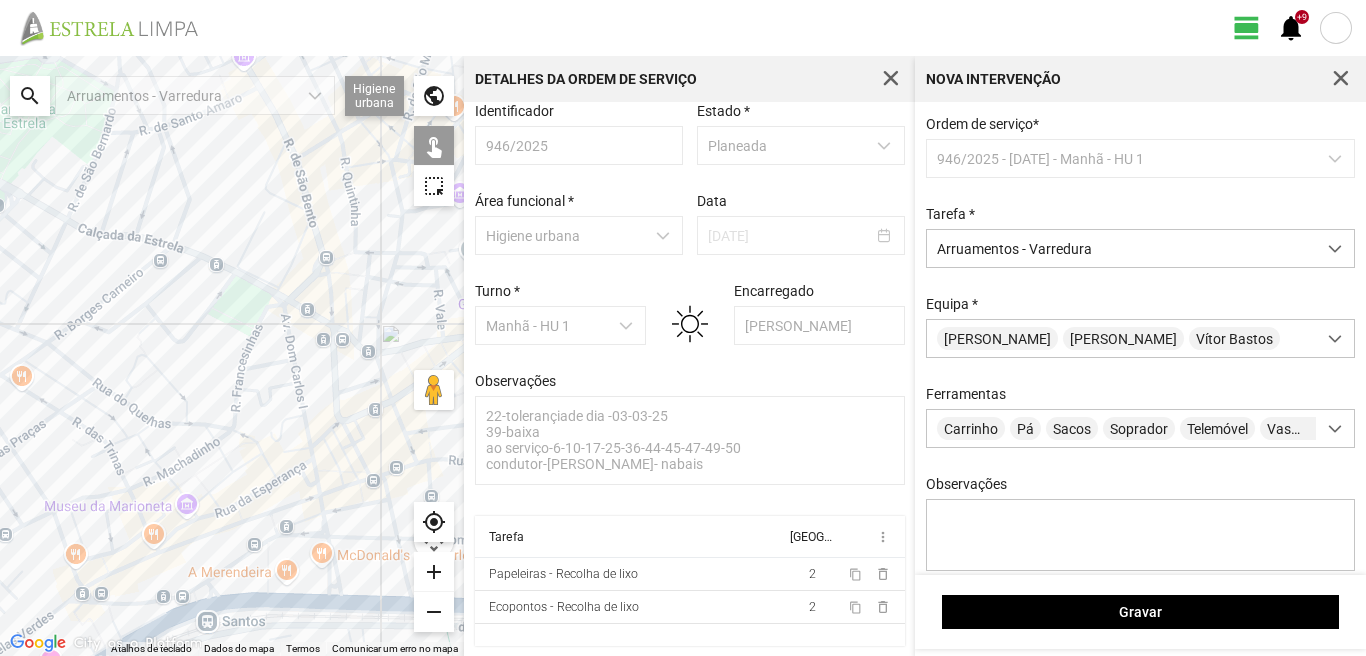 click on "Para navegar, prima as teclas de seta." 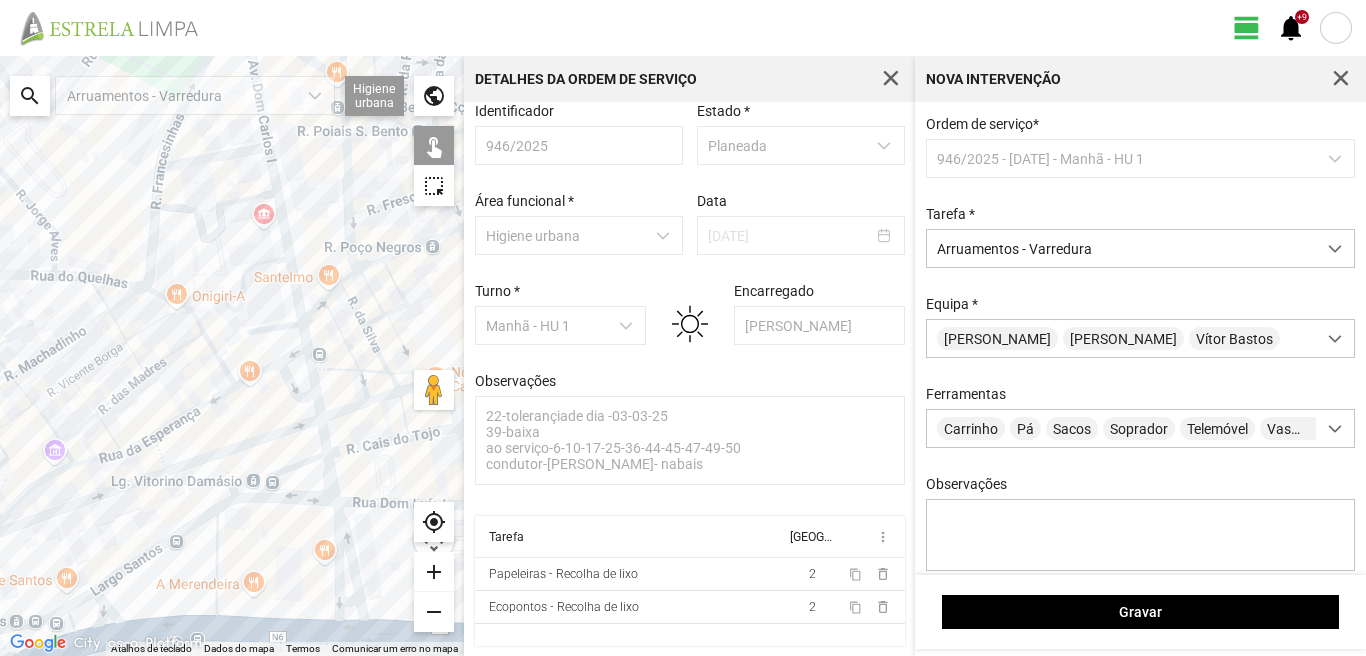 drag, startPoint x: 326, startPoint y: 537, endPoint x: 331, endPoint y: 441, distance: 96.13012 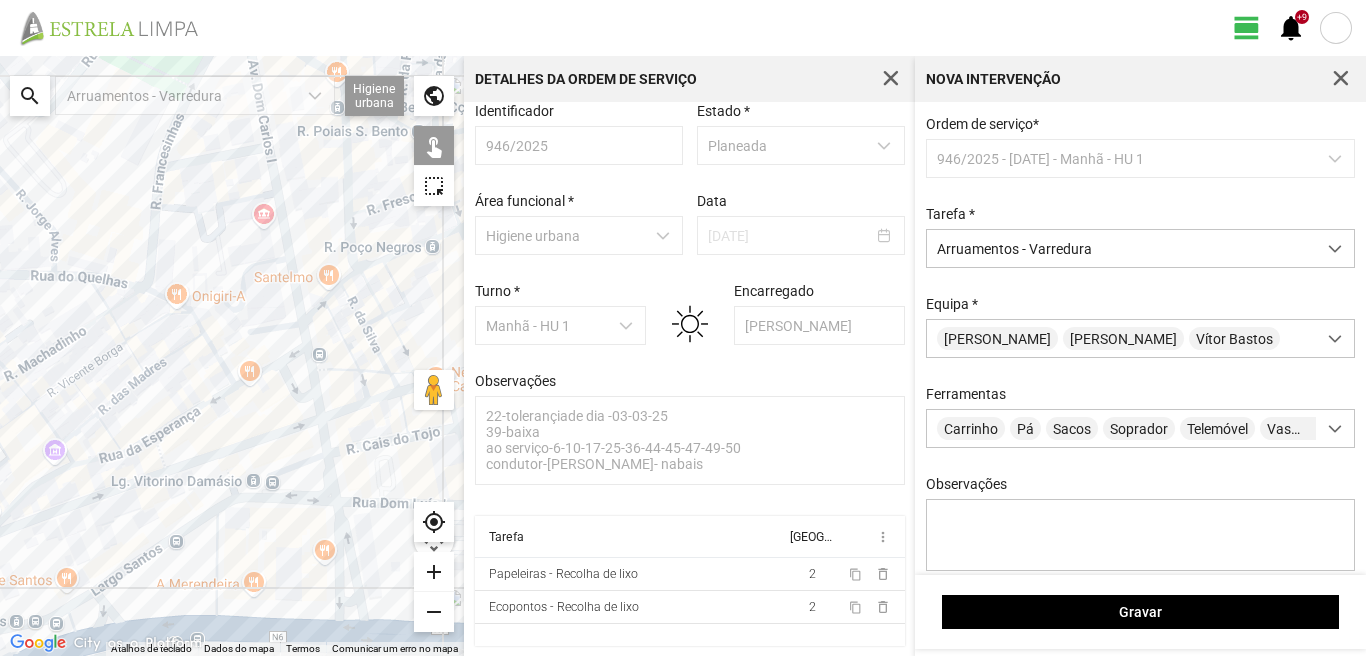 click on "Para navegar, prima as teclas de seta." 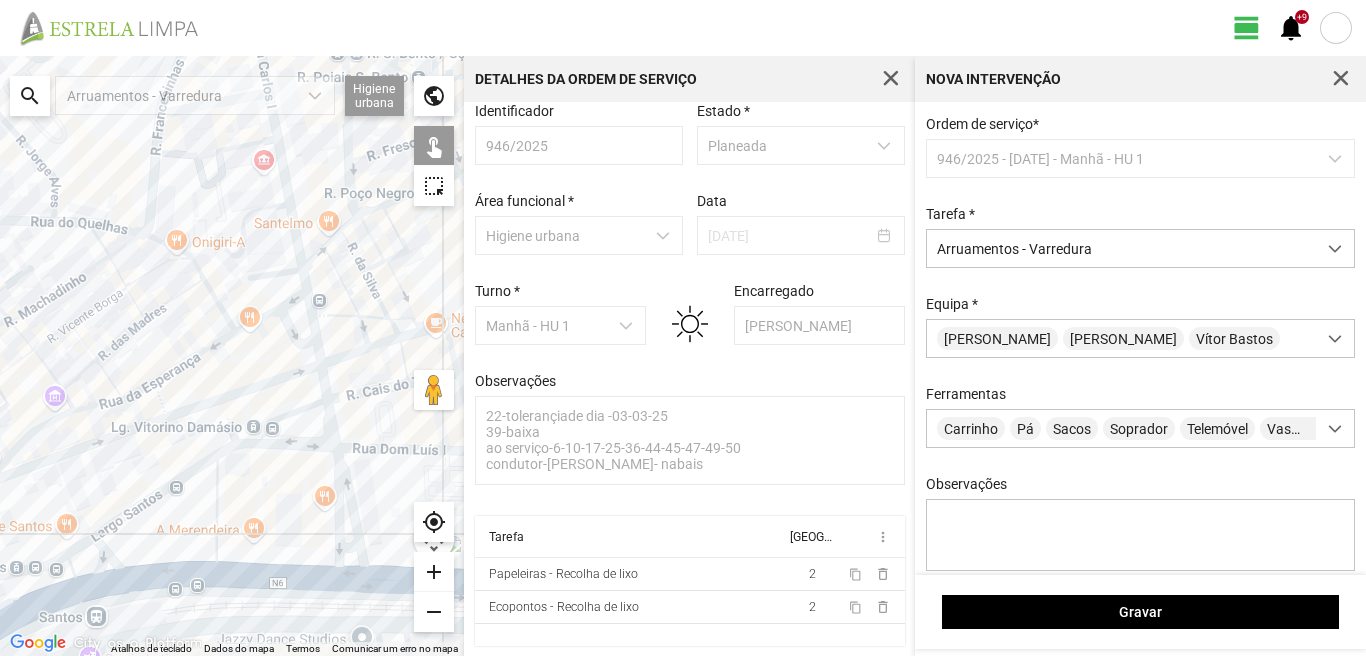 click on "Para navegar, prima as teclas de seta." 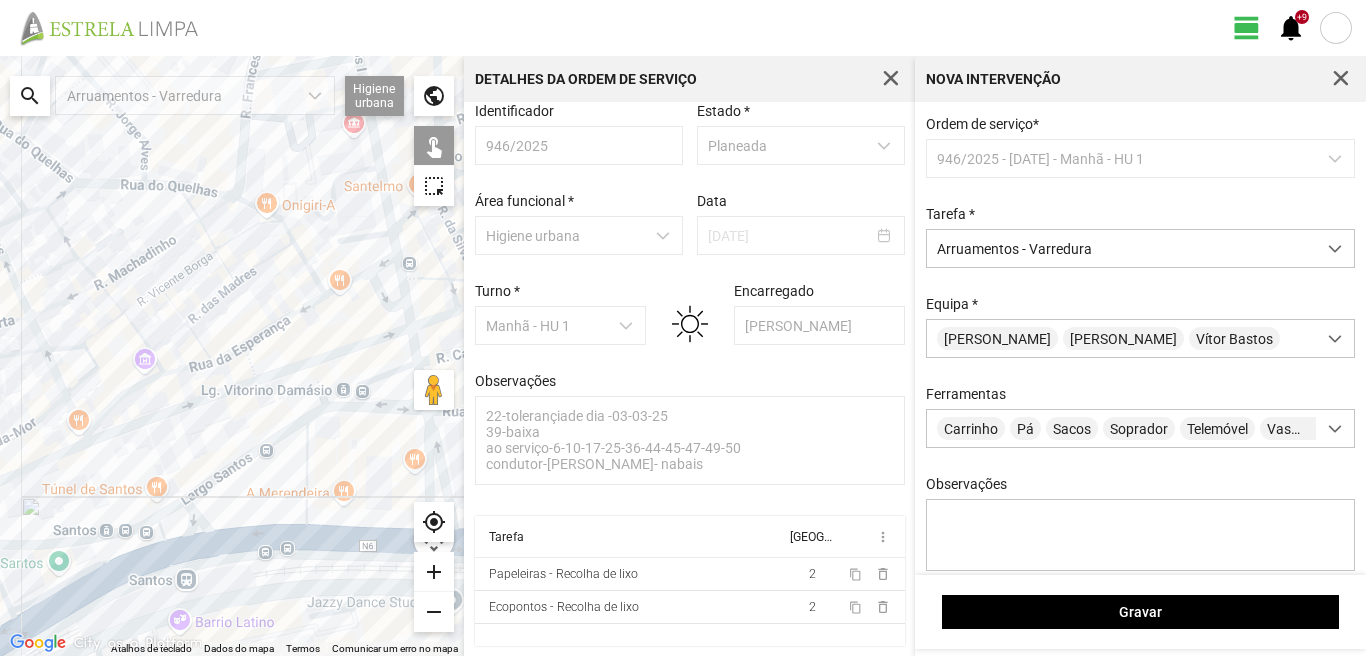 drag, startPoint x: 146, startPoint y: 541, endPoint x: 237, endPoint y: 501, distance: 99.40322 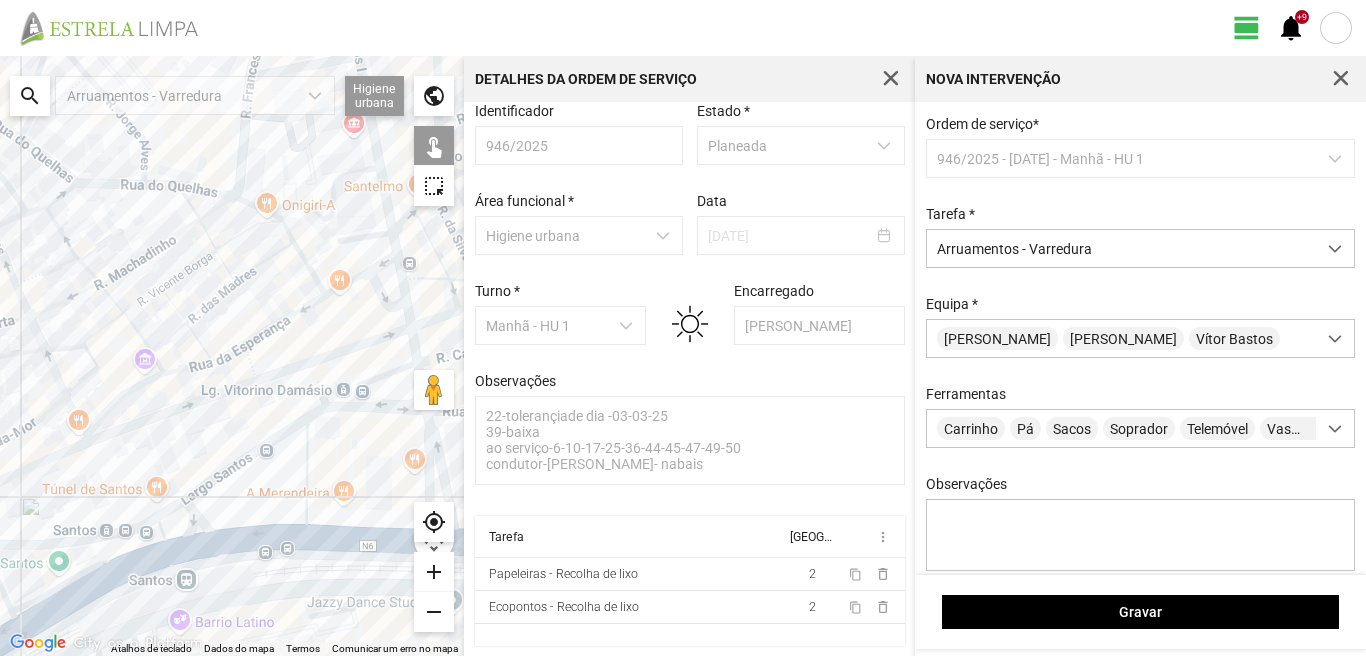 click on "Para navegar, prima as teclas de seta." 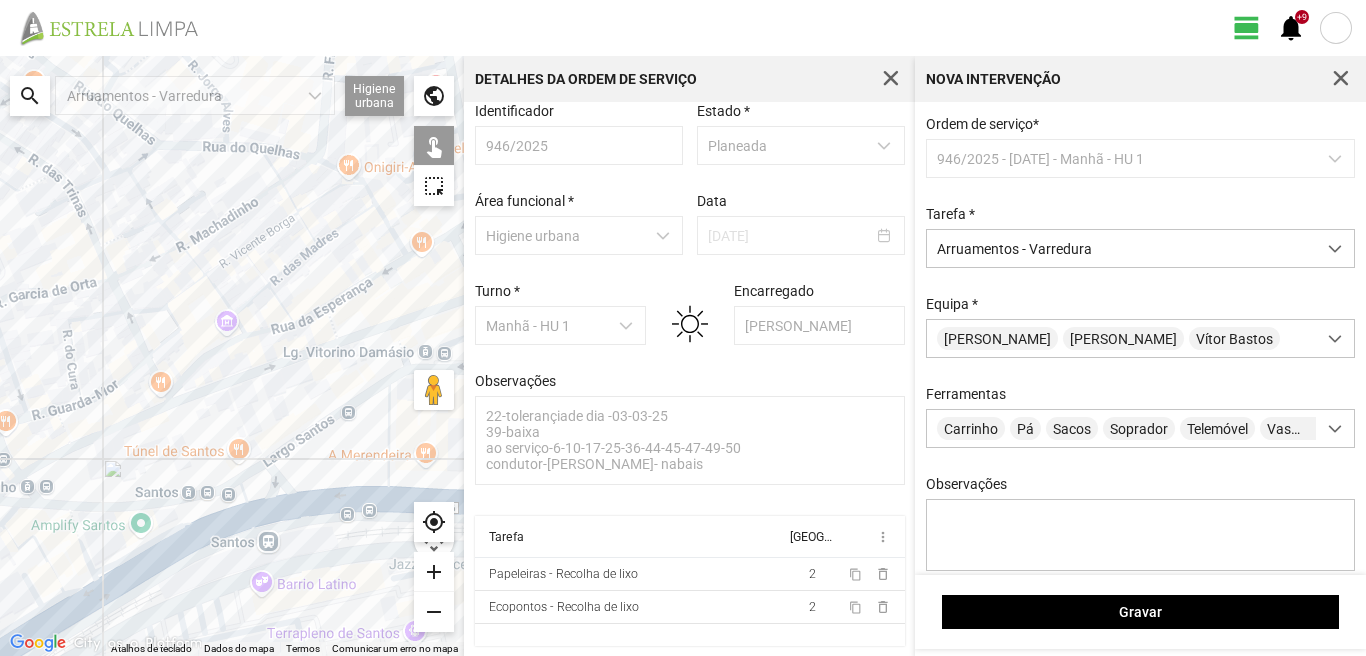 click on "Para navegar, prima as teclas de seta." 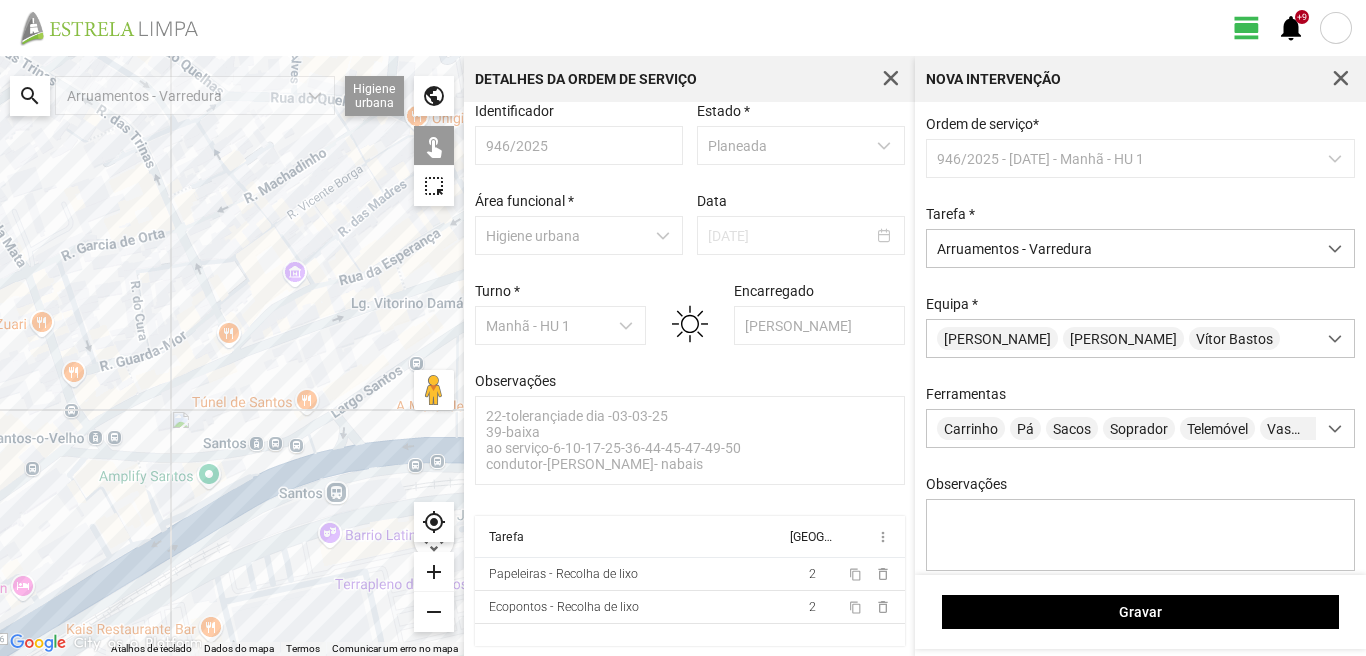 drag, startPoint x: 28, startPoint y: 609, endPoint x: 117, endPoint y: 540, distance: 112.61439 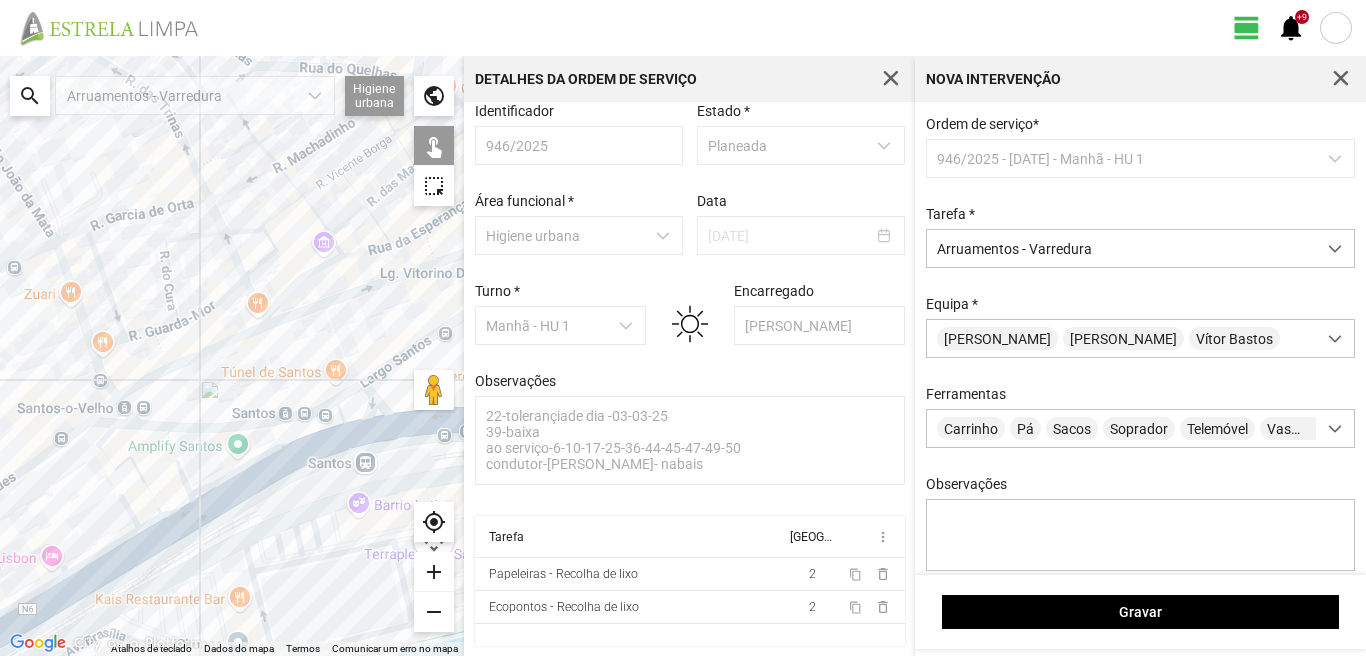 click on "Para navegar, prima as teclas de seta." 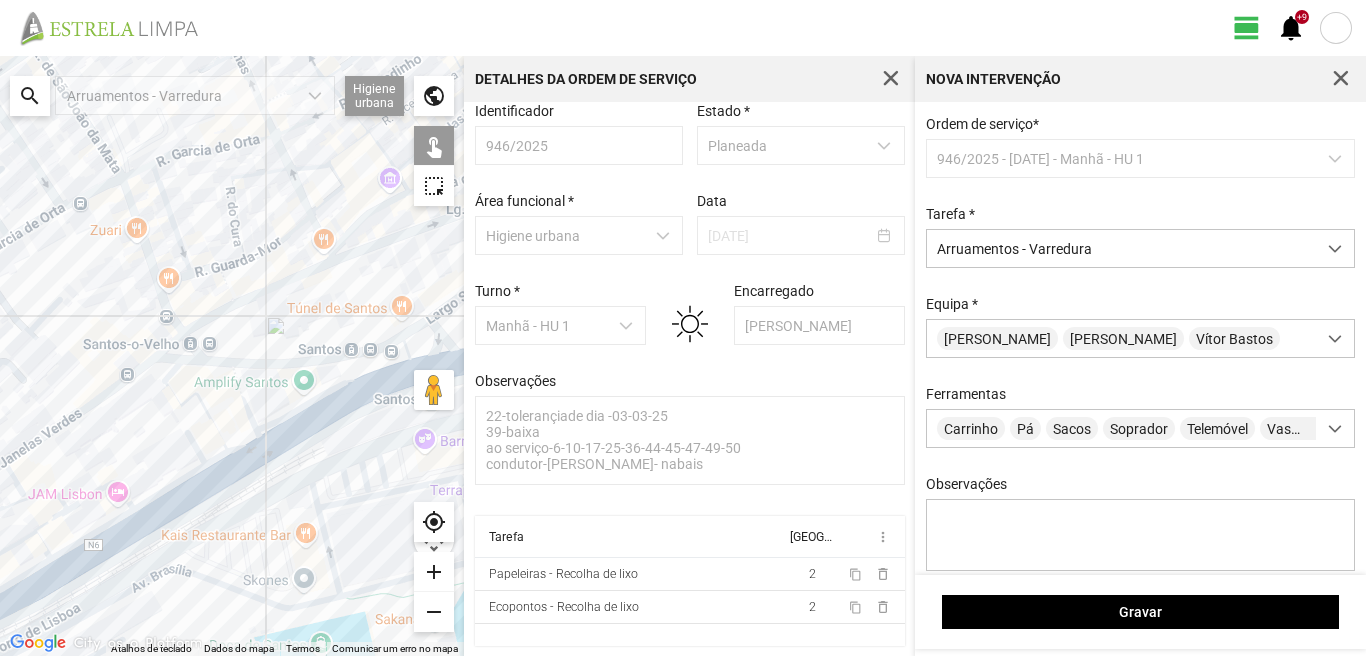 drag, startPoint x: 49, startPoint y: 545, endPoint x: 201, endPoint y: 450, distance: 179.24564 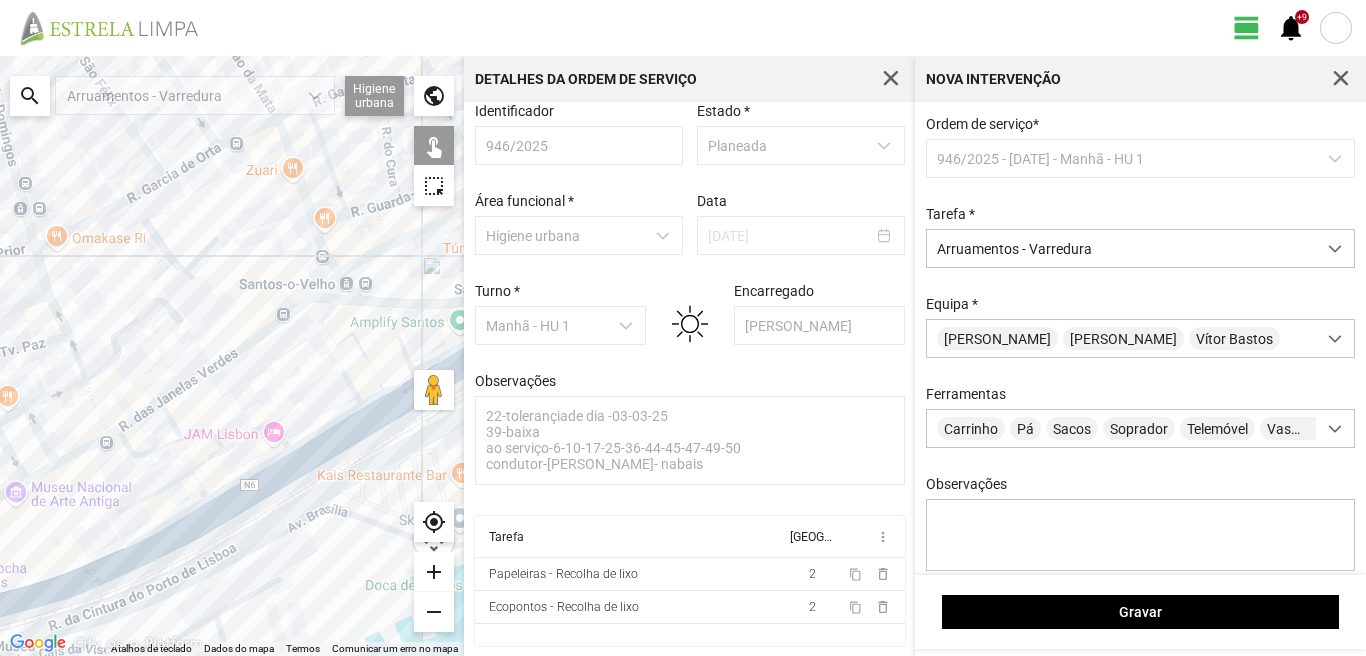 click on "Para navegar, prima as teclas de seta." 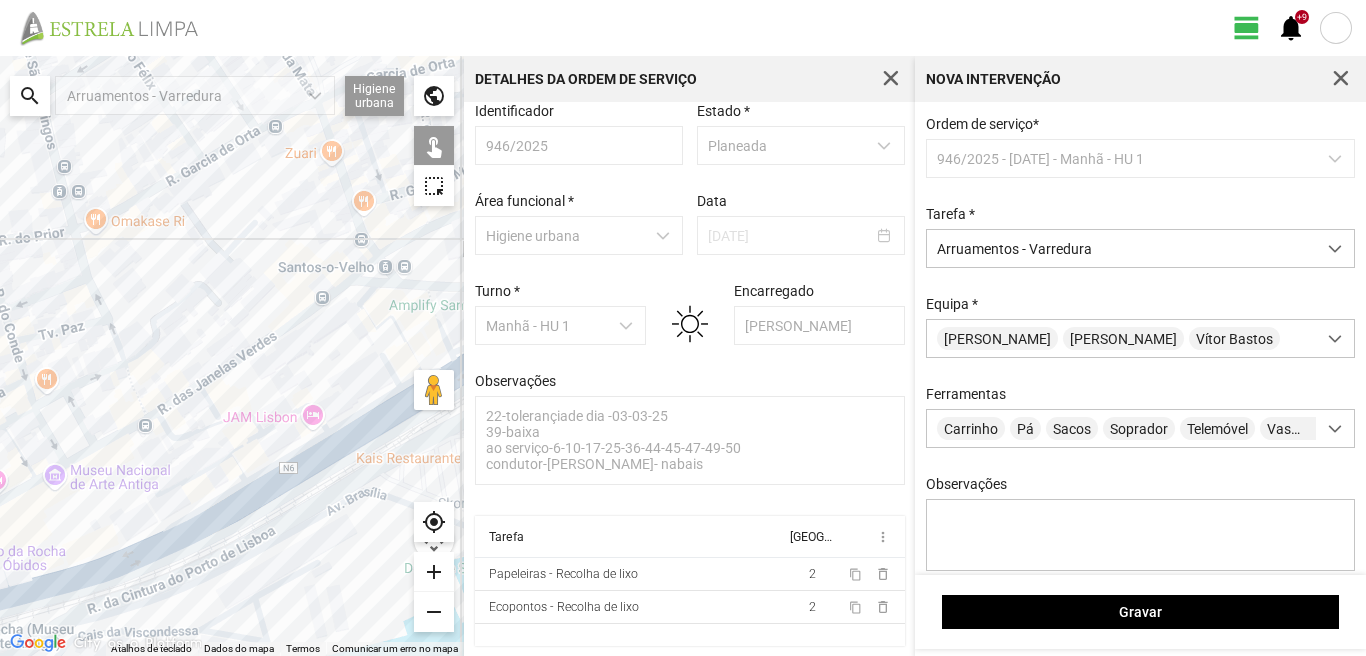 drag, startPoint x: 117, startPoint y: 545, endPoint x: 243, endPoint y: 503, distance: 132.81566 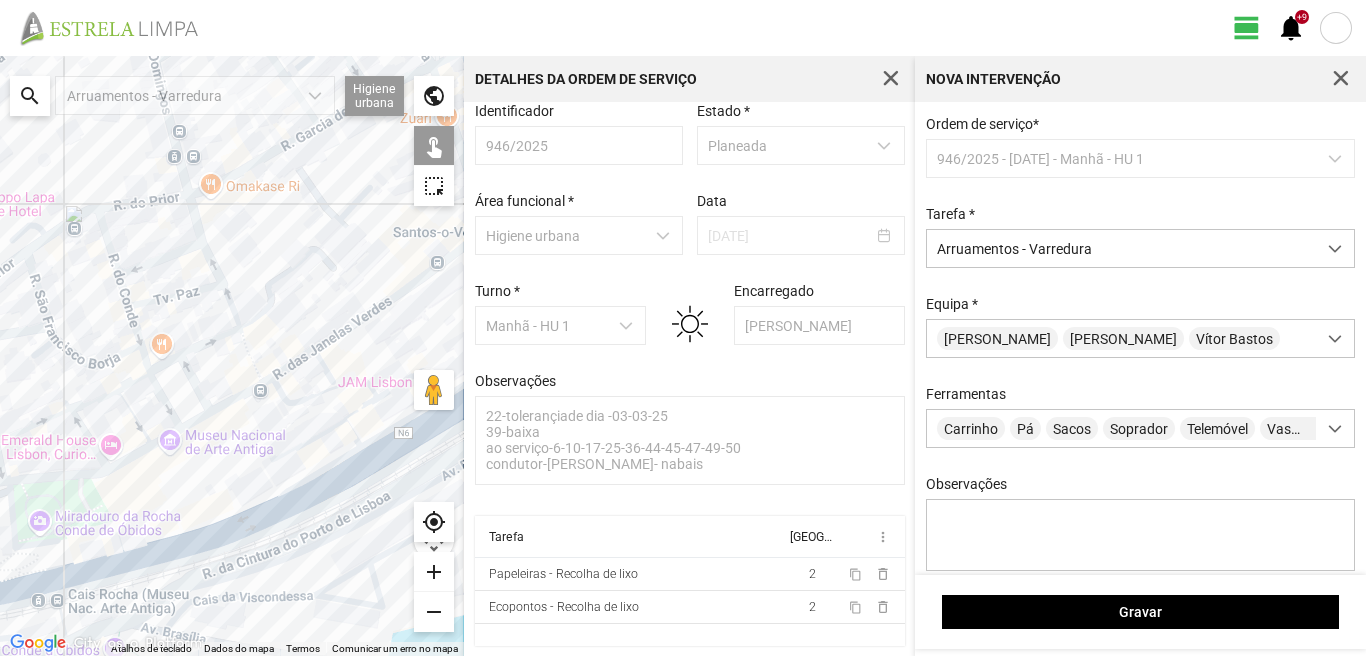 click on "Para navegar, prima as teclas de seta." 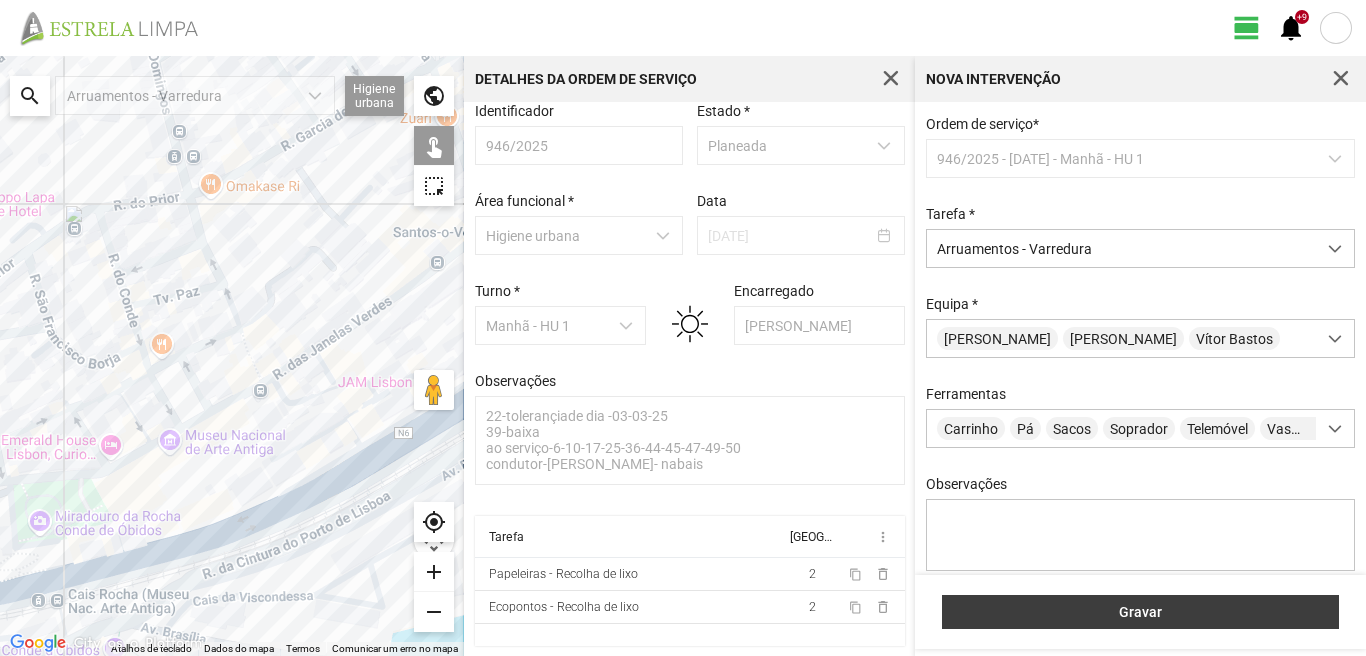 click on "Gravar" at bounding box center [1140, 612] 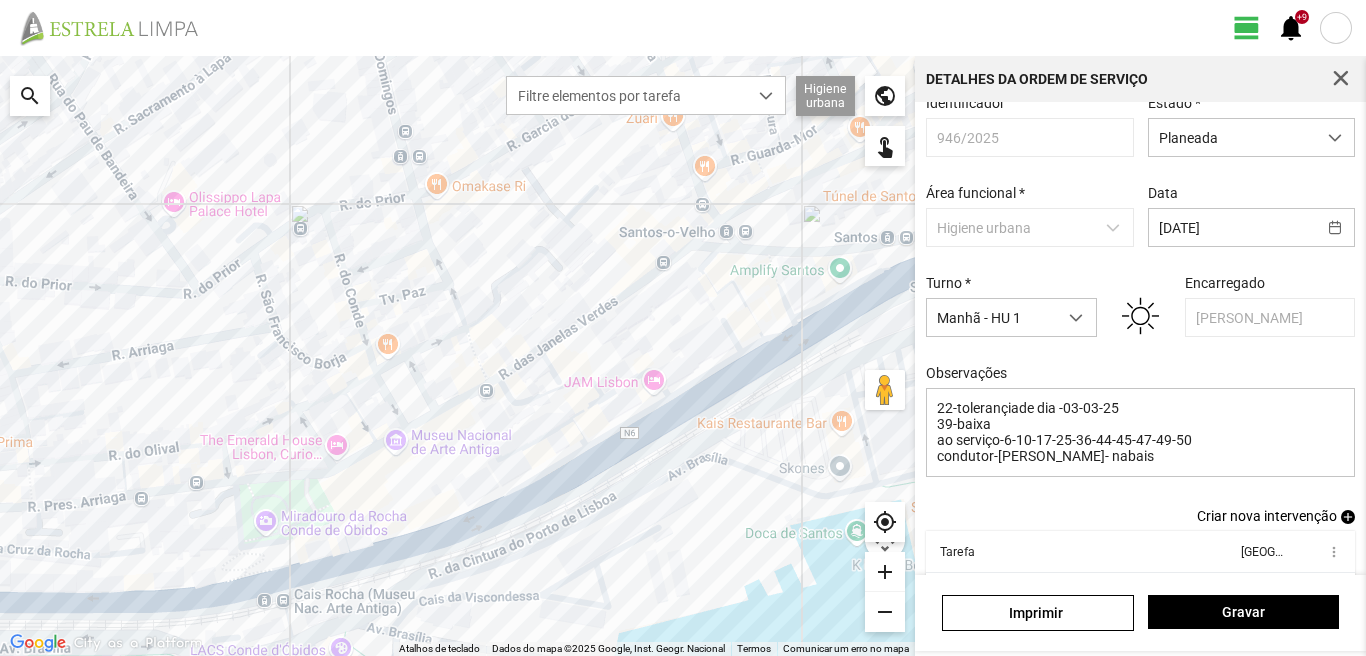 click on "add" at bounding box center (1348, 517) 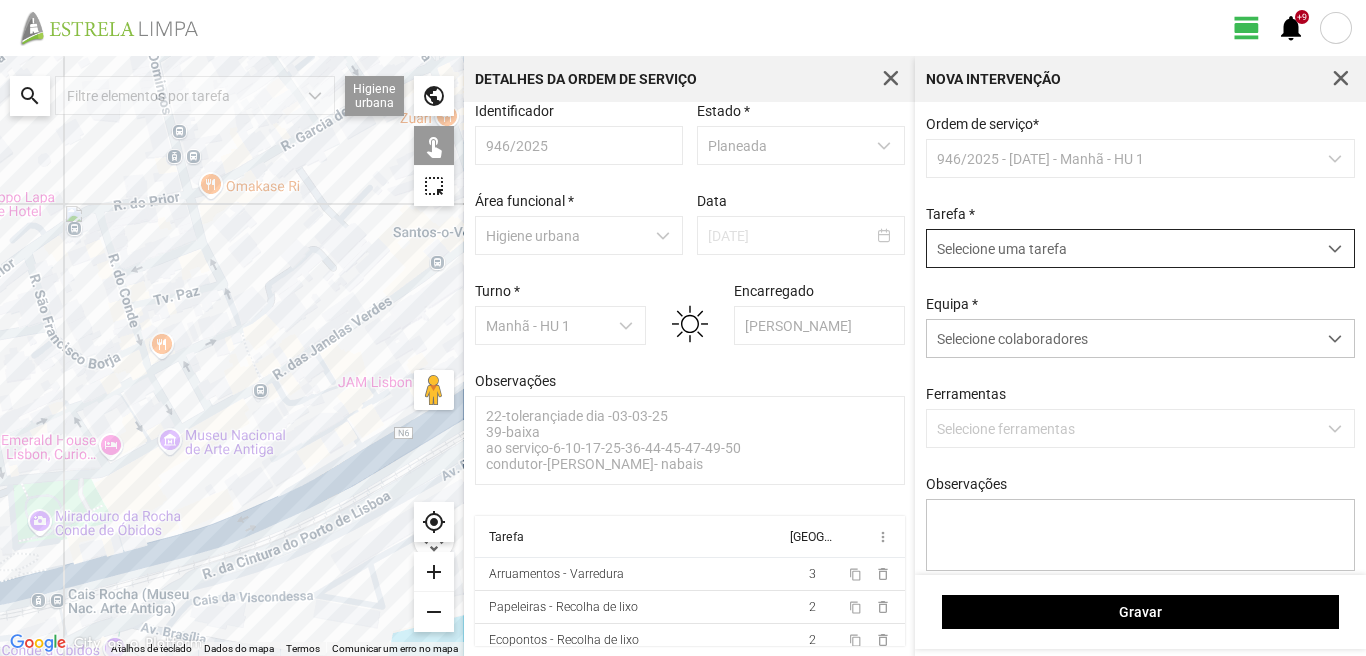 click on "Selecione uma tarefa" at bounding box center (1121, 248) 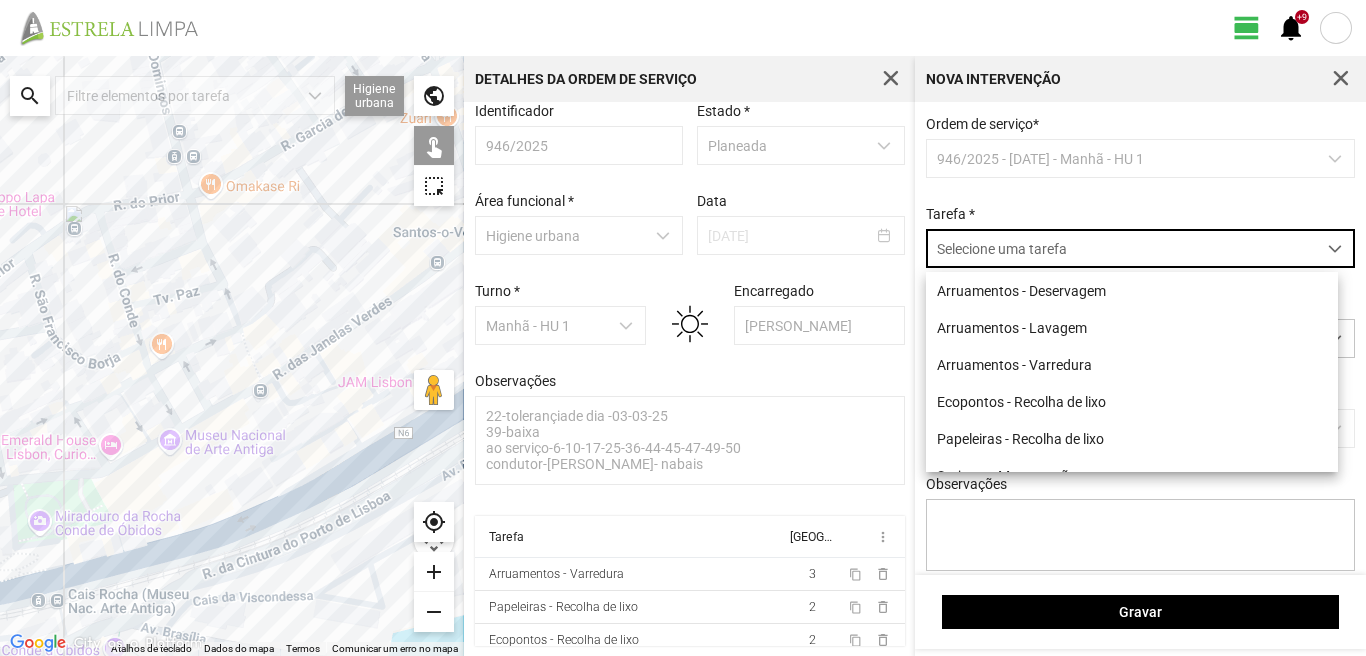 scroll, scrollTop: 11, scrollLeft: 89, axis: both 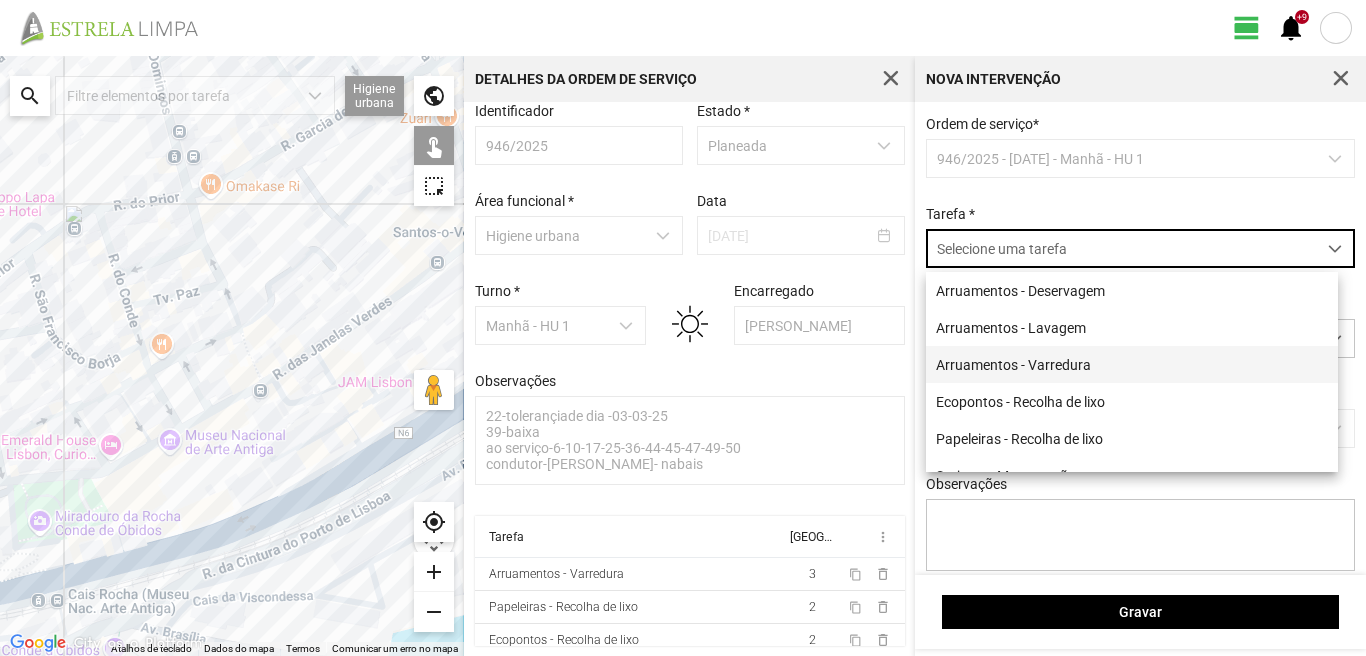 click on "Arruamentos - Varredura" at bounding box center (1132, 364) 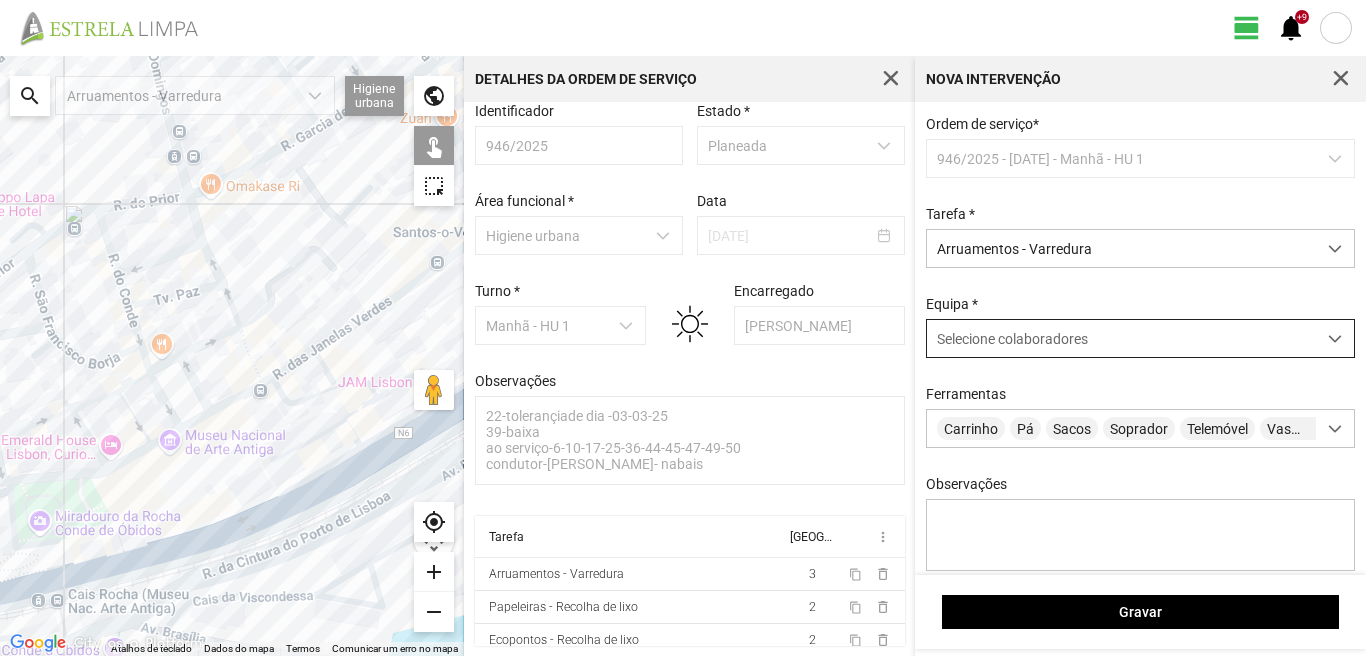 click on "Selecione colaboradores" at bounding box center [1012, 339] 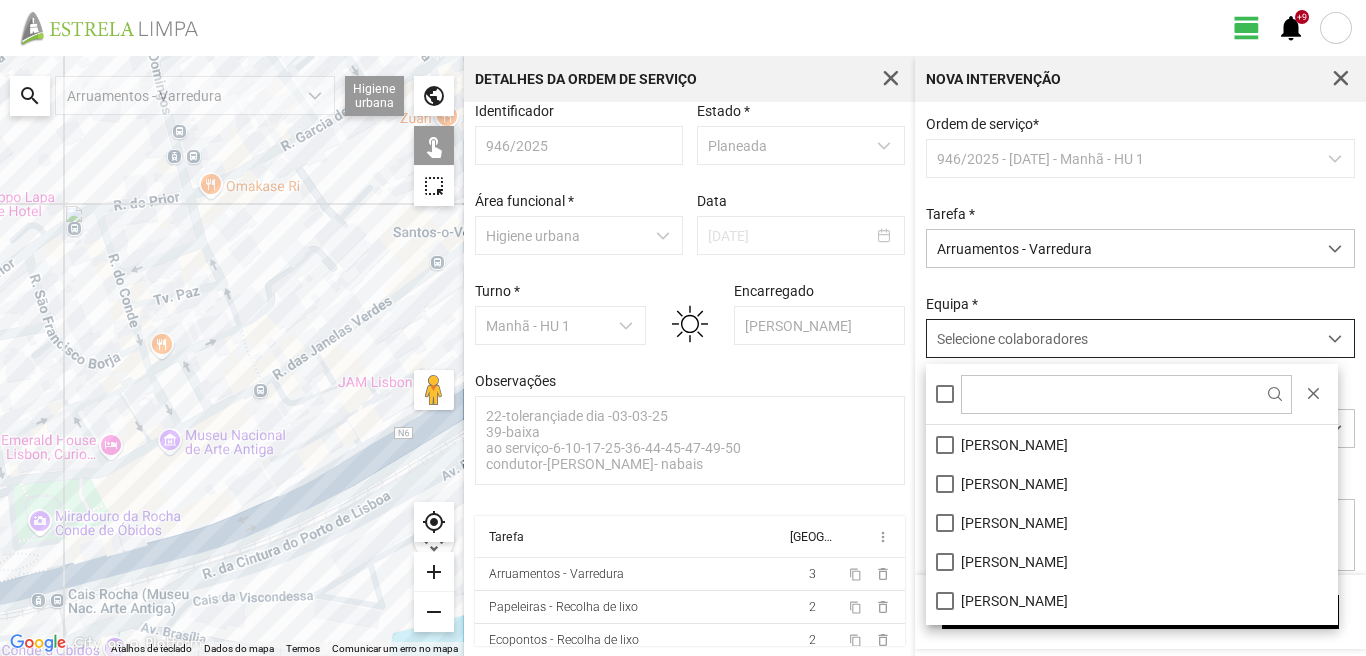 scroll, scrollTop: 11, scrollLeft: 89, axis: both 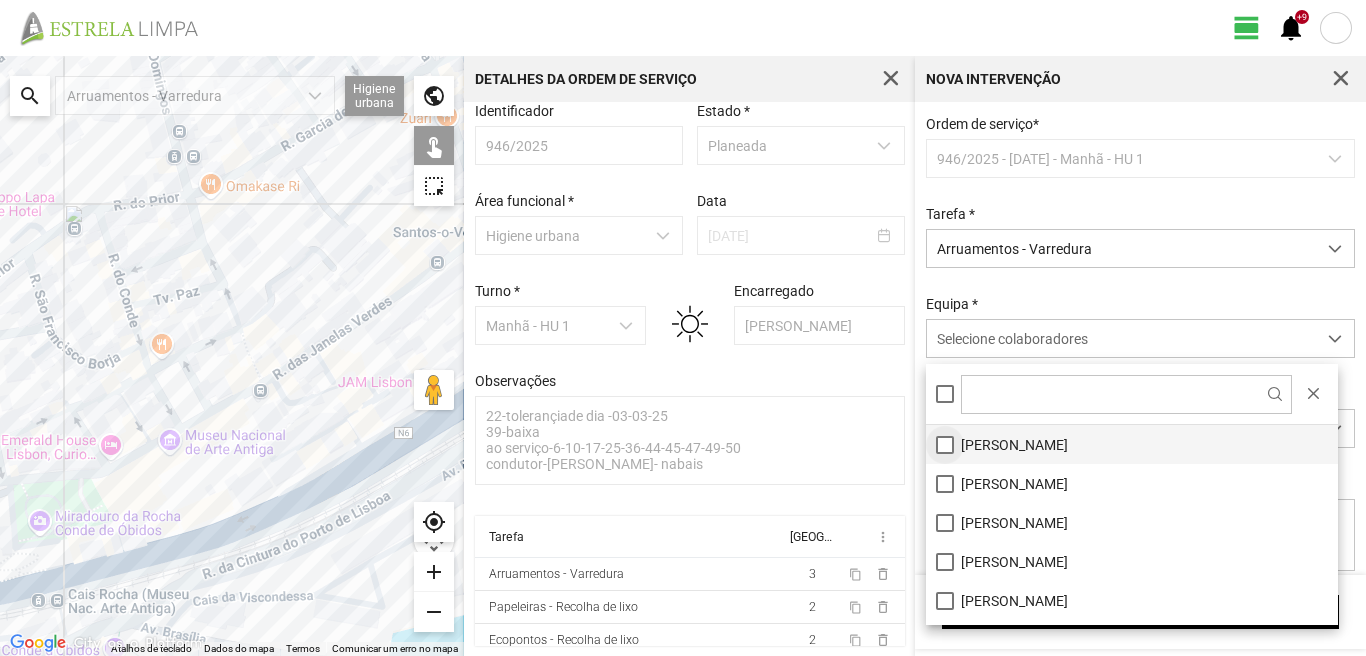 click on "Álvaro Marinho" at bounding box center (1132, 444) 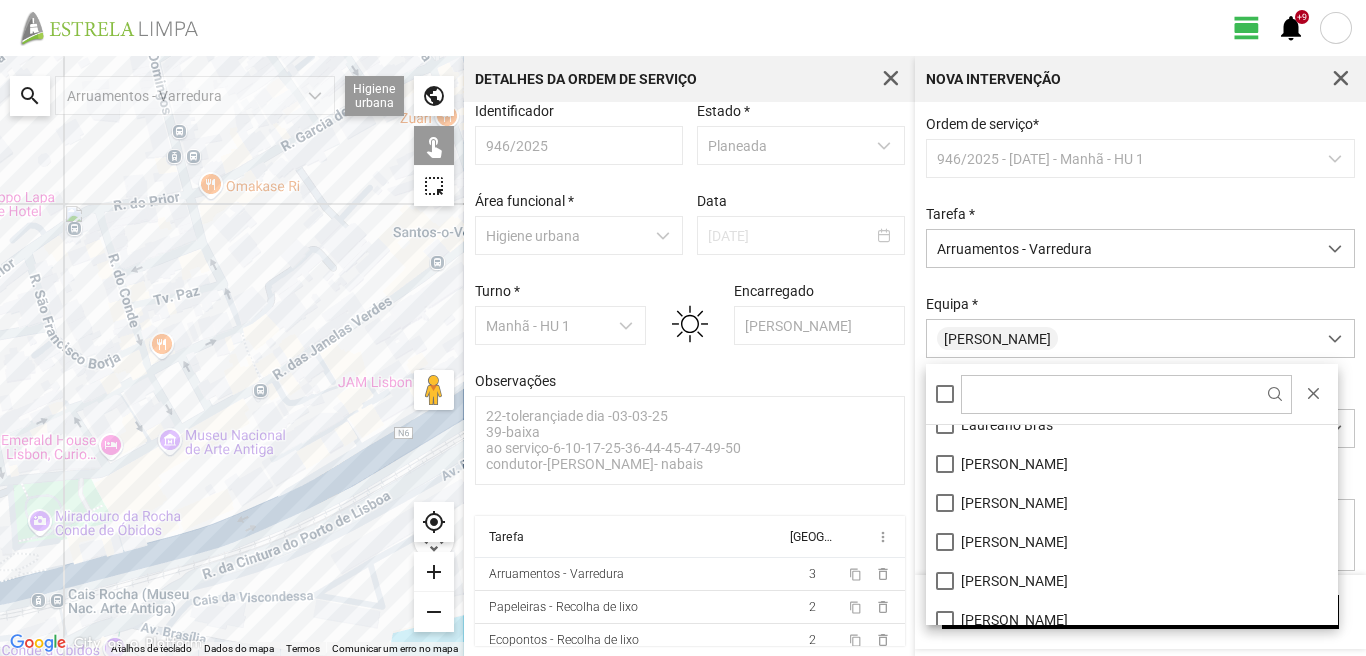 scroll, scrollTop: 168, scrollLeft: 0, axis: vertical 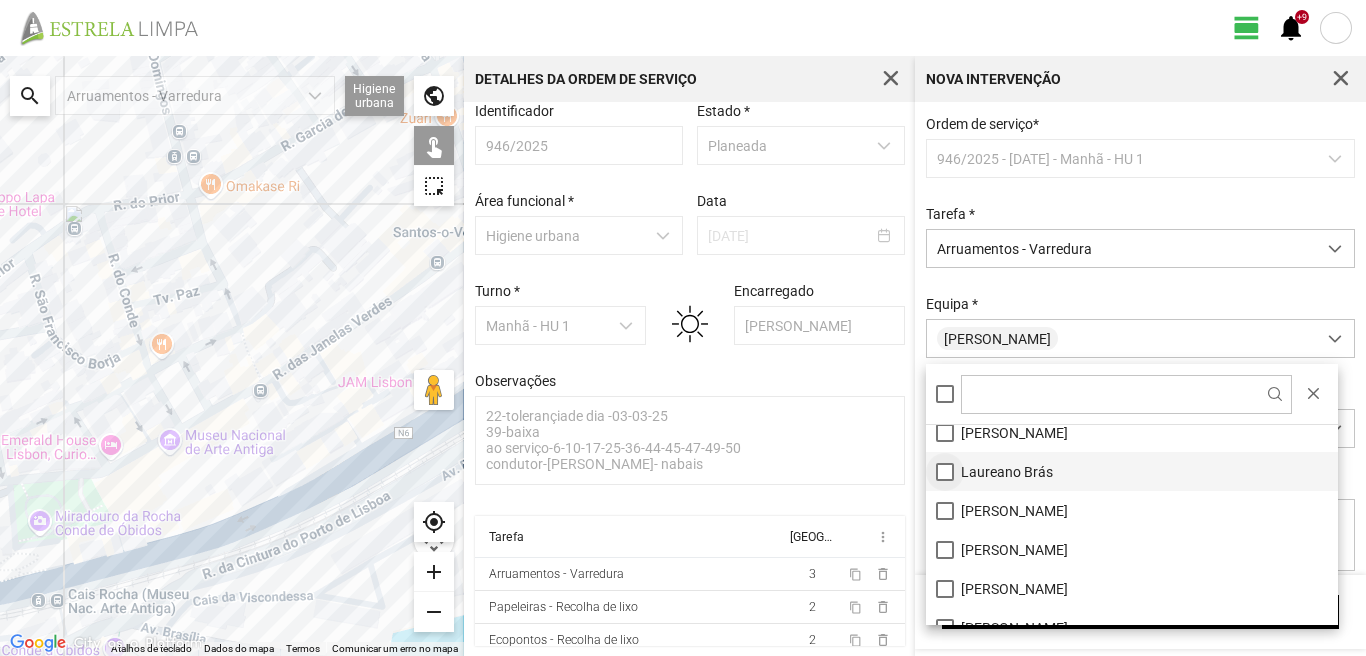 click on "Laureano Brás" at bounding box center (1132, 471) 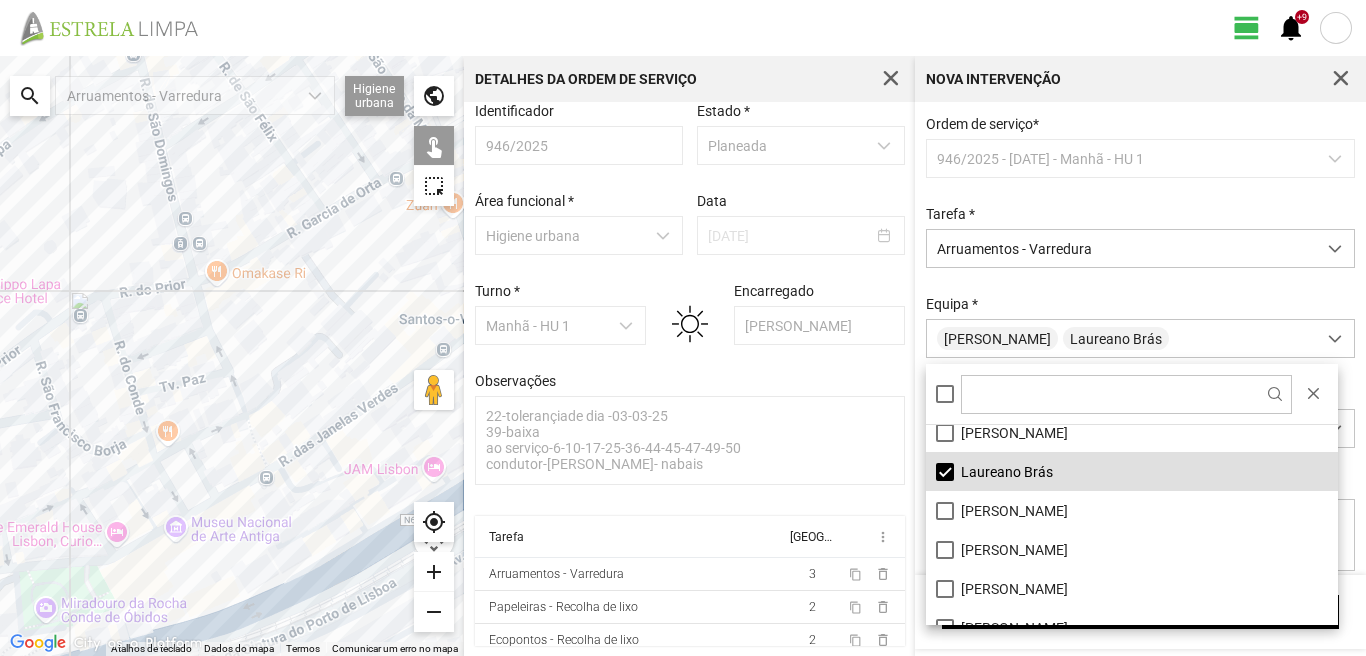 drag, startPoint x: 223, startPoint y: 238, endPoint x: 226, endPoint y: 362, distance: 124.036285 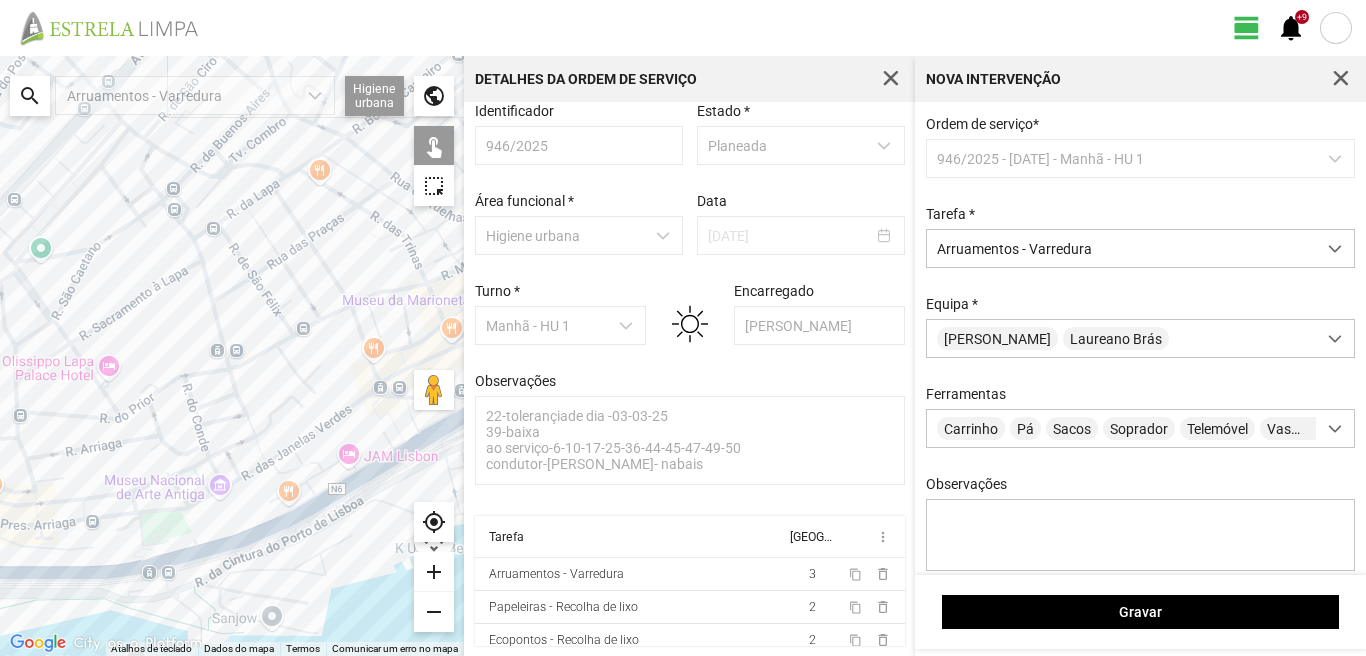 drag, startPoint x: 218, startPoint y: 222, endPoint x: 185, endPoint y: 432, distance: 212.57704 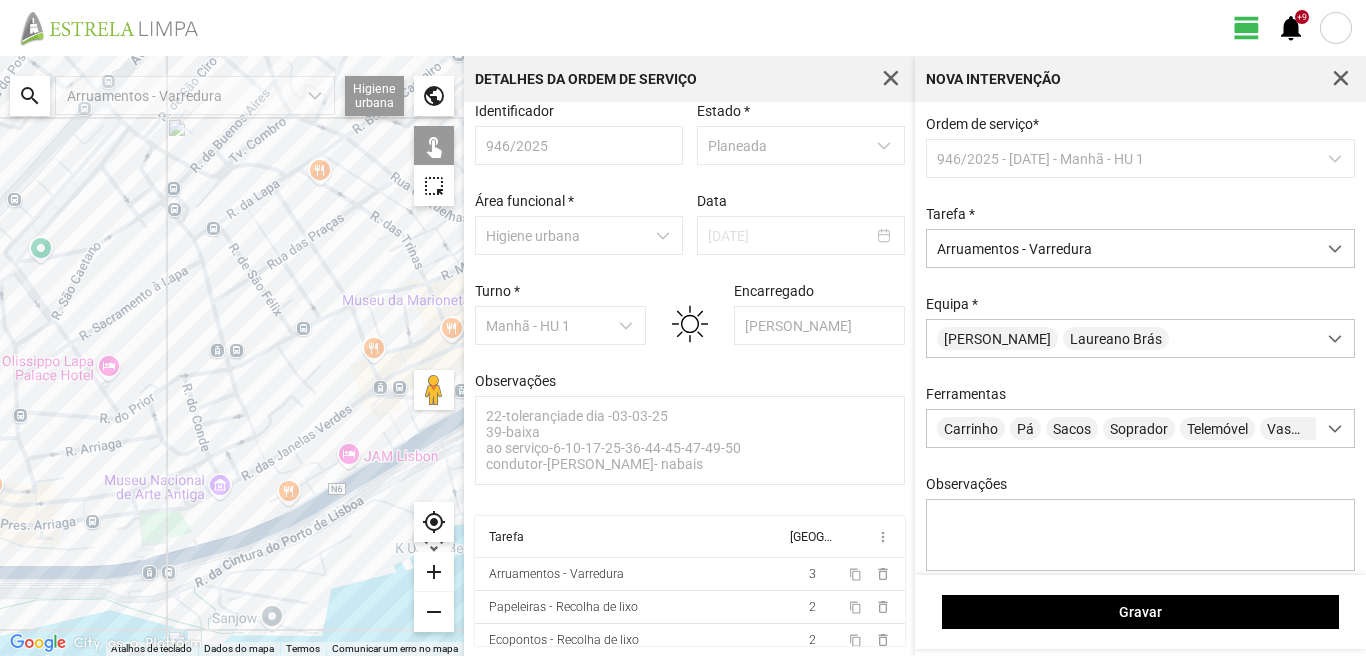 click on "Para navegar, prima as teclas de seta." 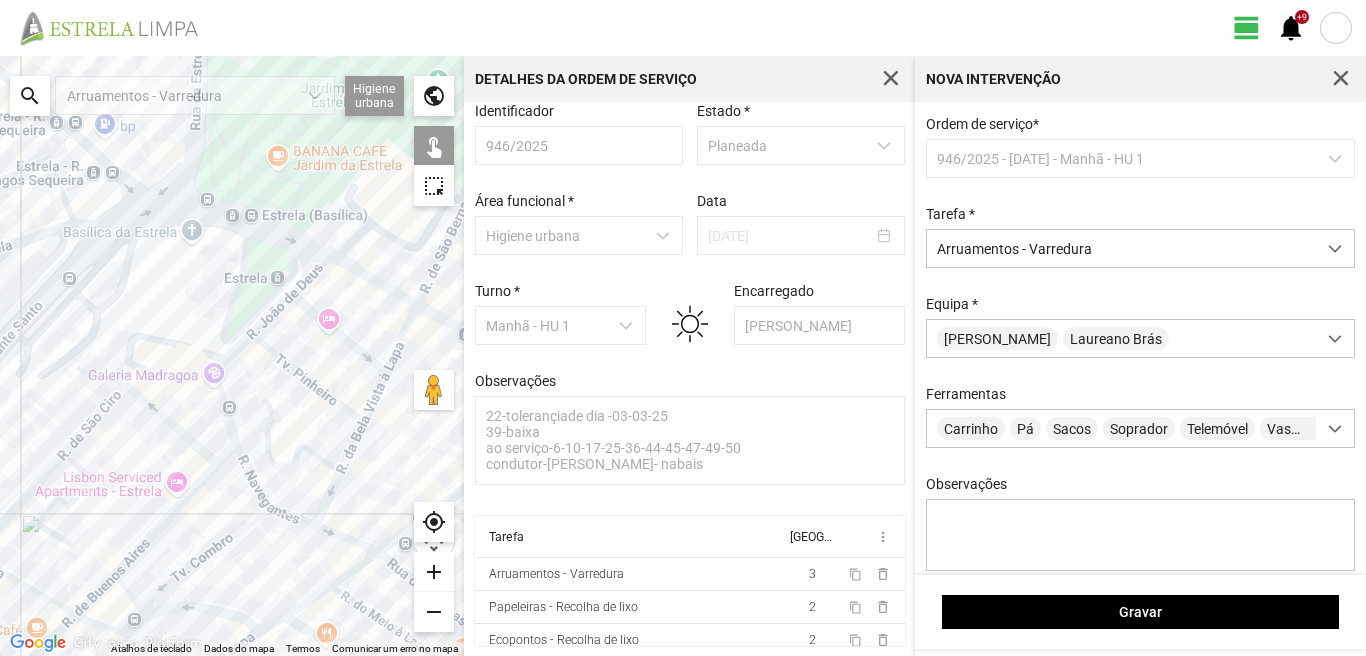 click on "Para navegar, prima as teclas de seta." 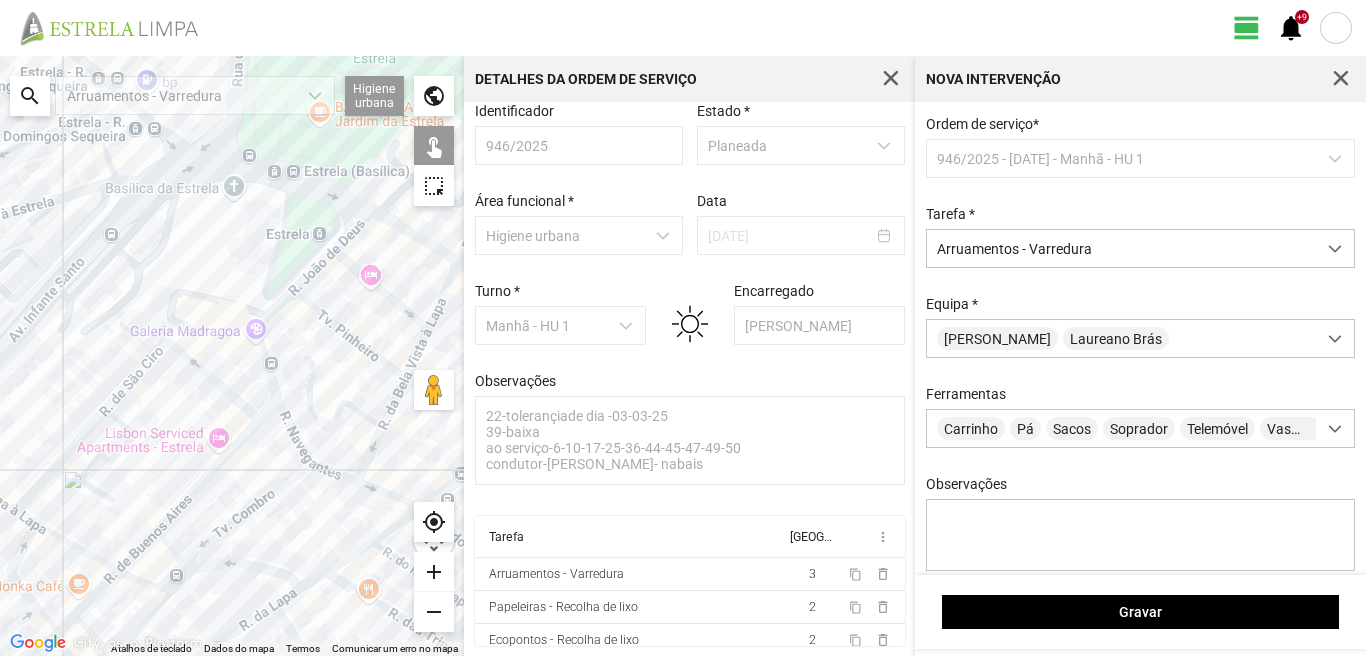 drag, startPoint x: 159, startPoint y: 455, endPoint x: 223, endPoint y: 379, distance: 99.35794 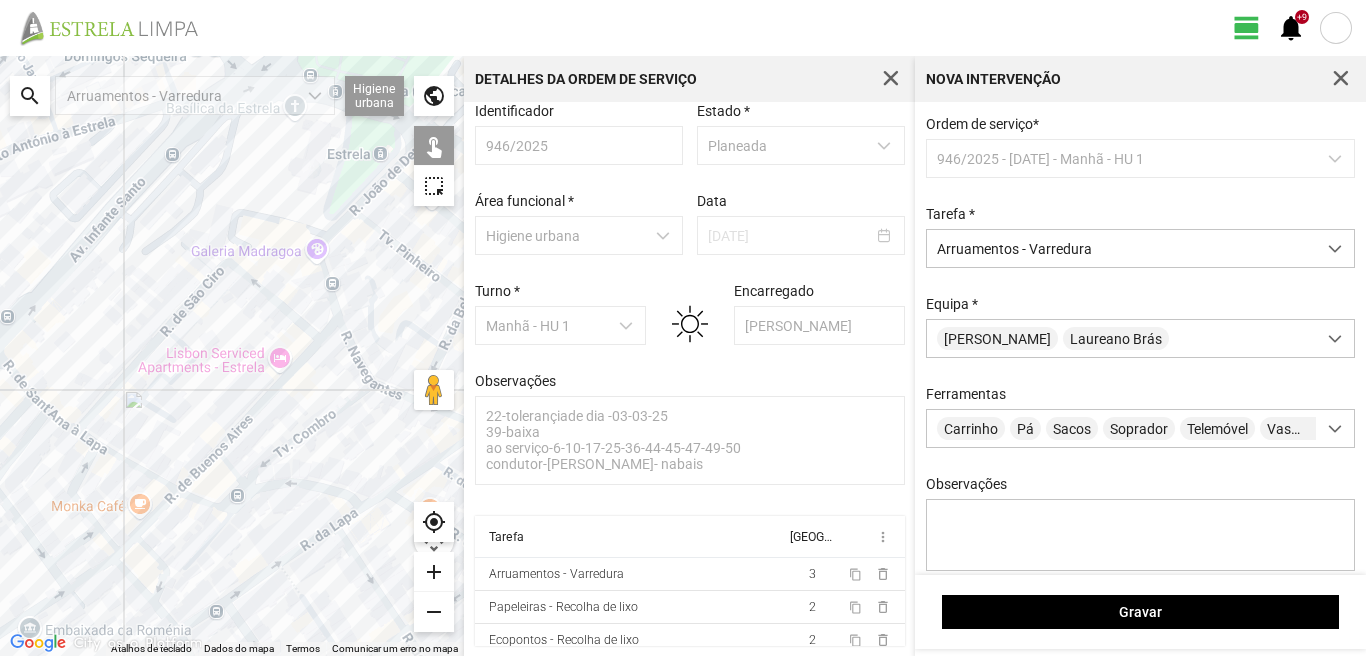 click on "Para navegar, prima as teclas de seta." 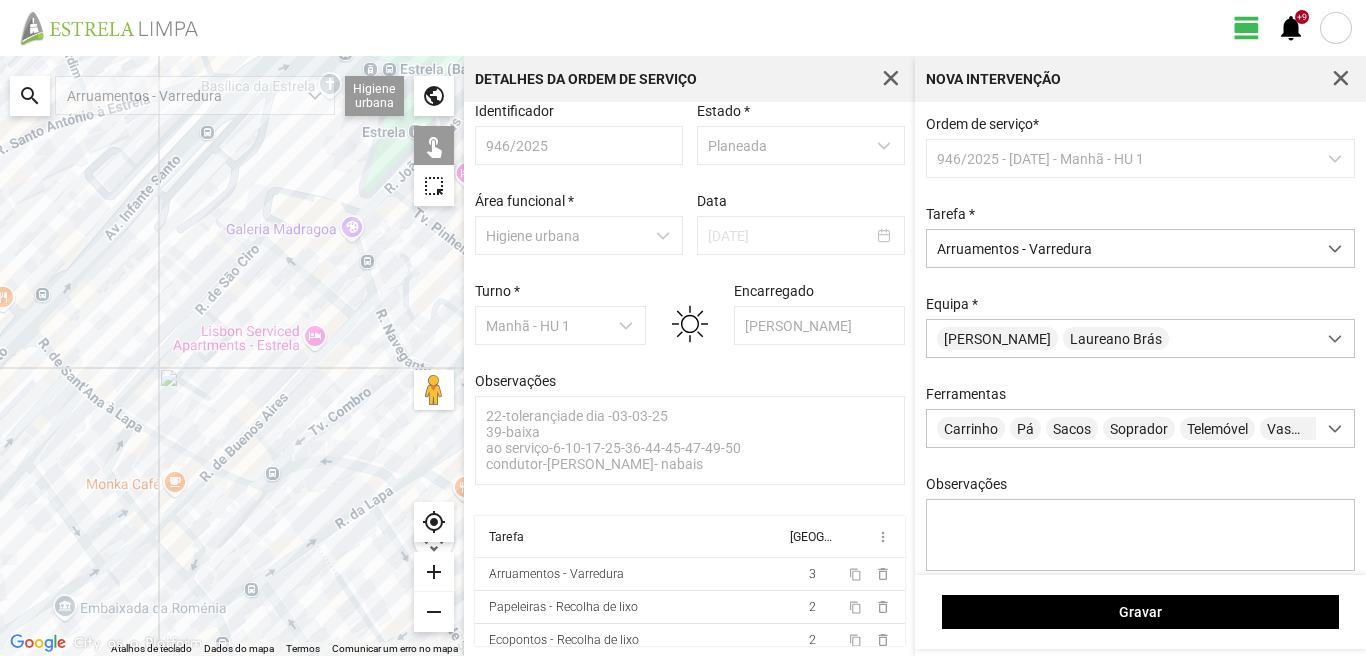 drag, startPoint x: 168, startPoint y: 526, endPoint x: 225, endPoint y: 488, distance: 68.50548 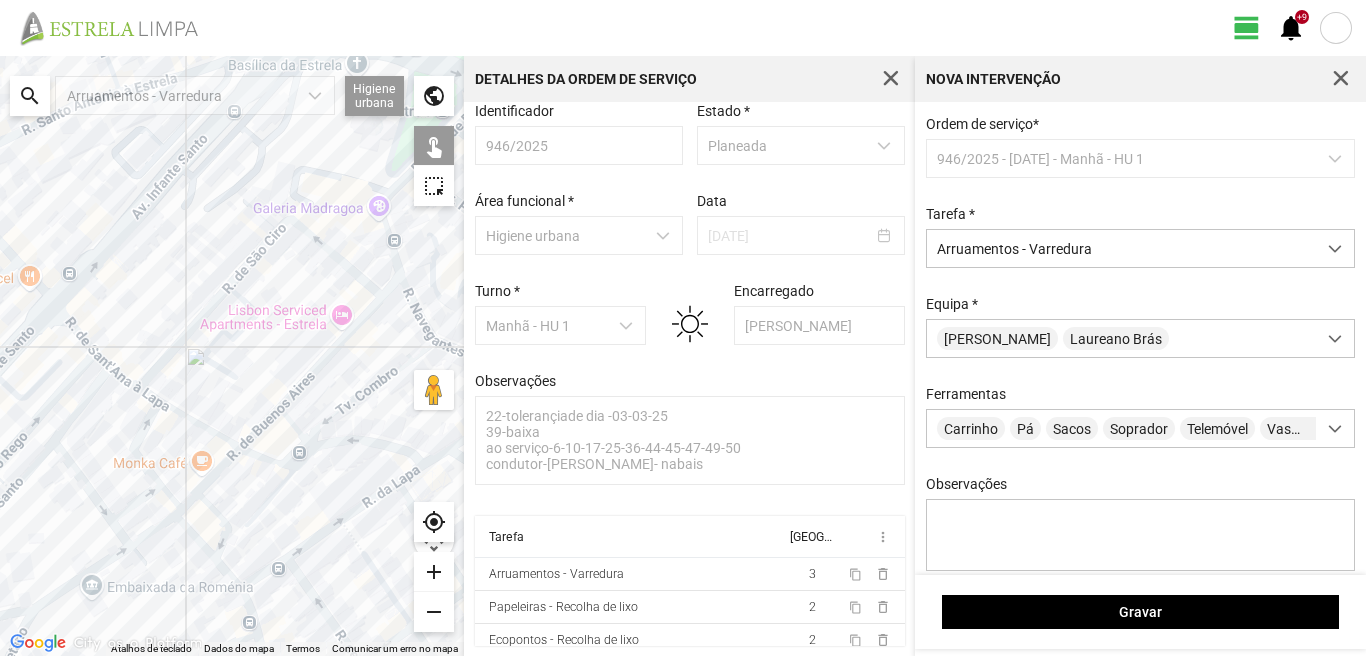click on "Para navegar, prima as teclas de seta." 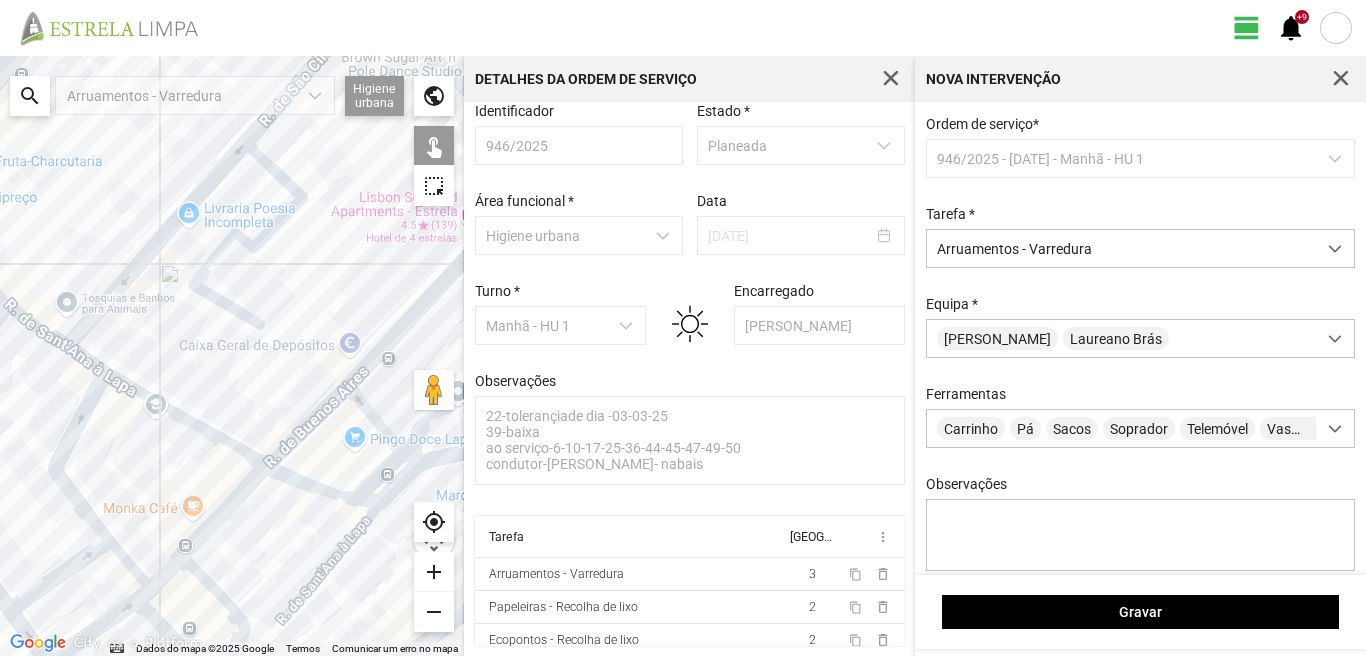 click on "Para navegar, prima as teclas de seta." 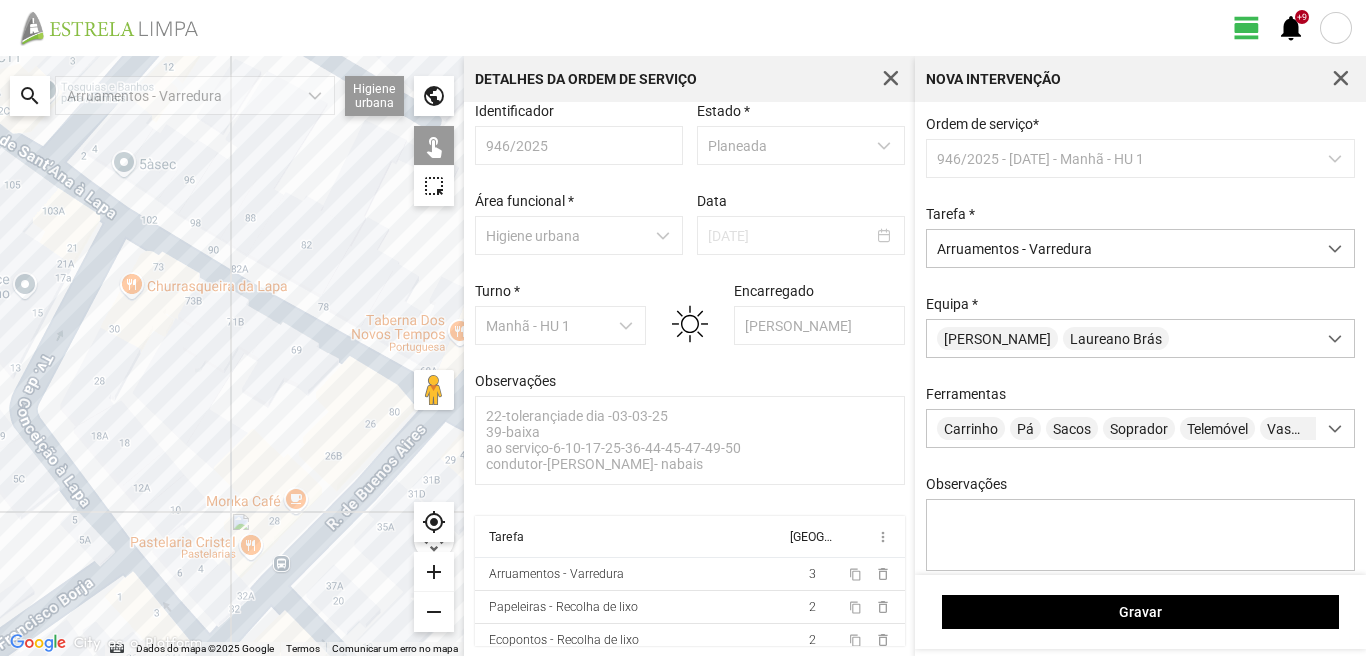 drag, startPoint x: 130, startPoint y: 440, endPoint x: 181, endPoint y: 411, distance: 58.66856 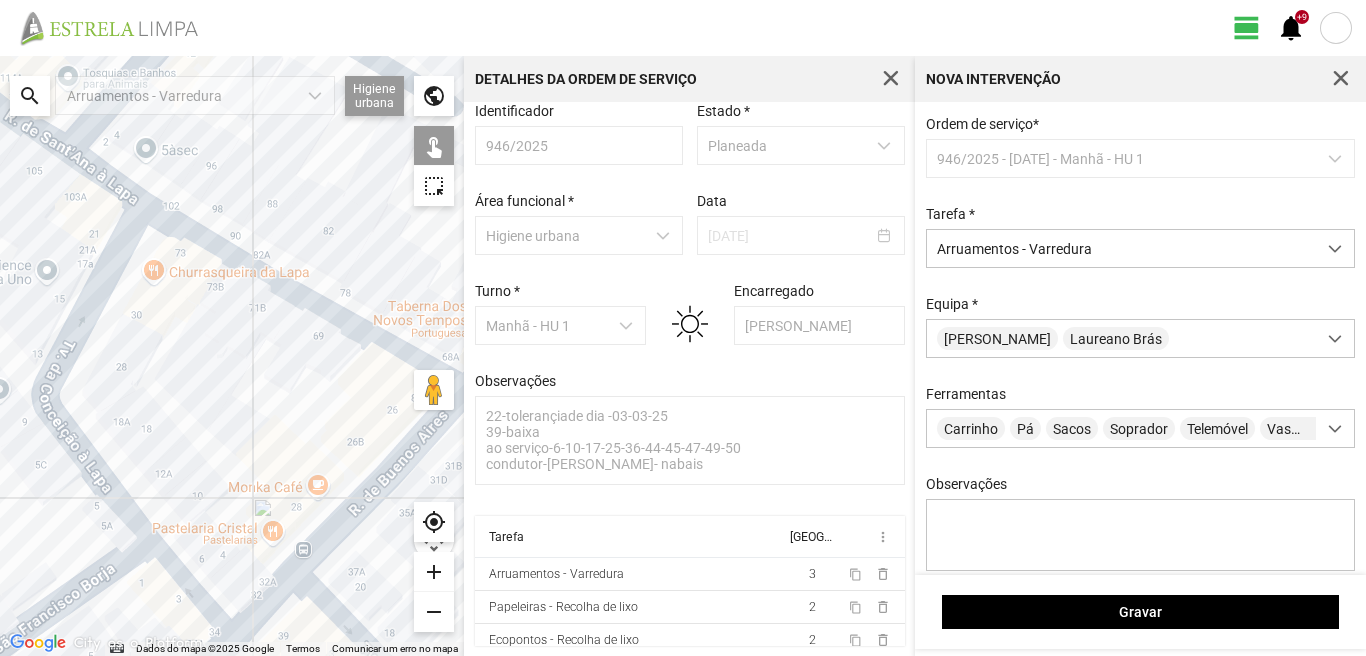 click on "Para navegar, prima as teclas de seta." 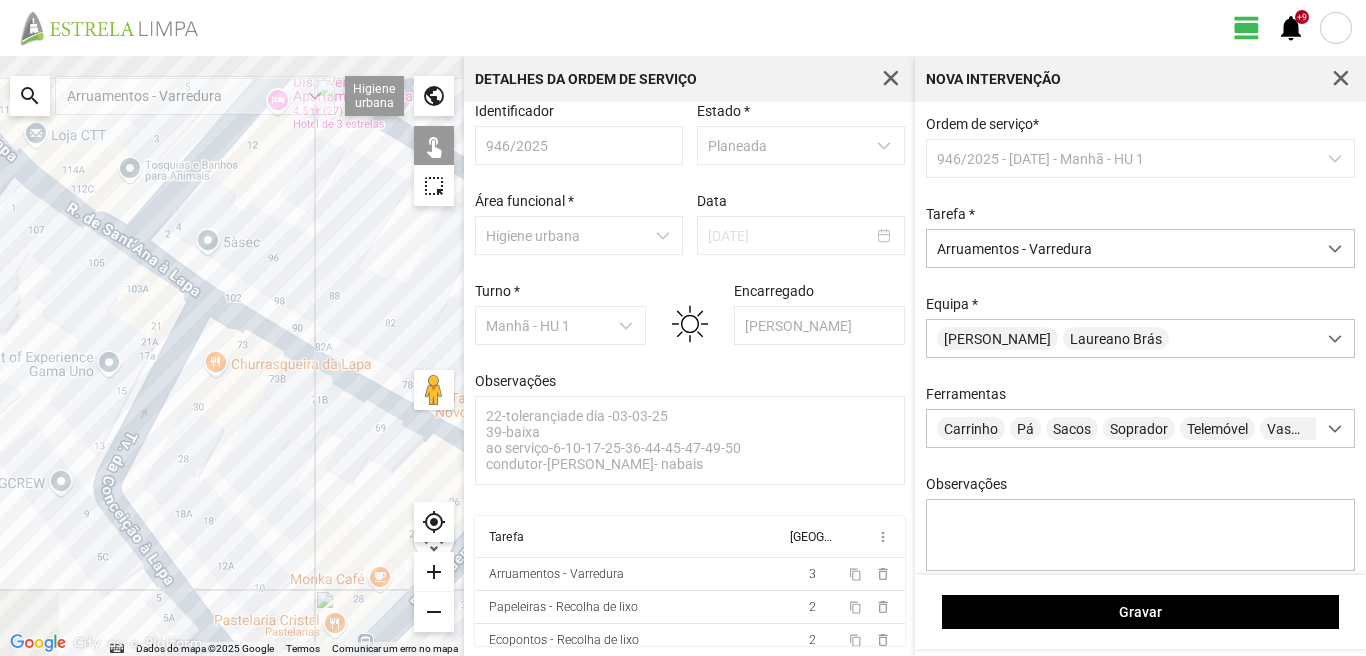 drag, startPoint x: 192, startPoint y: 320, endPoint x: 262, endPoint y: 445, distance: 143.26549 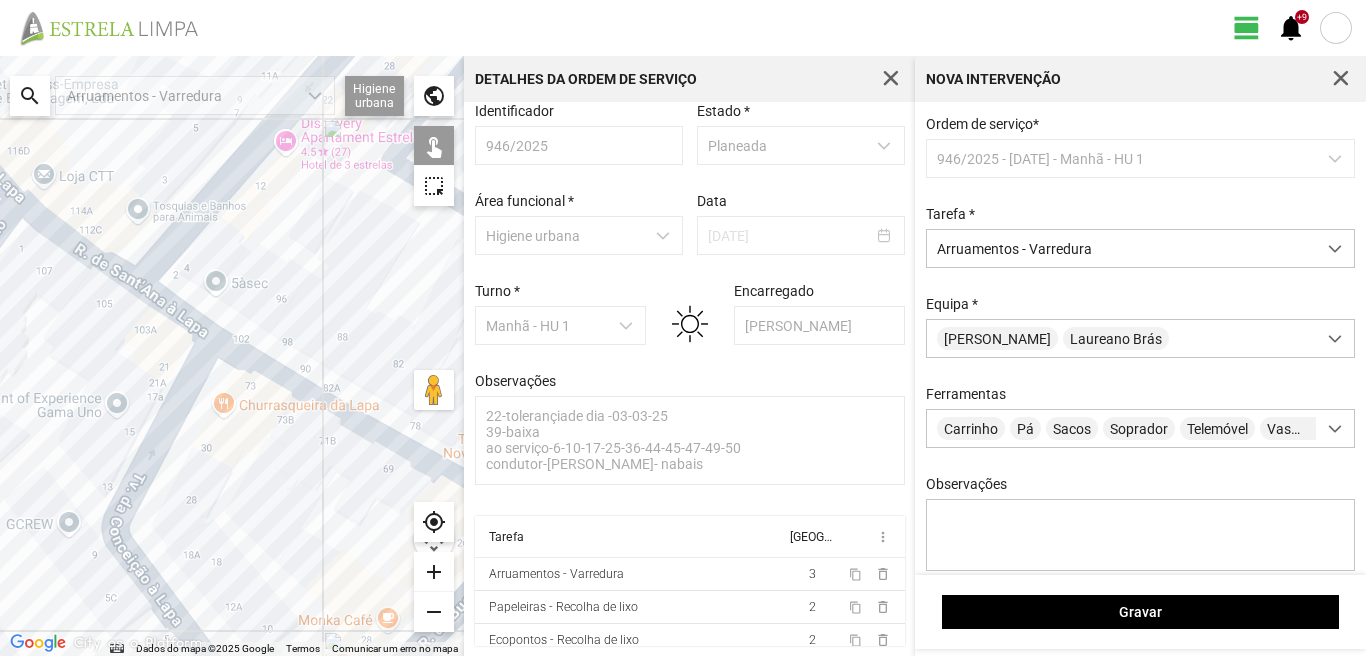 click on "Para navegar, prima as teclas de seta." 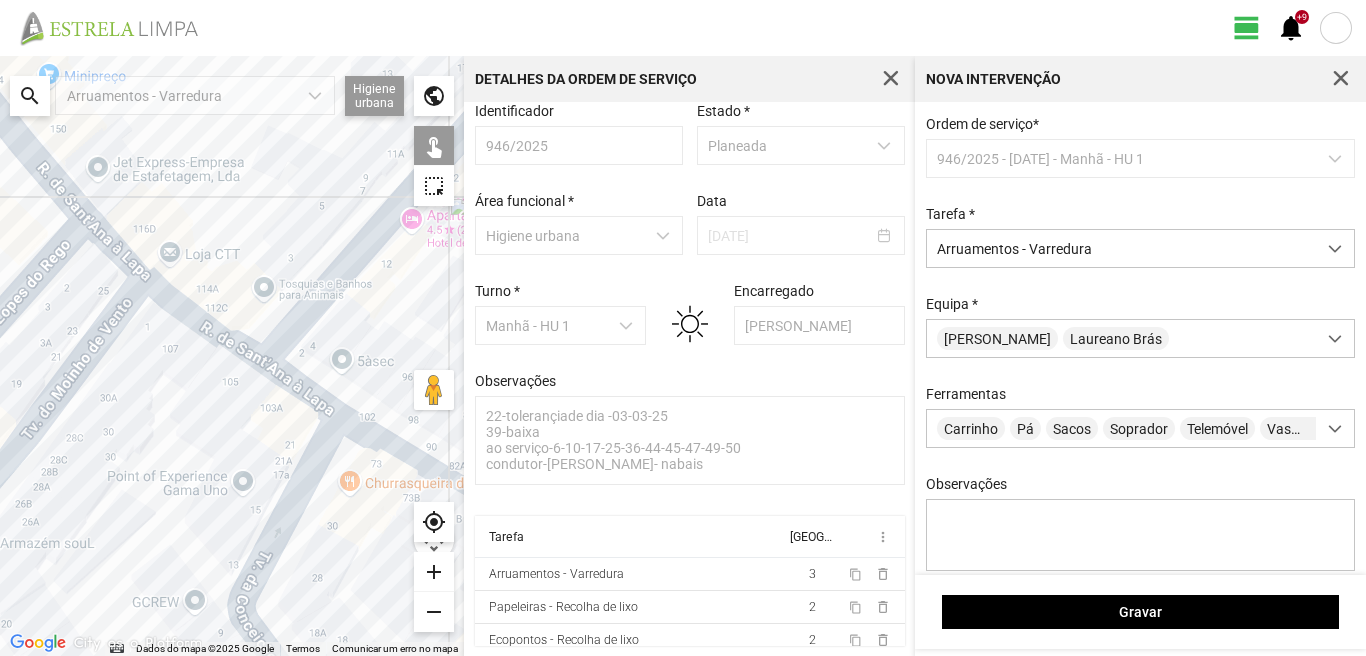 drag, startPoint x: 18, startPoint y: 285, endPoint x: 146, endPoint y: 363, distance: 149.8933 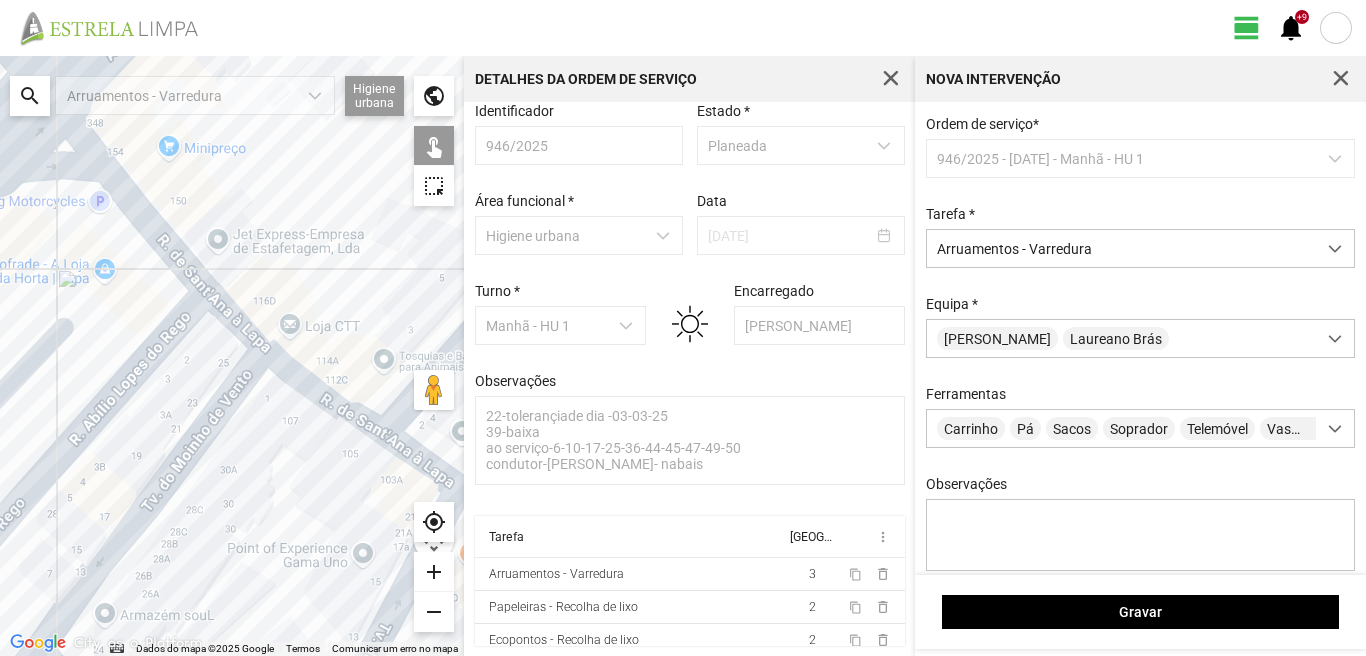 click on "Para navegar, prima as teclas de seta." 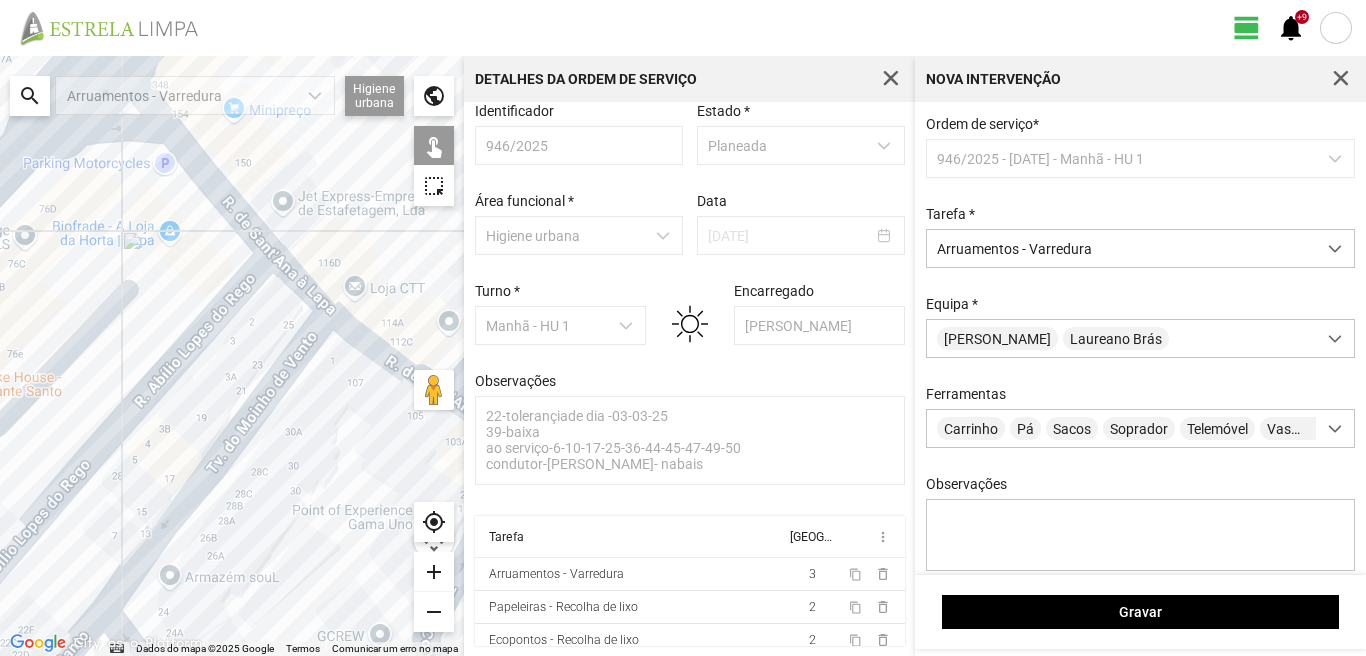 drag, startPoint x: 87, startPoint y: 323, endPoint x: 179, endPoint y: 245, distance: 120.61509 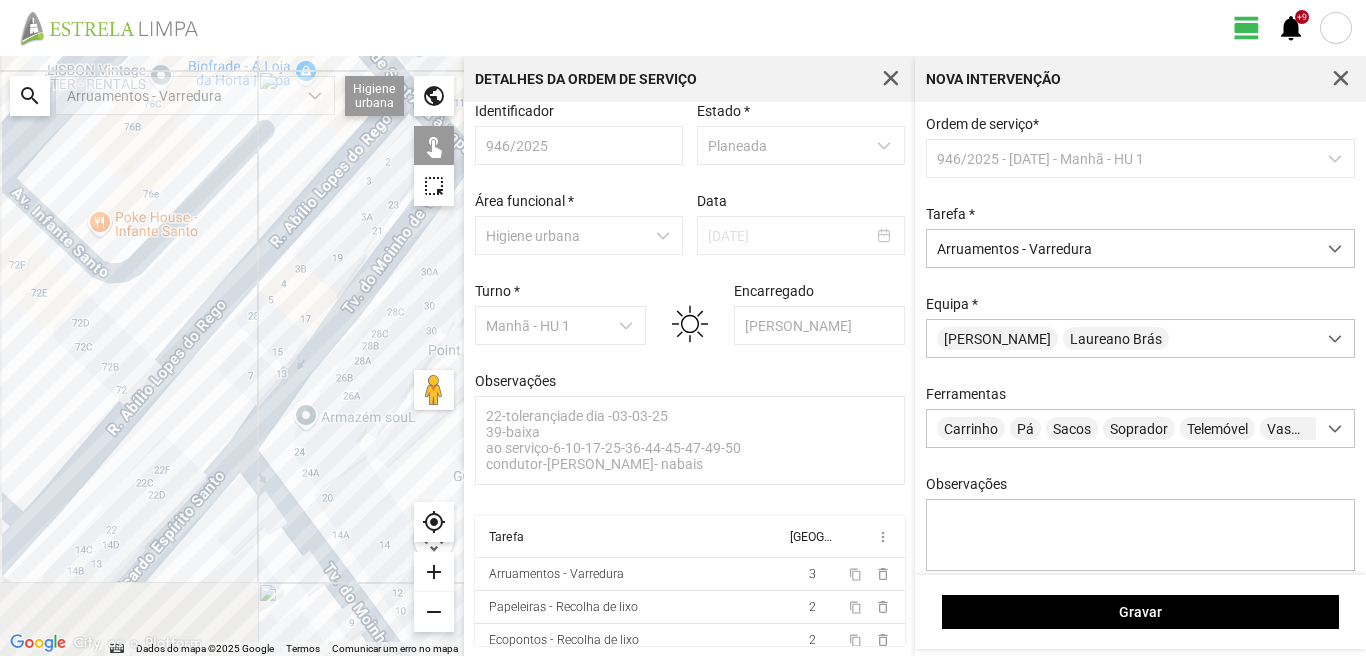 drag, startPoint x: 100, startPoint y: 483, endPoint x: 215, endPoint y: 351, distance: 175.06856 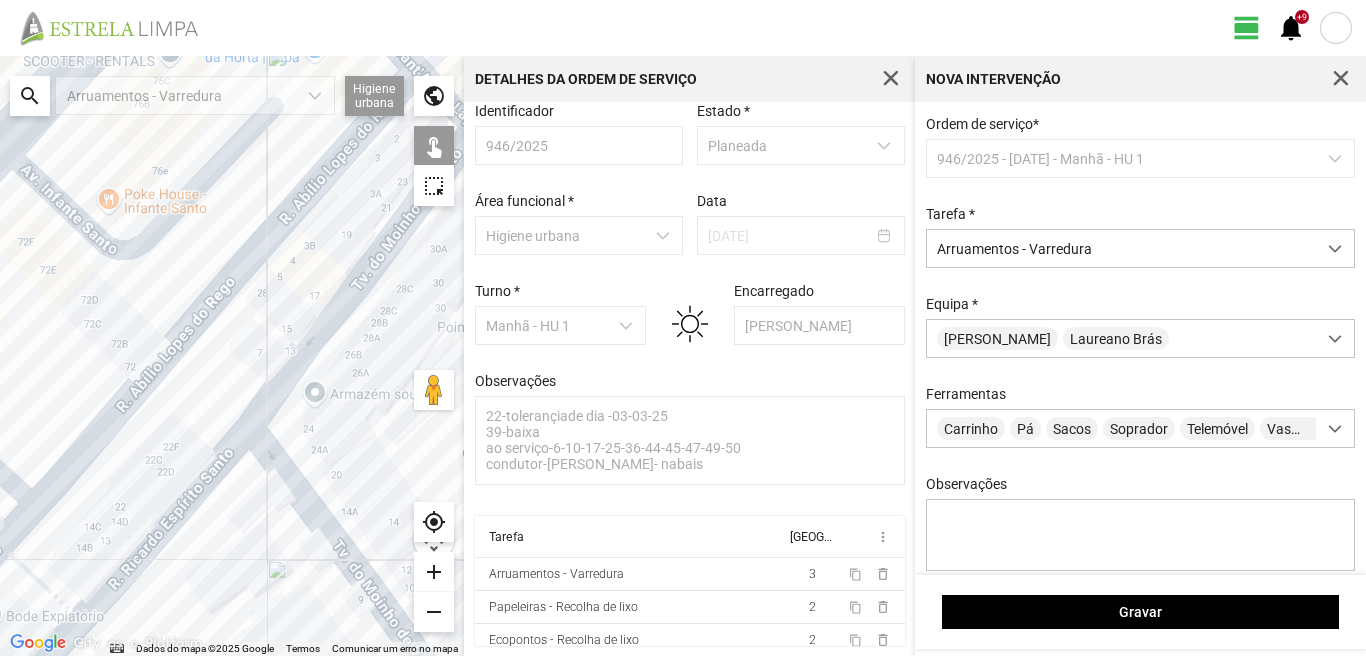 click on "Para navegar, prima as teclas de seta." 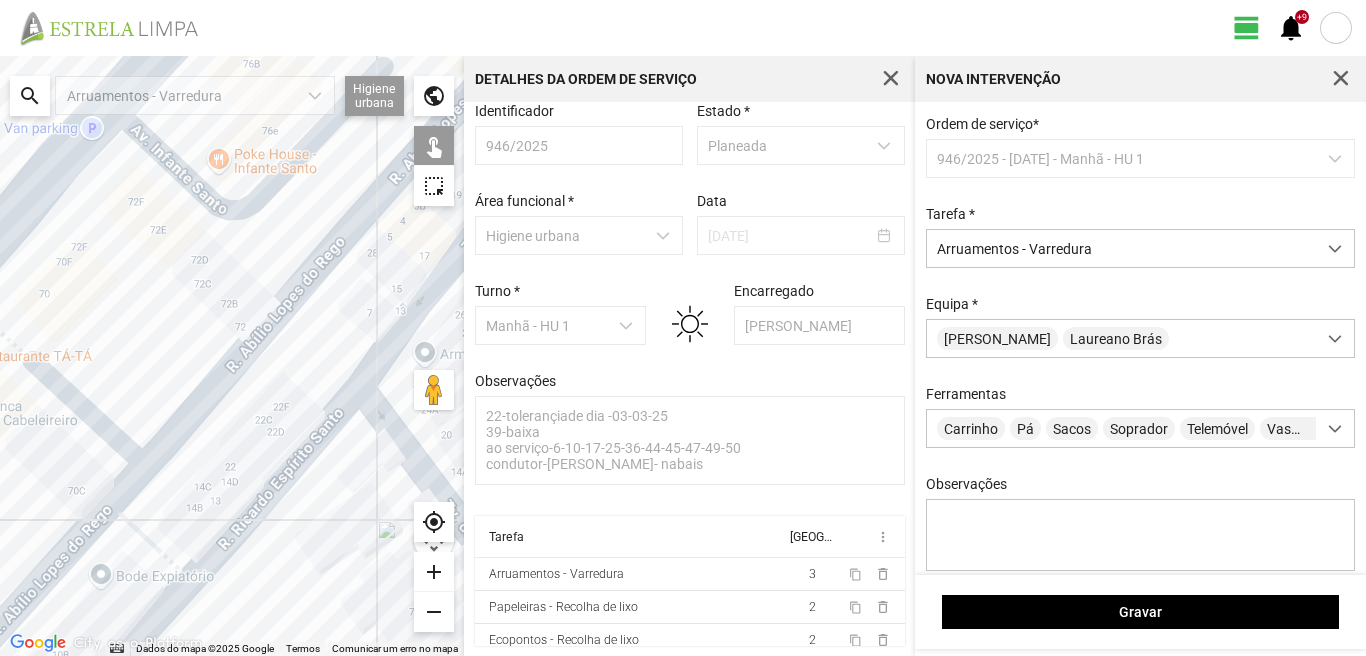 drag, startPoint x: 66, startPoint y: 529, endPoint x: 208, endPoint y: 479, distance: 150.54567 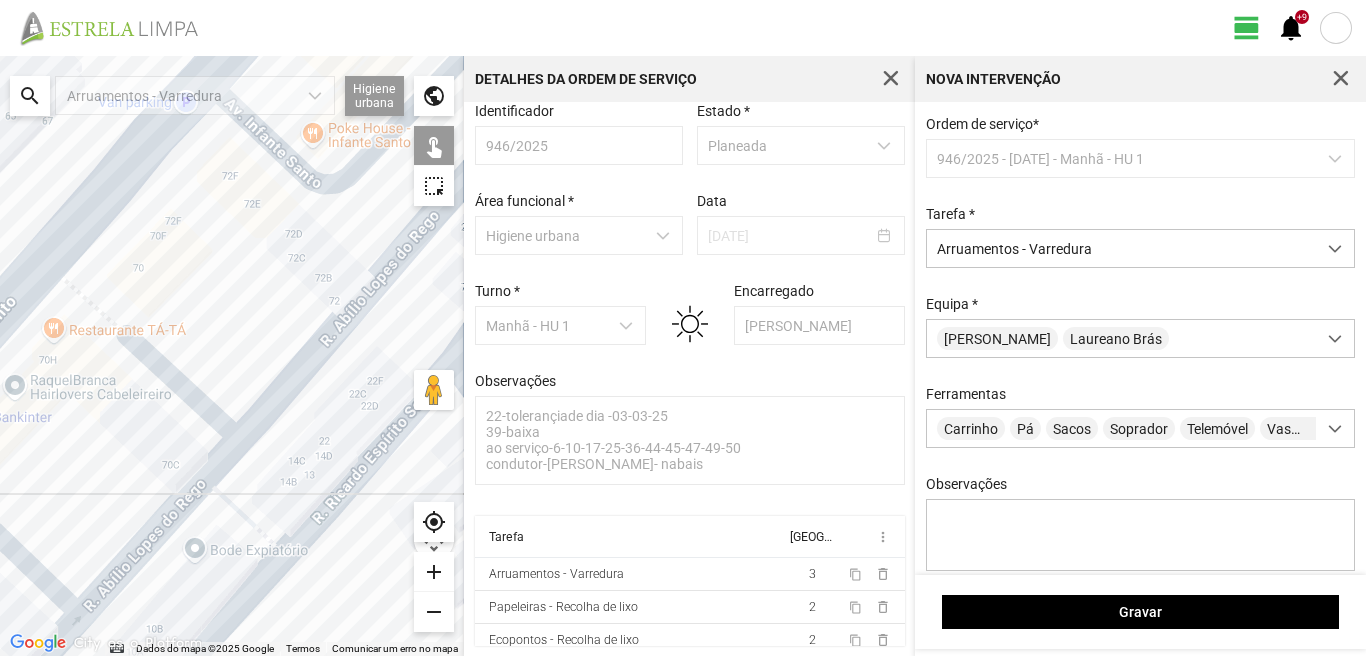 click on "Para navegar, prima as teclas de seta." 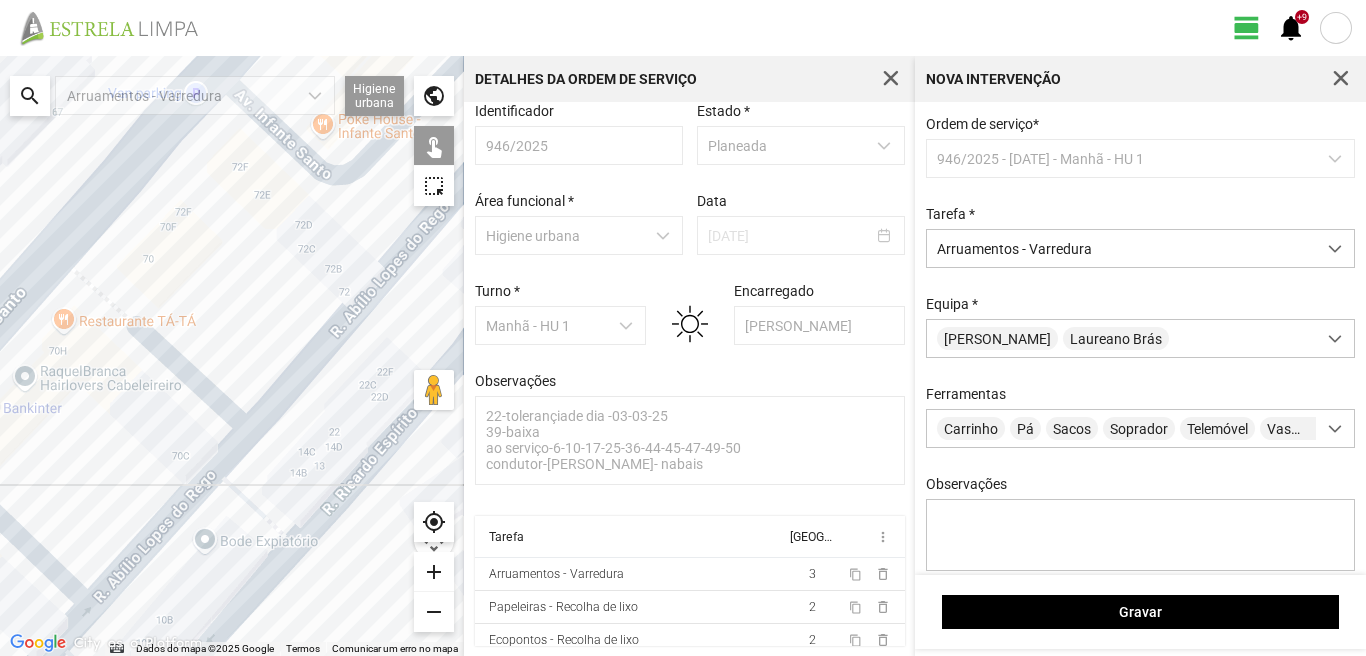 drag, startPoint x: 217, startPoint y: 560, endPoint x: 315, endPoint y: 473, distance: 131.04579 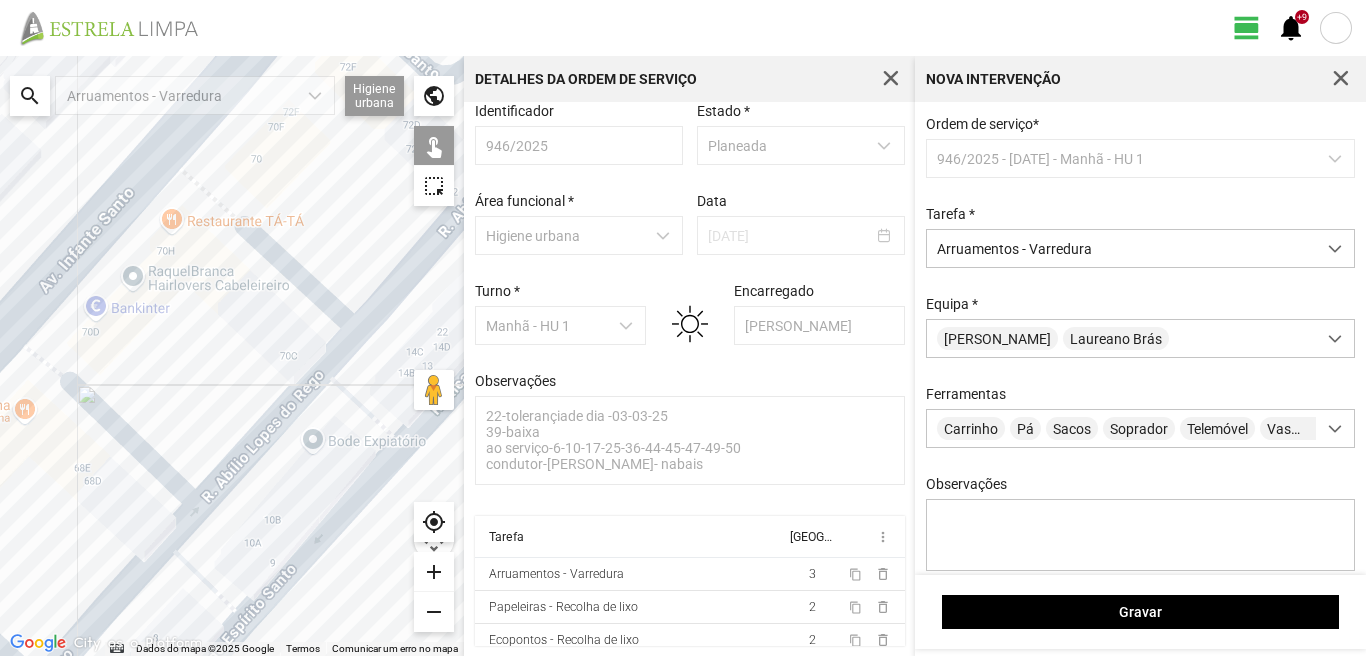 click on "Para navegar, prima as teclas de seta." 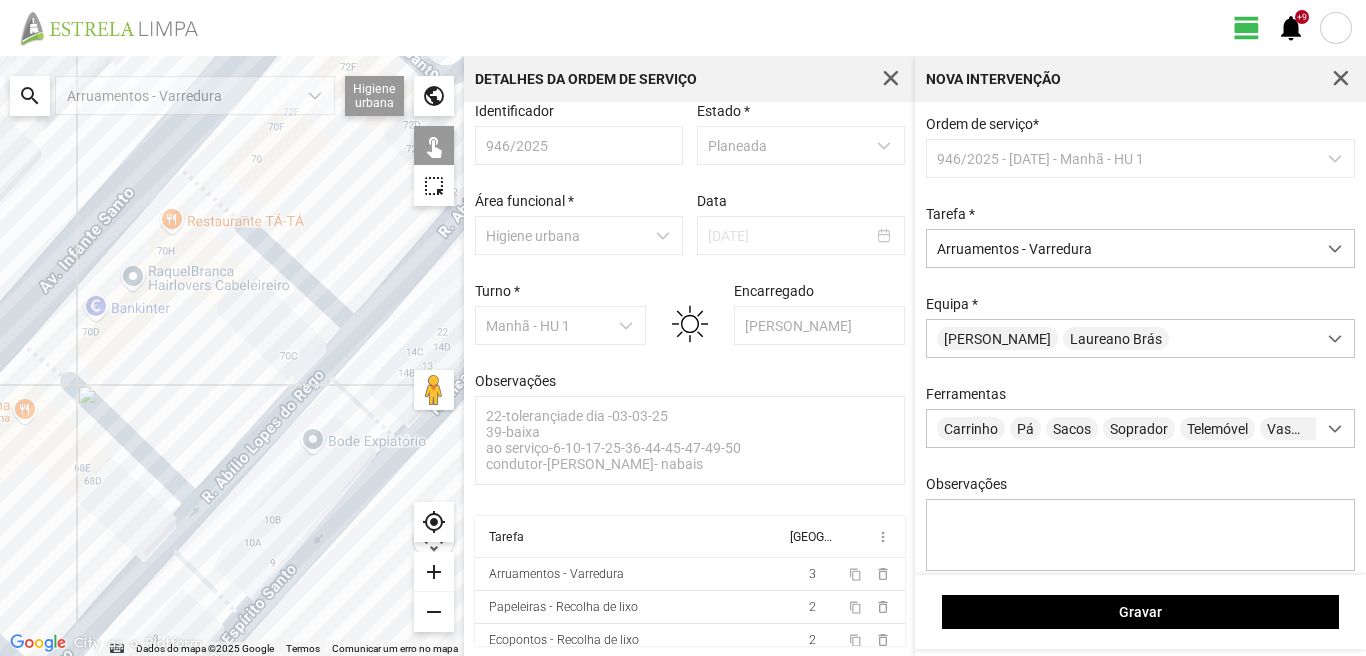 click on "Para navegar, prima as teclas de seta." 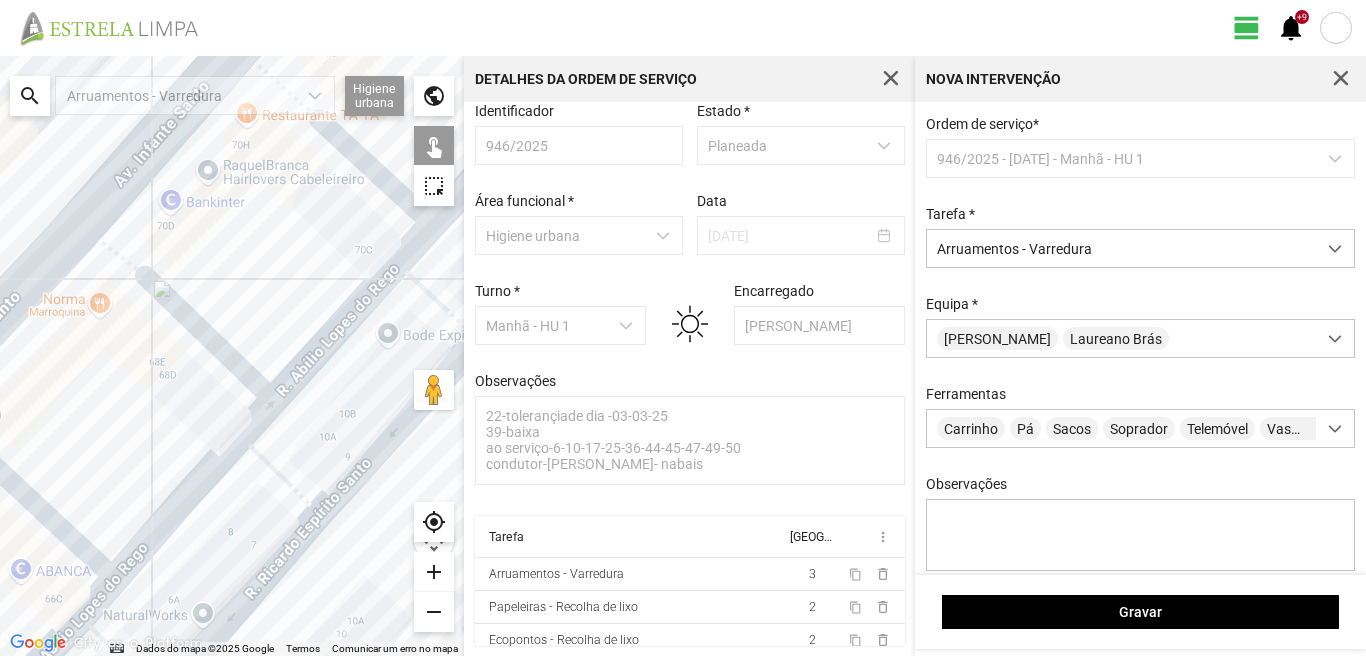 drag, startPoint x: 187, startPoint y: 589, endPoint x: 265, endPoint y: 469, distance: 143.12233 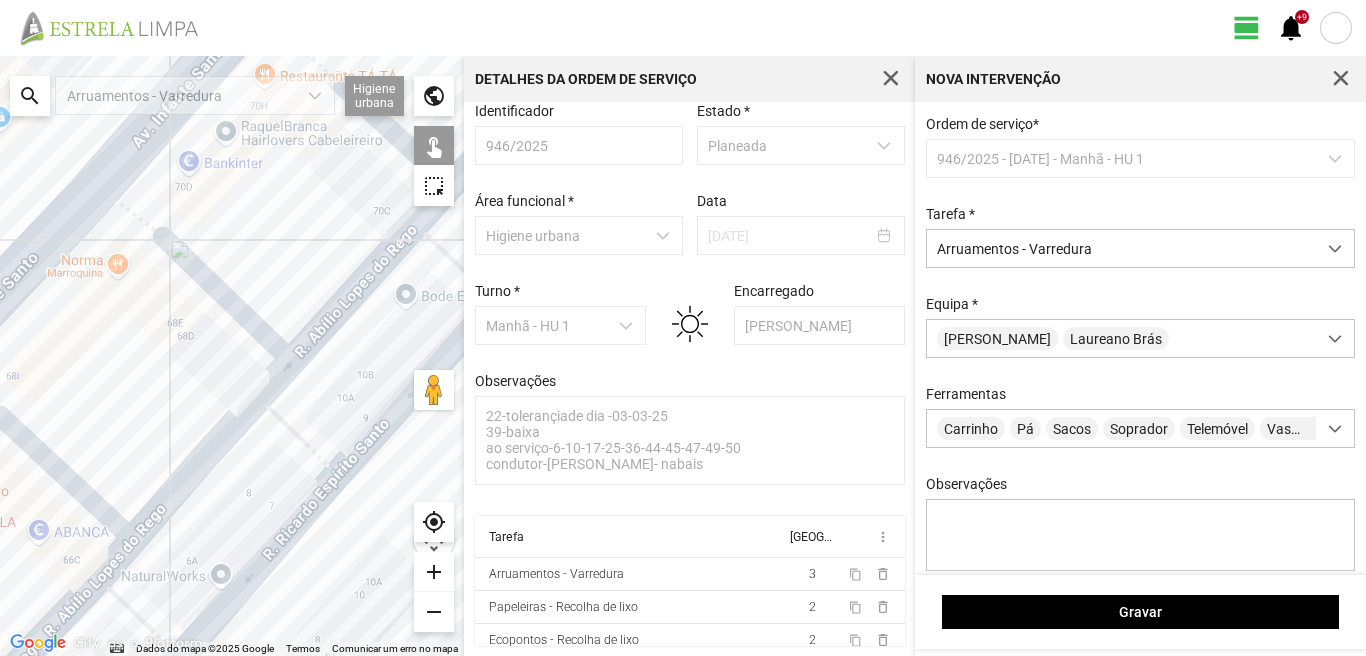 click on "Para navegar, prima as teclas de seta." 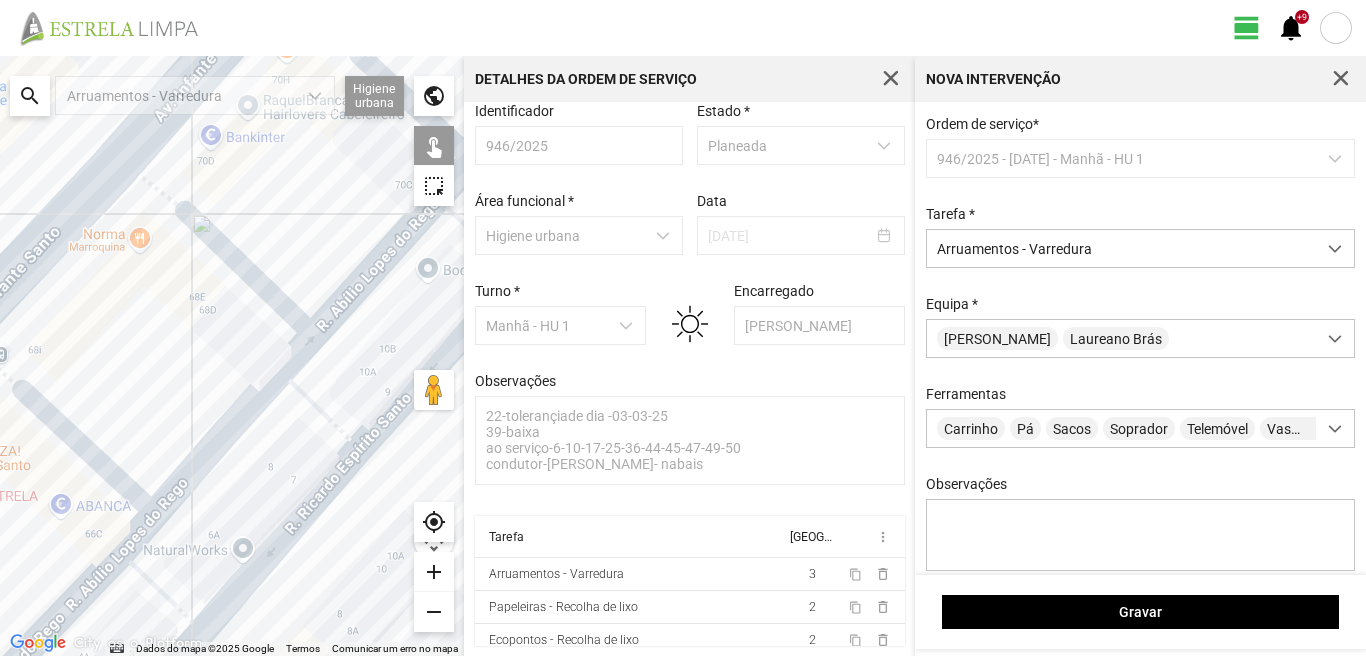 drag, startPoint x: 147, startPoint y: 583, endPoint x: 211, endPoint y: 415, distance: 179.77763 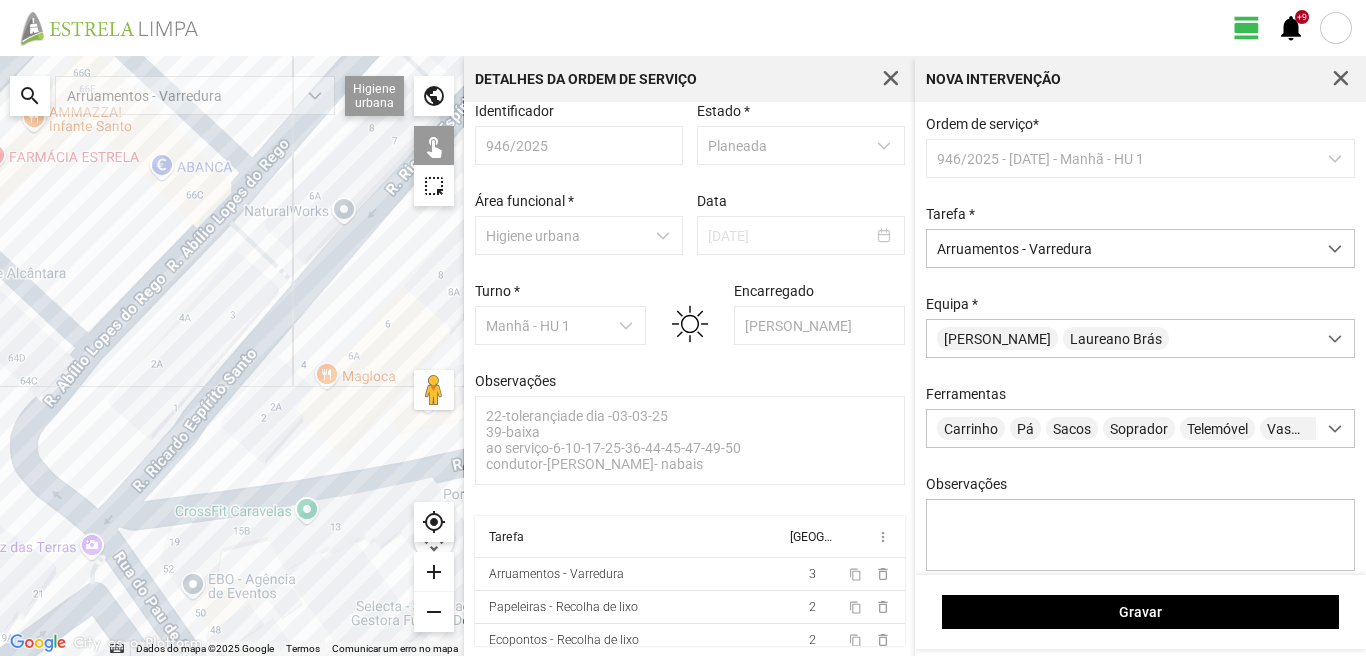 click on "Para navegar, prima as teclas de seta." 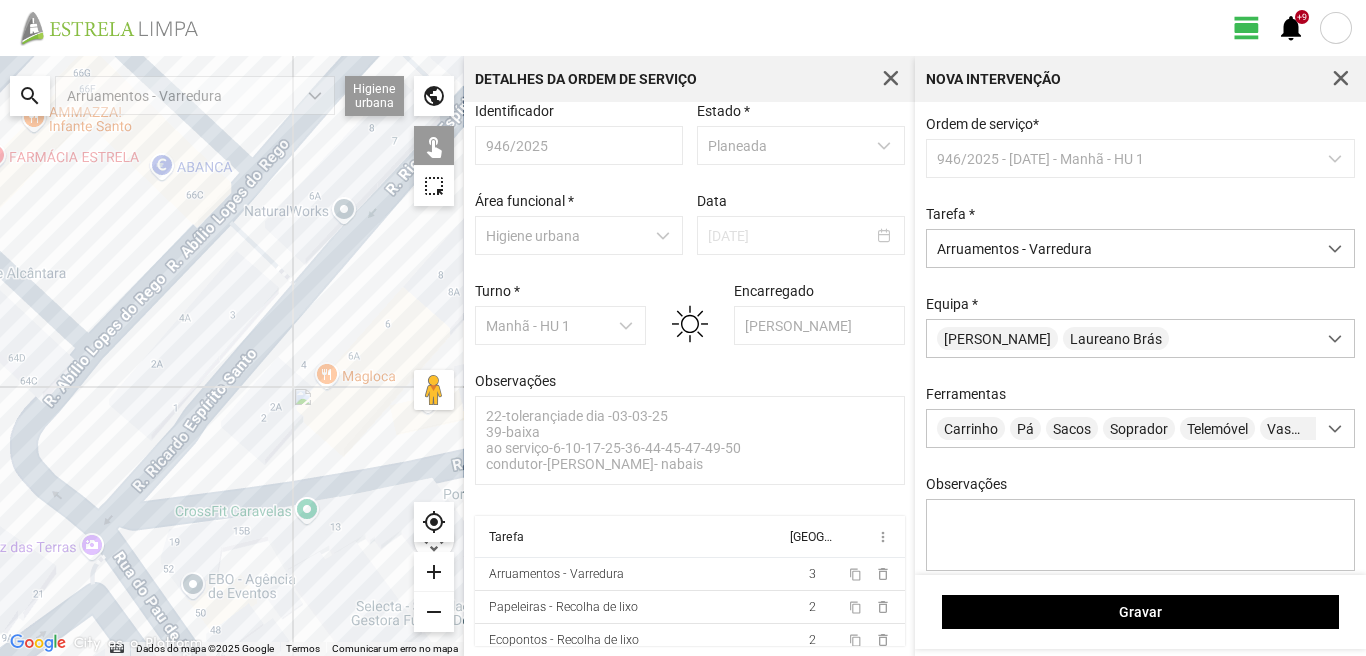 click on "Para navegar, prima as teclas de seta." 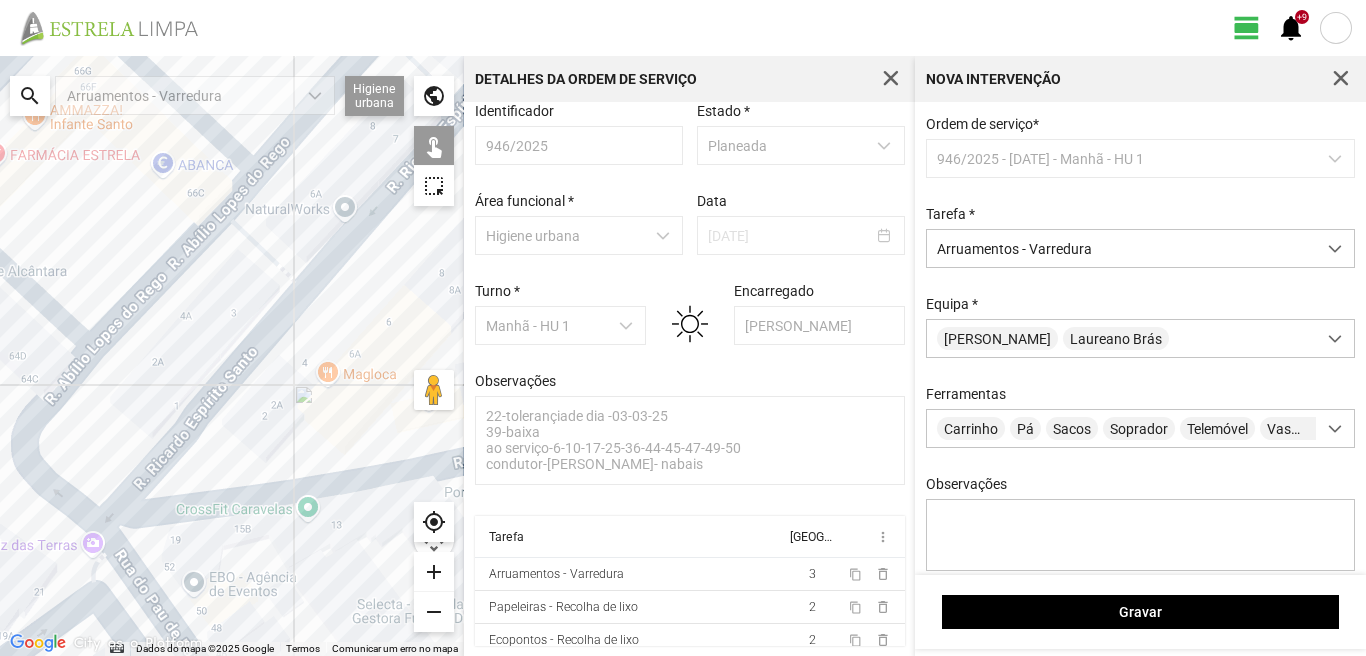 drag, startPoint x: 102, startPoint y: 579, endPoint x: 122, endPoint y: 460, distance: 120.66897 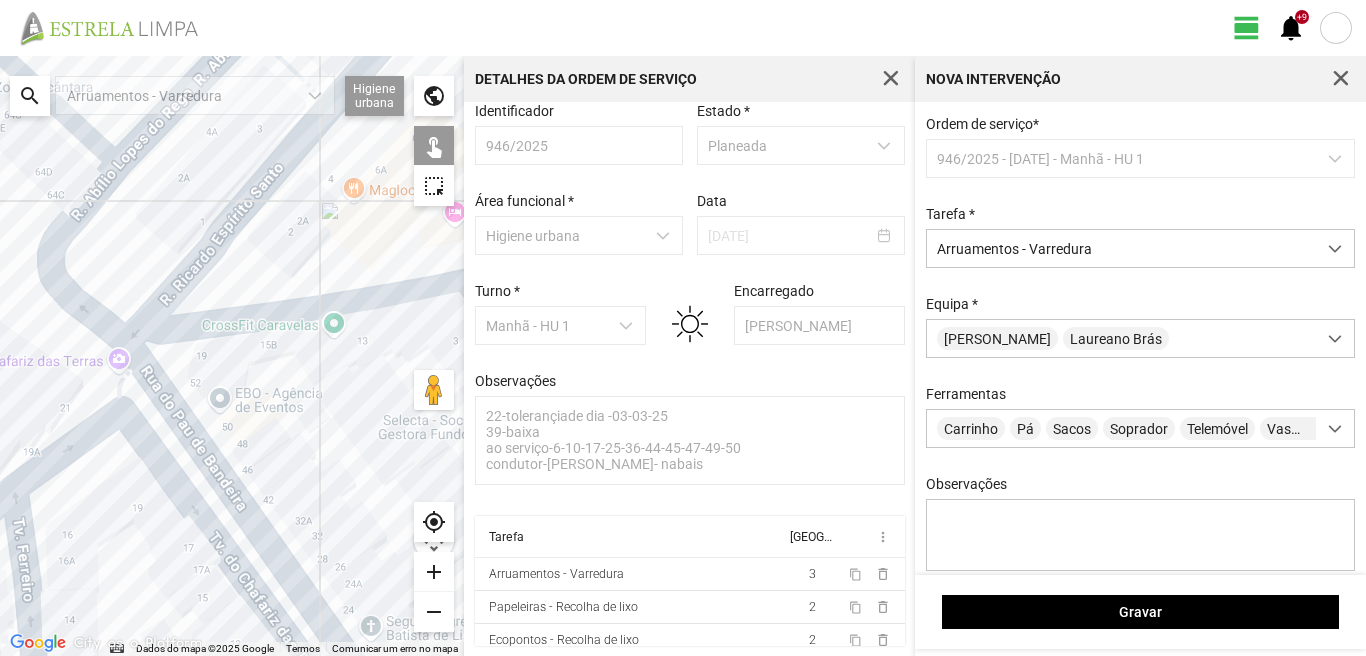 click on "Para navegar, prima as teclas de seta." 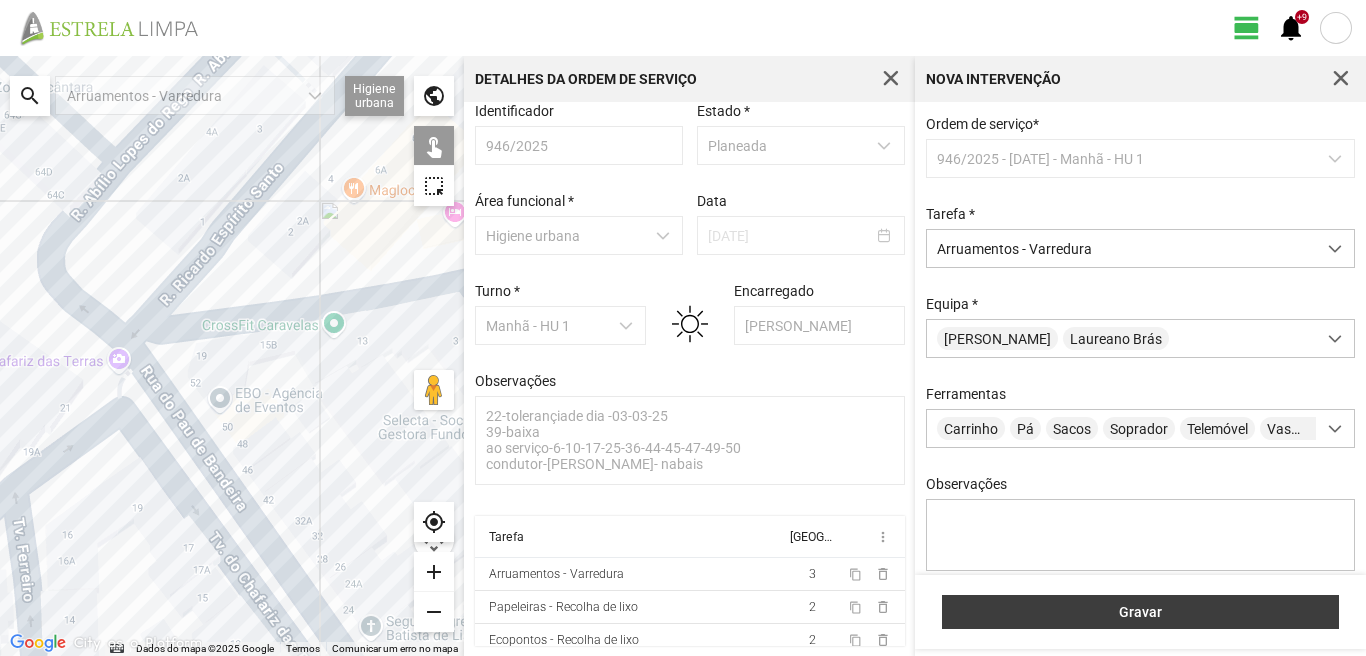 click on "Gravar" at bounding box center (1141, 612) 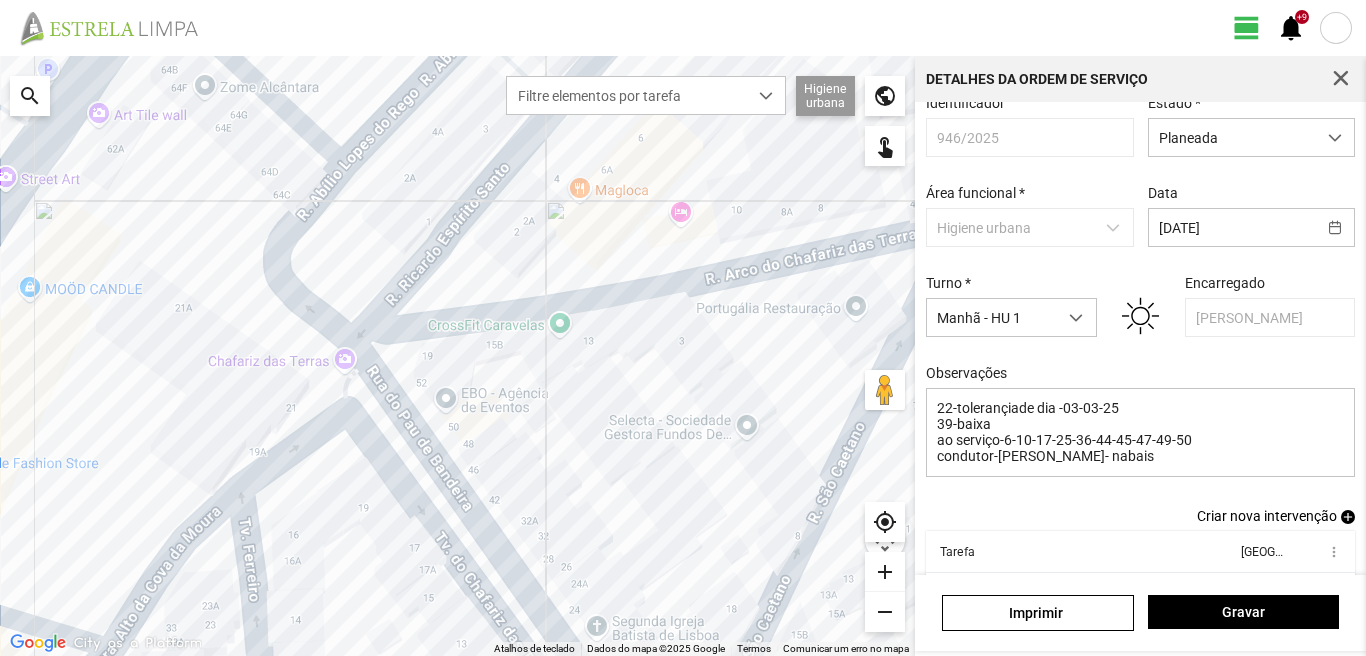 click on "add" at bounding box center [1348, 517] 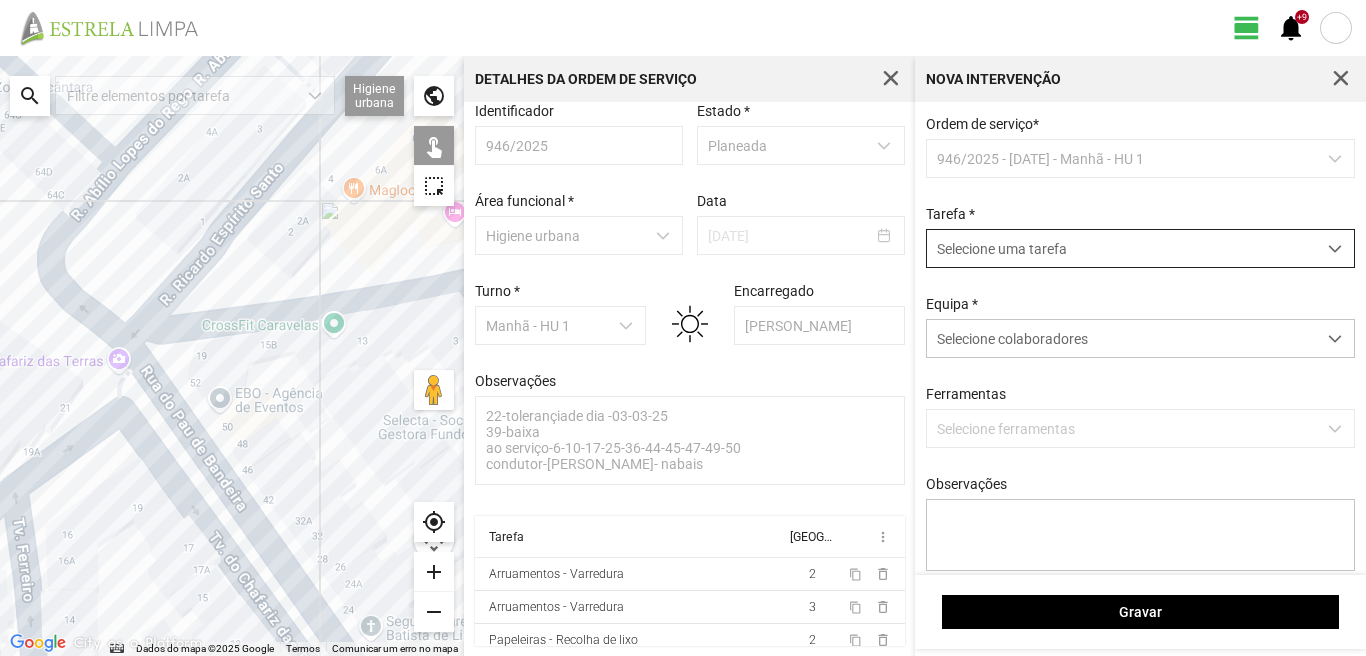 click on "Selecione uma tarefa" at bounding box center (1121, 248) 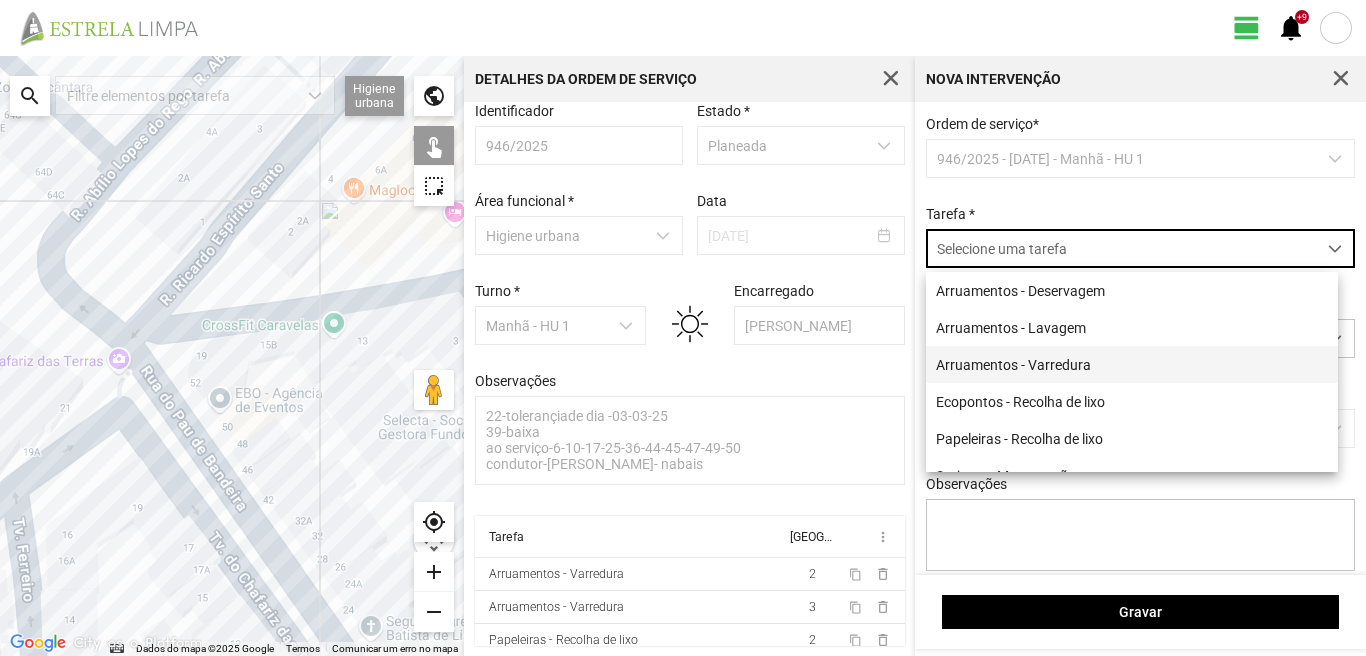 click on "Arruamentos - Varredura" at bounding box center [1132, 364] 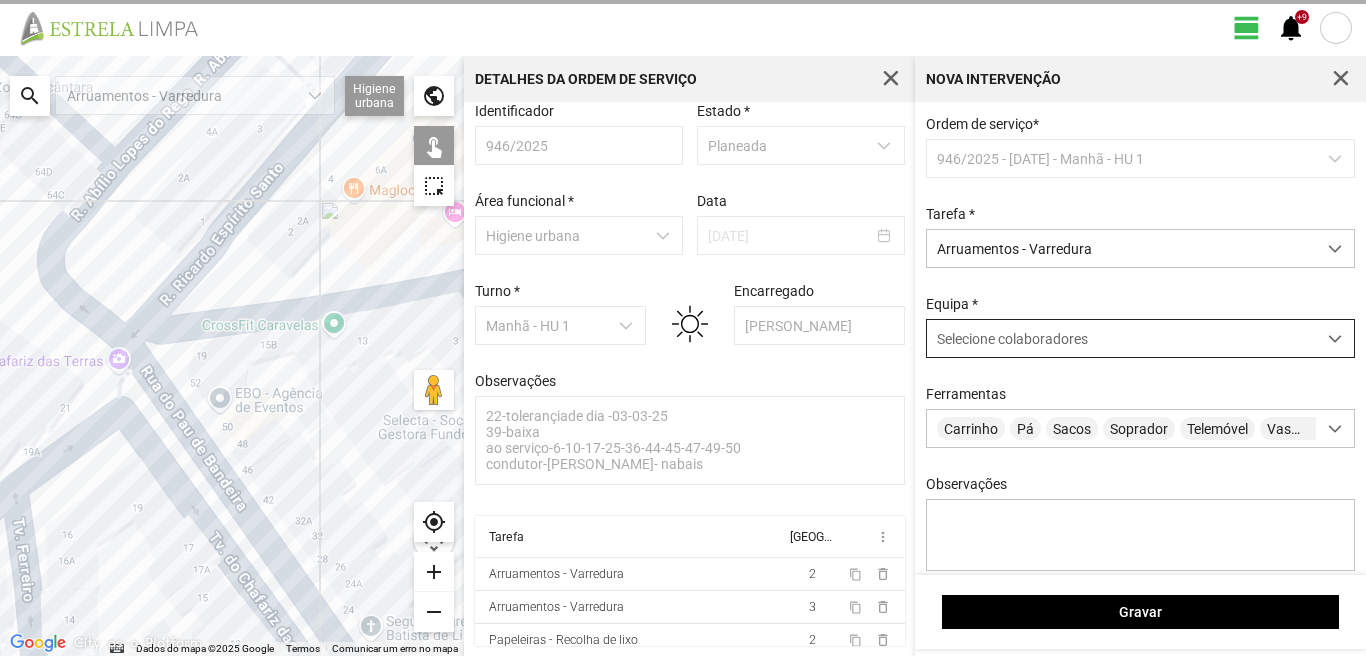 click on "Selecione colaboradores" at bounding box center [1012, 339] 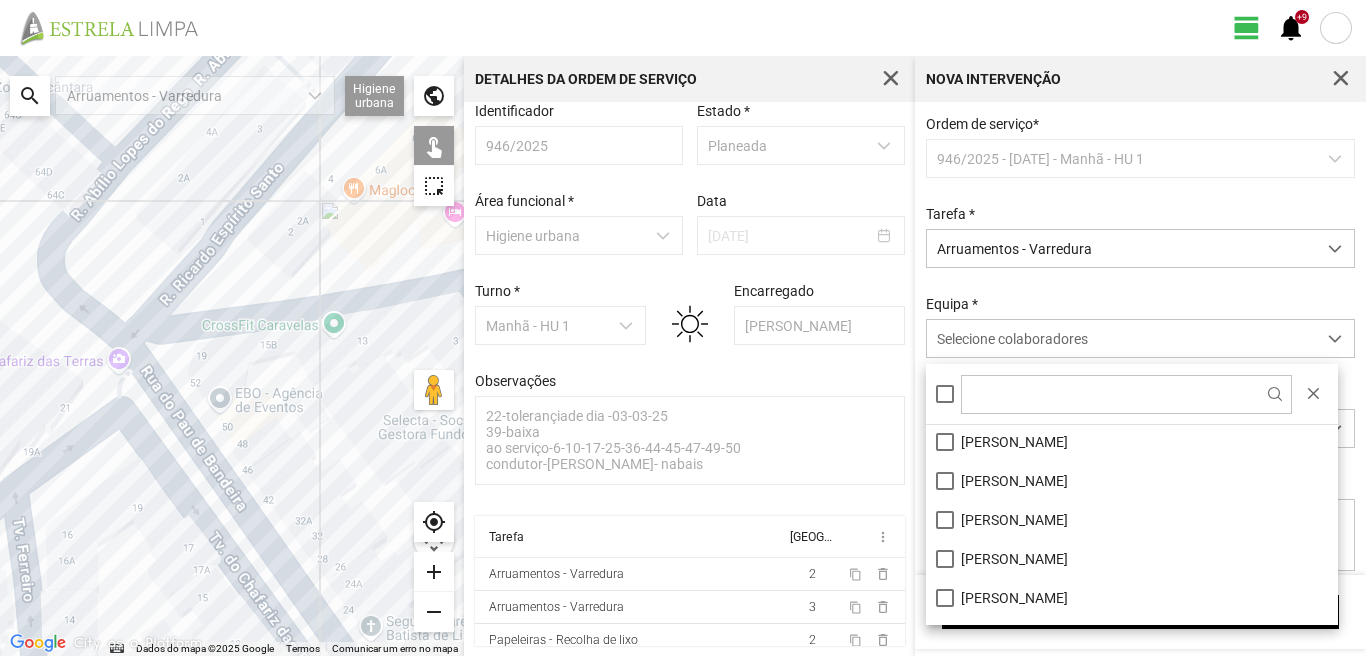 scroll, scrollTop: 268, scrollLeft: 0, axis: vertical 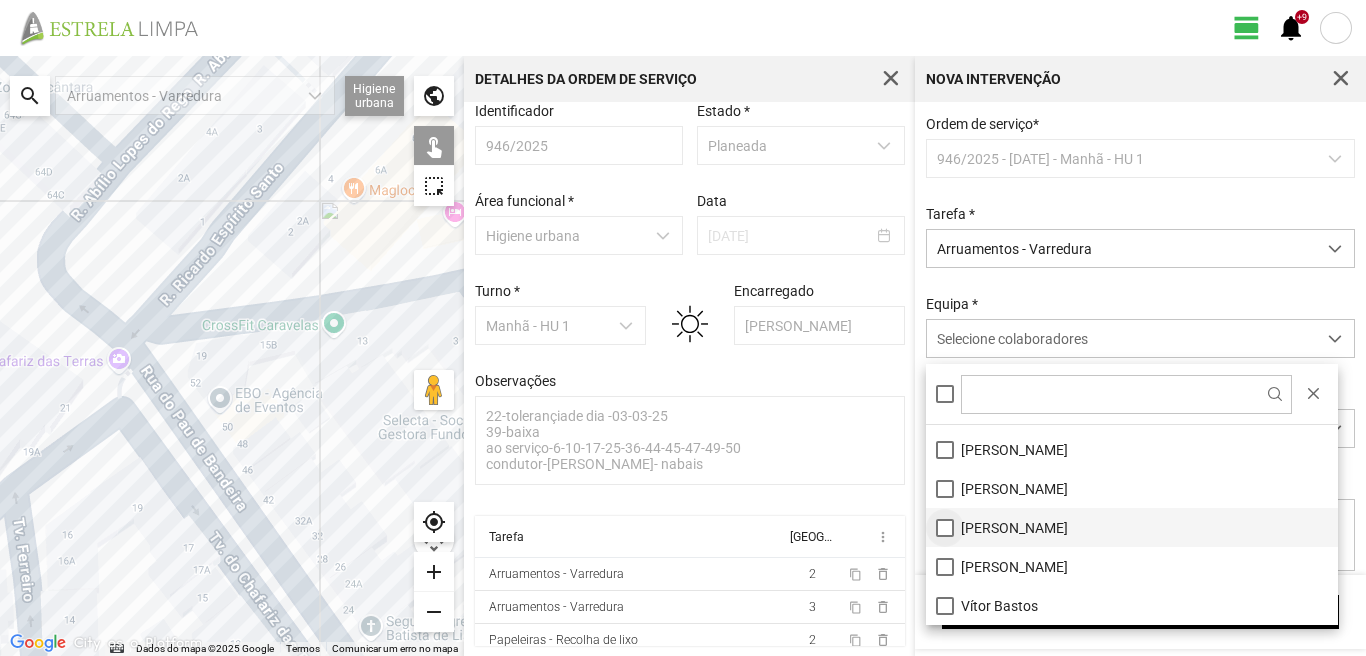 click on "Raul Peres" at bounding box center (1132, 527) 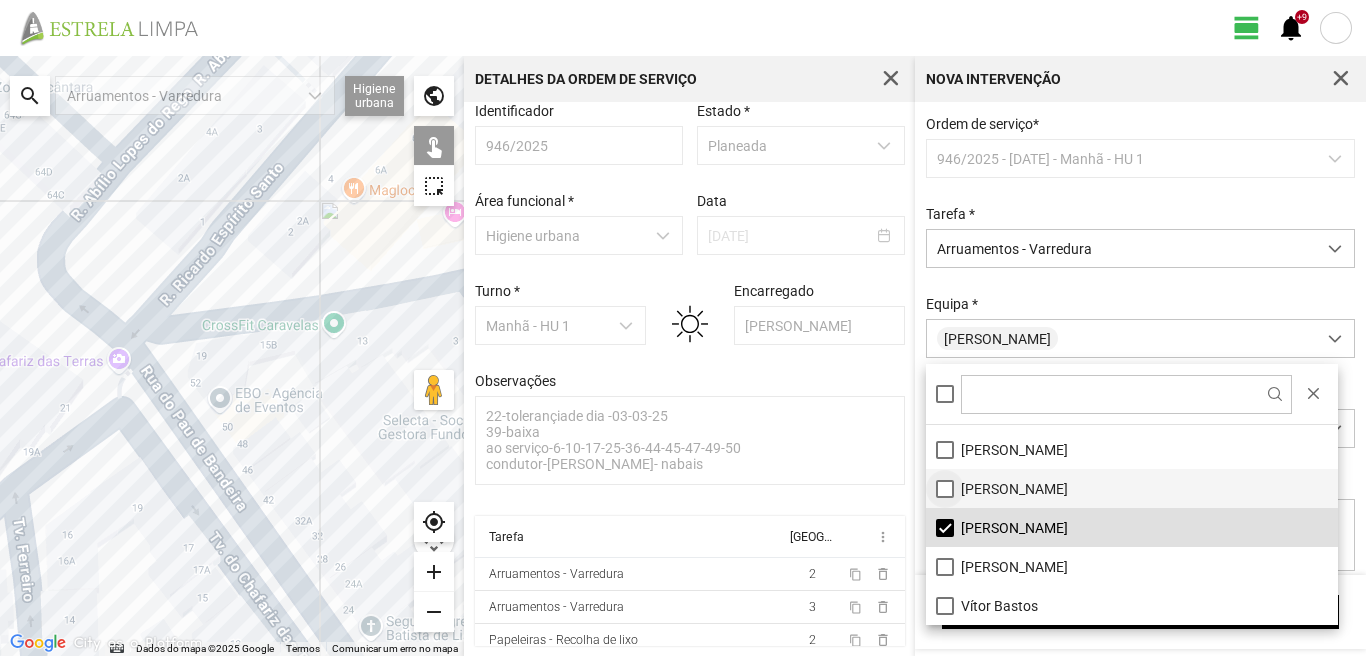 click on "Paulo Silva" at bounding box center (1132, 488) 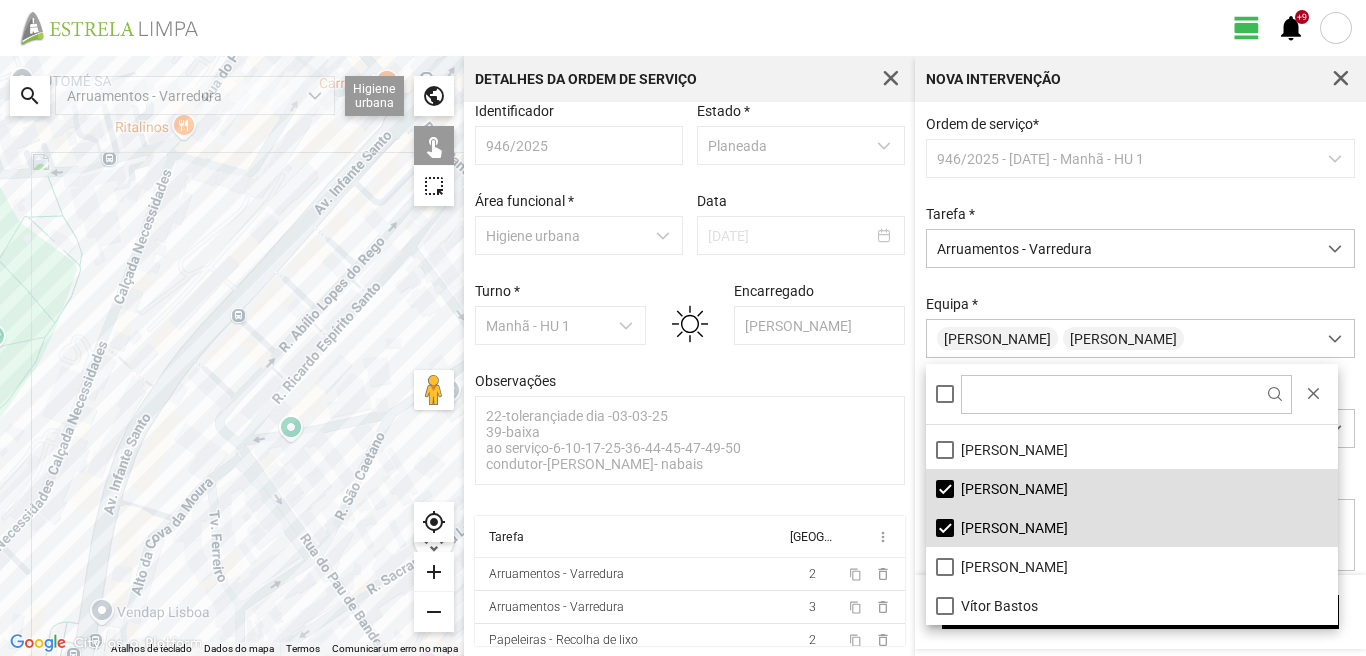 drag, startPoint x: 281, startPoint y: 411, endPoint x: 0, endPoint y: 576, distance: 325.86194 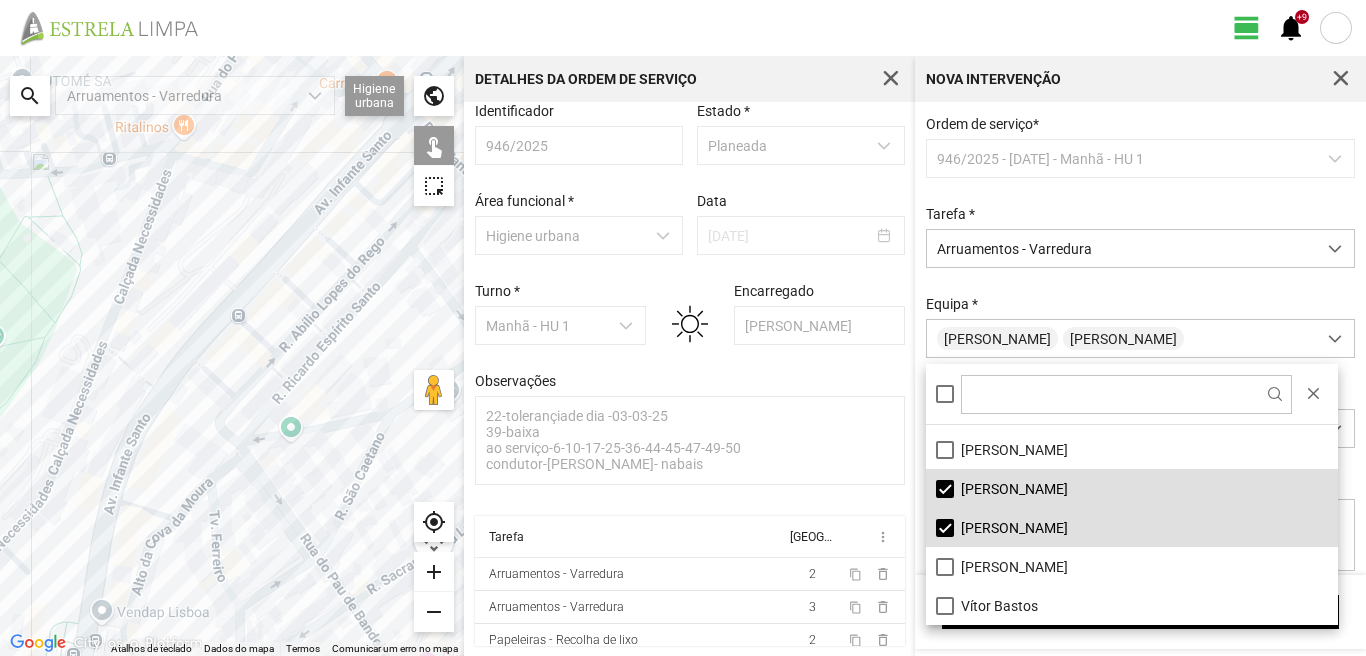 click on "Para navegar, prima as teclas de seta." 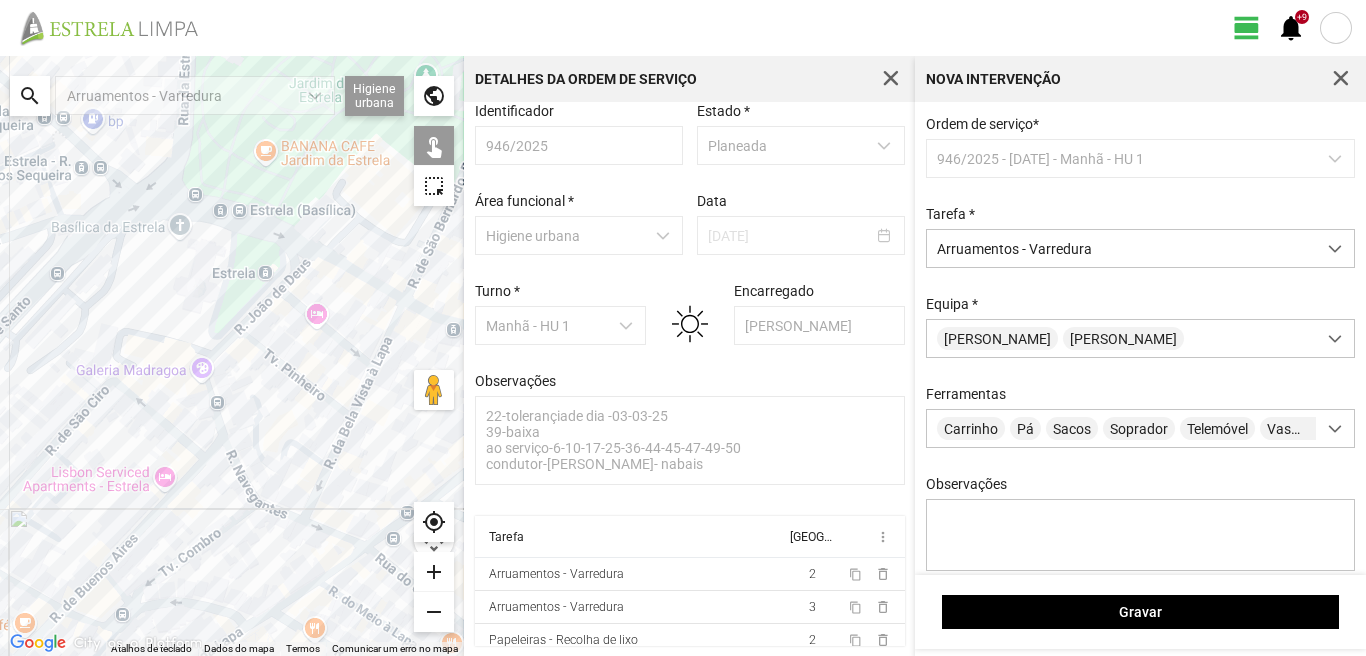 drag, startPoint x: 255, startPoint y: 383, endPoint x: 269, endPoint y: 466, distance: 84.17244 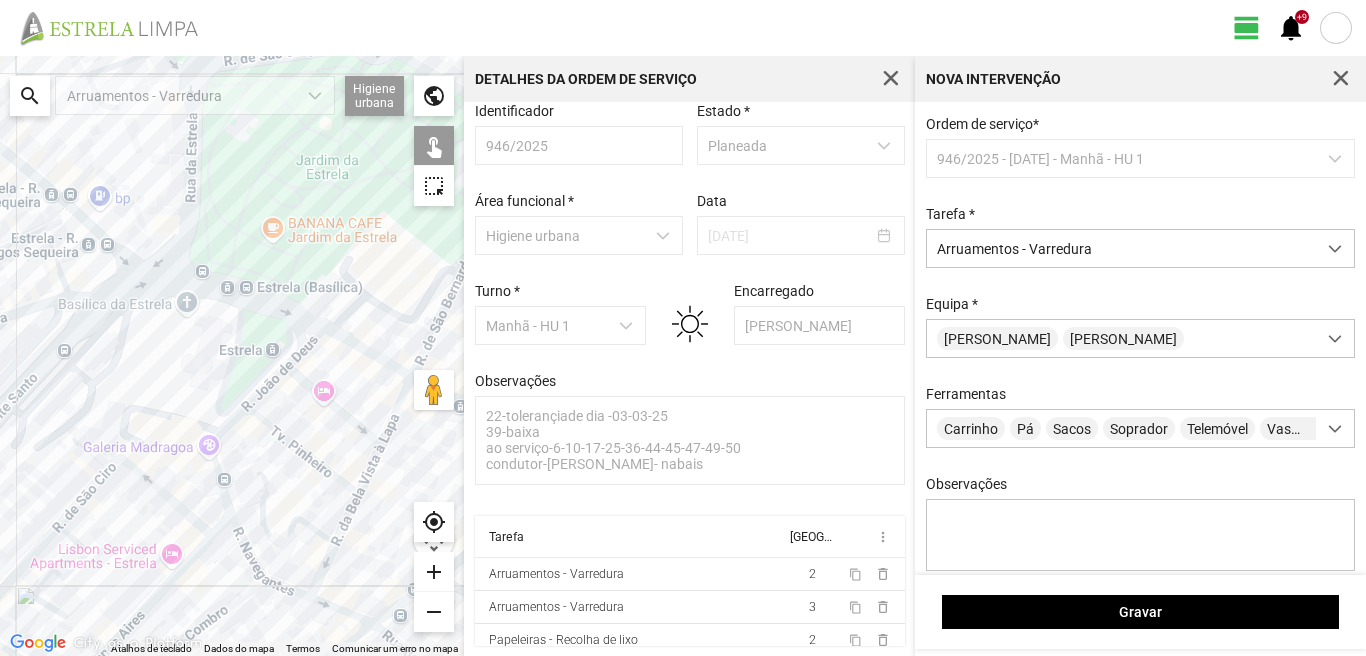 click on "Para navegar, prima as teclas de seta." 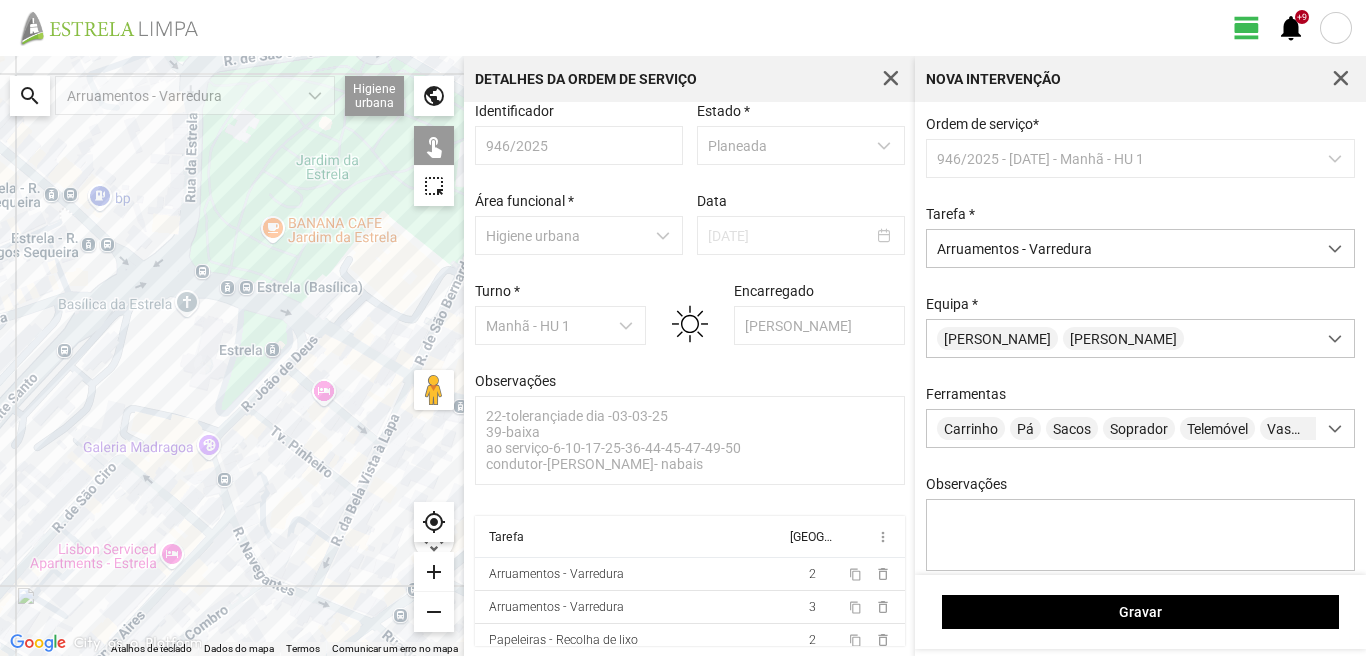 click on "Para navegar, prima as teclas de seta." 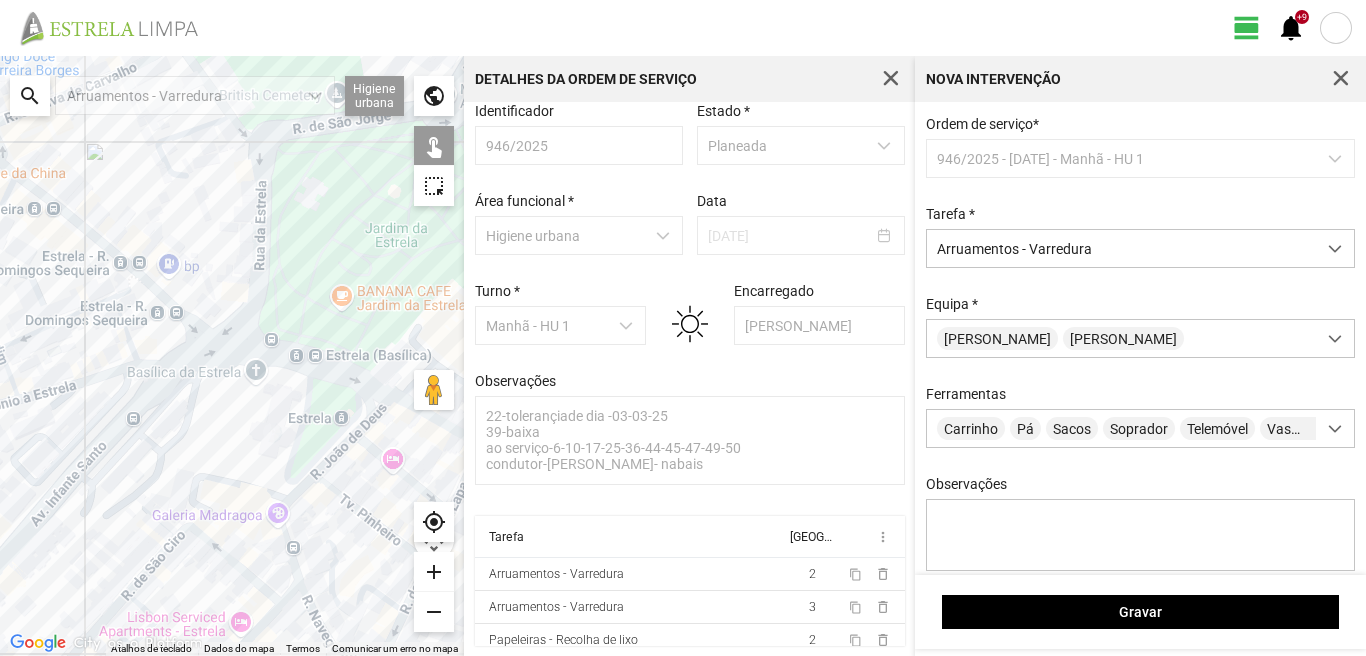 drag, startPoint x: 49, startPoint y: 226, endPoint x: 119, endPoint y: 300, distance: 101.862656 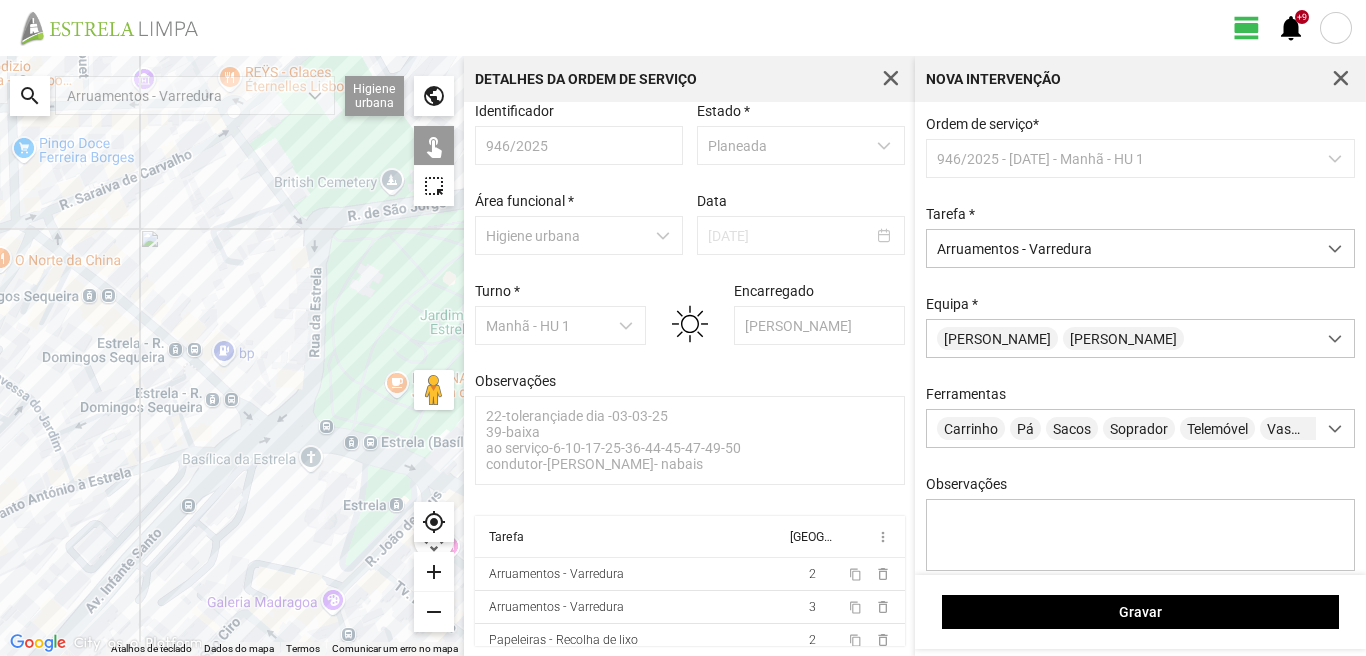 drag, startPoint x: 49, startPoint y: 238, endPoint x: 102, endPoint y: 313, distance: 91.836815 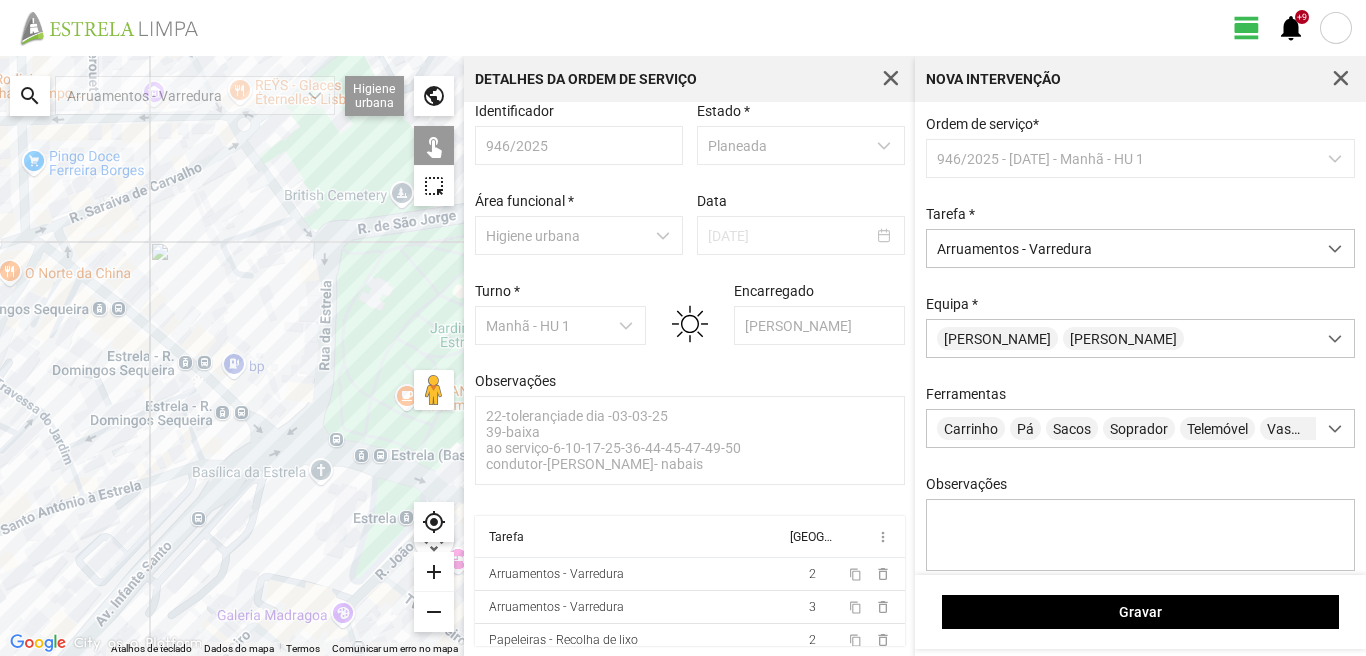 click on "Para navegar, prima as teclas de seta." 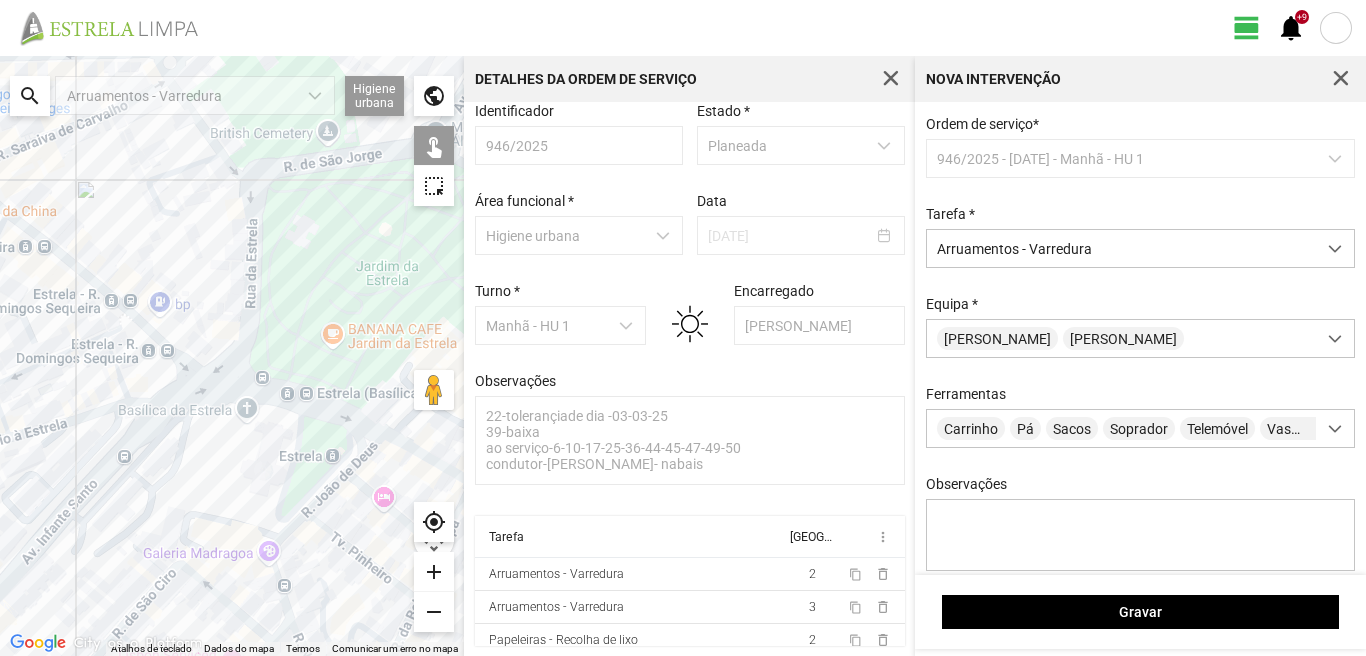 drag, startPoint x: 295, startPoint y: 388, endPoint x: 122, endPoint y: 281, distance: 203.41583 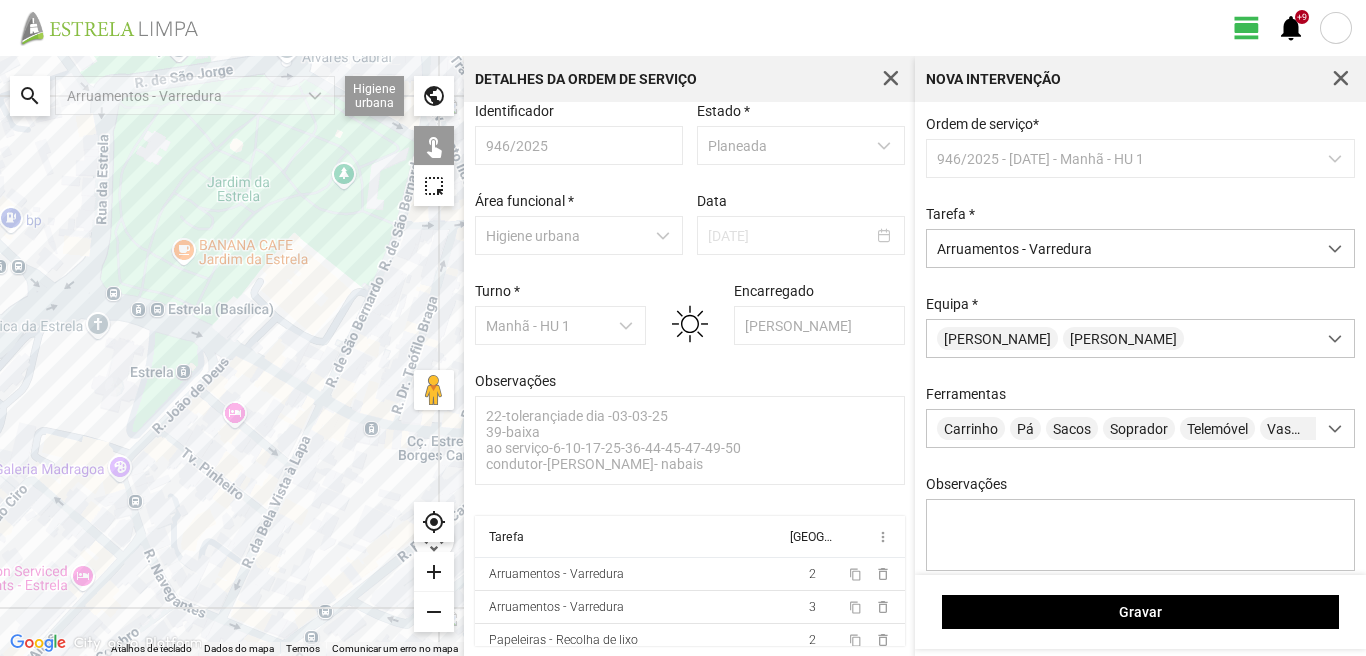 click on "Para navegar, prima as teclas de seta." 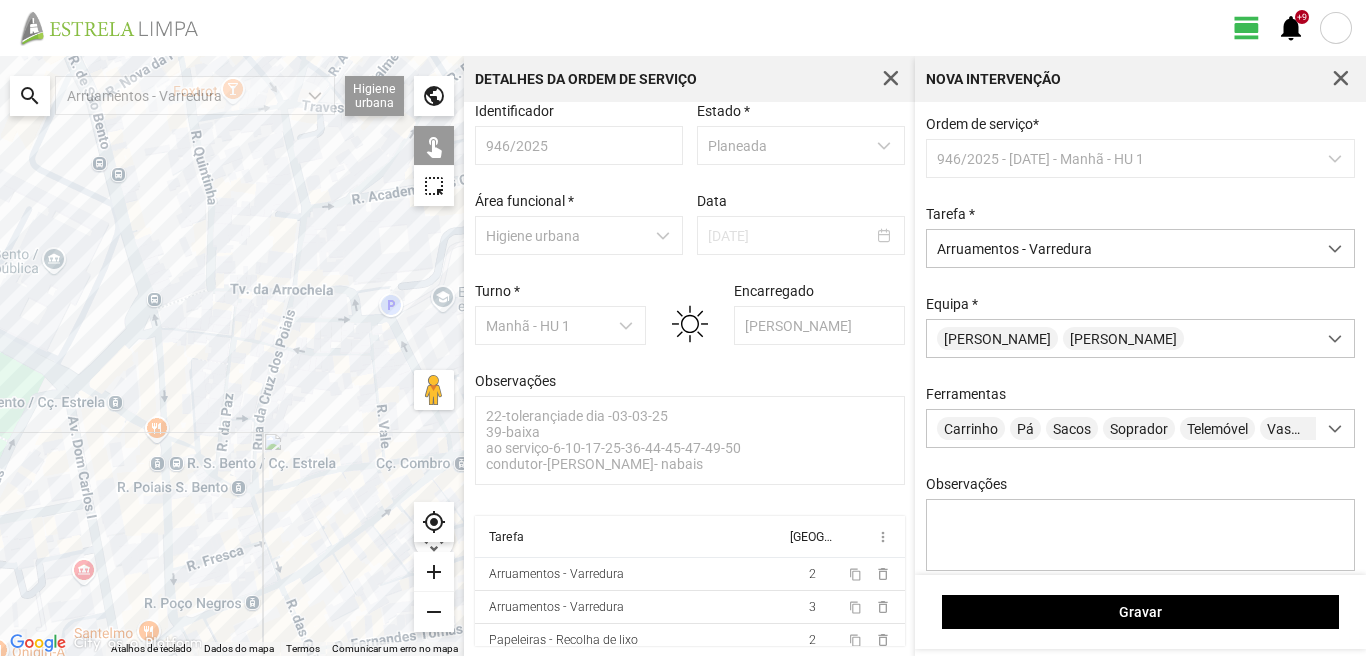 drag, startPoint x: 41, startPoint y: 297, endPoint x: 223, endPoint y: 433, distance: 227.20035 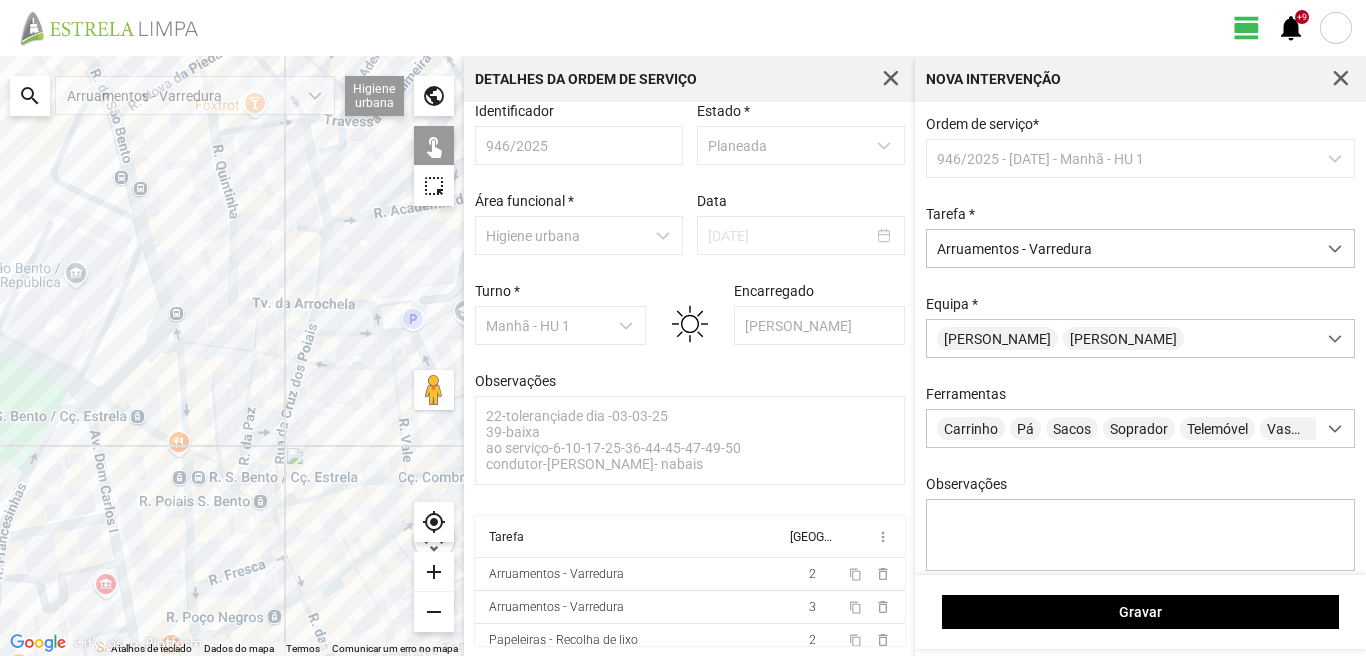 drag, startPoint x: 69, startPoint y: 351, endPoint x: 142, endPoint y: 375, distance: 76.843994 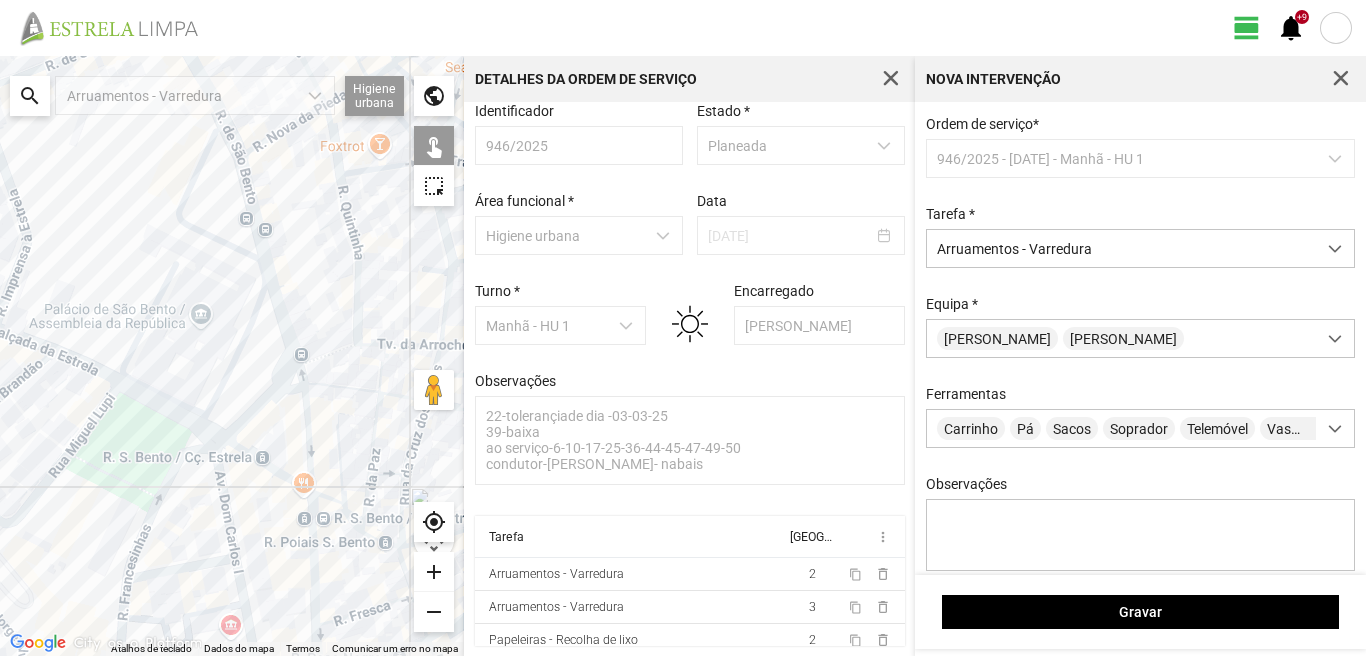drag, startPoint x: 60, startPoint y: 344, endPoint x: 210, endPoint y: 385, distance: 155.50241 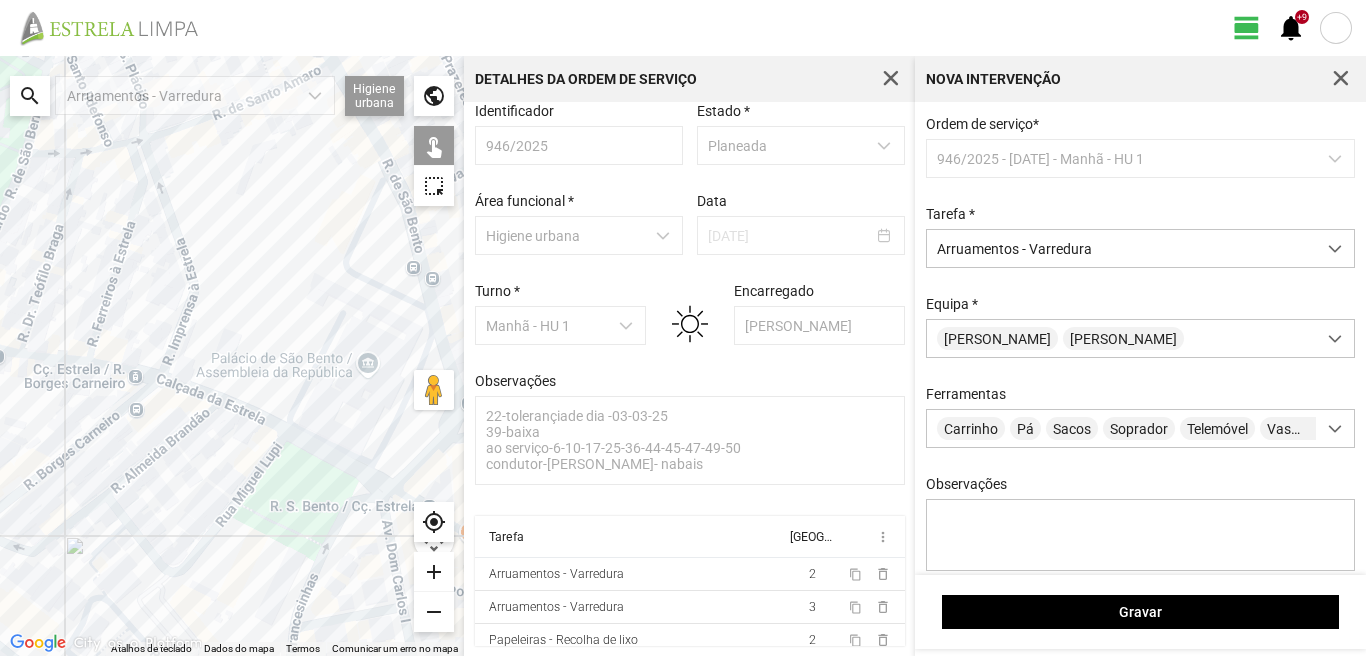 drag, startPoint x: 45, startPoint y: 344, endPoint x: 93, endPoint y: 358, distance: 50 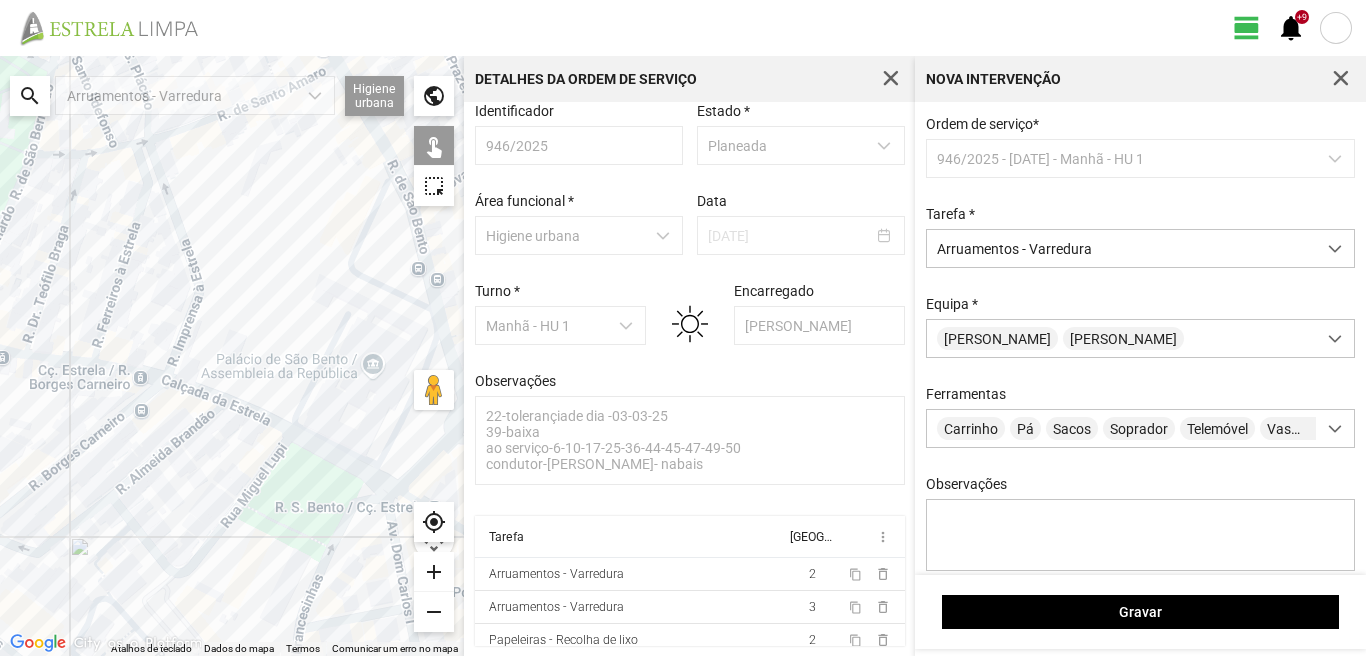 click on "Para navegar, prima as teclas de seta." 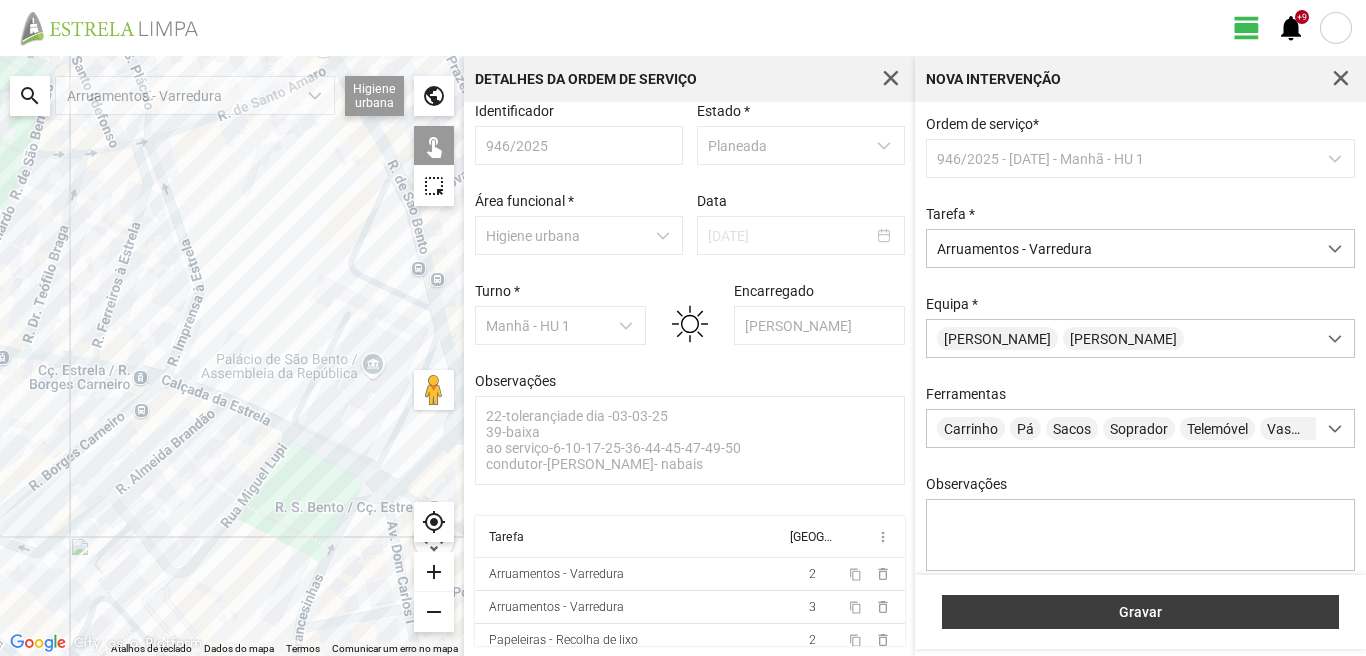 click on "Gravar" at bounding box center [1141, 612] 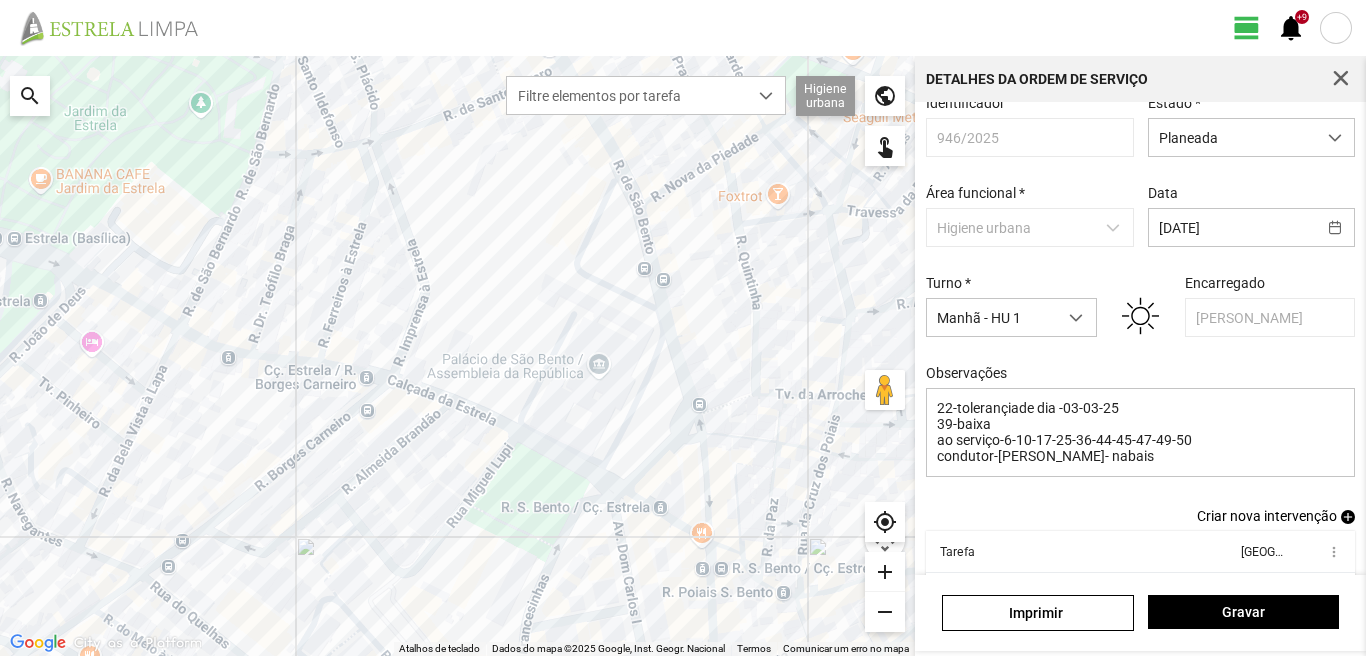click on "add" at bounding box center (1348, 517) 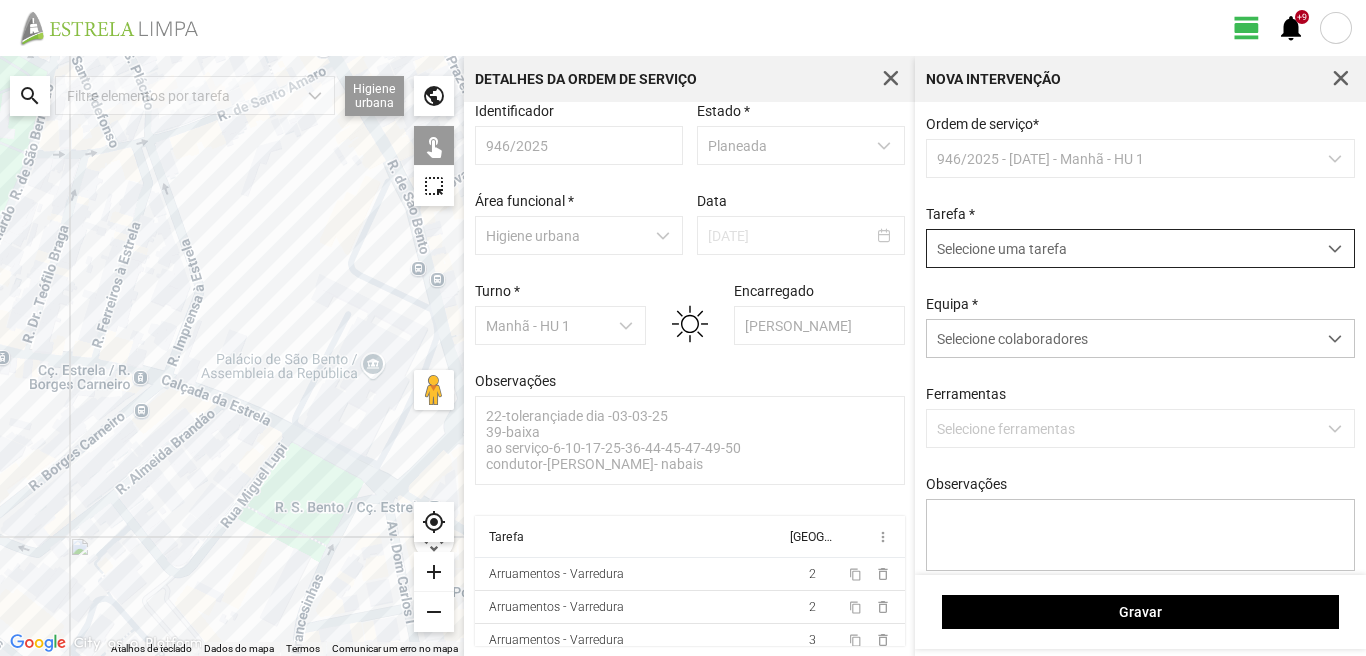 click on "Selecione uma tarefa" at bounding box center (1121, 248) 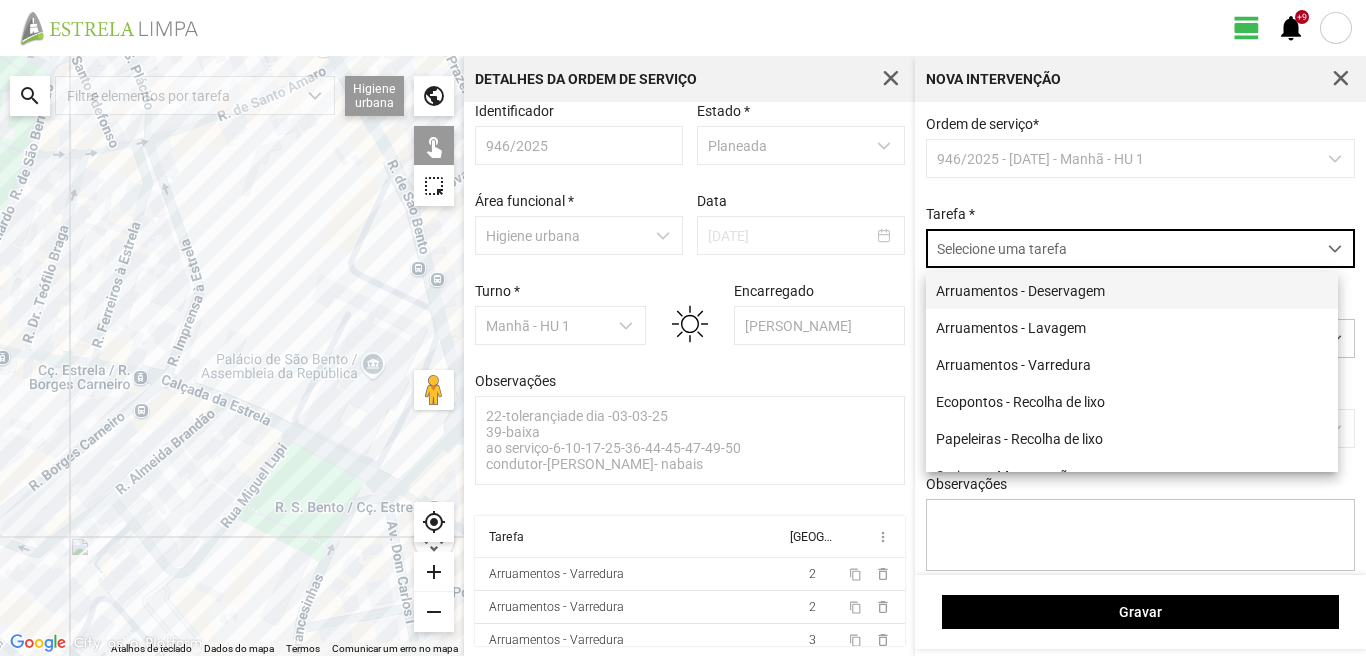 scroll, scrollTop: 11, scrollLeft: 89, axis: both 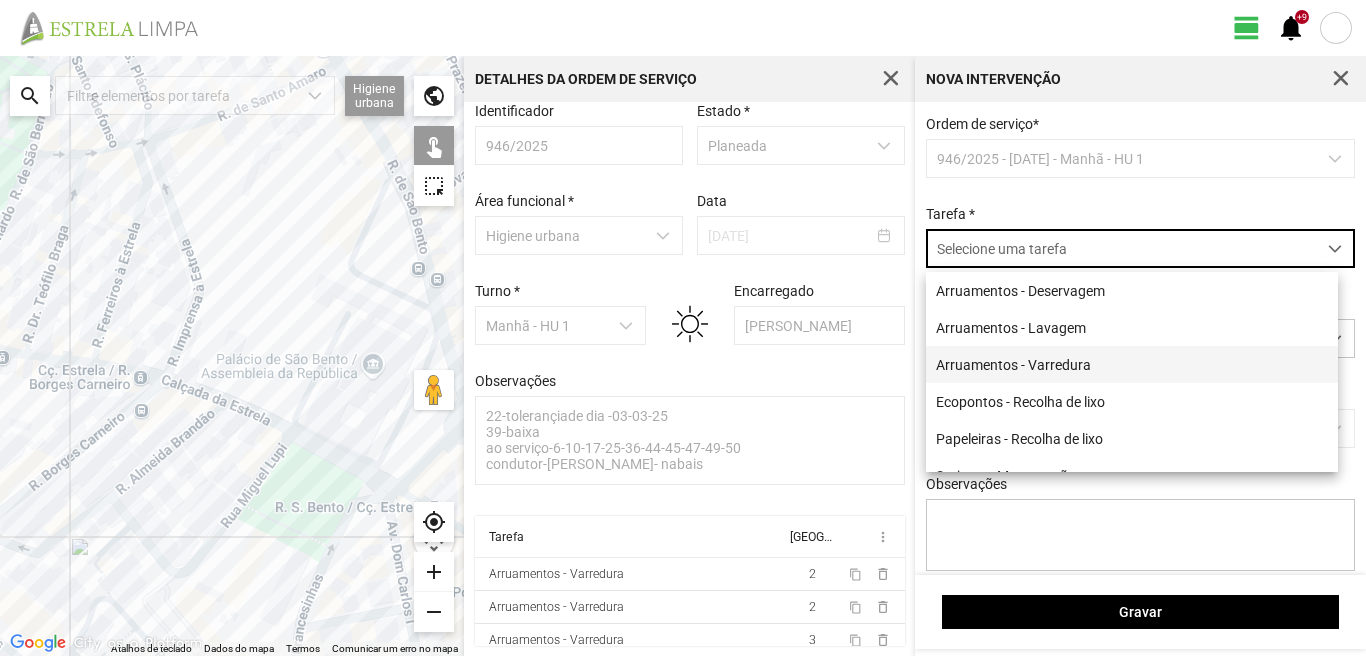 click on "Arruamentos - Varredura" at bounding box center [1132, 364] 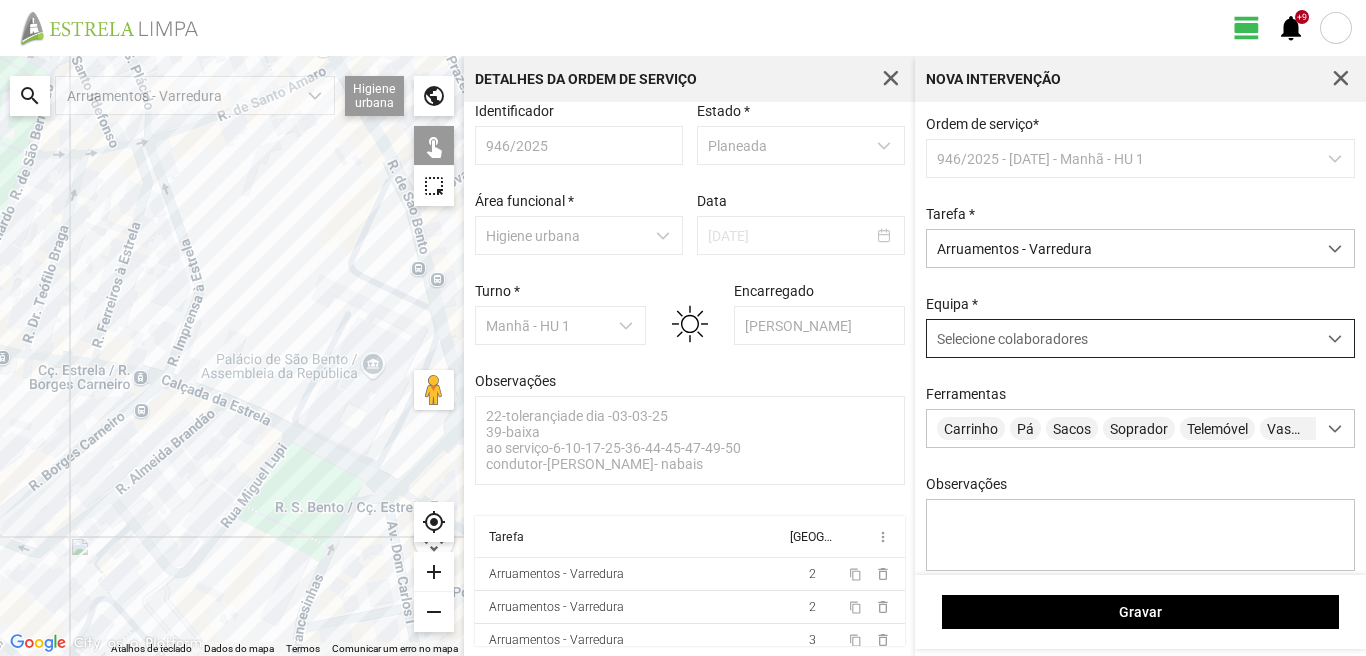 click on "Selecione colaboradores" at bounding box center (1012, 339) 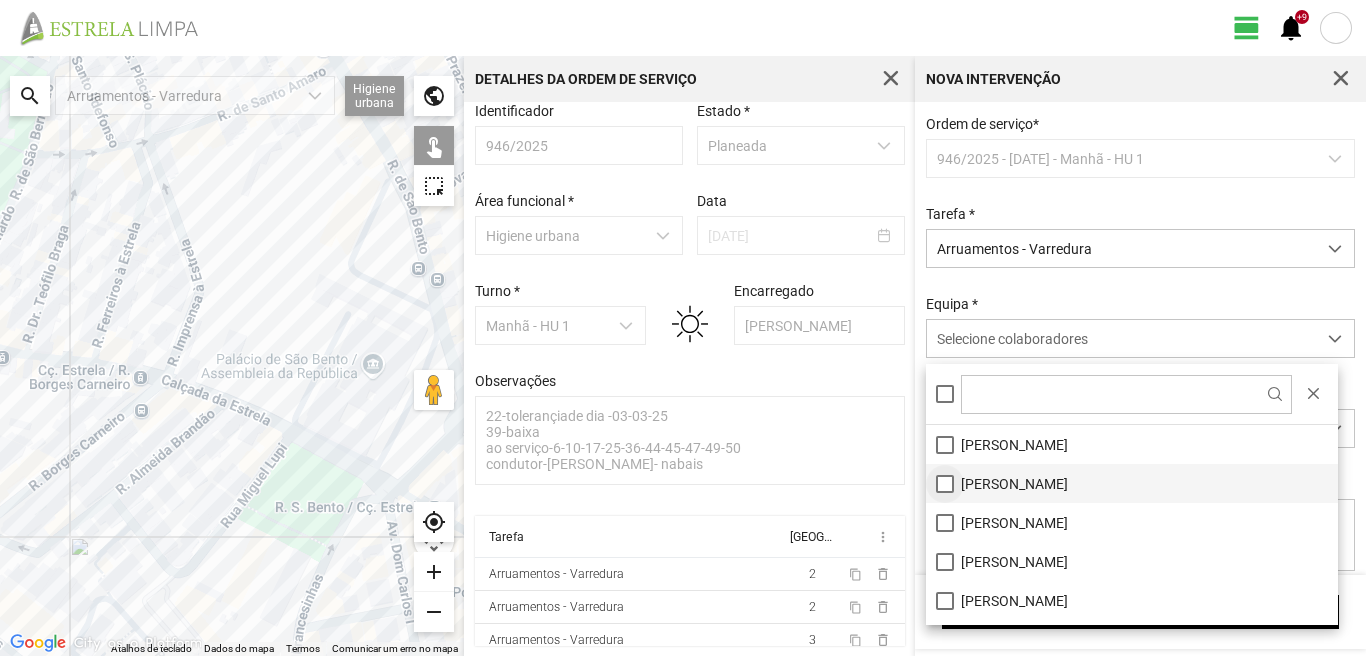 click on "Artur Pereira" at bounding box center [1132, 483] 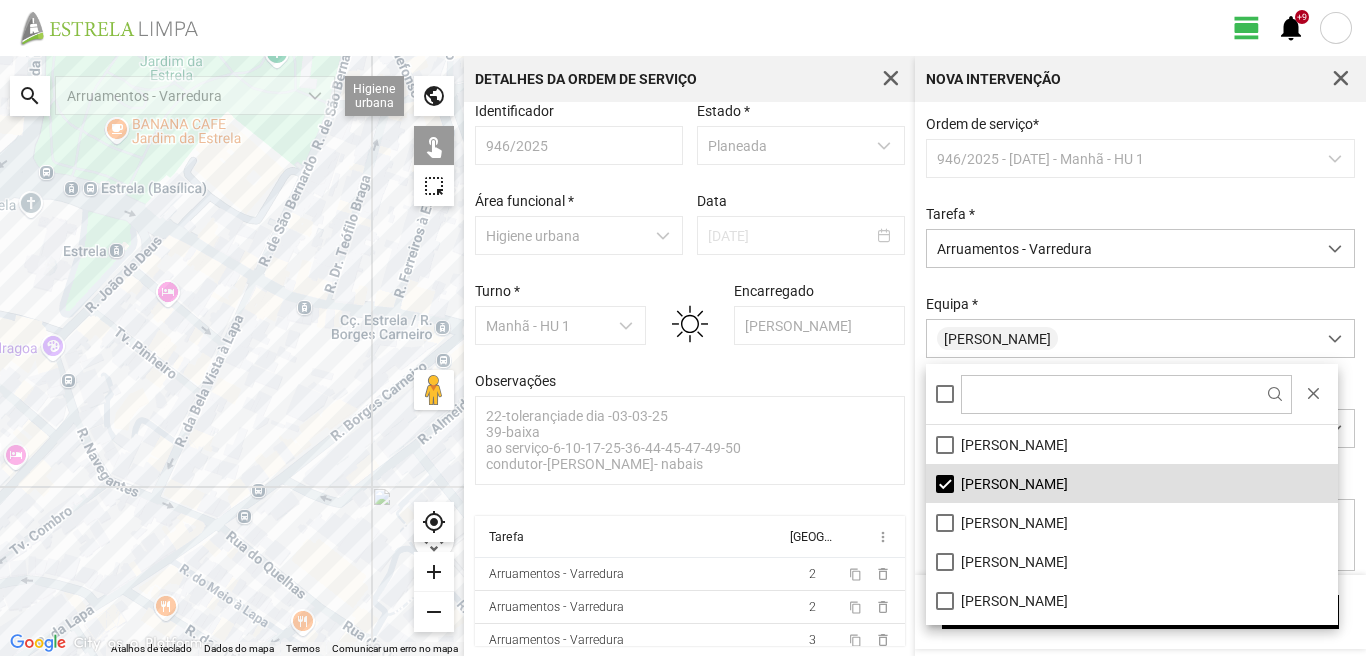 drag, startPoint x: 169, startPoint y: 465, endPoint x: 212, endPoint y: 411, distance: 69.02898 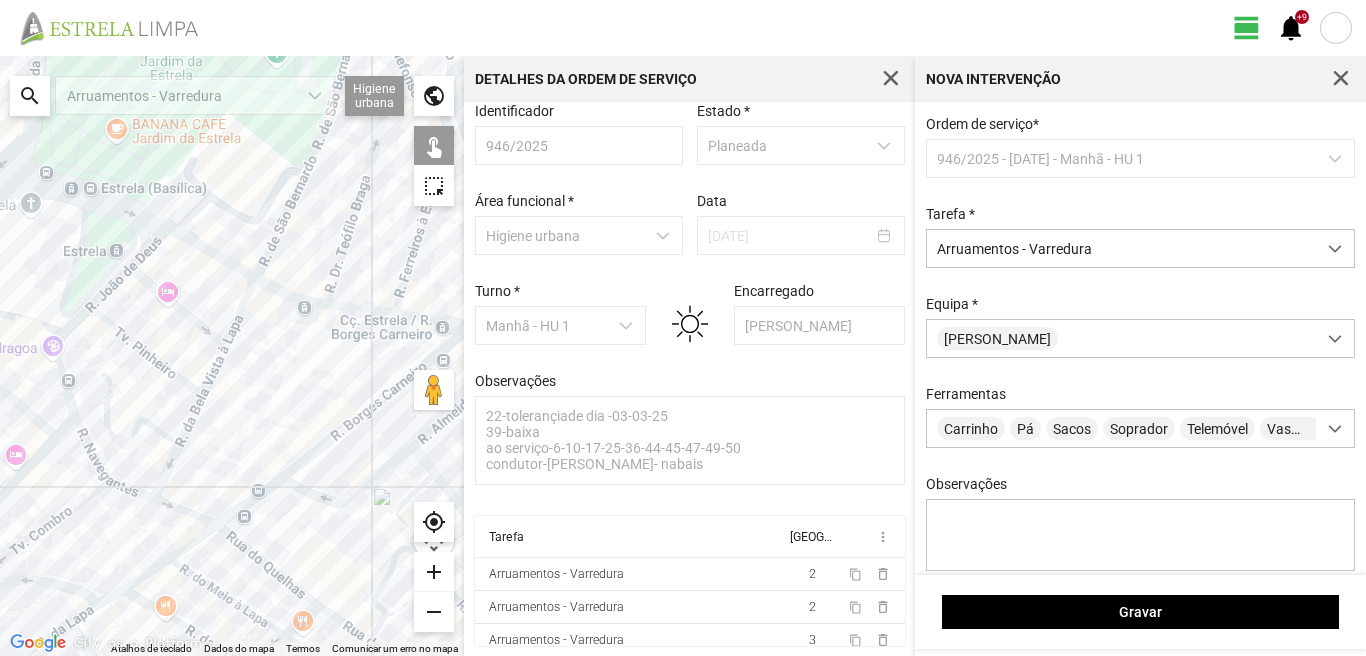 click on "Para navegar, prima as teclas de seta." 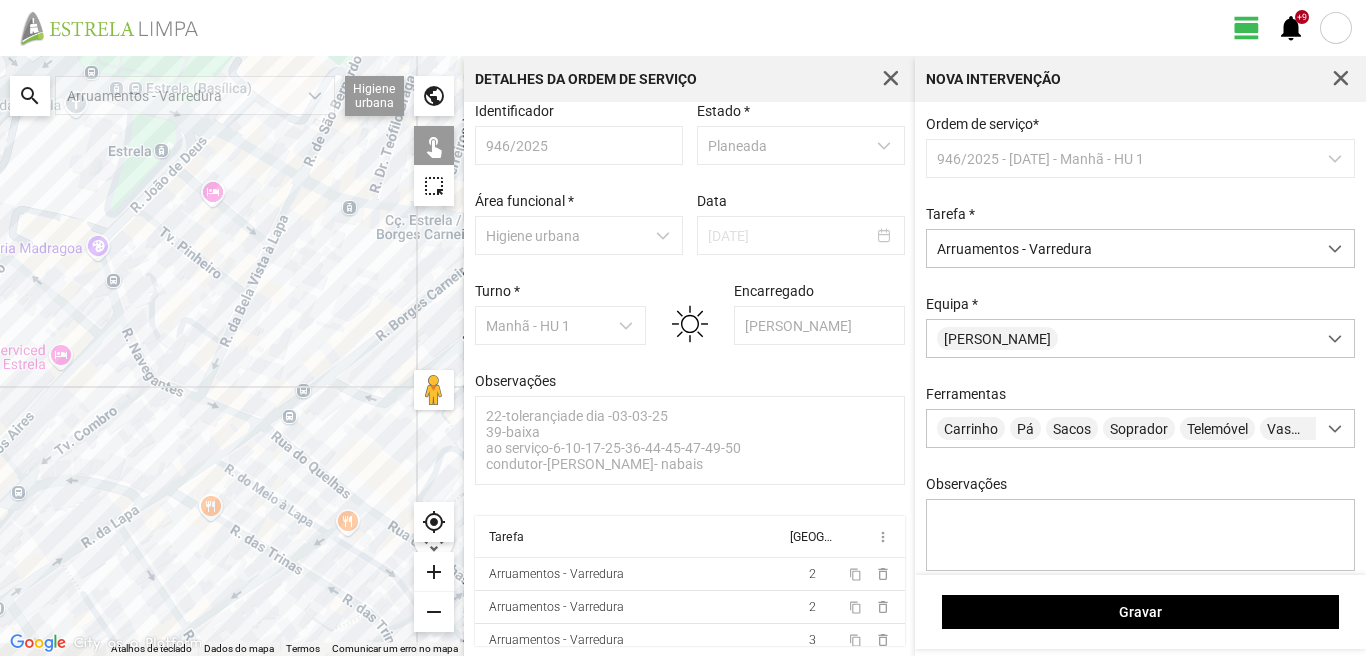 drag, startPoint x: 169, startPoint y: 500, endPoint x: 234, endPoint y: 376, distance: 140.00357 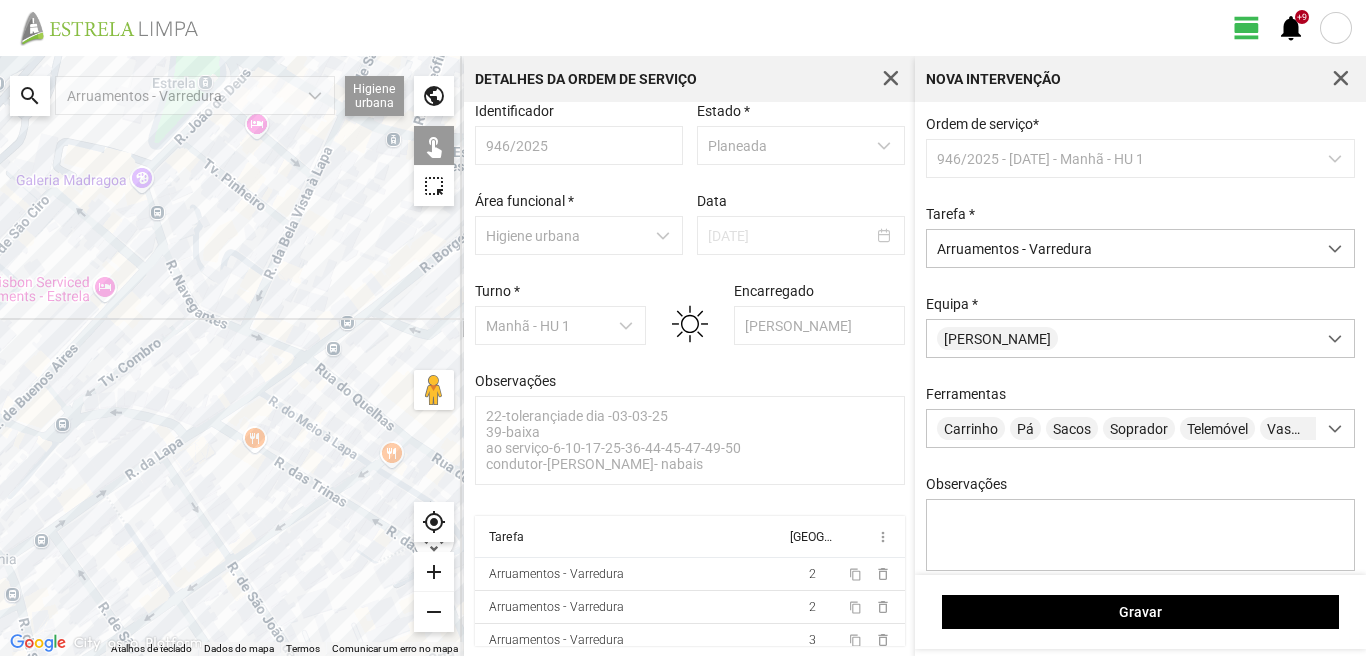click on "Para navegar, prima as teclas de seta." 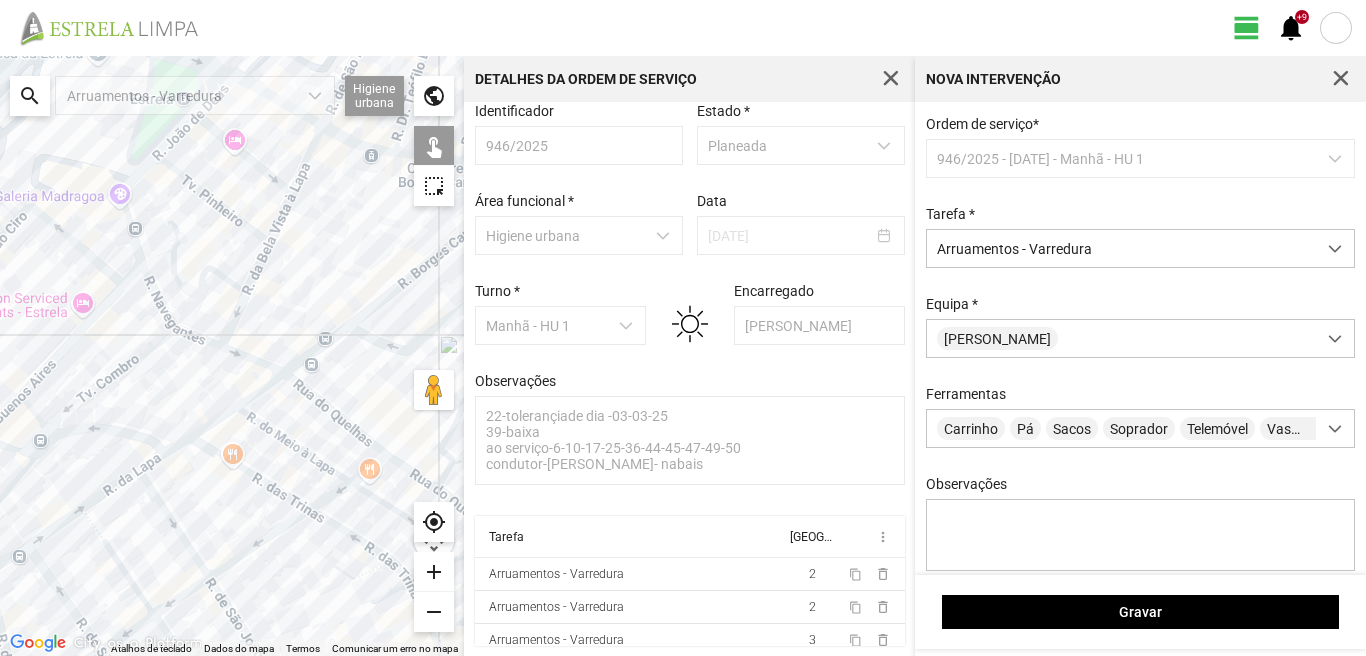 drag, startPoint x: 372, startPoint y: 340, endPoint x: 280, endPoint y: 423, distance: 123.90723 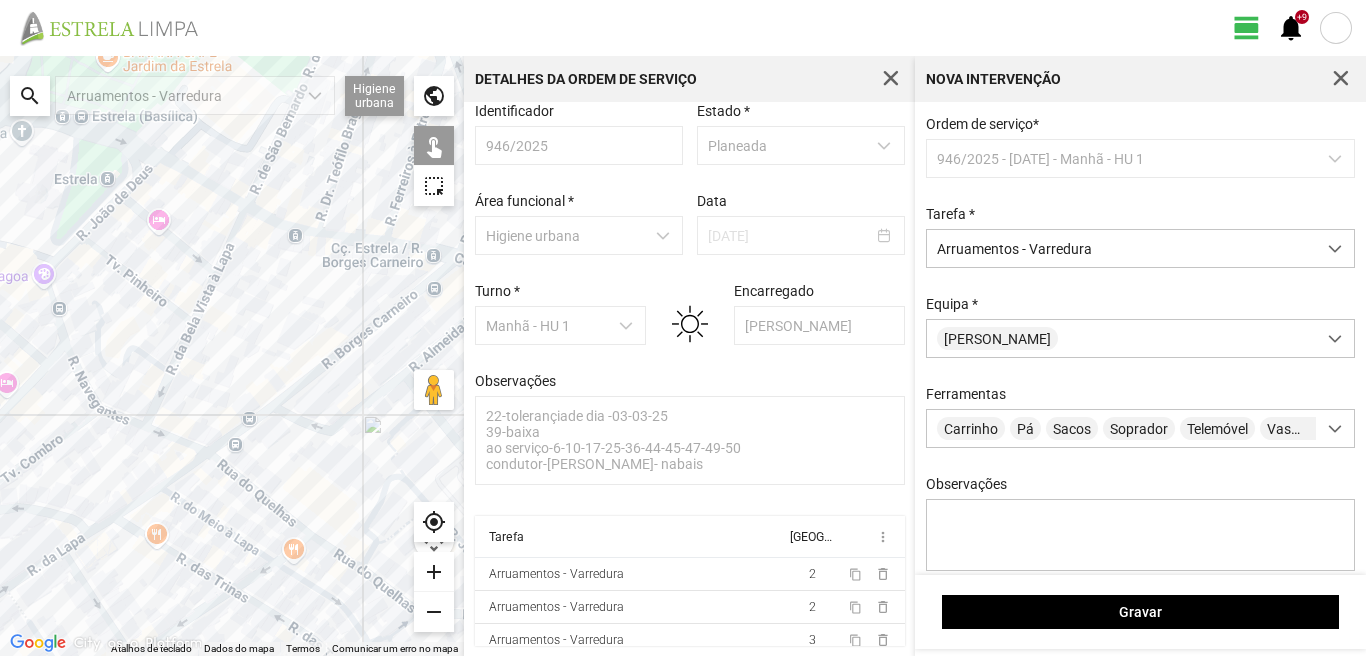 click on "Para navegar, prima as teclas de seta." 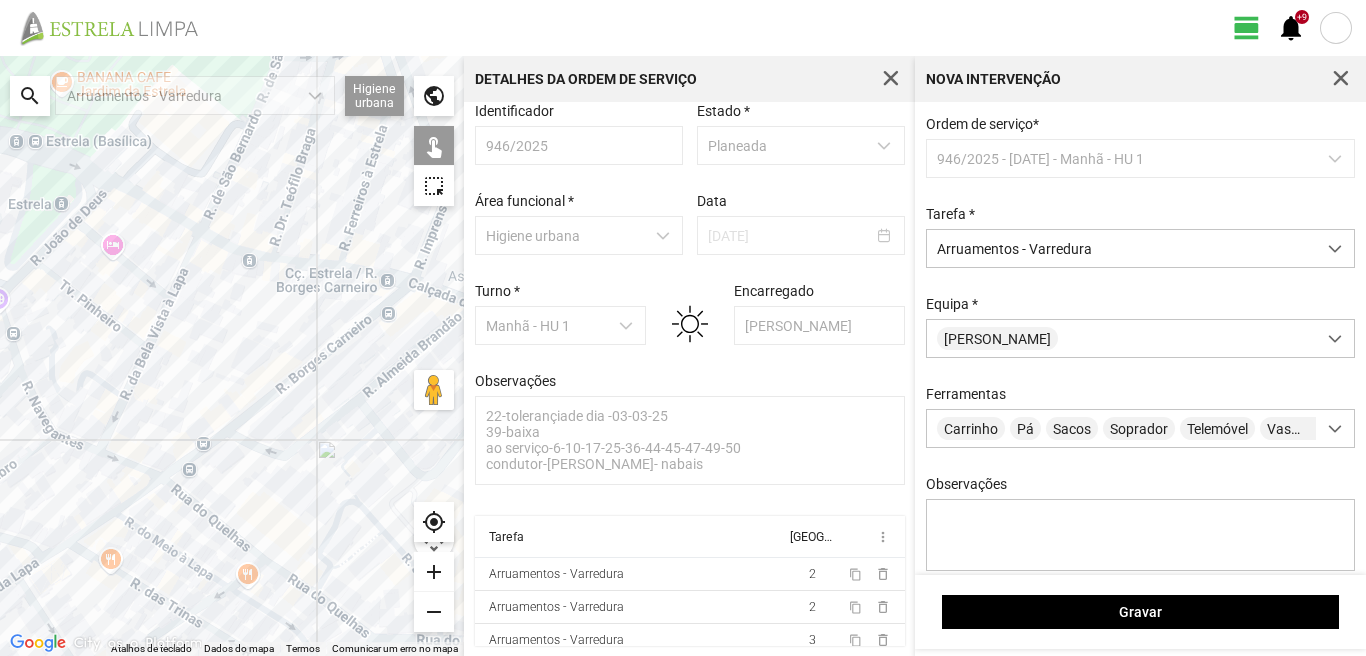 drag, startPoint x: 354, startPoint y: 366, endPoint x: 292, endPoint y: 399, distance: 70.23532 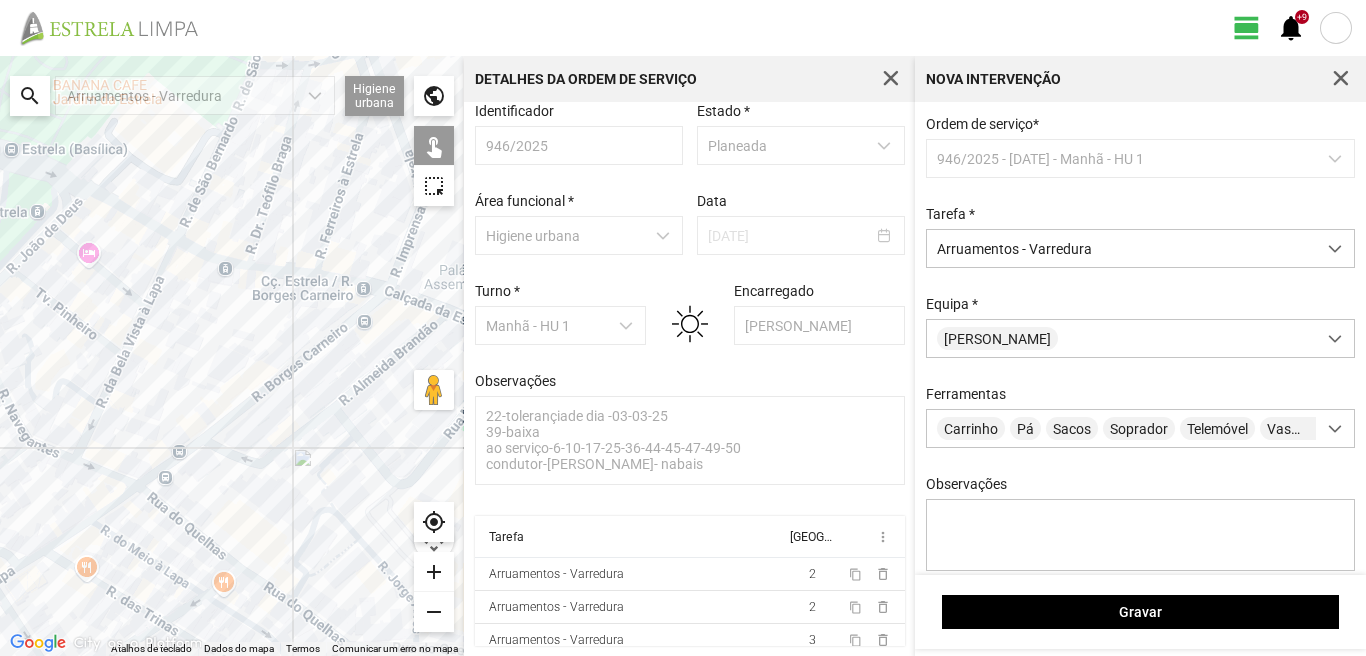 click on "Para navegar, prima as teclas de seta." 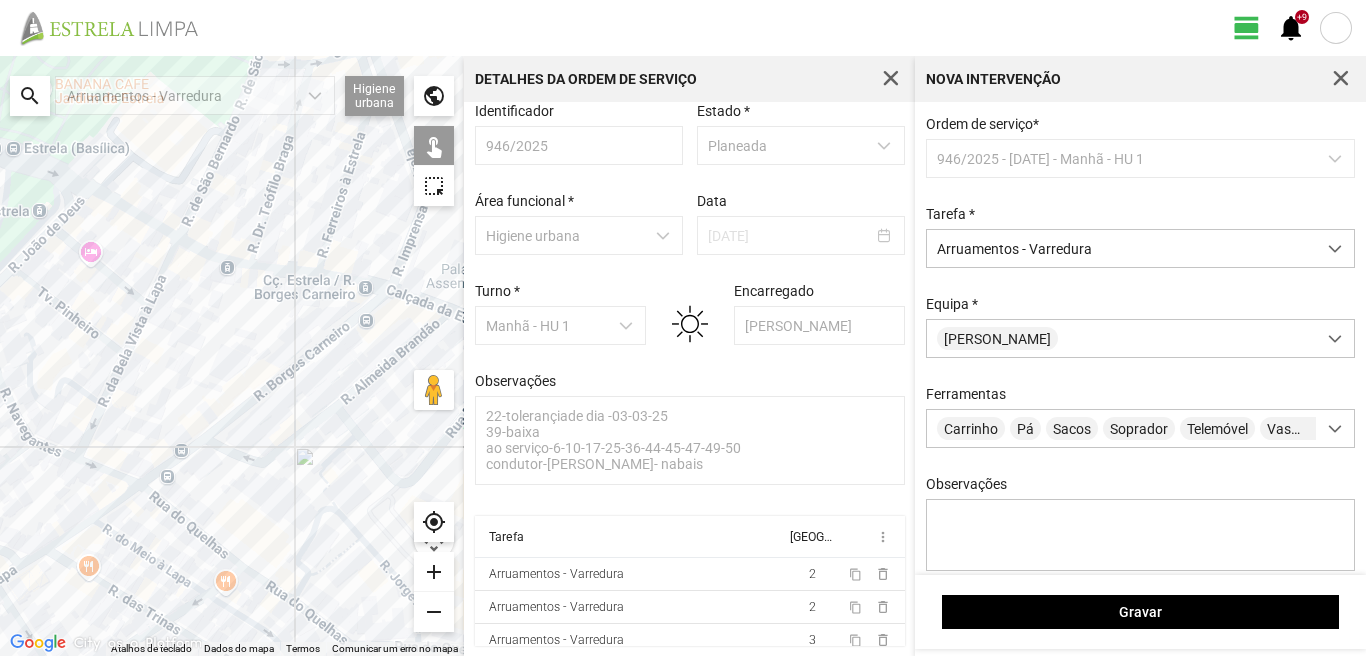 click on "Para navegar, prima as teclas de seta." 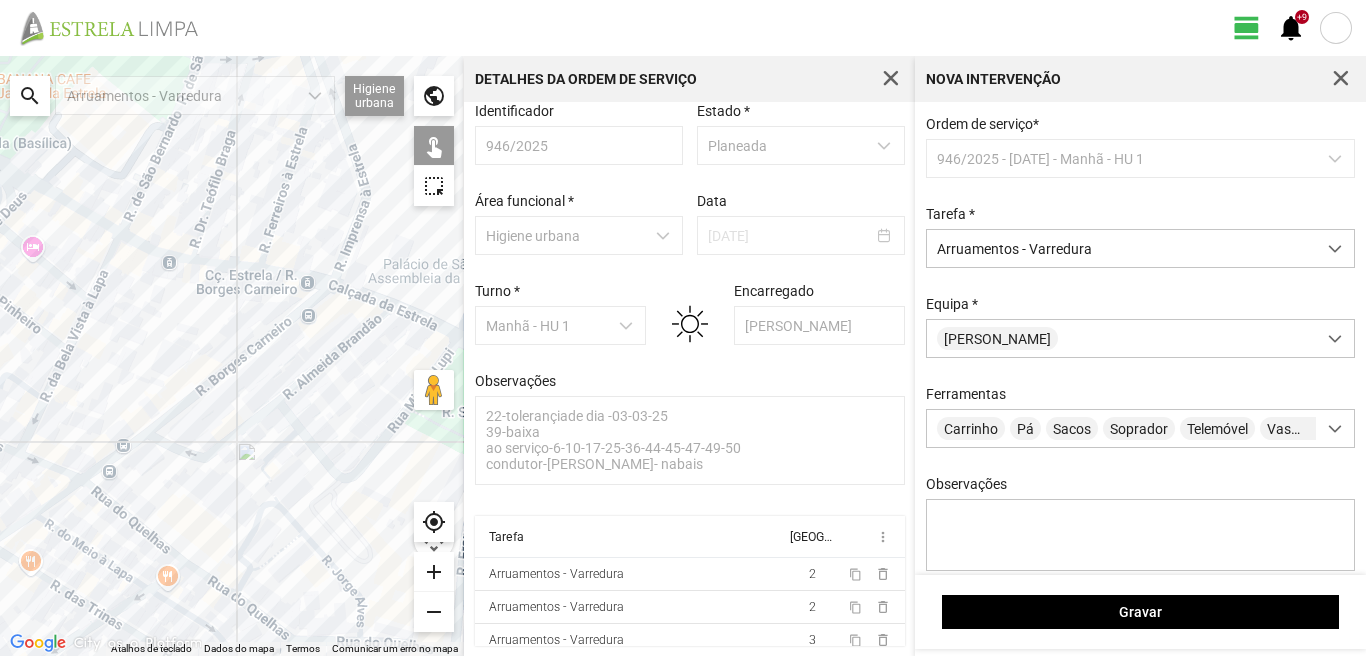 drag, startPoint x: 390, startPoint y: 429, endPoint x: 235, endPoint y: 432, distance: 155.02902 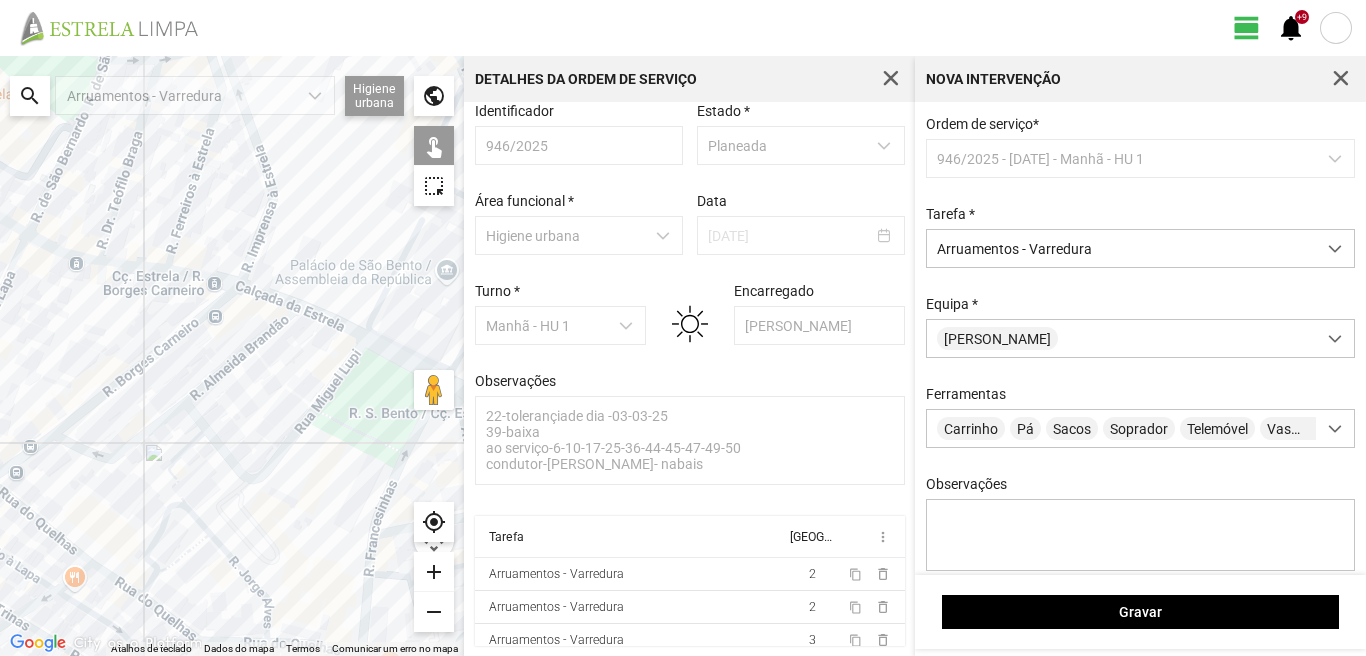 drag, startPoint x: 340, startPoint y: 453, endPoint x: 287, endPoint y: 451, distance: 53.037724 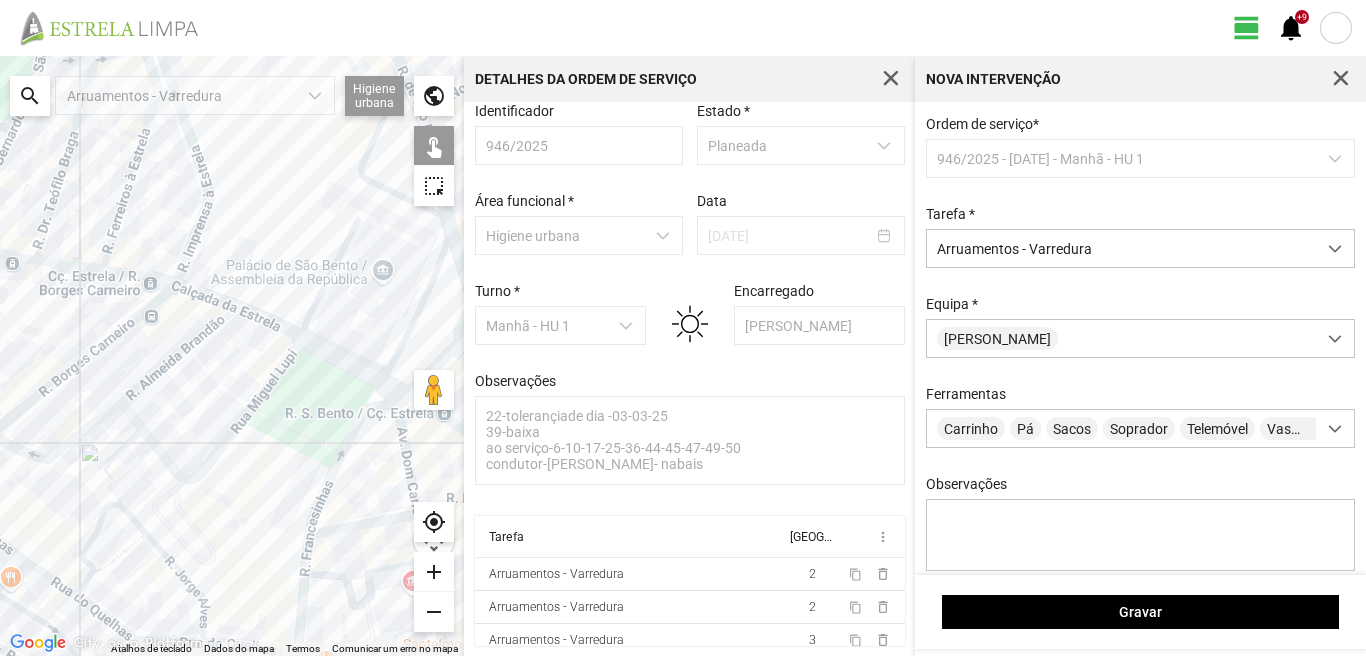 click on "Para navegar, prima as teclas de seta." 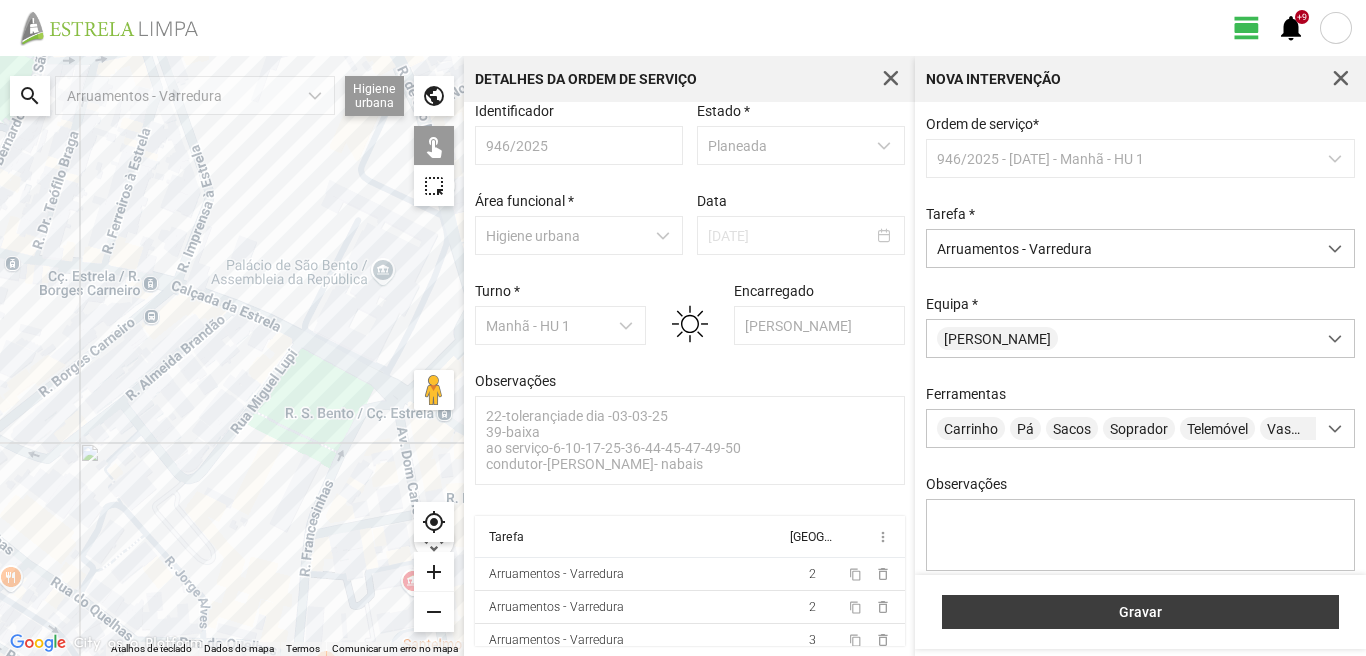 click on "Gravar" at bounding box center (1140, 612) 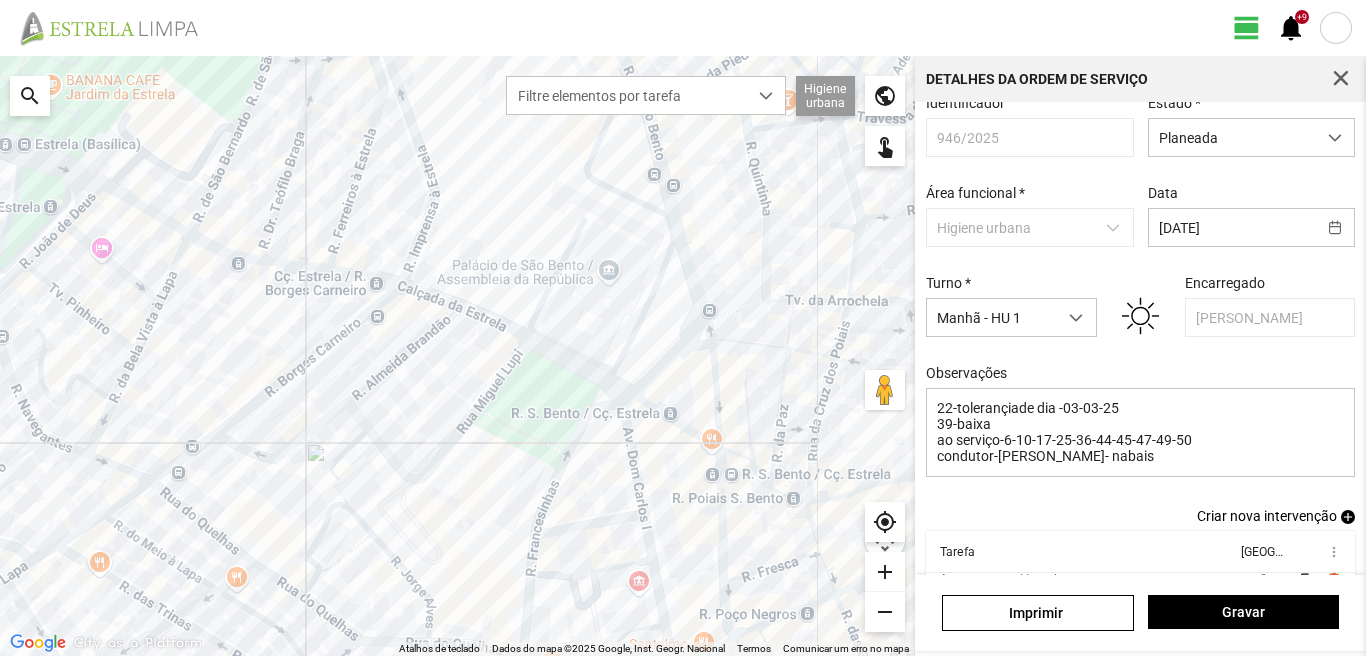 scroll, scrollTop: 77, scrollLeft: 0, axis: vertical 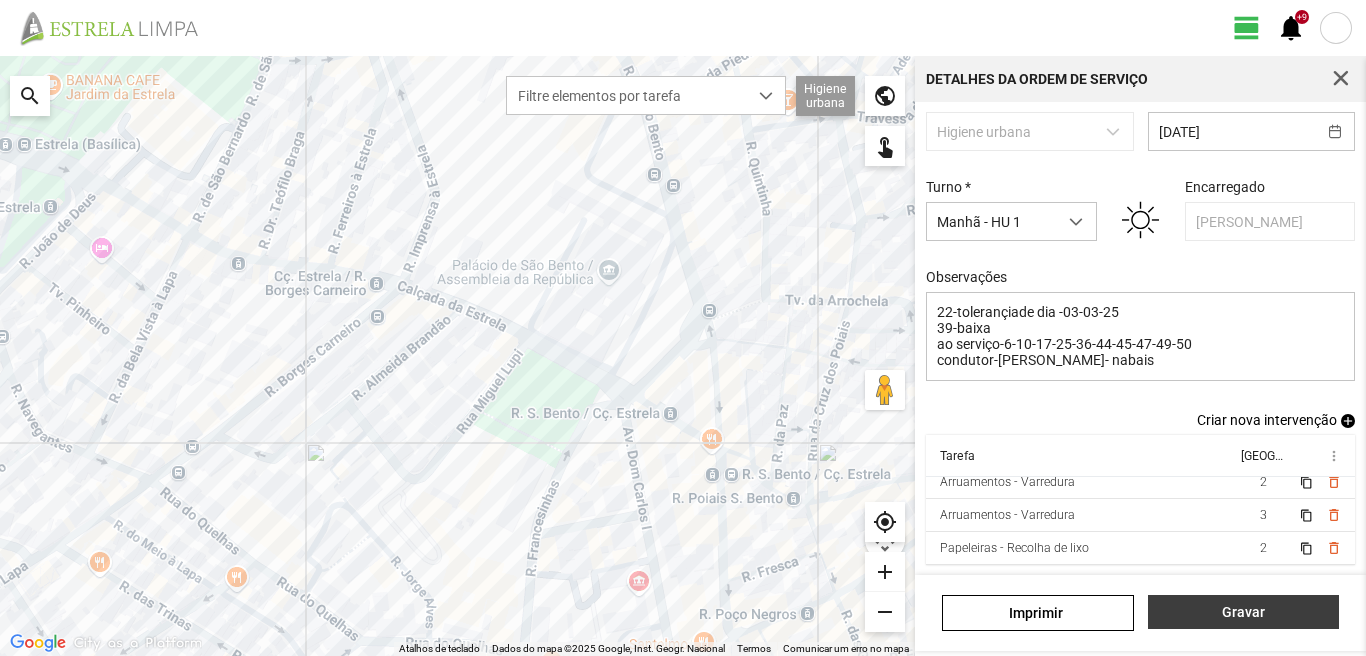 click on "Gravar" at bounding box center [1243, 612] 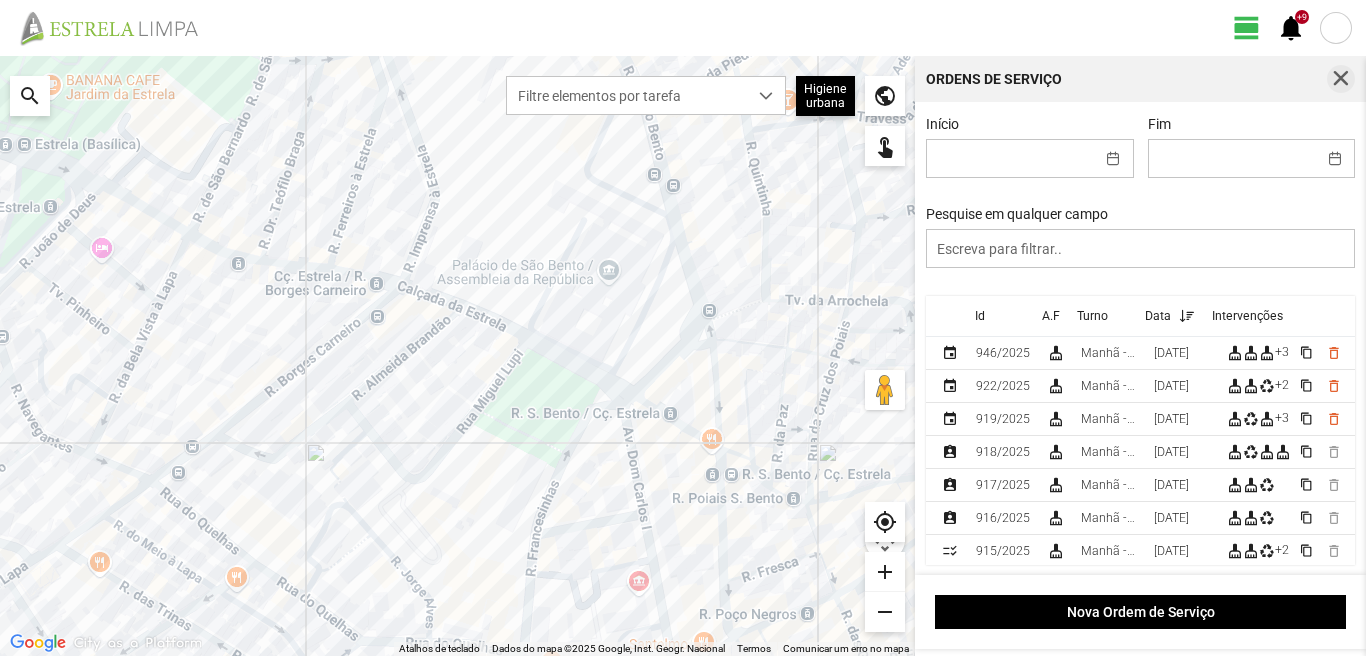 click at bounding box center [1341, 79] 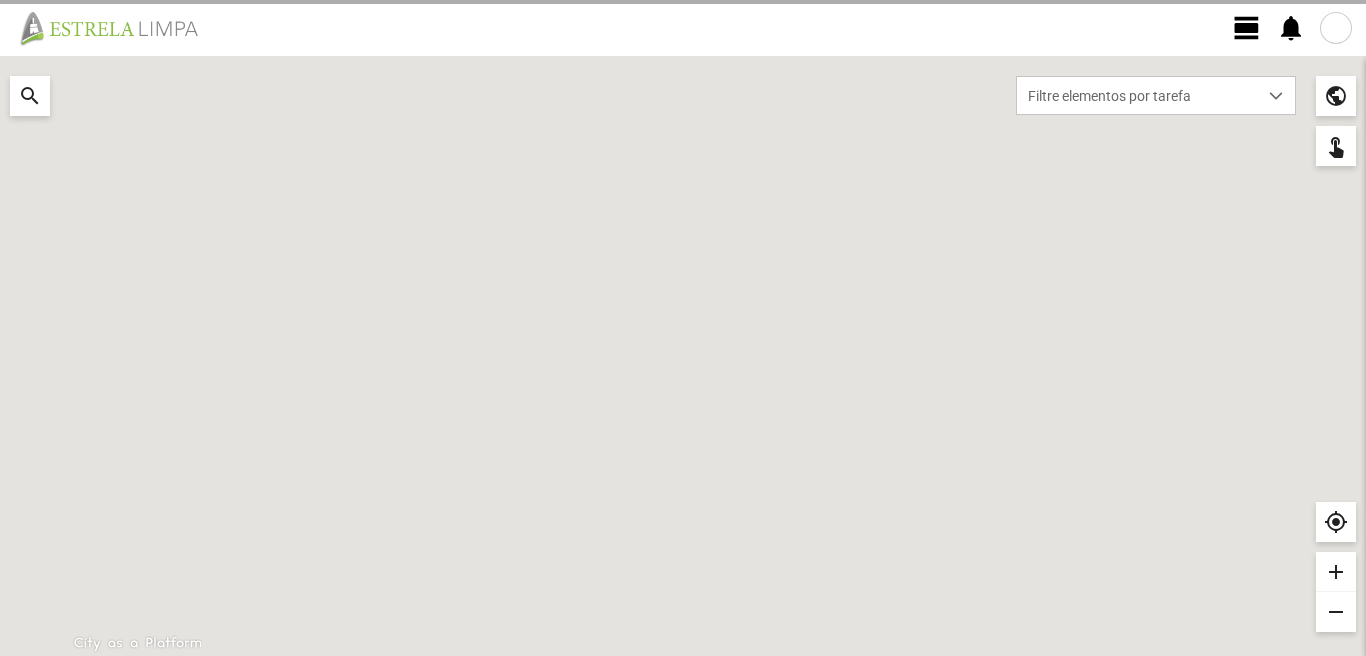 scroll, scrollTop: 0, scrollLeft: 0, axis: both 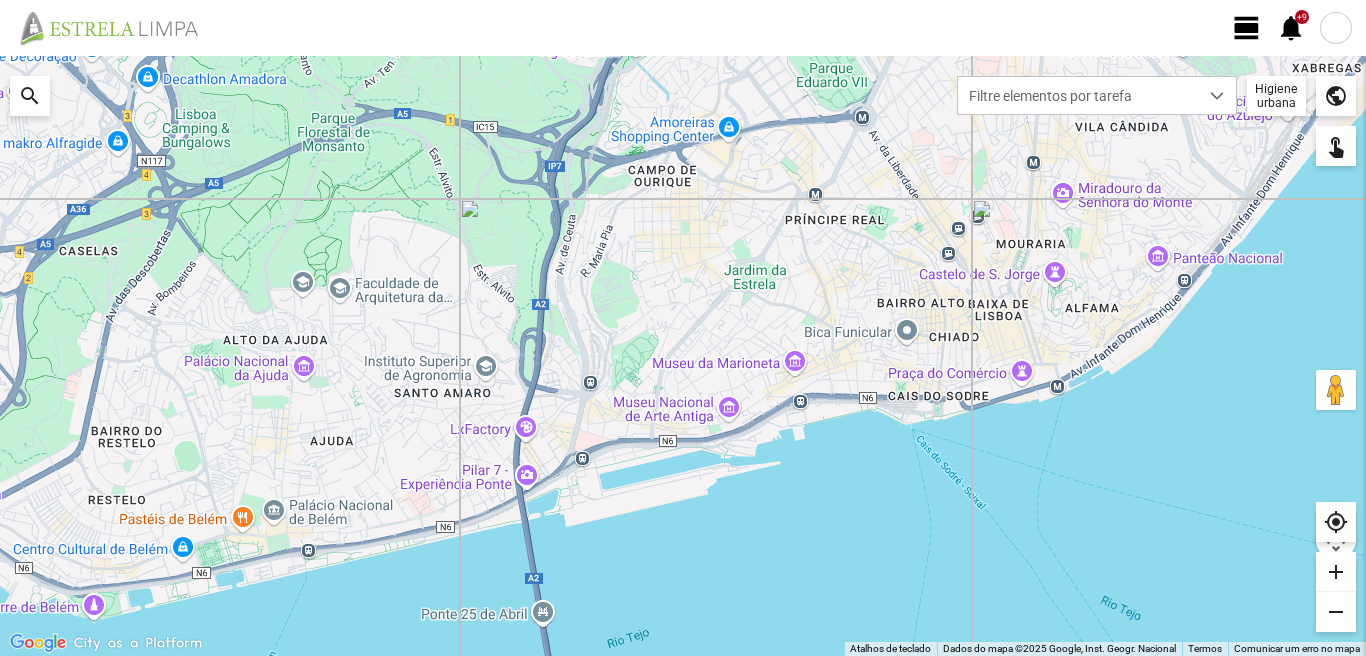 click on "view_day" 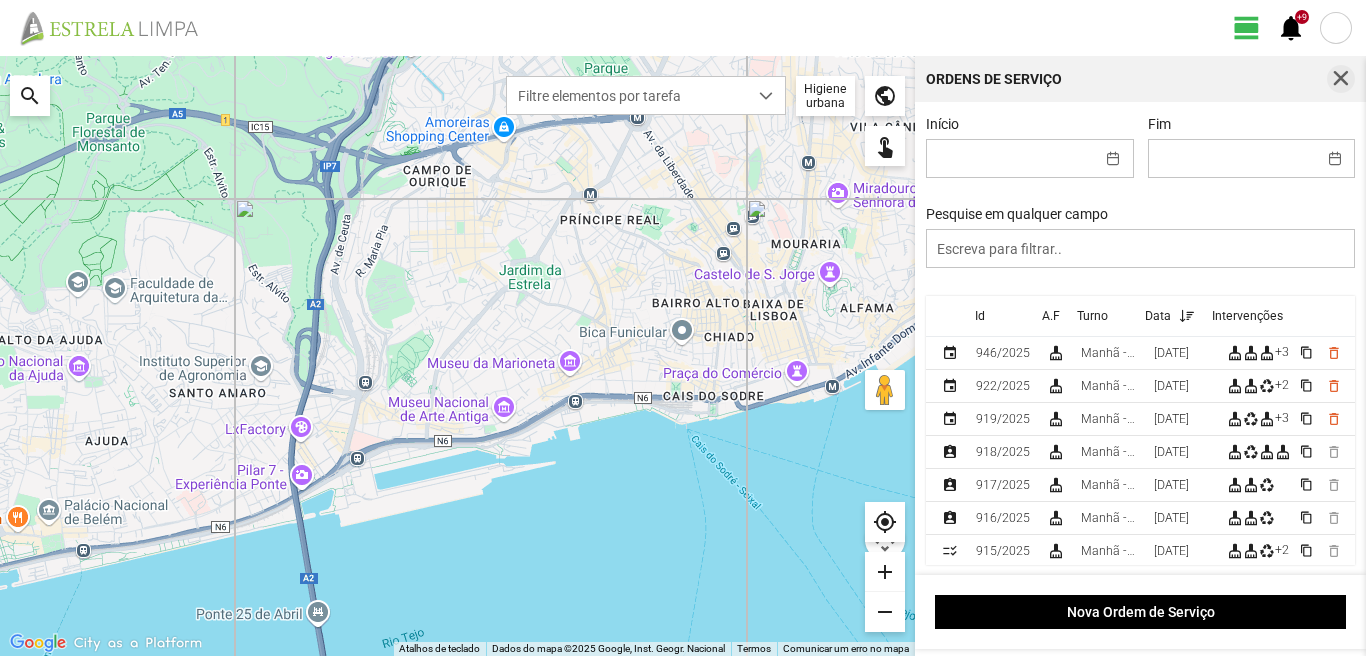 click at bounding box center [1341, 79] 